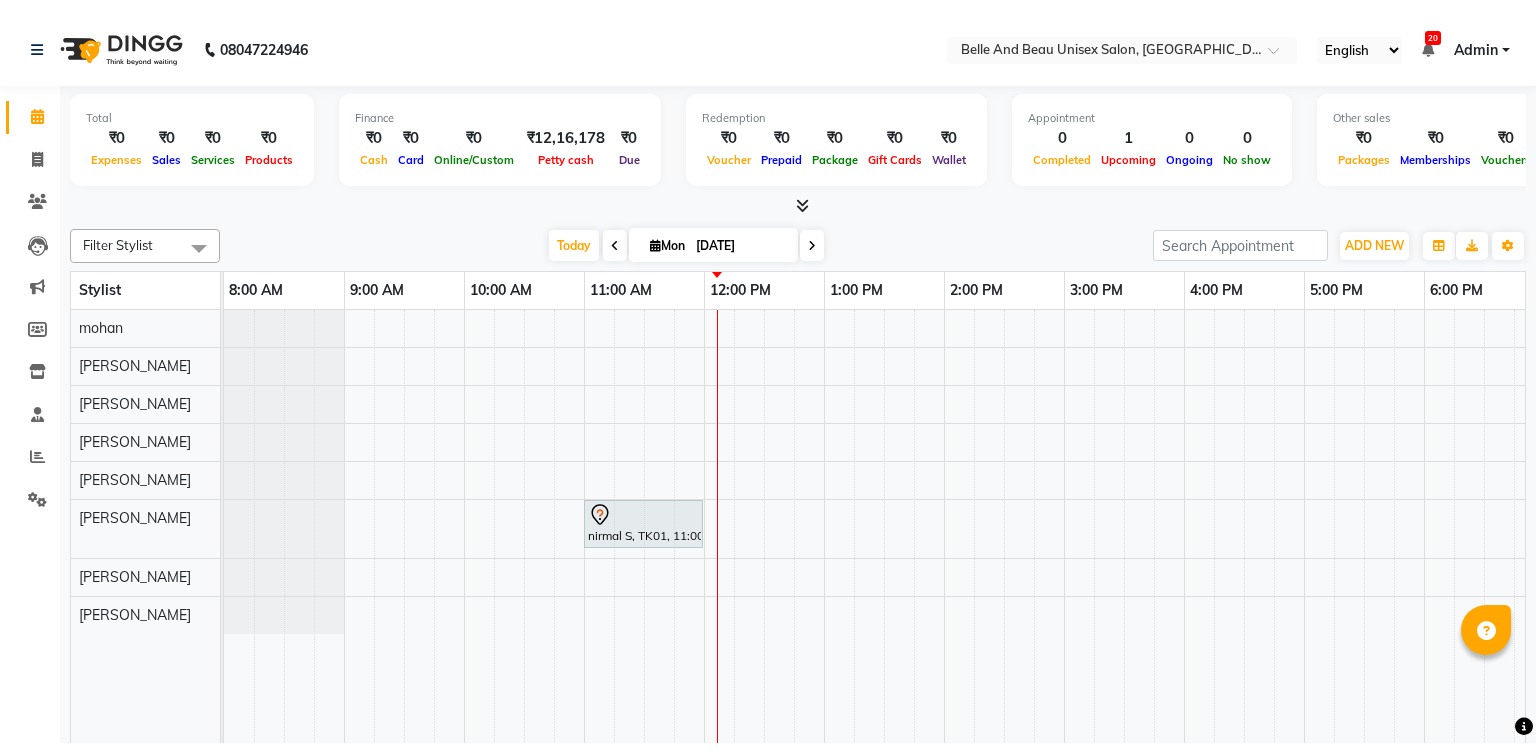 scroll, scrollTop: 0, scrollLeft: 0, axis: both 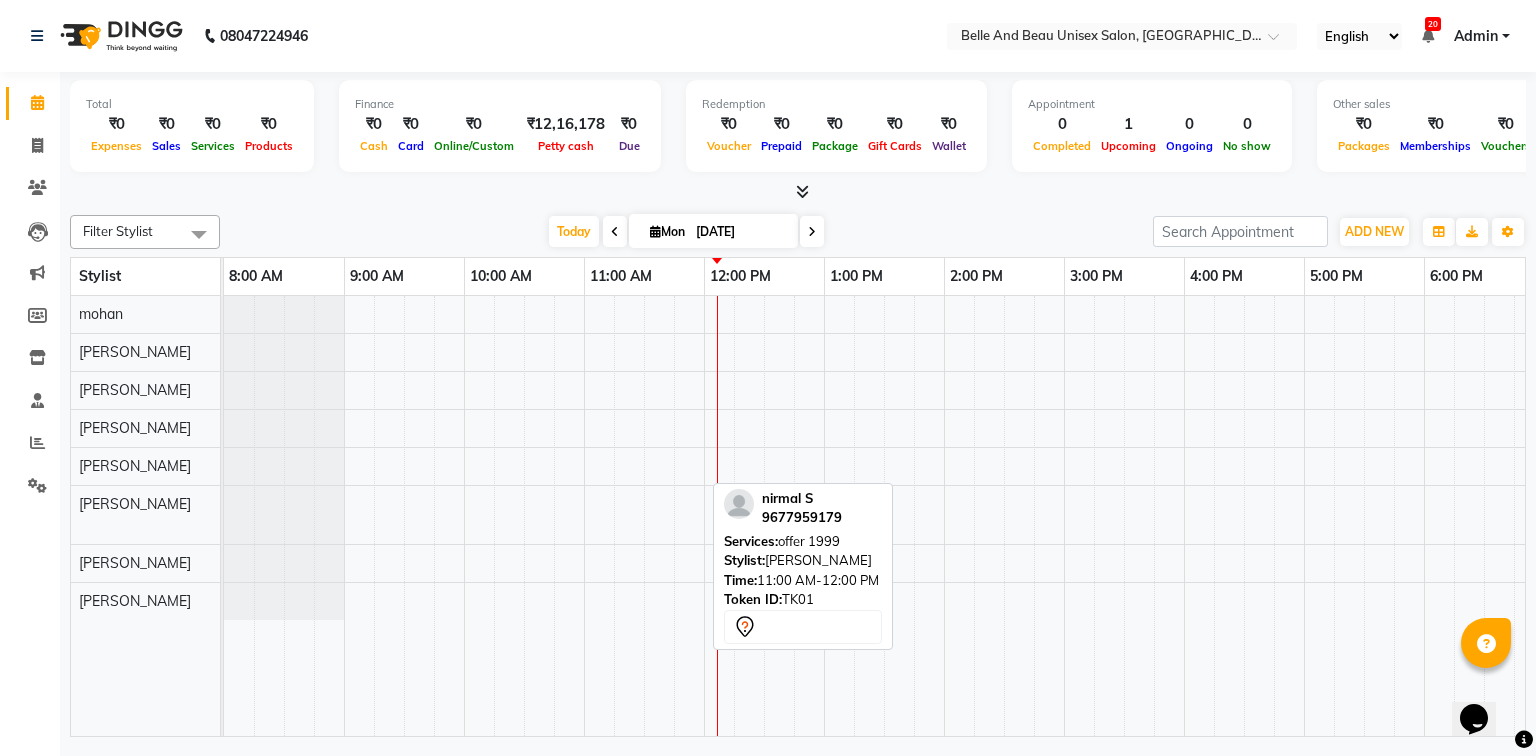 drag, startPoint x: 636, startPoint y: 523, endPoint x: 804, endPoint y: 532, distance: 168.2409 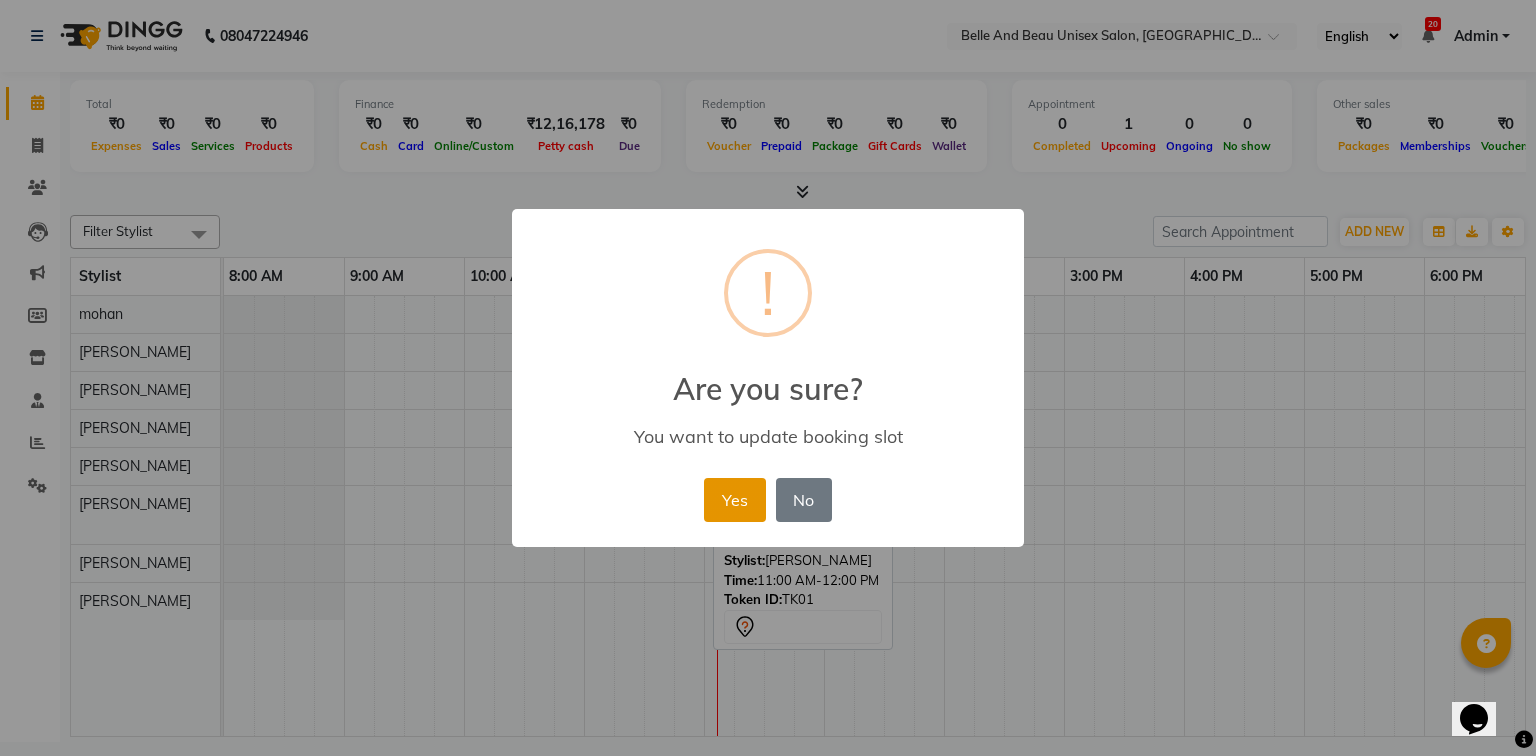 click on "Yes" at bounding box center (734, 500) 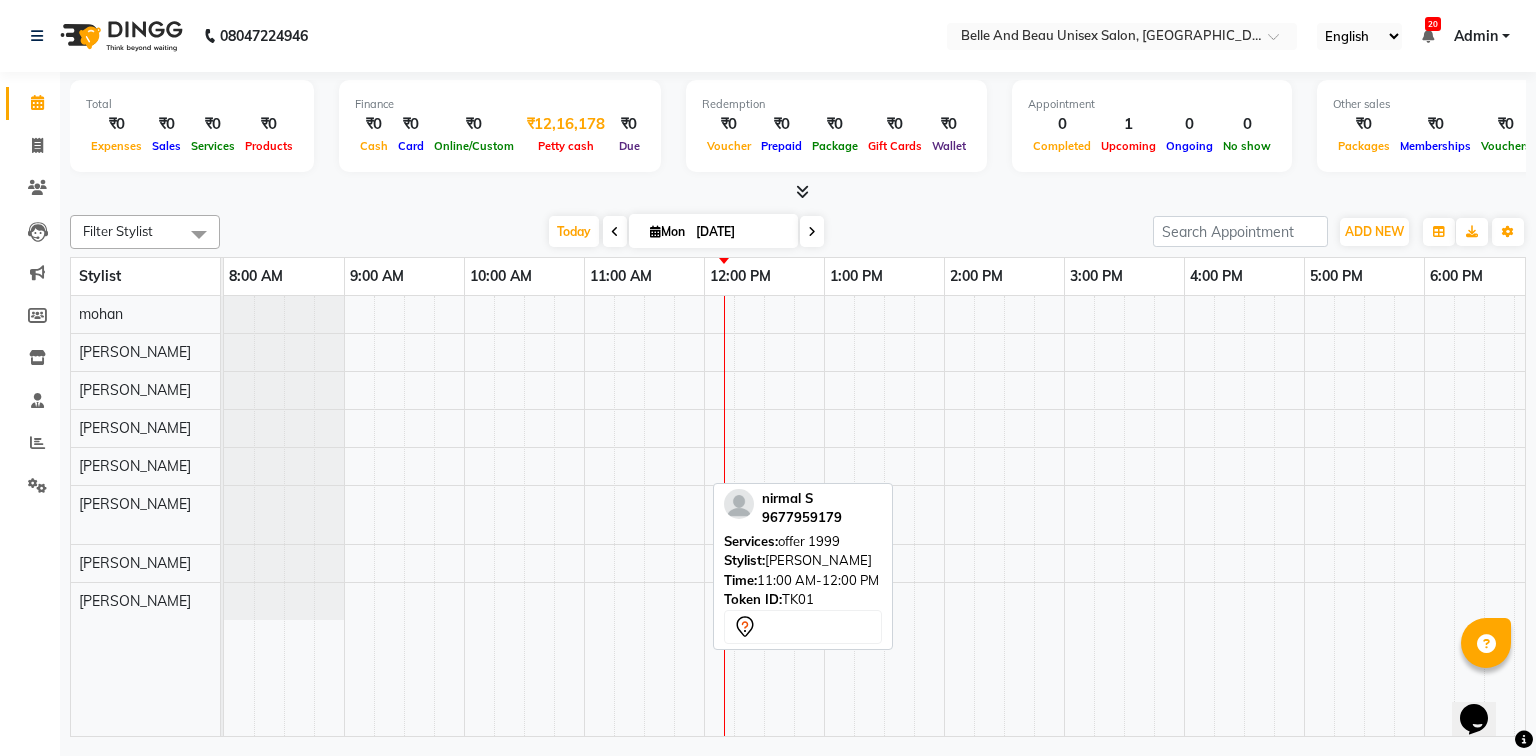 click on "Petty cash" at bounding box center [566, 146] 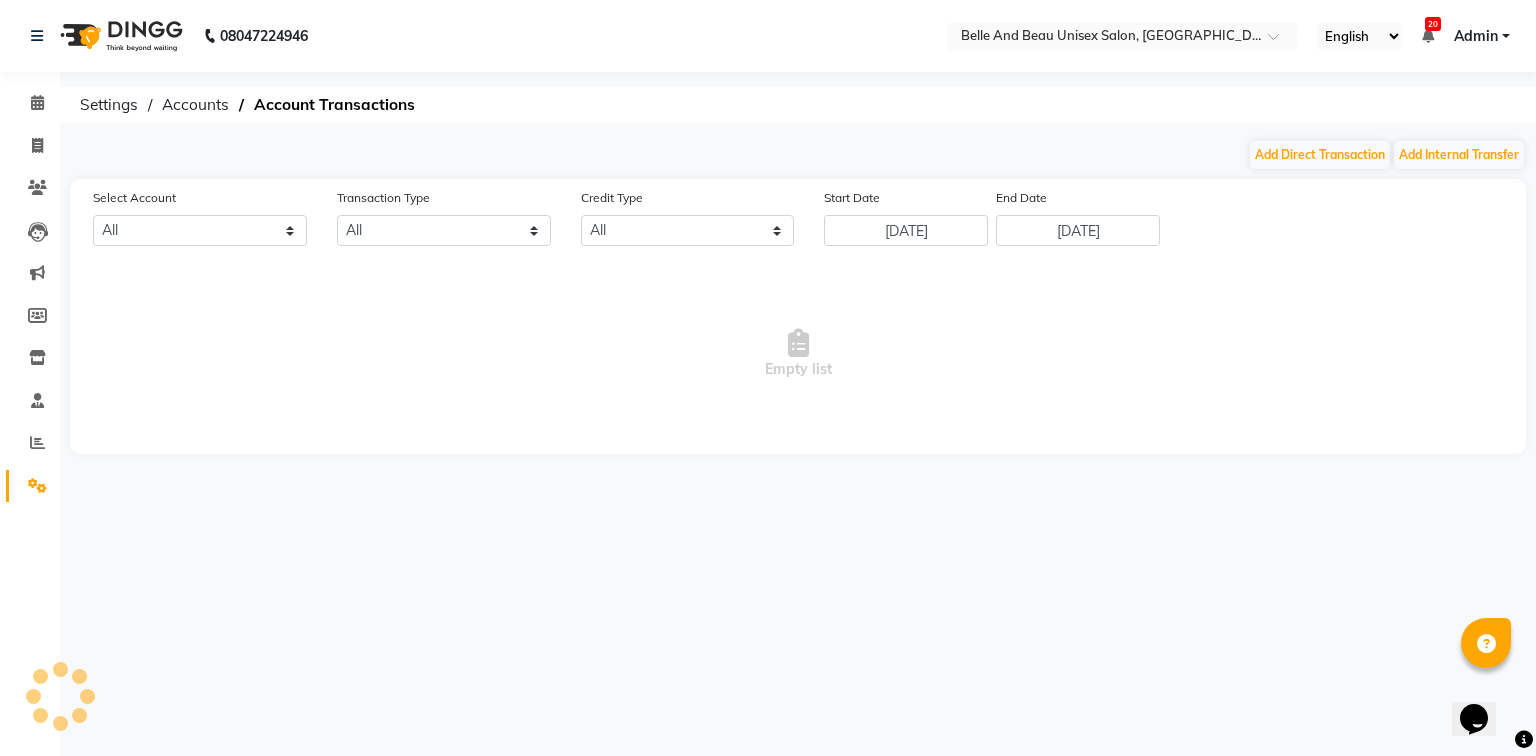 select on "6137" 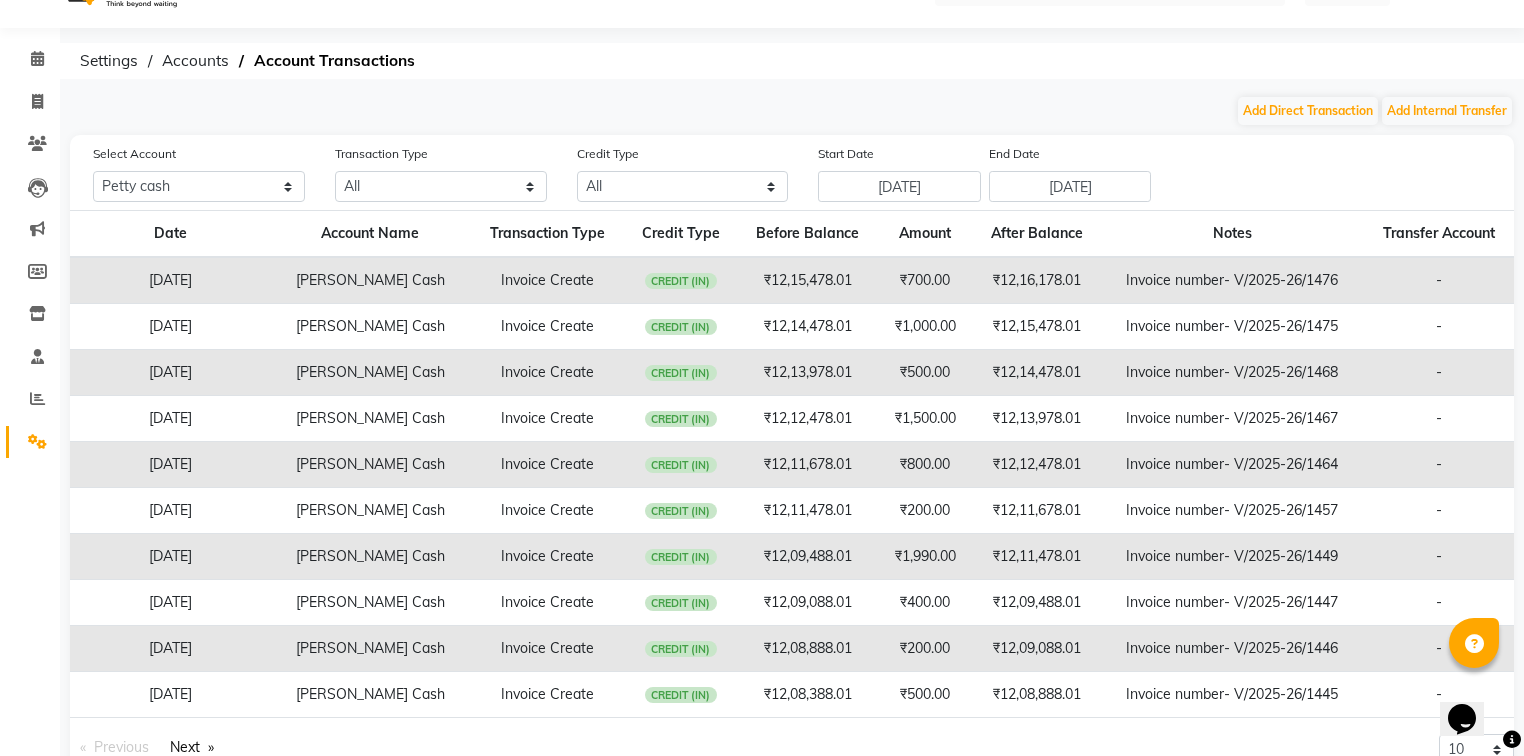 scroll, scrollTop: 0, scrollLeft: 0, axis: both 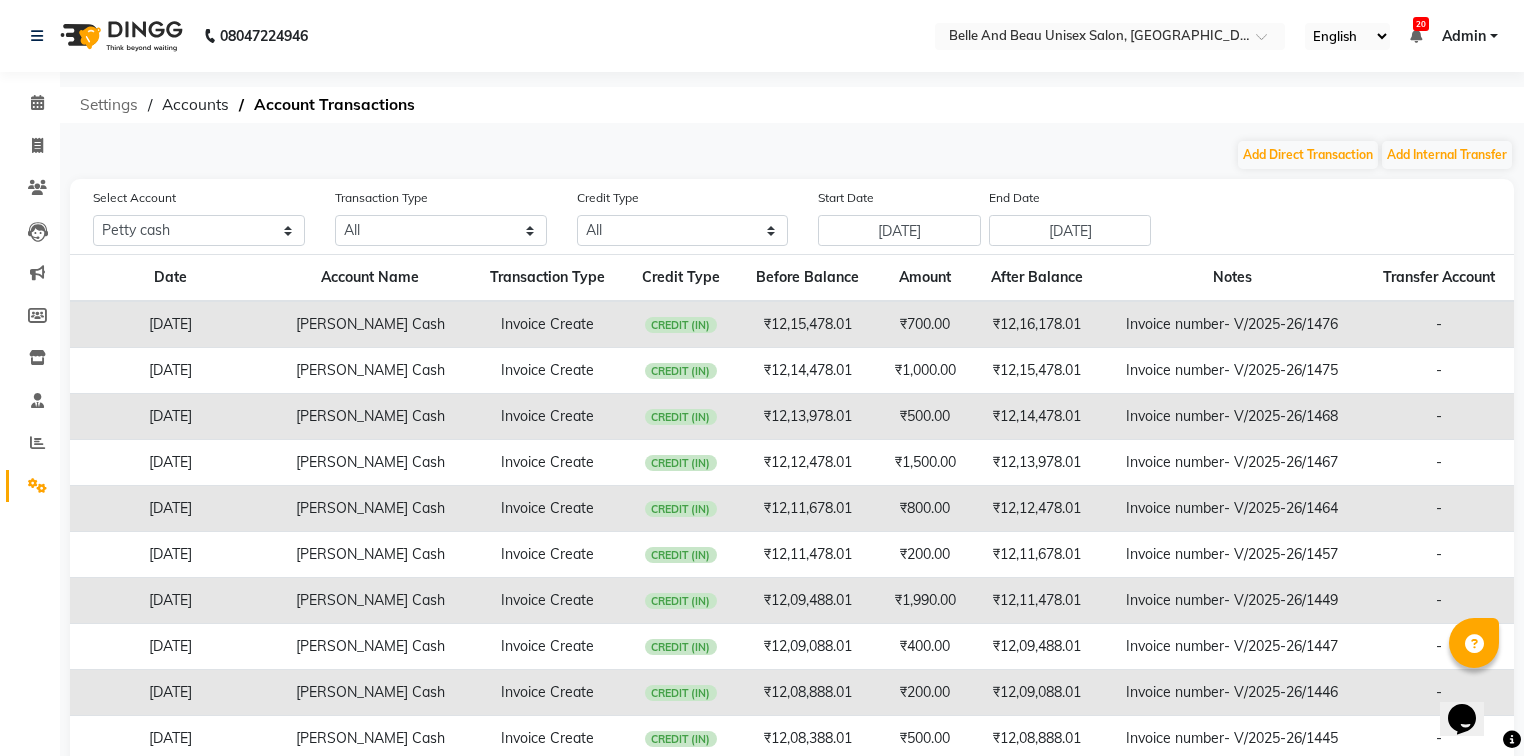 click on "Settings" 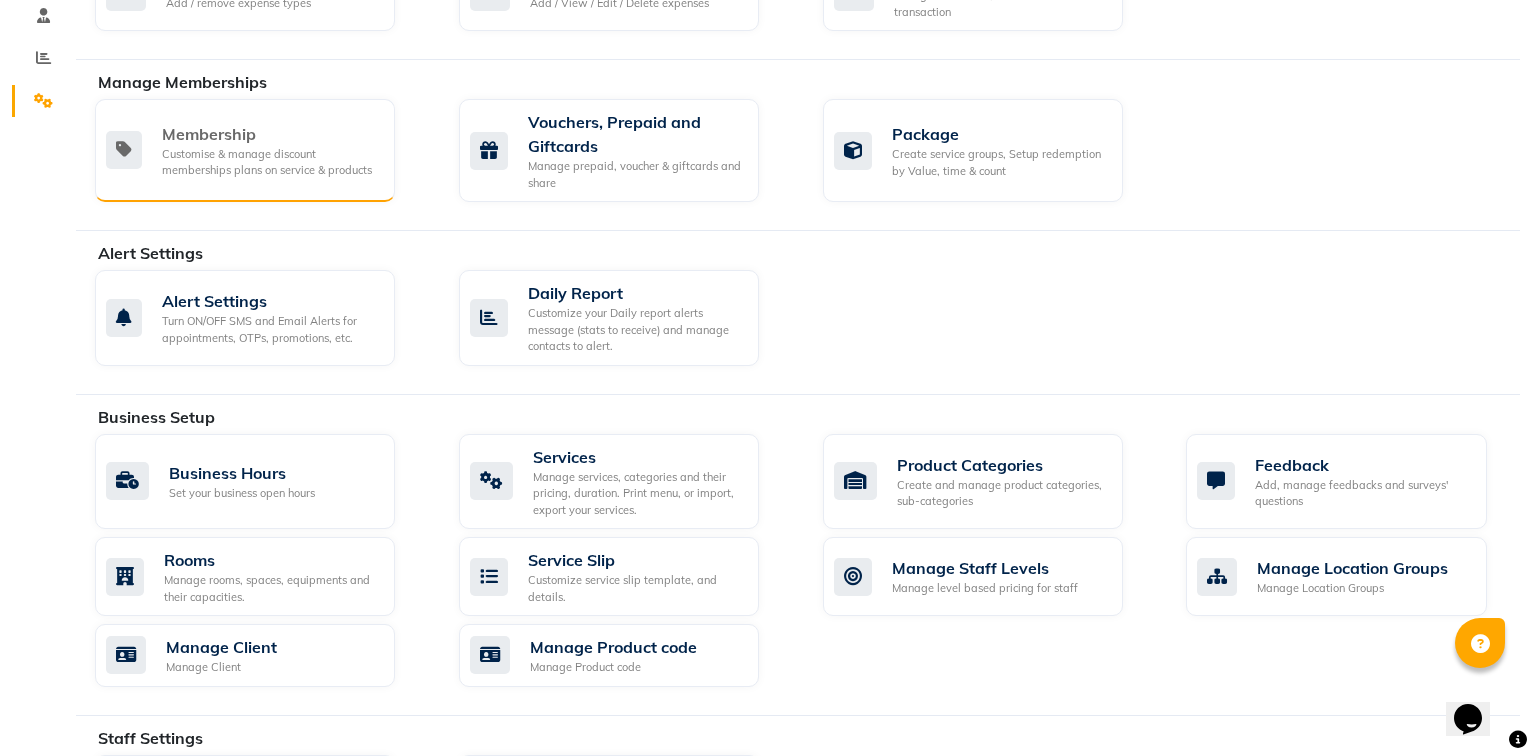 scroll, scrollTop: 0, scrollLeft: 0, axis: both 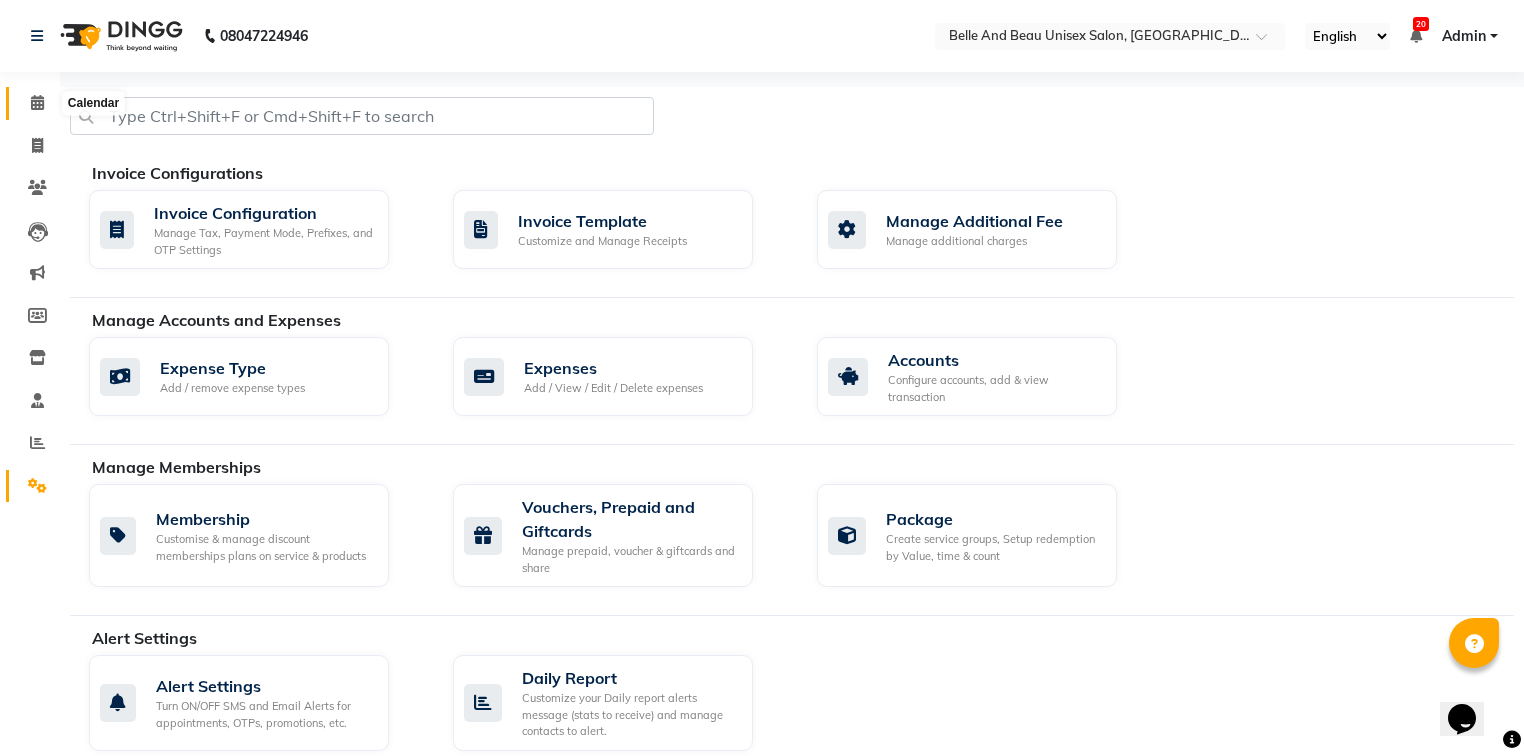 click 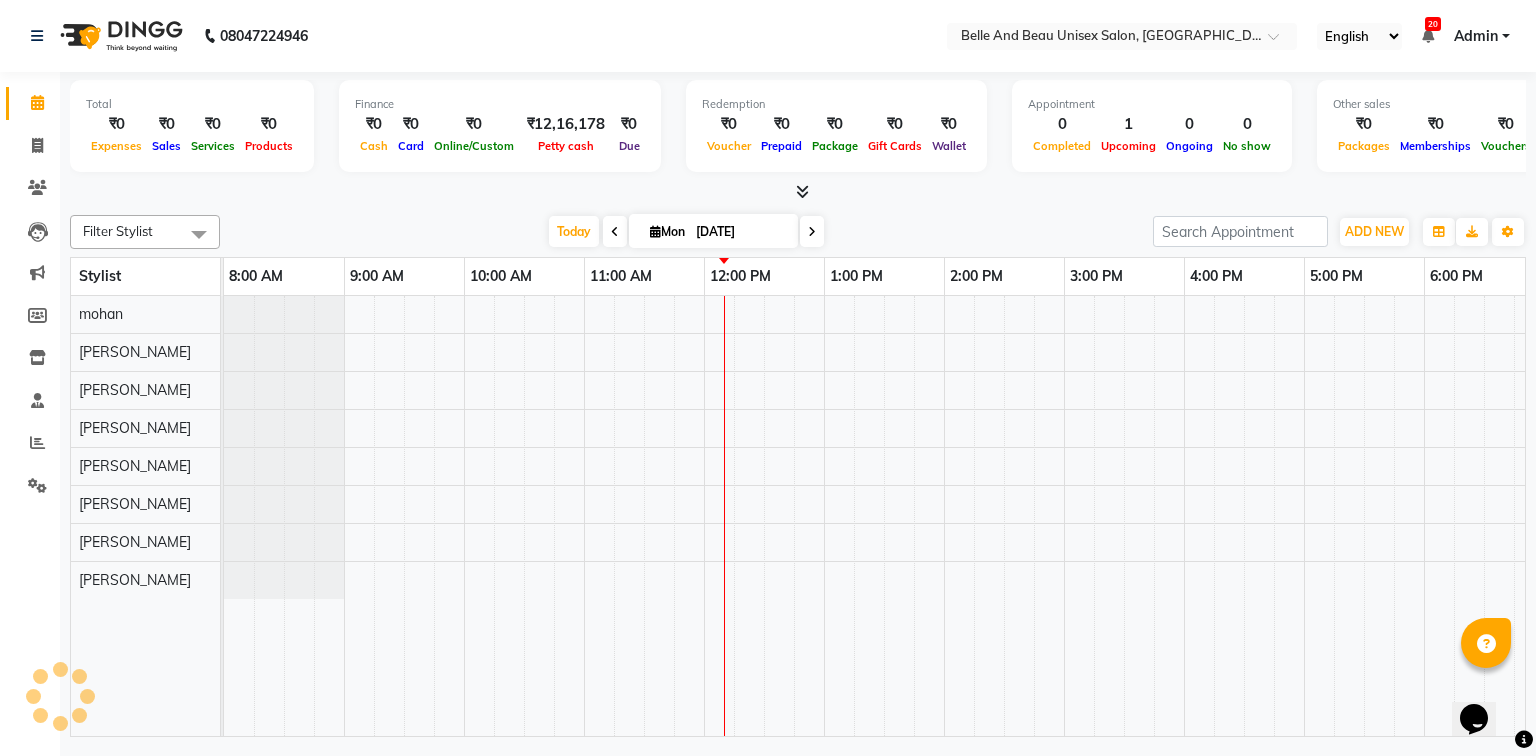 scroll, scrollTop: 0, scrollLeft: 0, axis: both 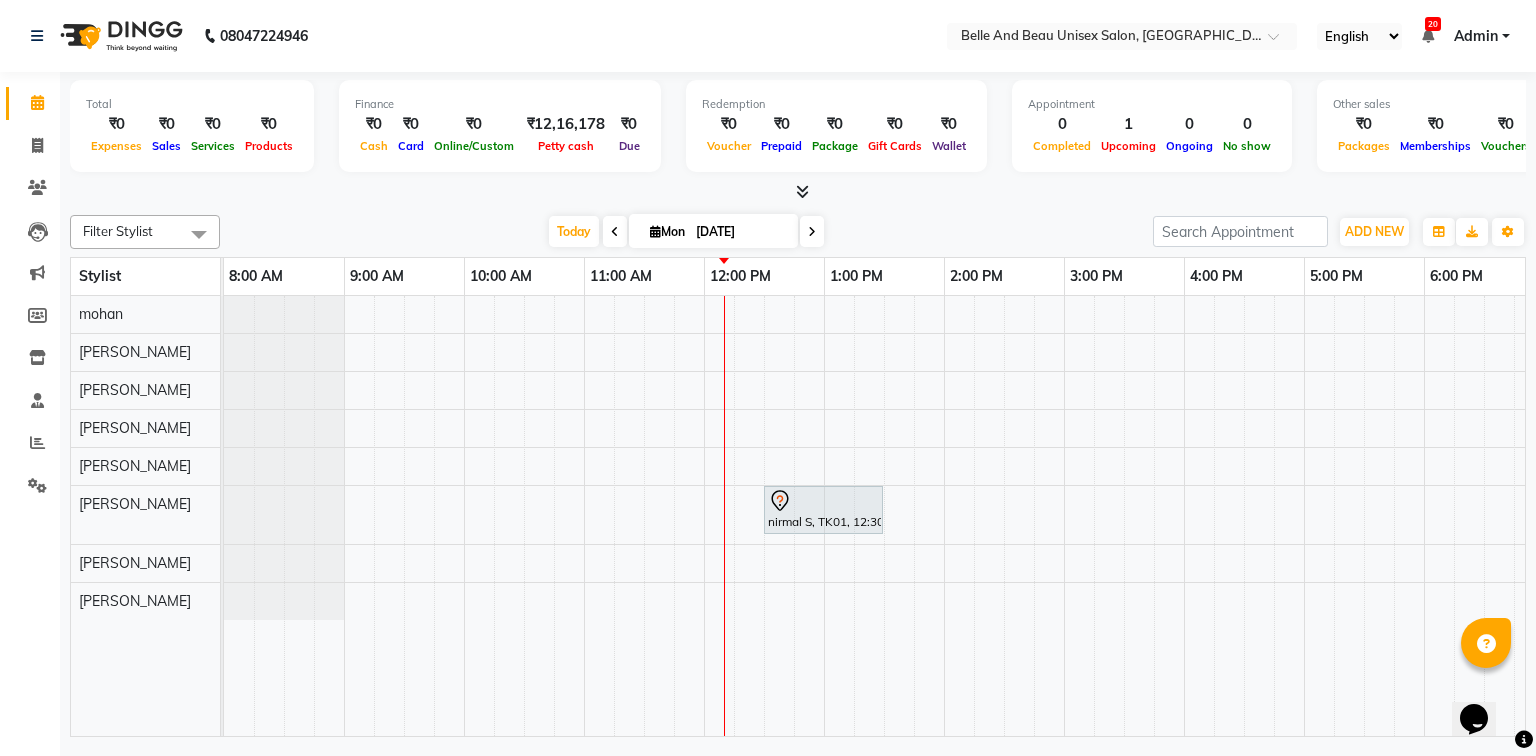 click at bounding box center [802, 191] 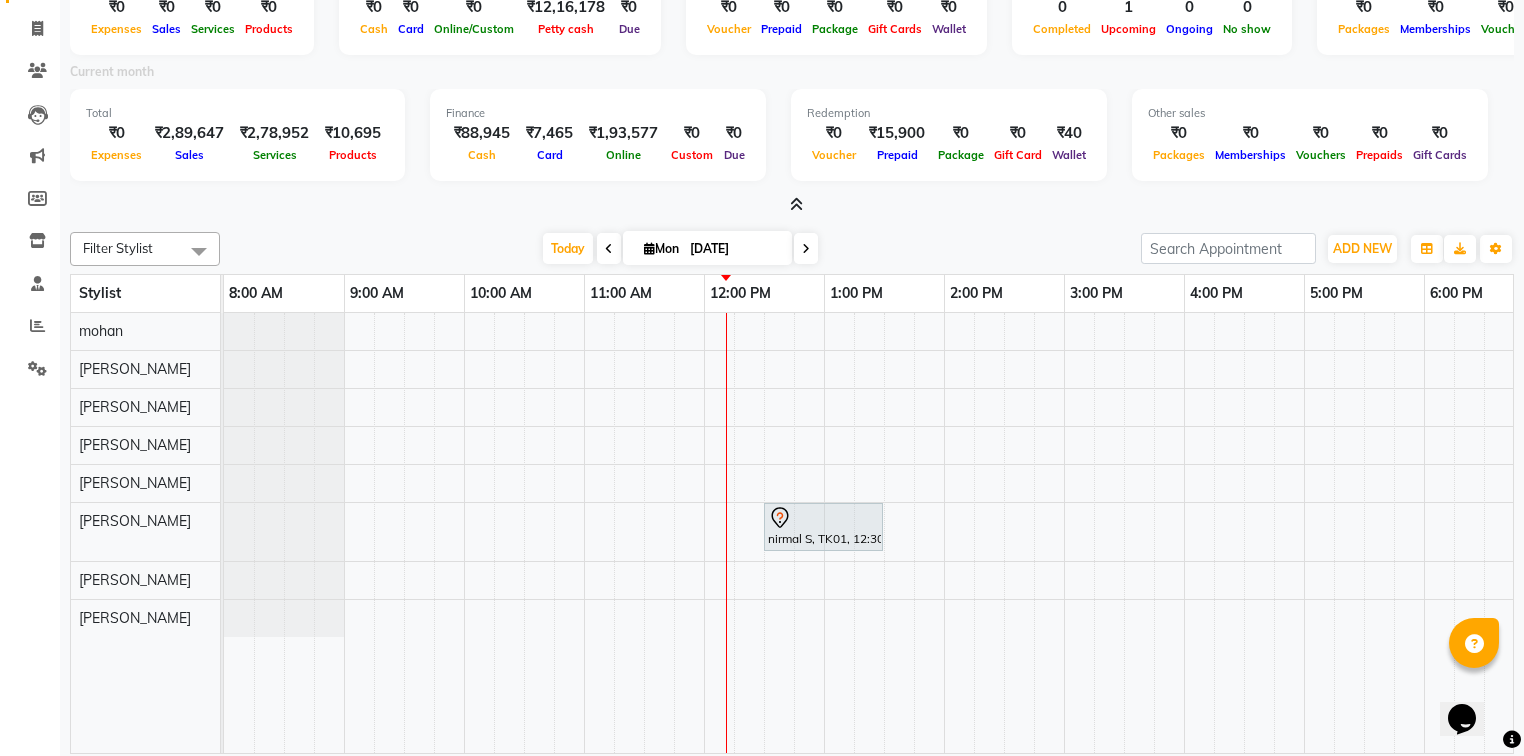 scroll, scrollTop: 119, scrollLeft: 0, axis: vertical 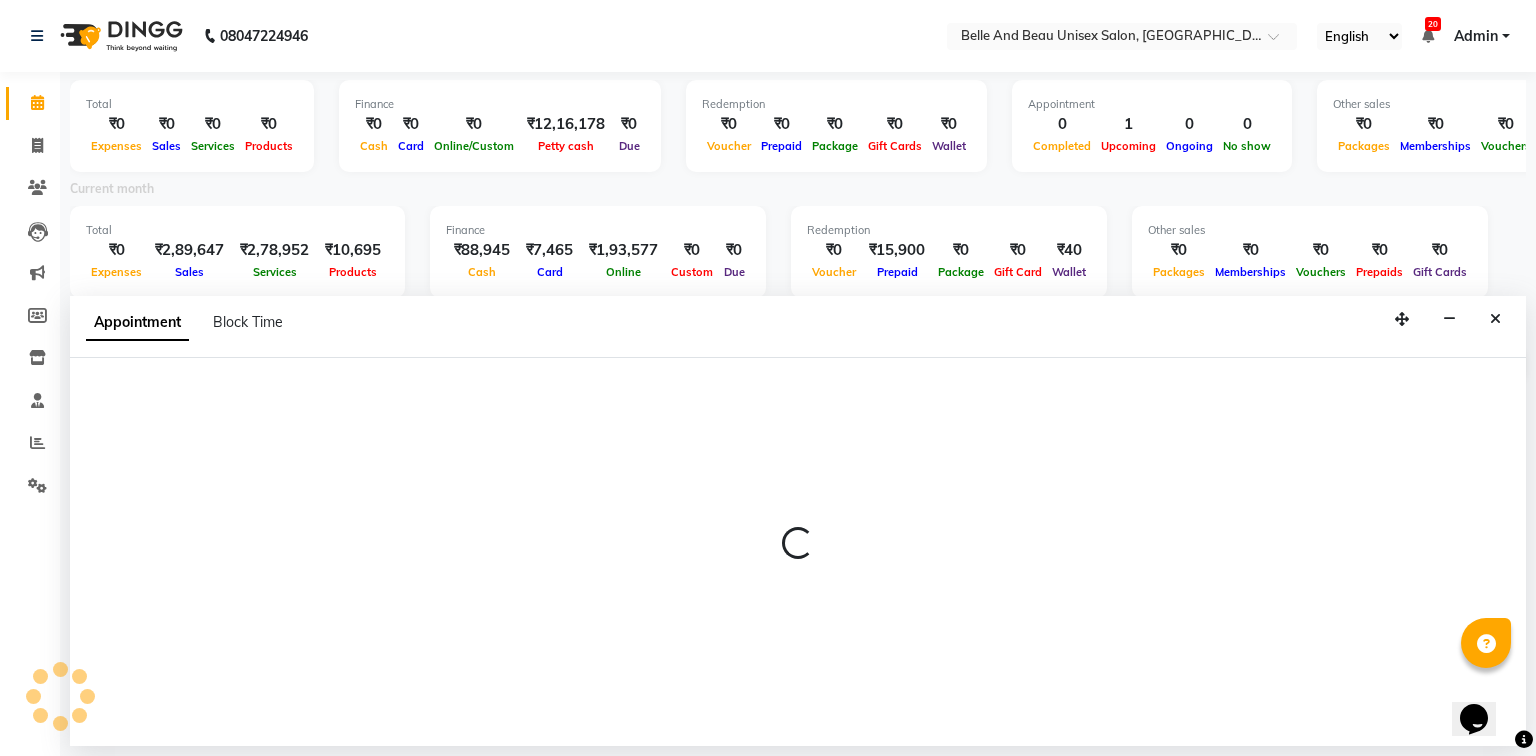 select on "63196" 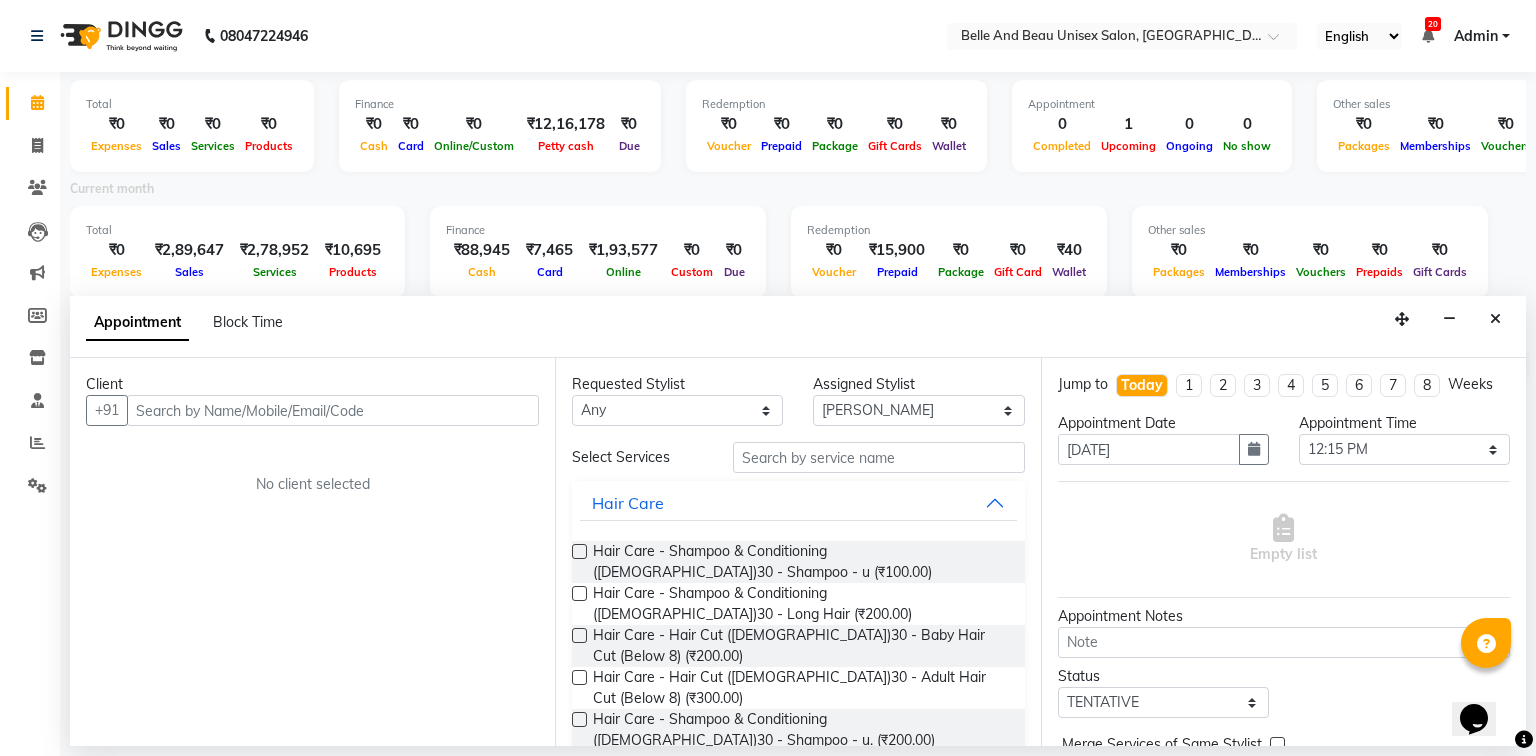 click at bounding box center [333, 410] 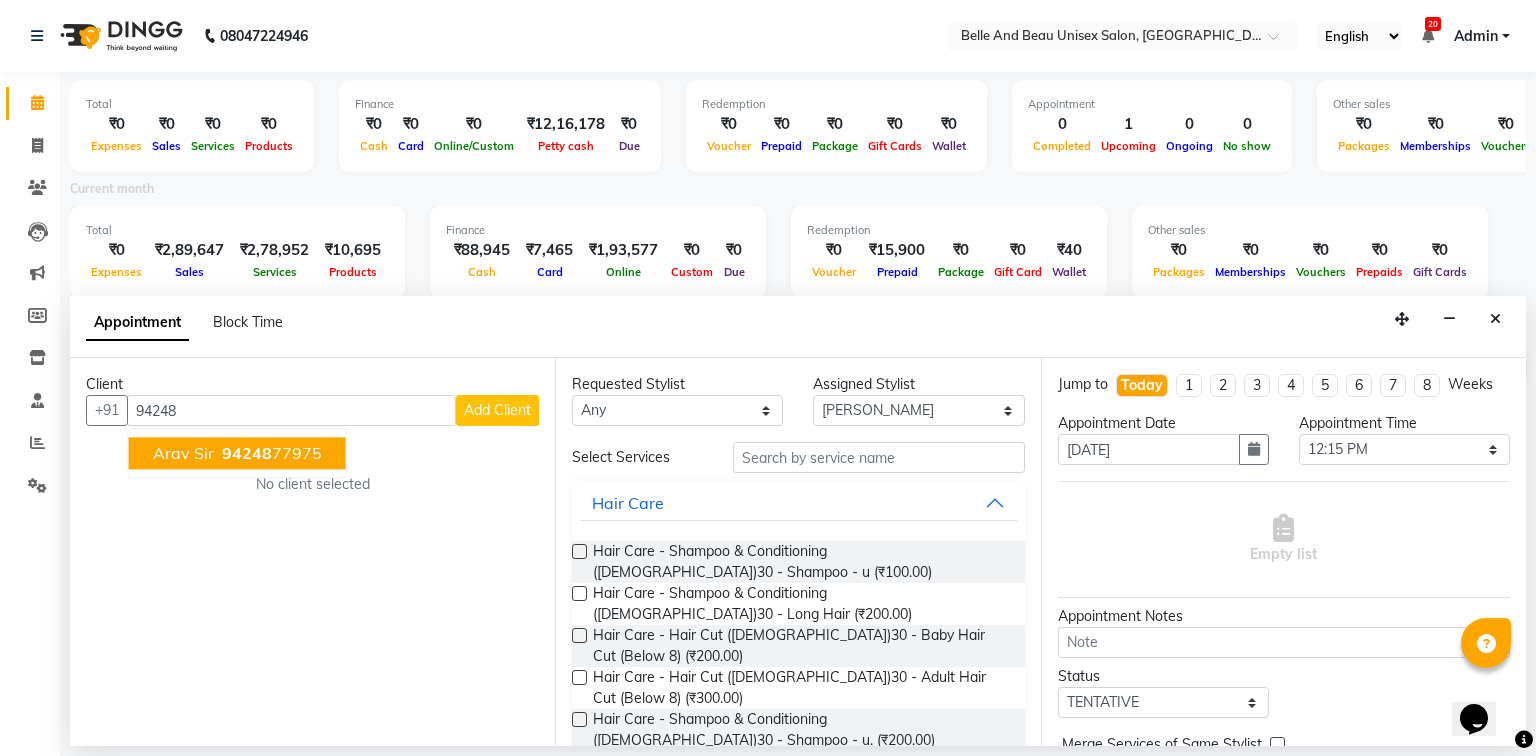 click on "94248 77975" at bounding box center (270, 454) 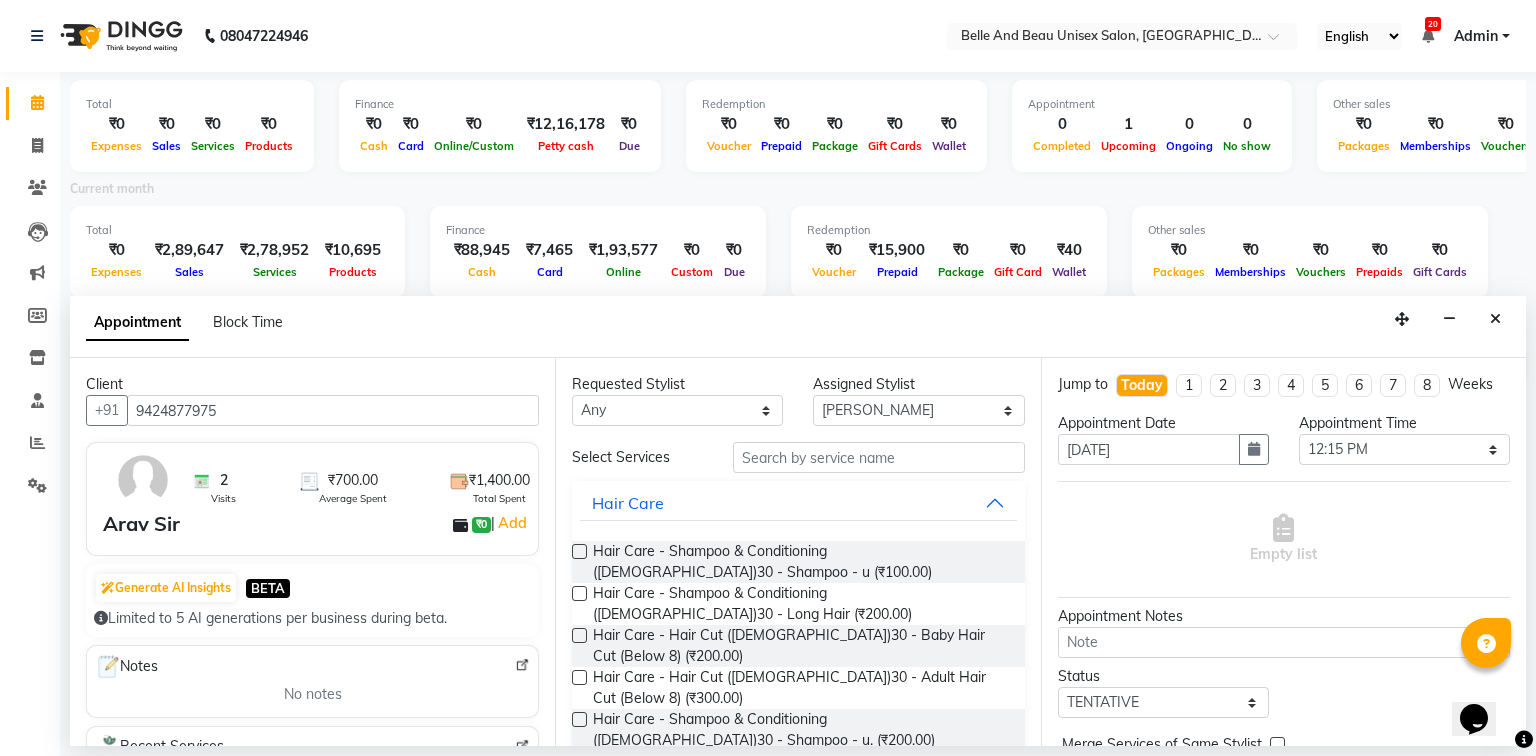 type on "9424877975" 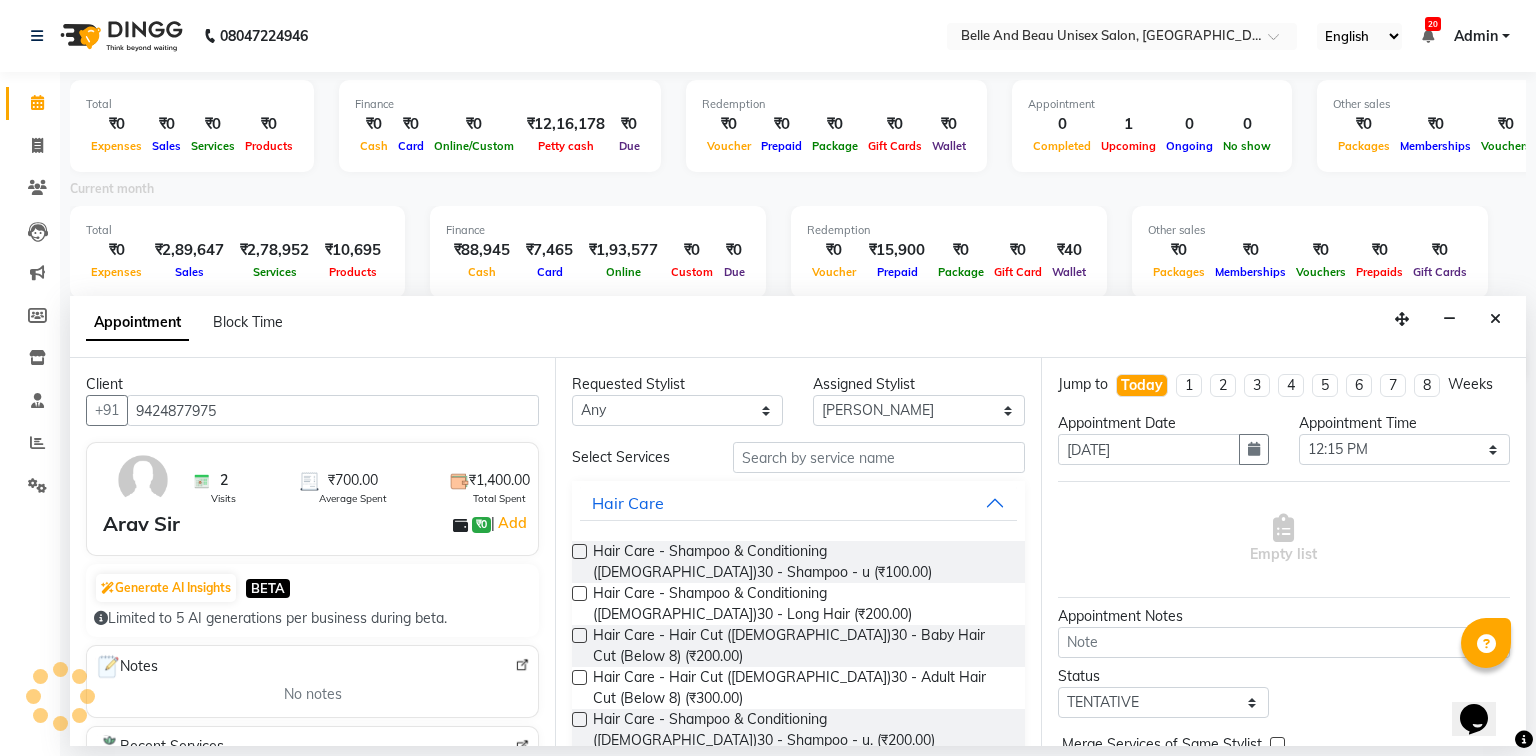 click at bounding box center (579, 635) 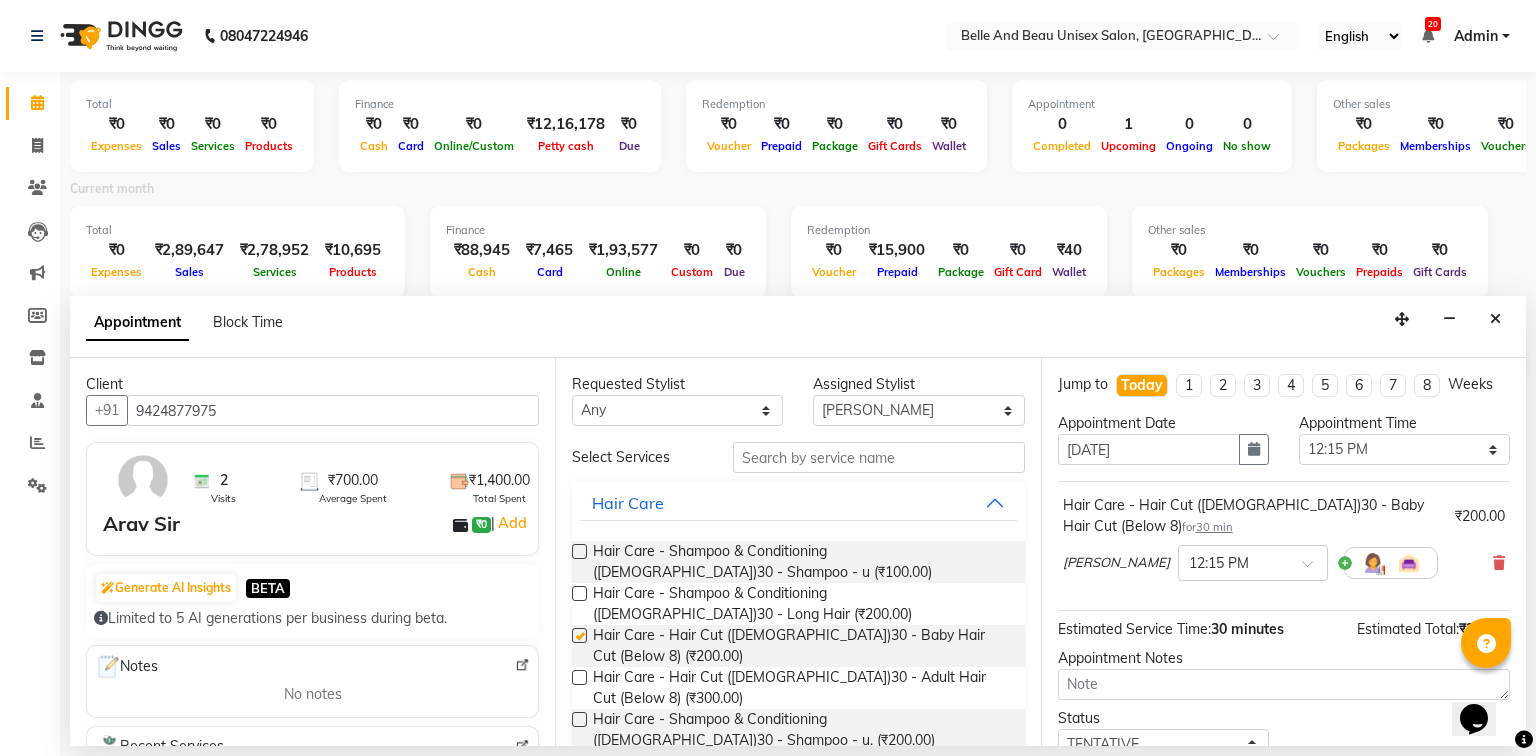 checkbox on "false" 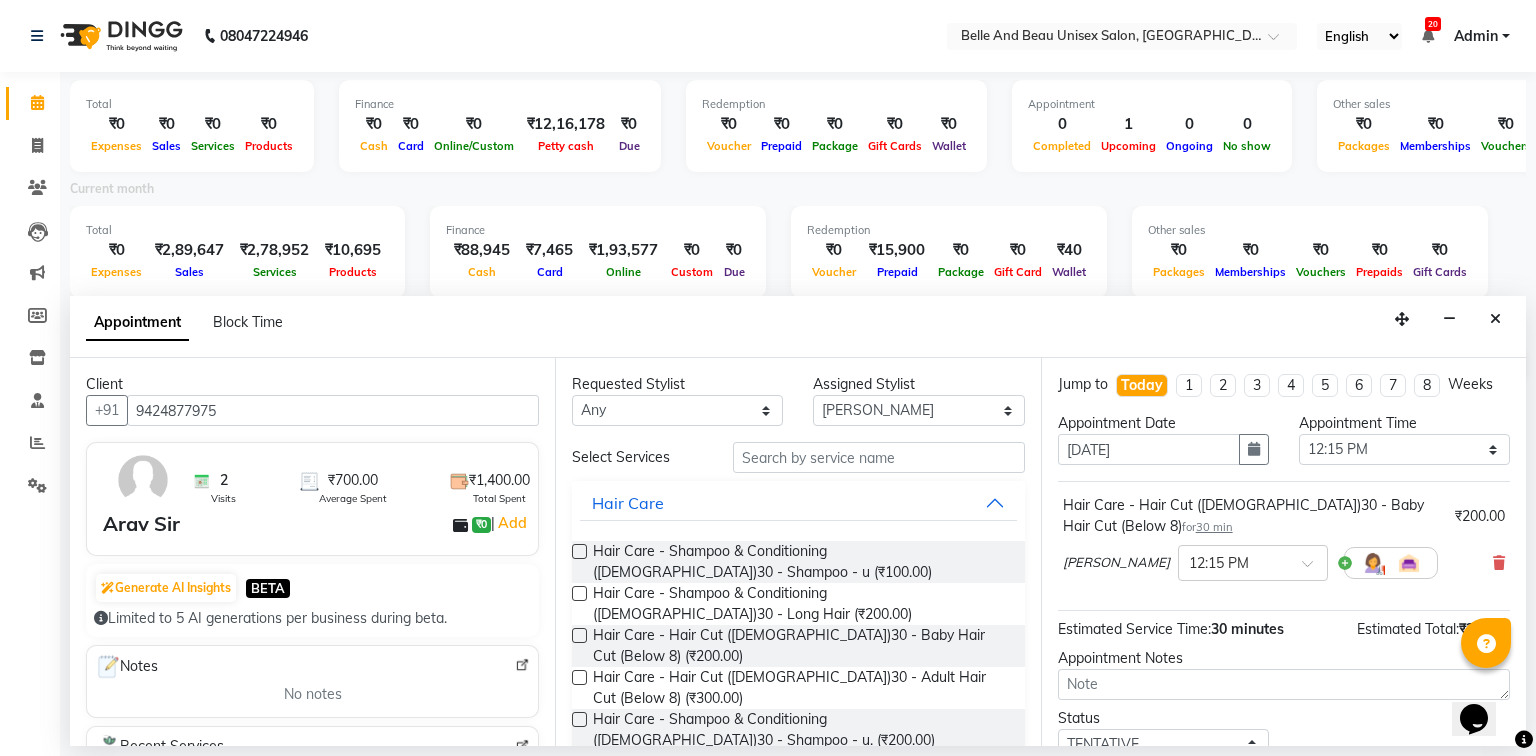 scroll, scrollTop: 139, scrollLeft: 0, axis: vertical 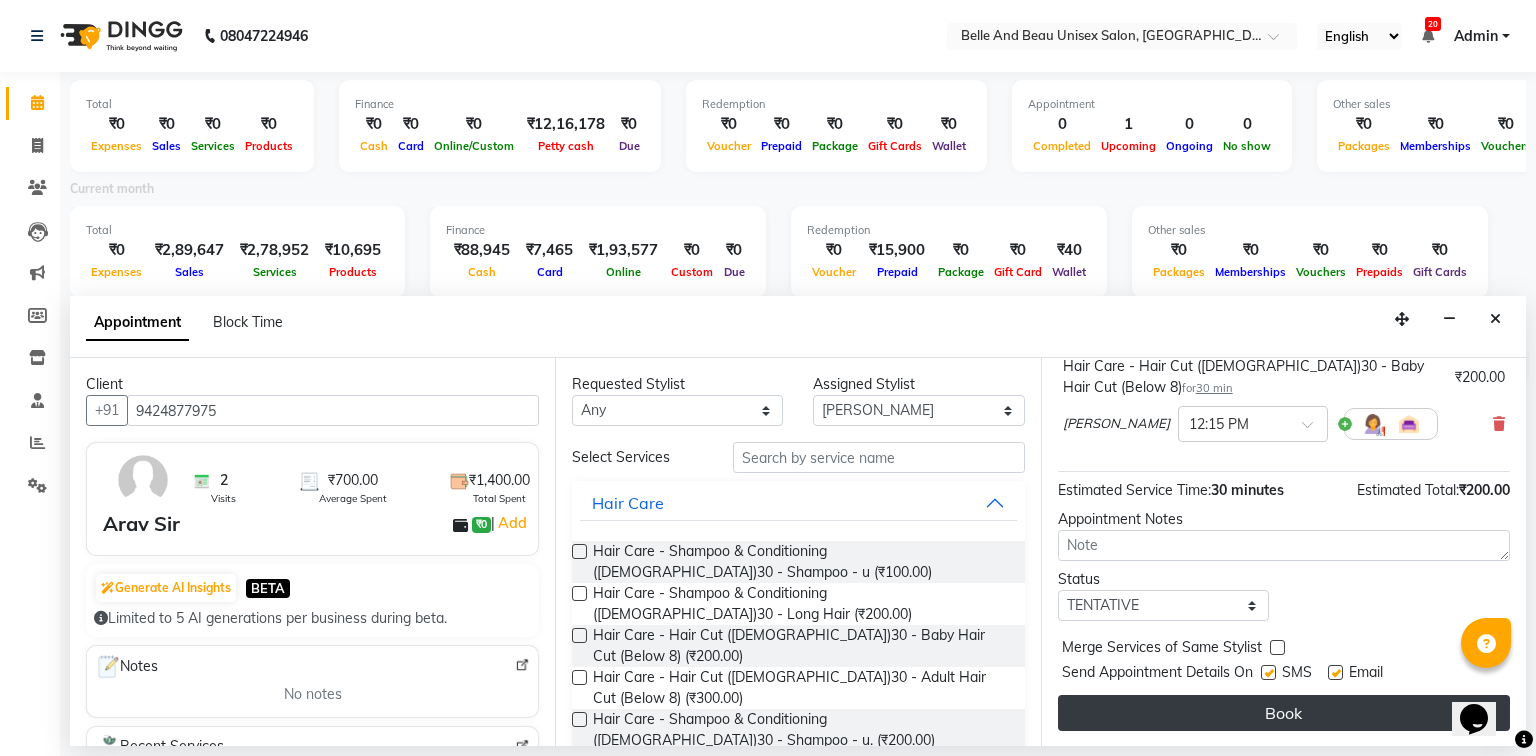 click on "Book" at bounding box center [1284, 713] 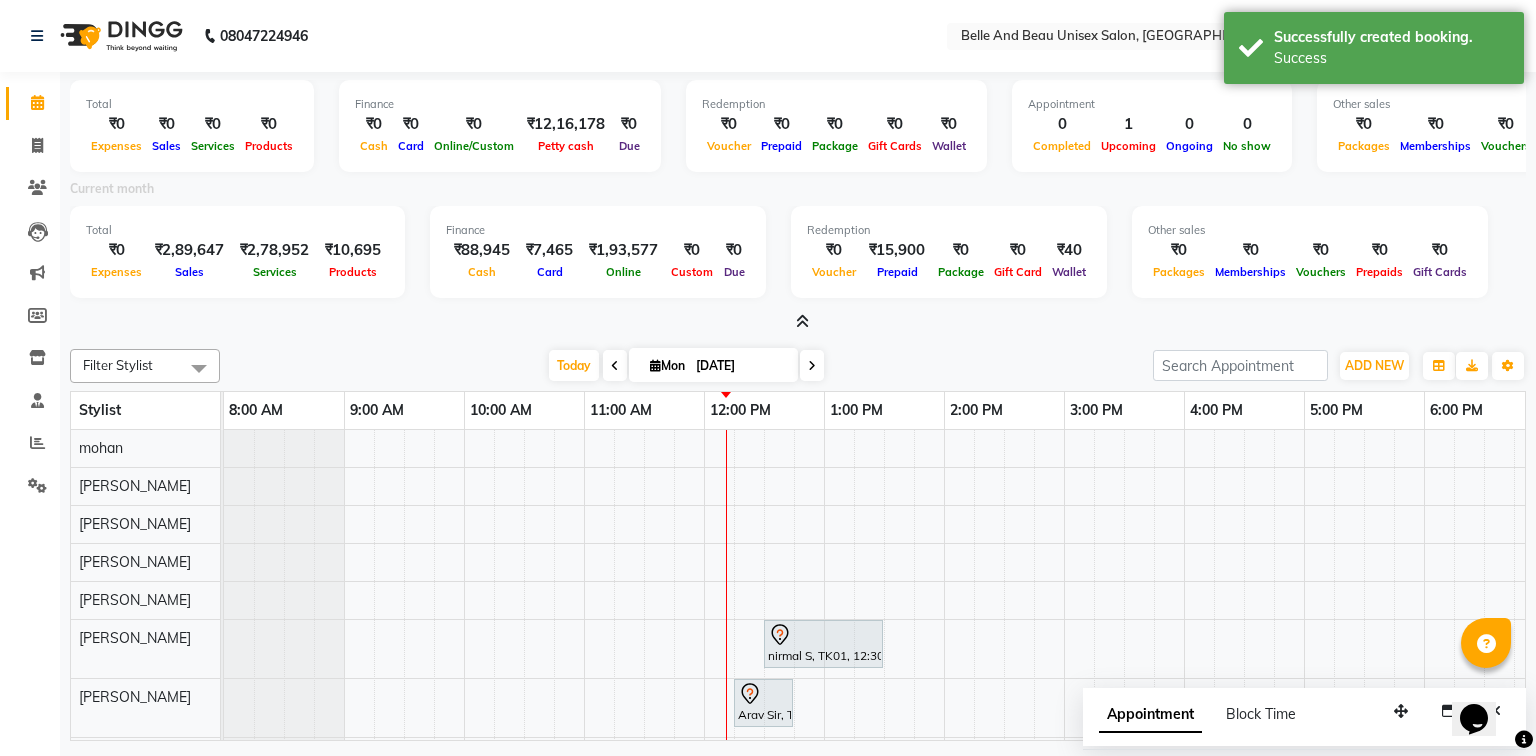 scroll, scrollTop: 44, scrollLeft: 0, axis: vertical 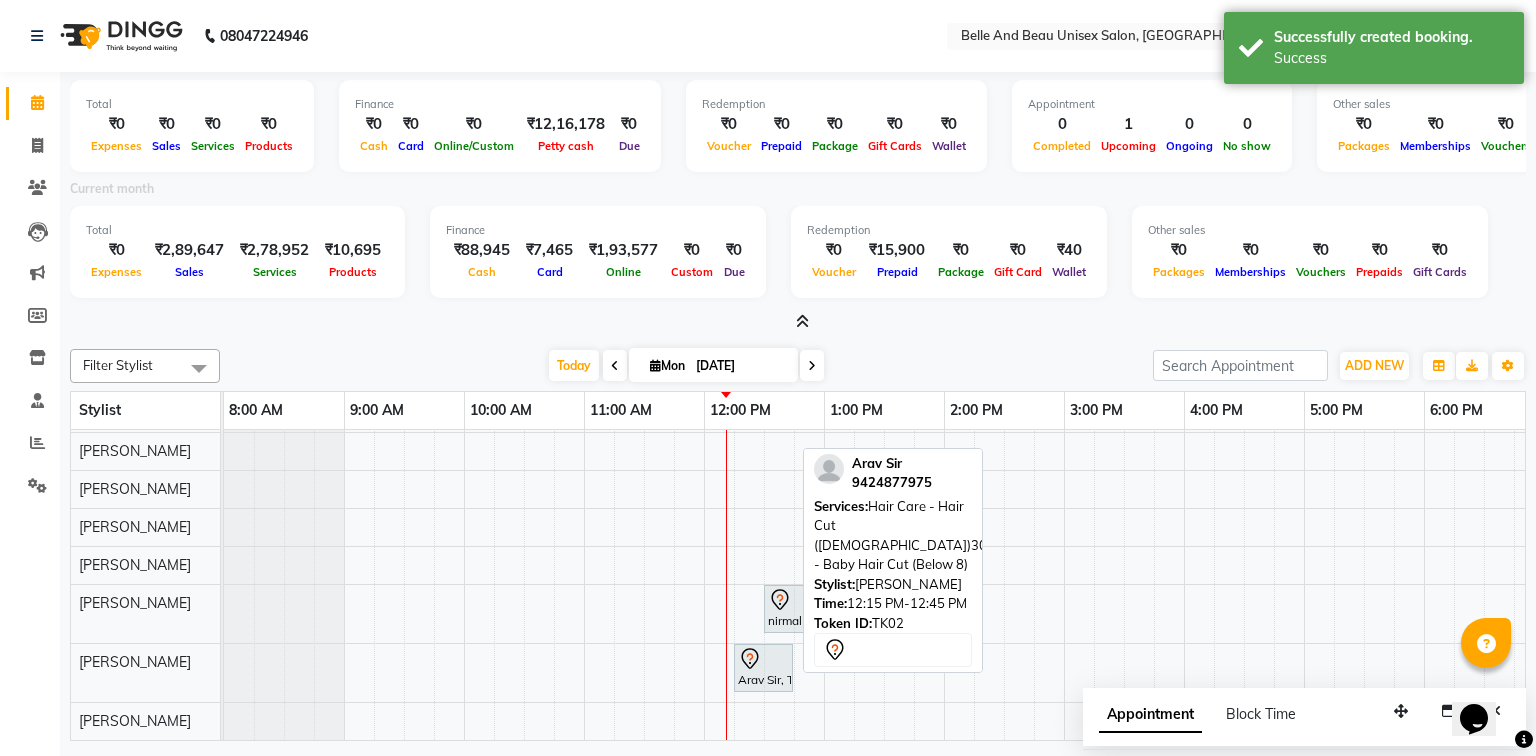 click on "Arav Sir, TK02, 12:15 PM-12:45 PM, Hair Care - Hair Cut ([DEMOGRAPHIC_DATA])30 - Baby Hair Cut (Below 8)" at bounding box center (763, 668) 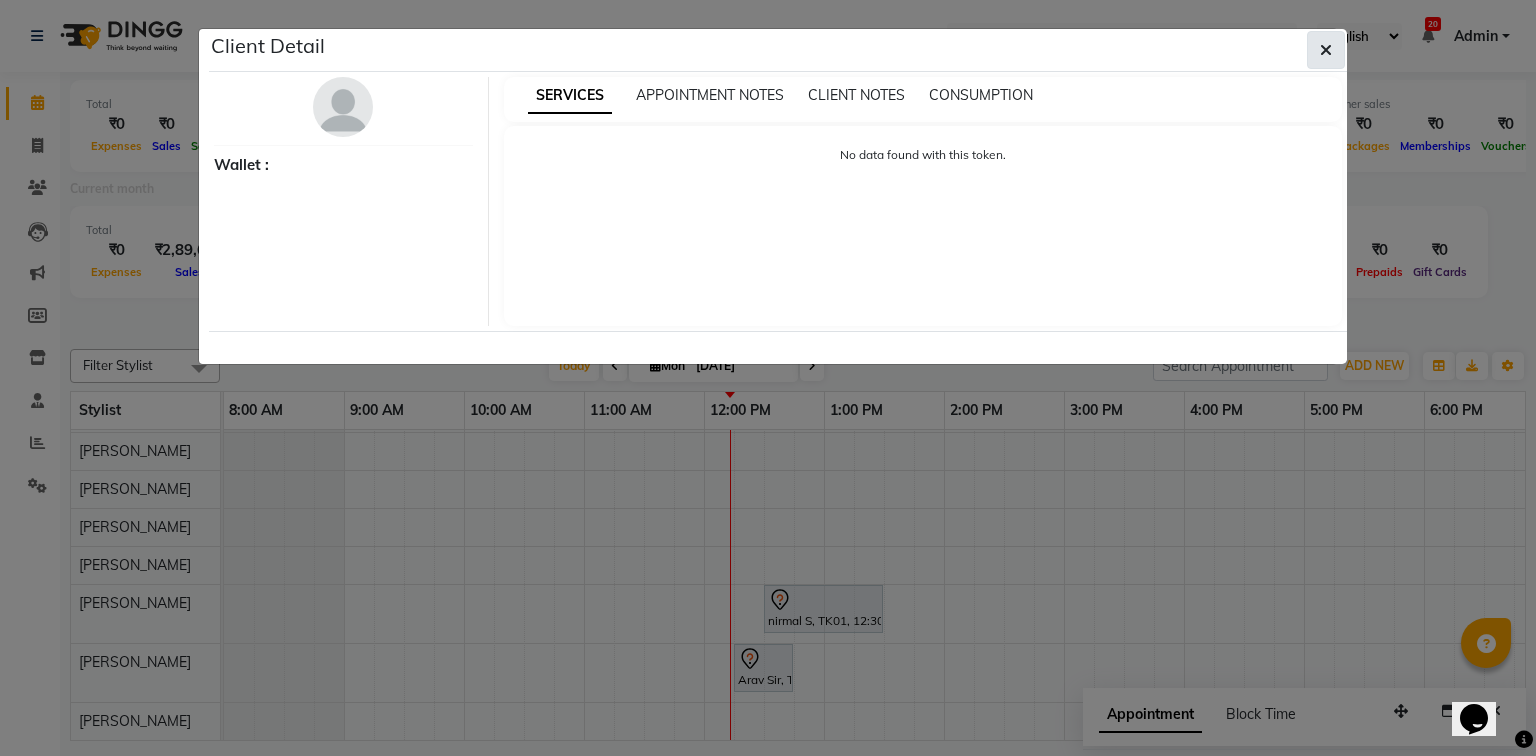click 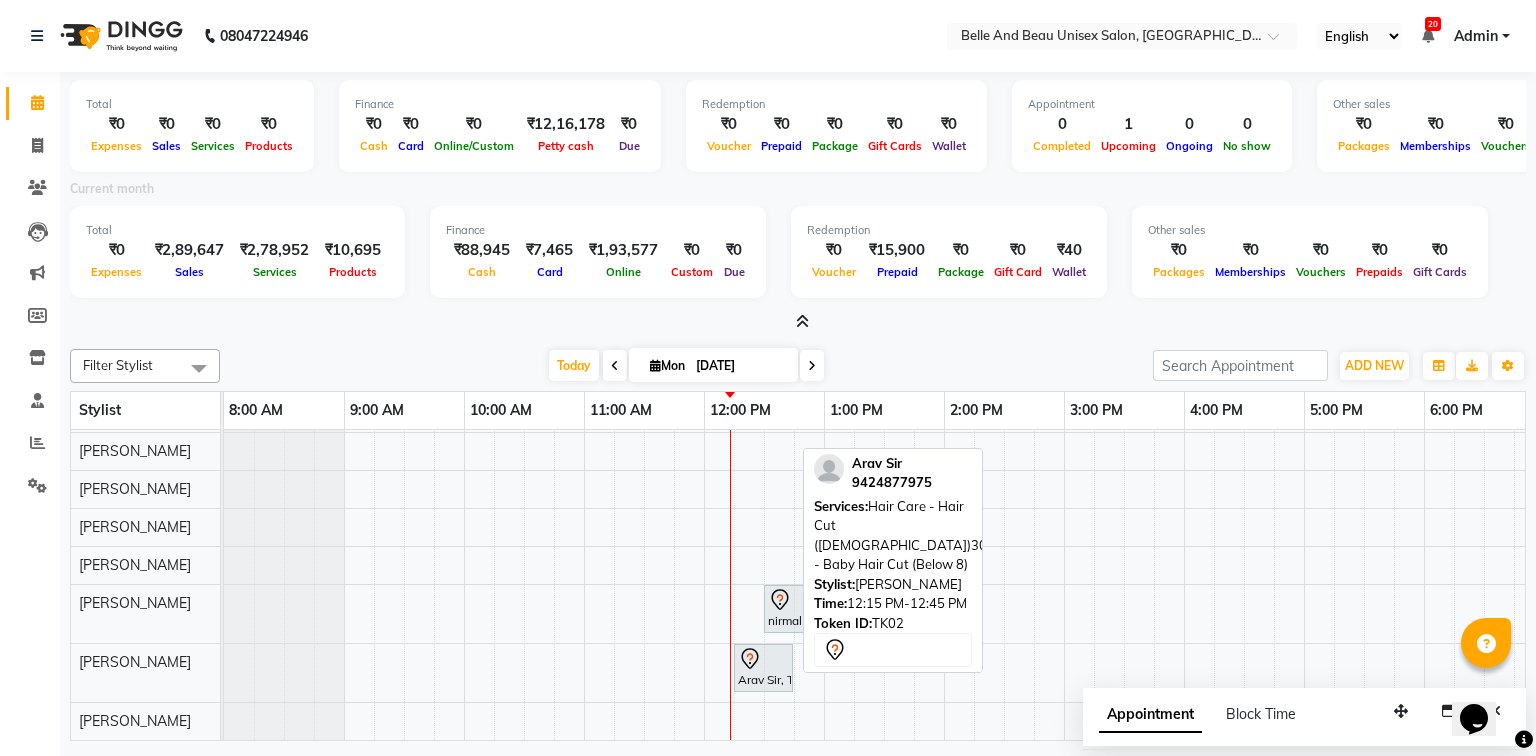 click on "Arav Sir, TK02, 12:15 PM-12:45 PM, Hair Care - Hair Cut ([DEMOGRAPHIC_DATA])30 - Baby Hair Cut (Below 8)" at bounding box center [763, 668] 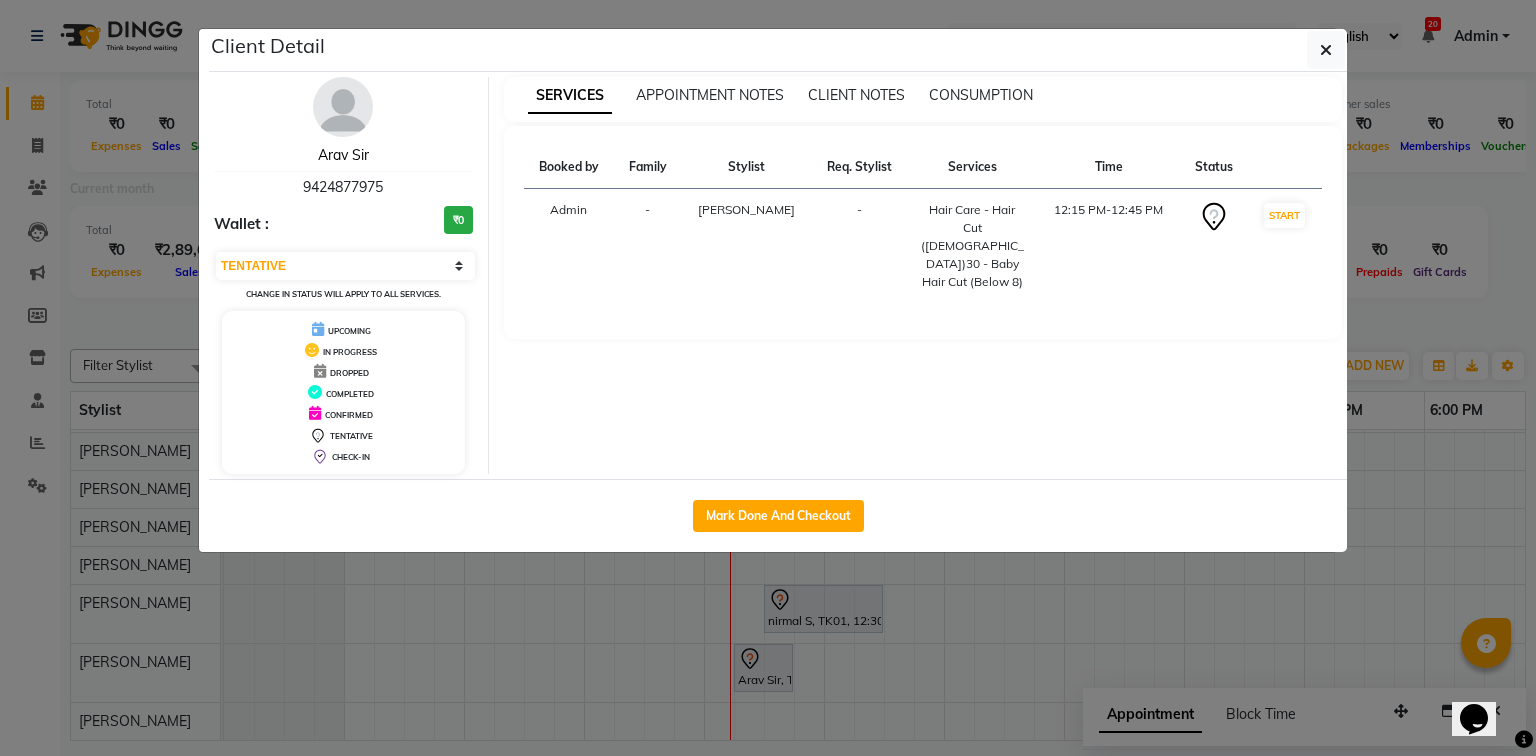 click on "Arav Sir" at bounding box center (343, 155) 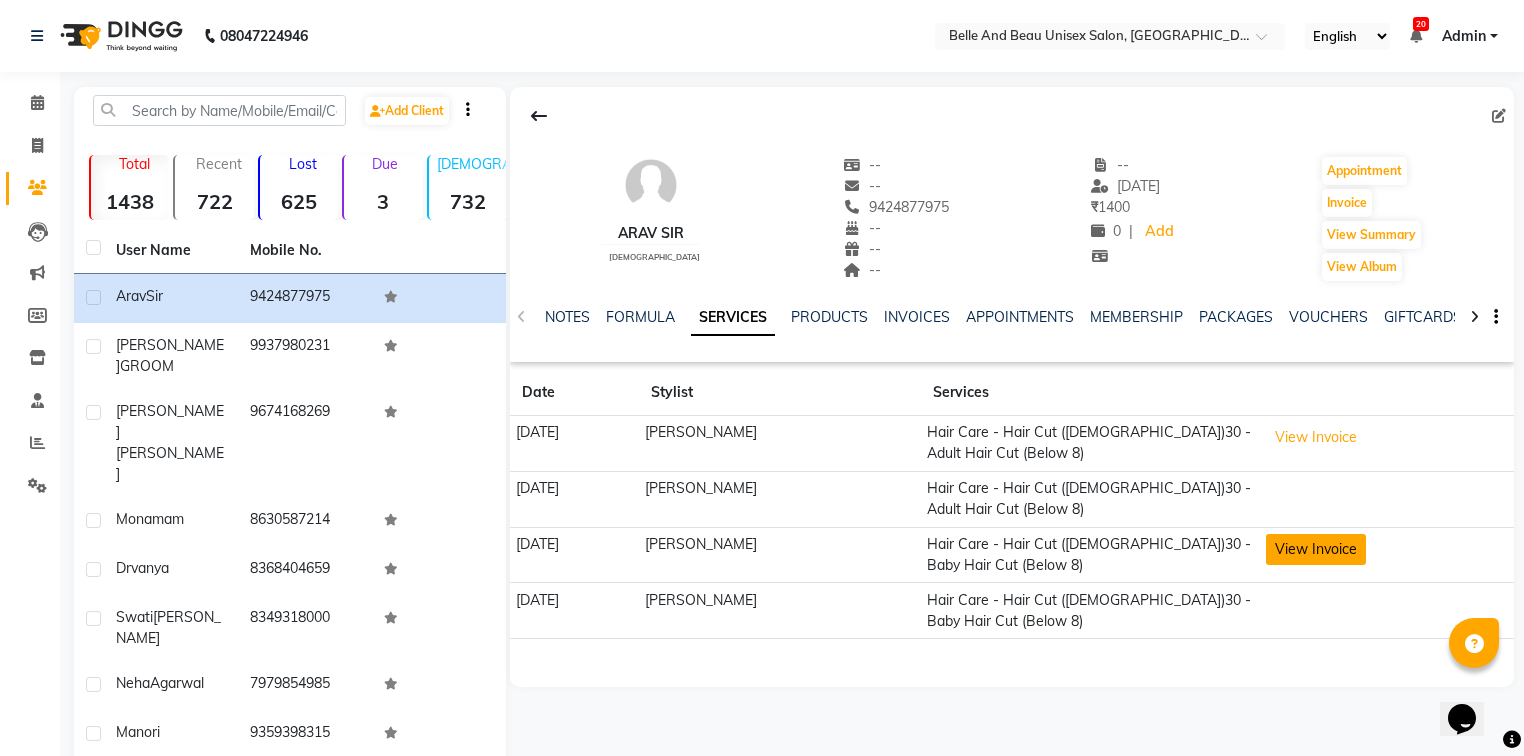 click on "View Invoice" 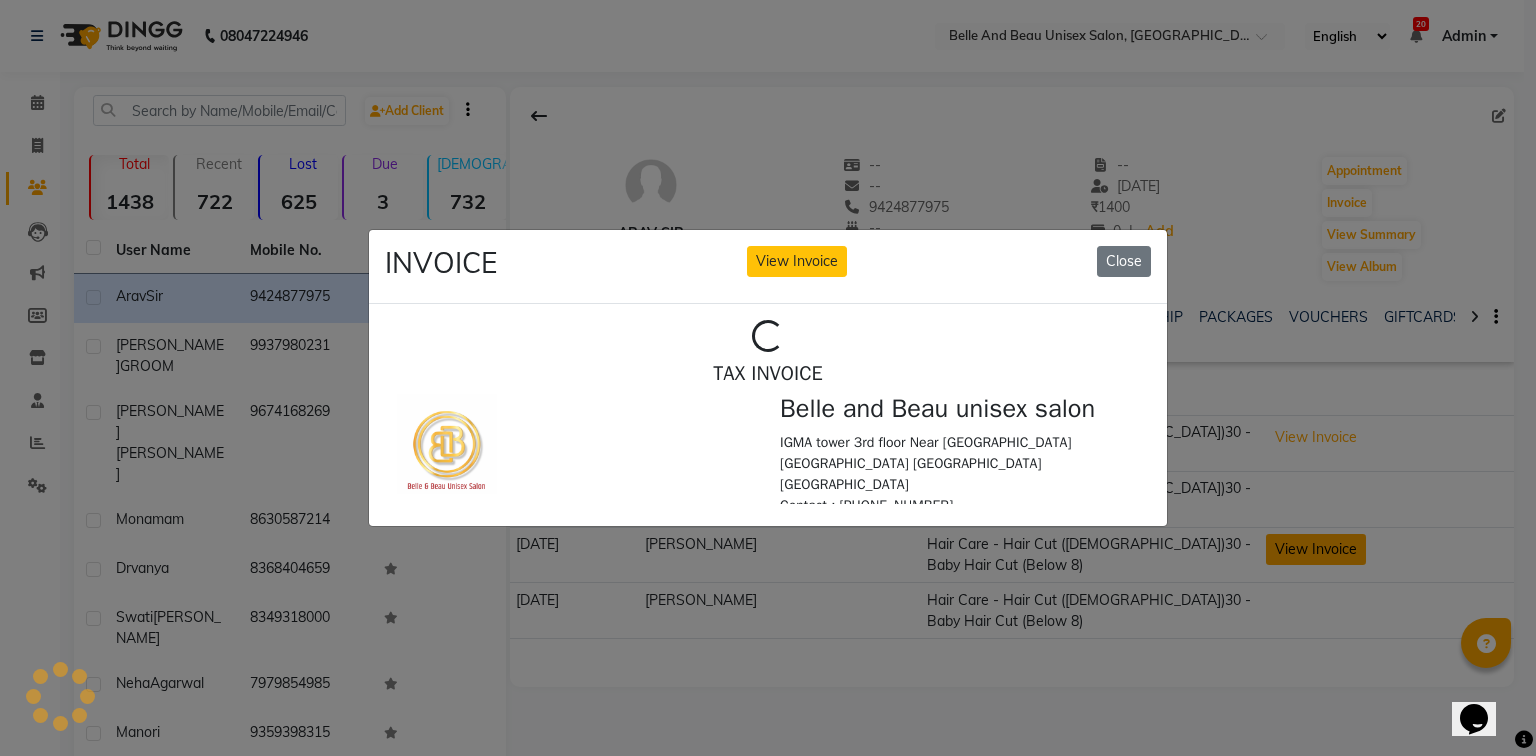 scroll, scrollTop: 0, scrollLeft: 0, axis: both 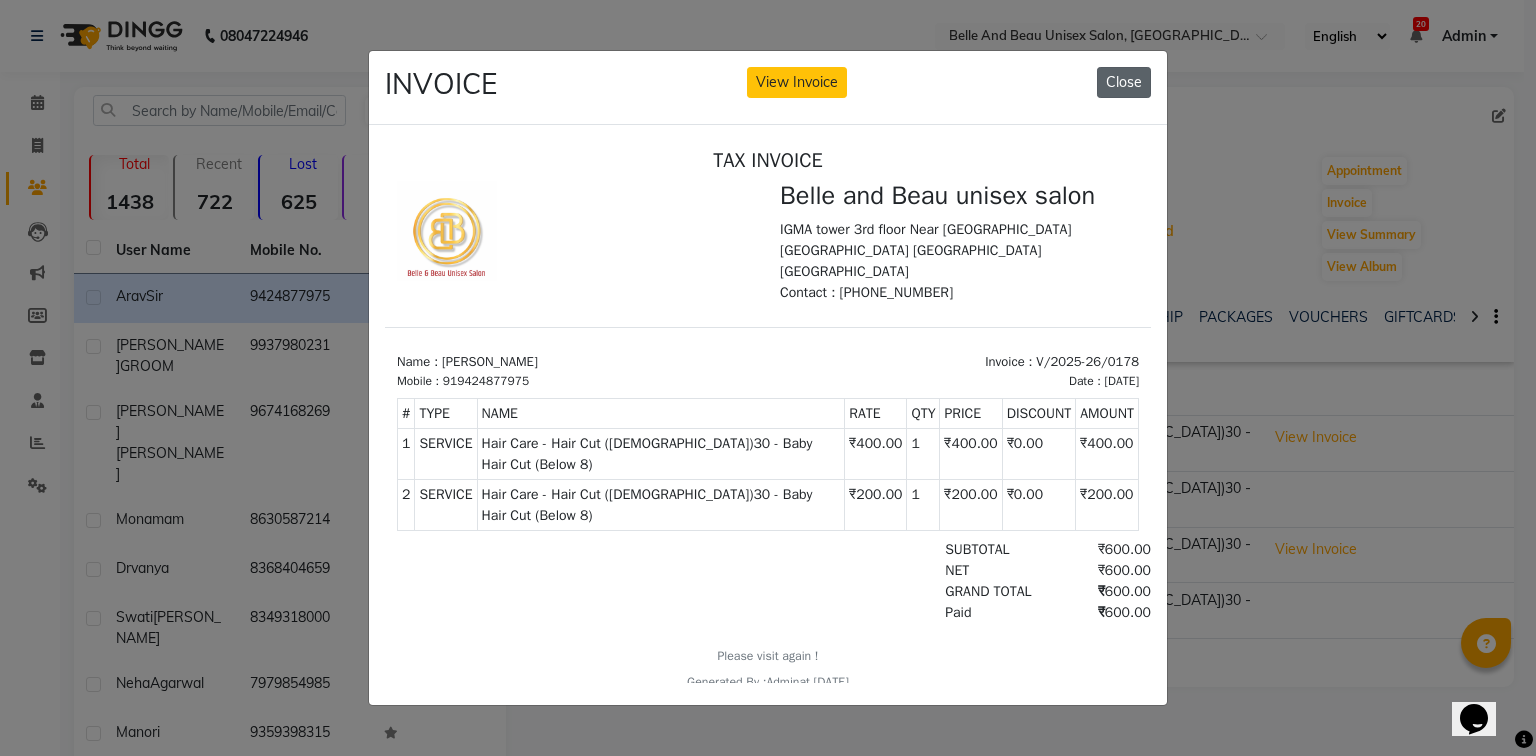click on "Close" 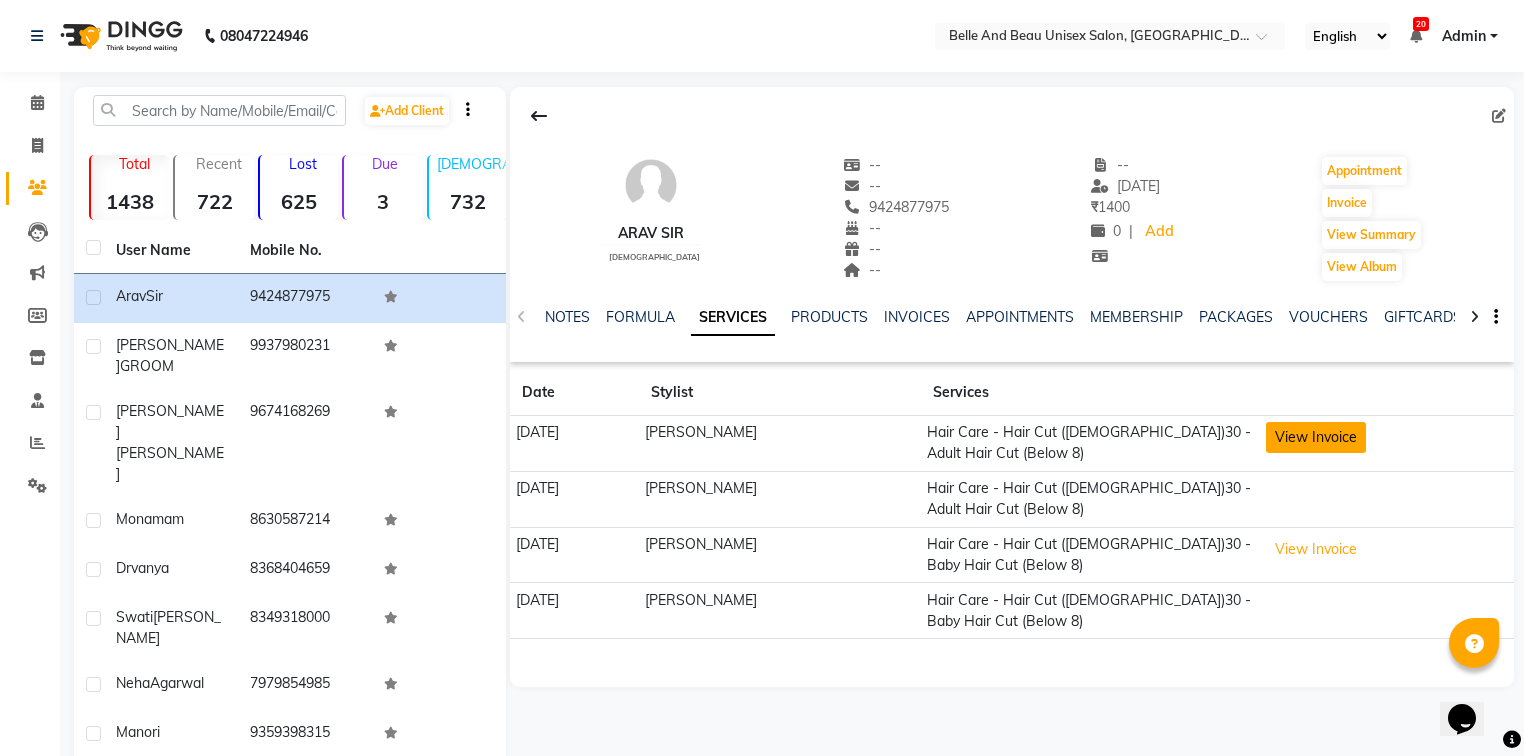 click on "View Invoice" 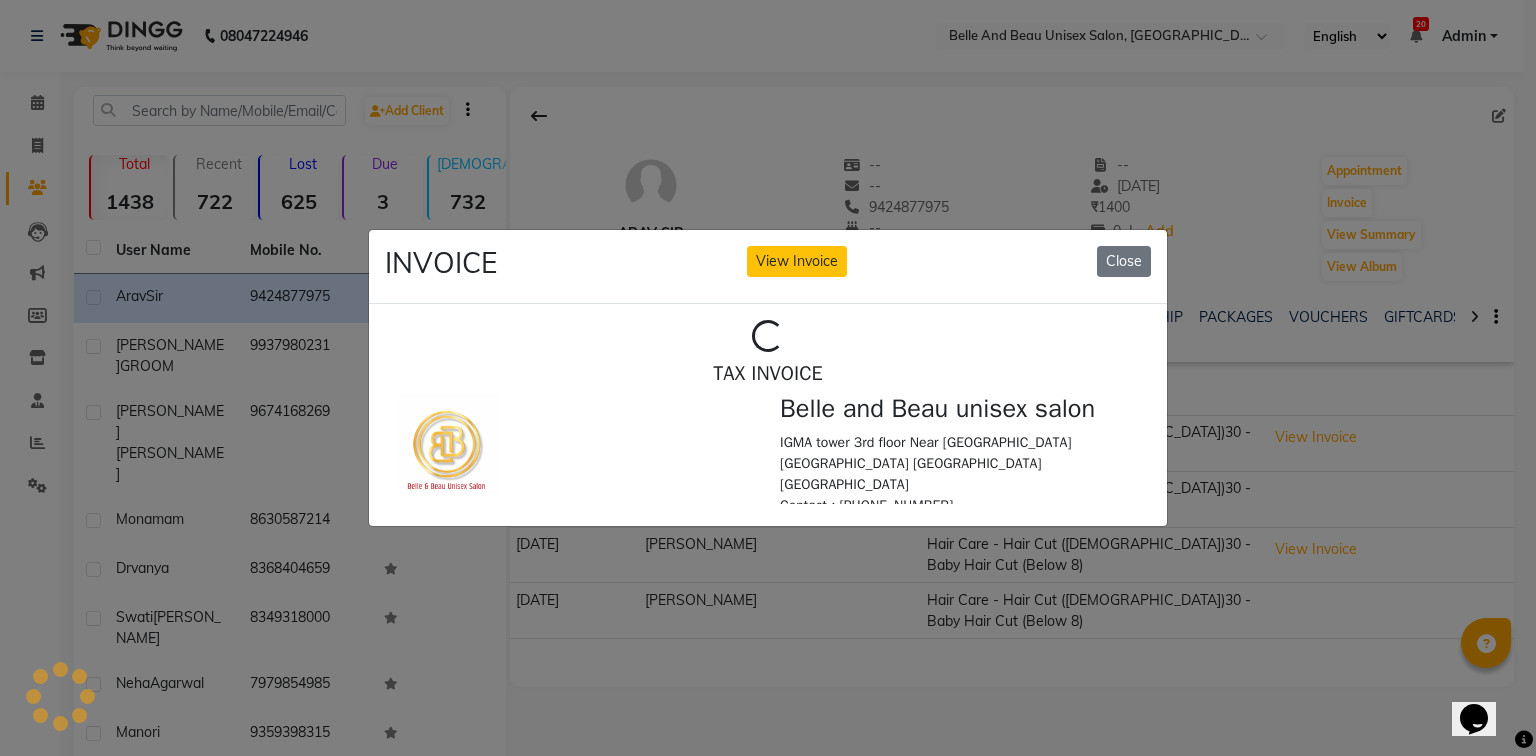 scroll, scrollTop: 0, scrollLeft: 0, axis: both 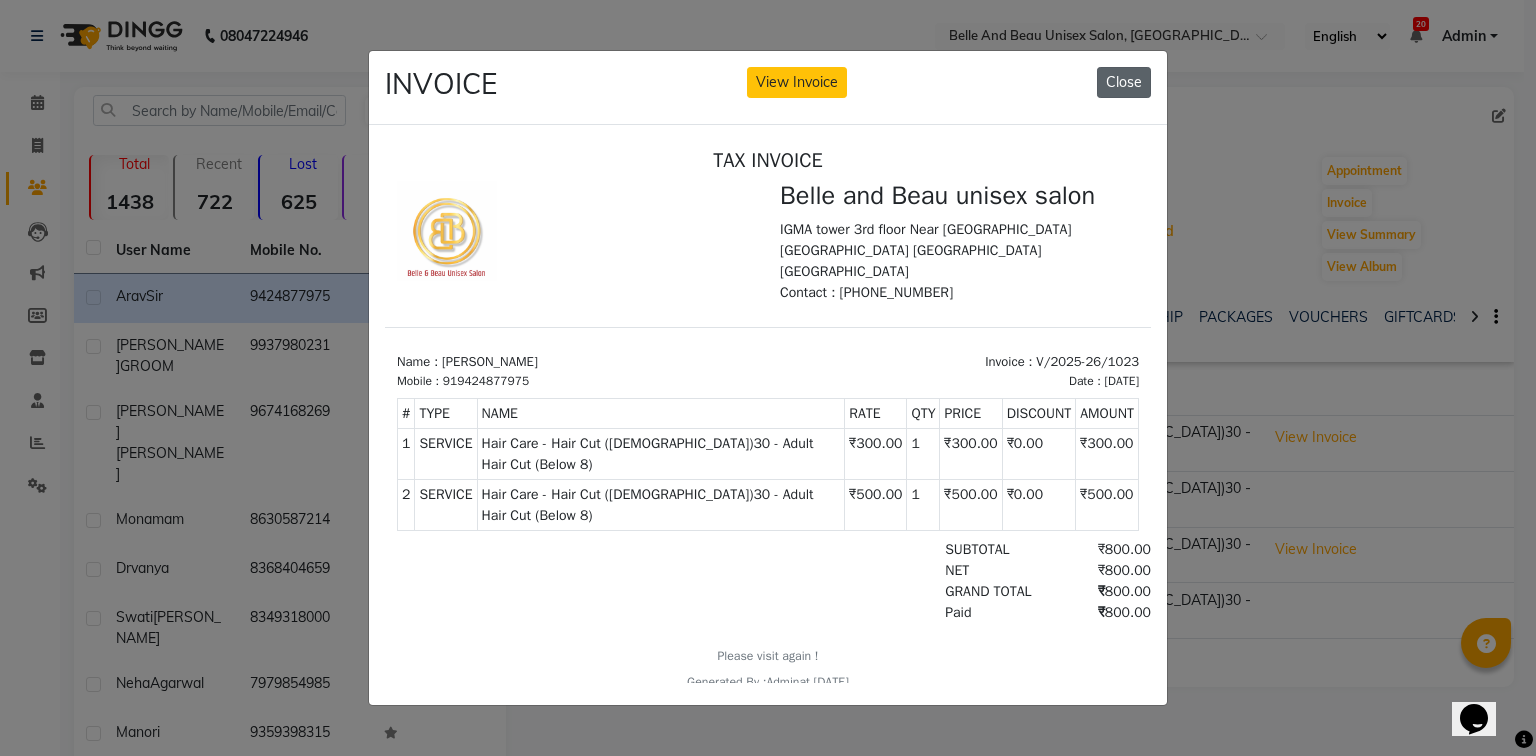 click on "Close" 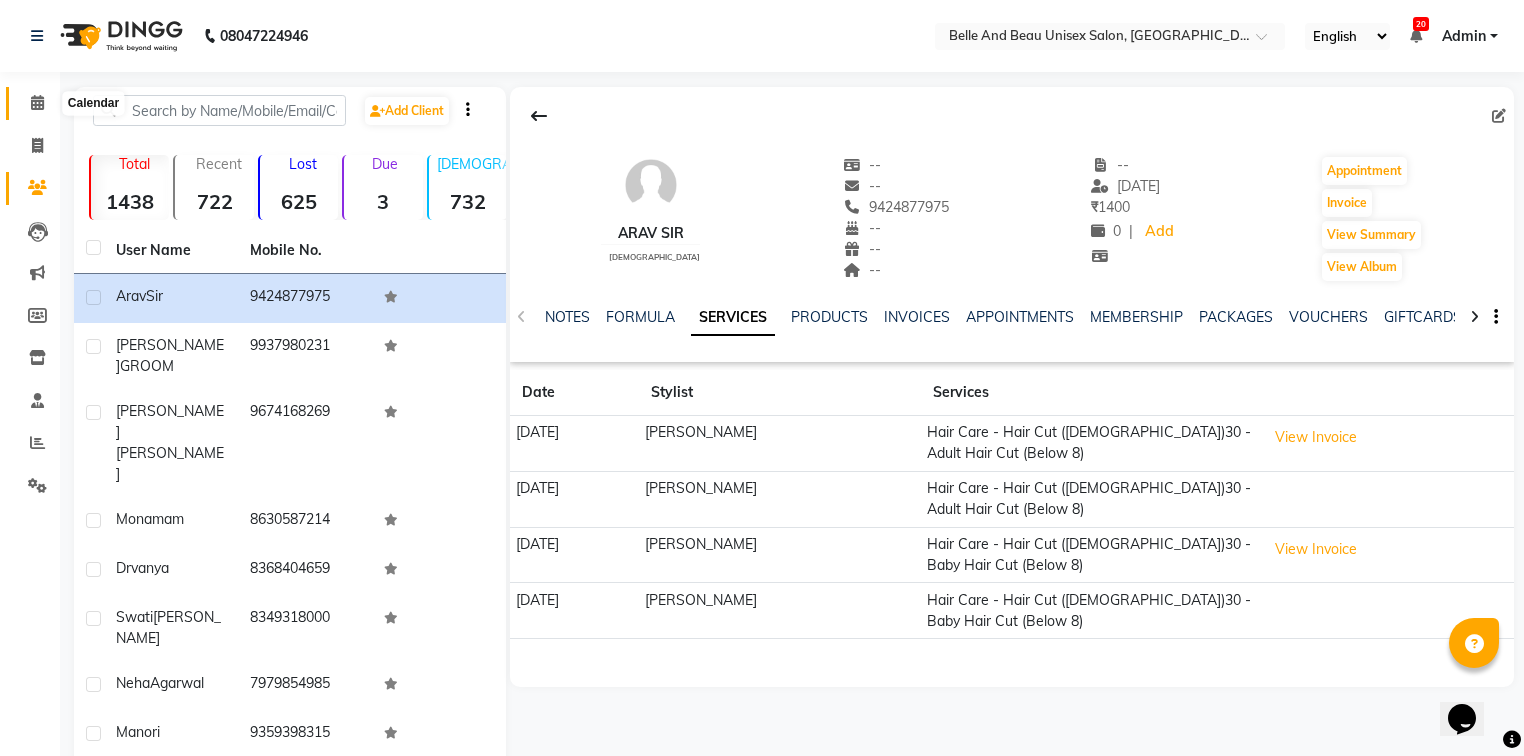 click 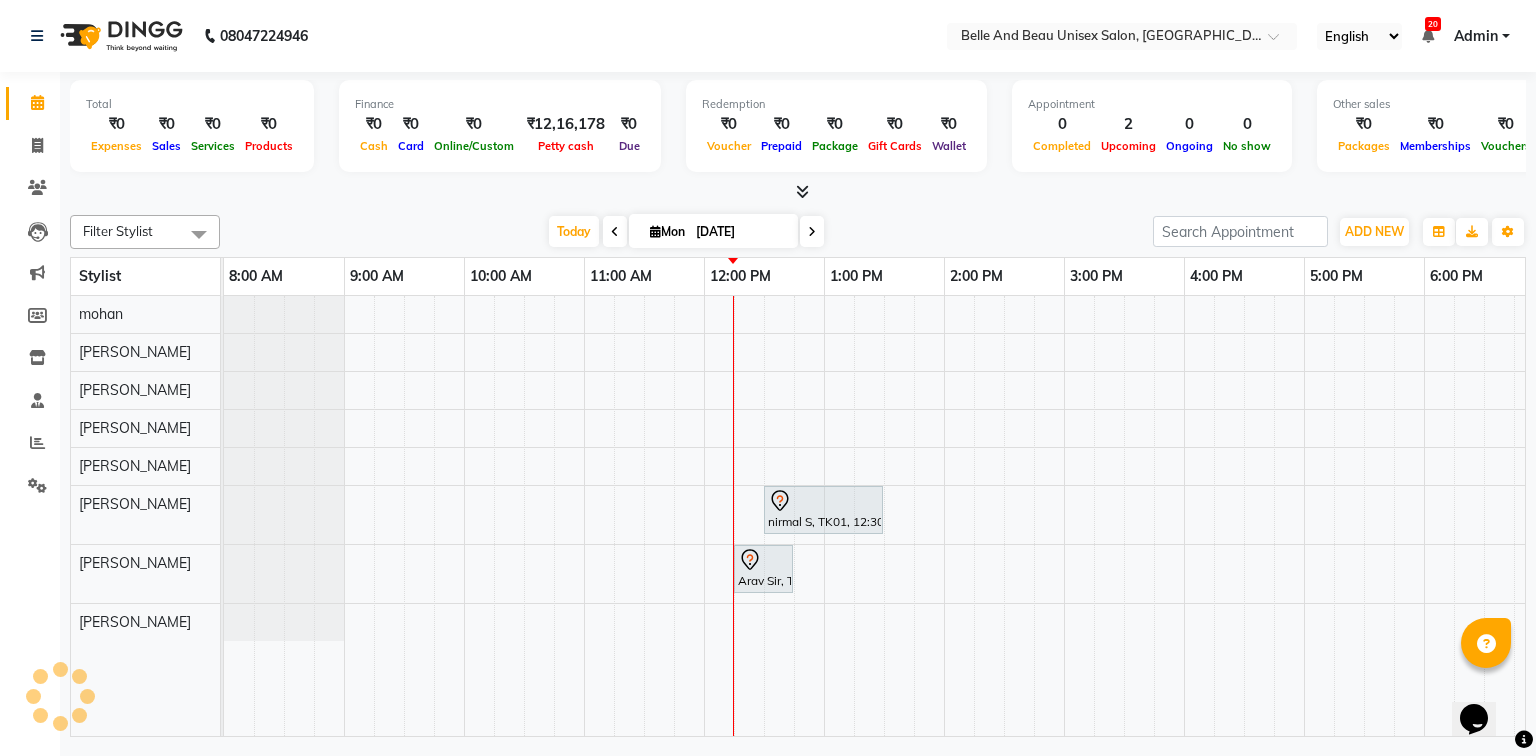 scroll, scrollTop: 0, scrollLeft: 0, axis: both 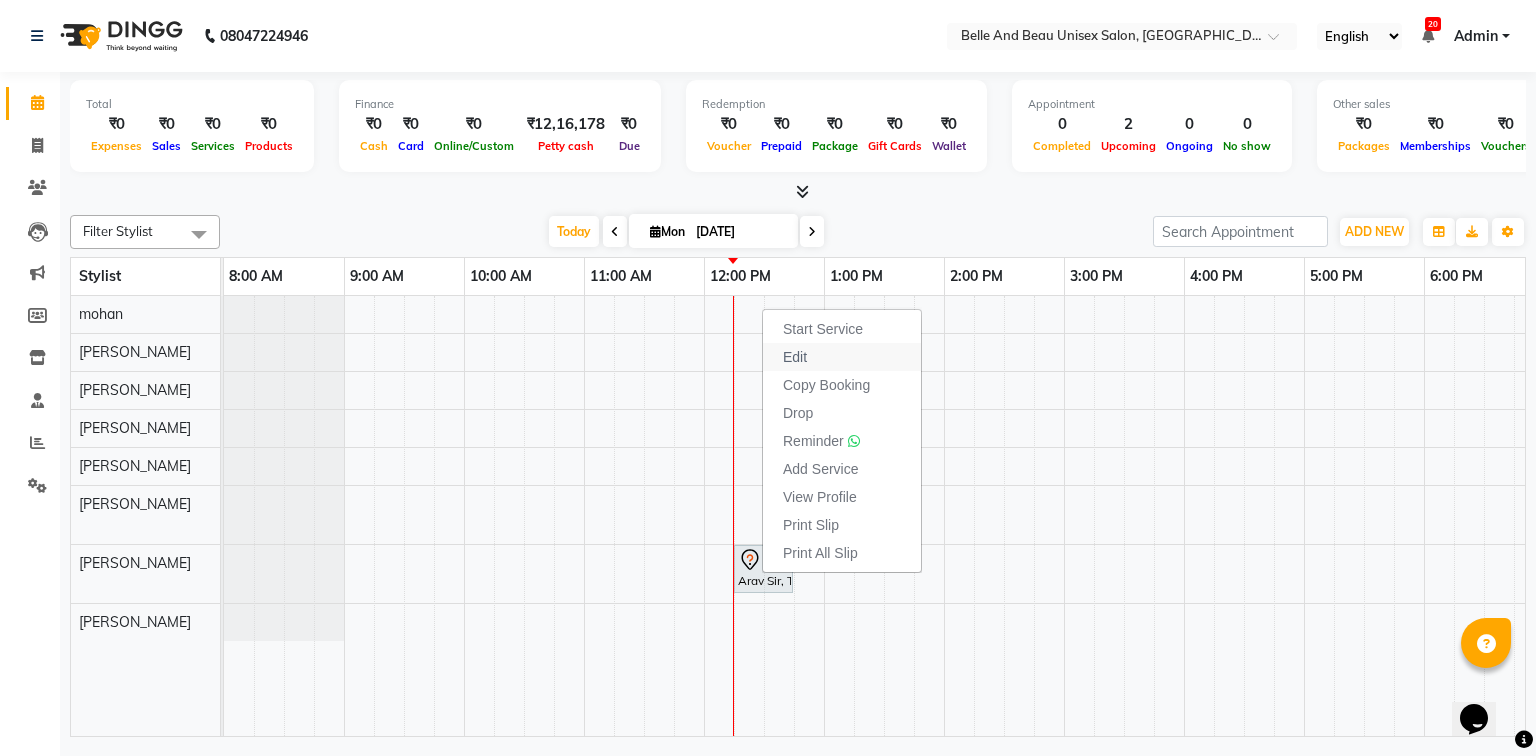 click on "Edit" at bounding box center [842, 357] 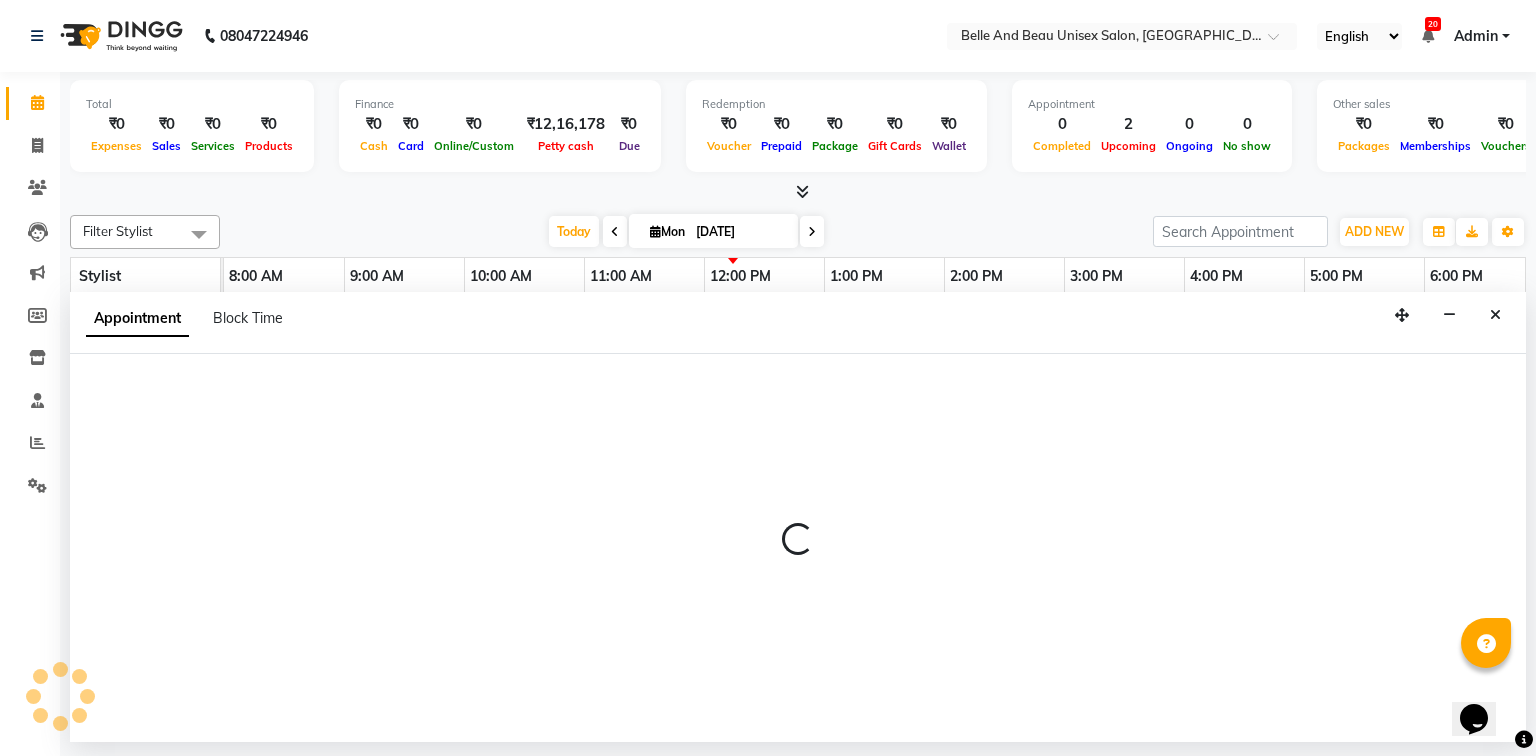 select on "tentative" 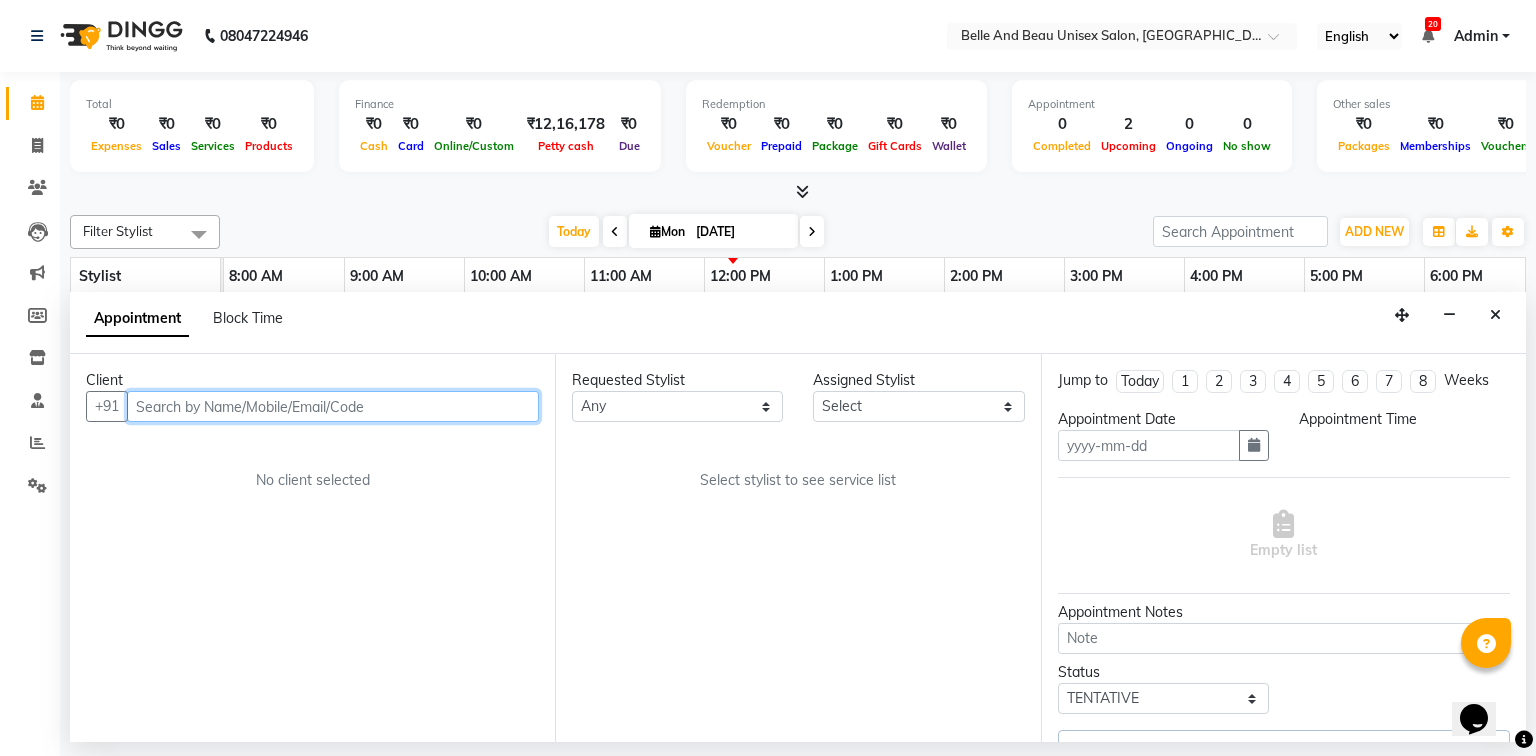 type on "[DATE]" 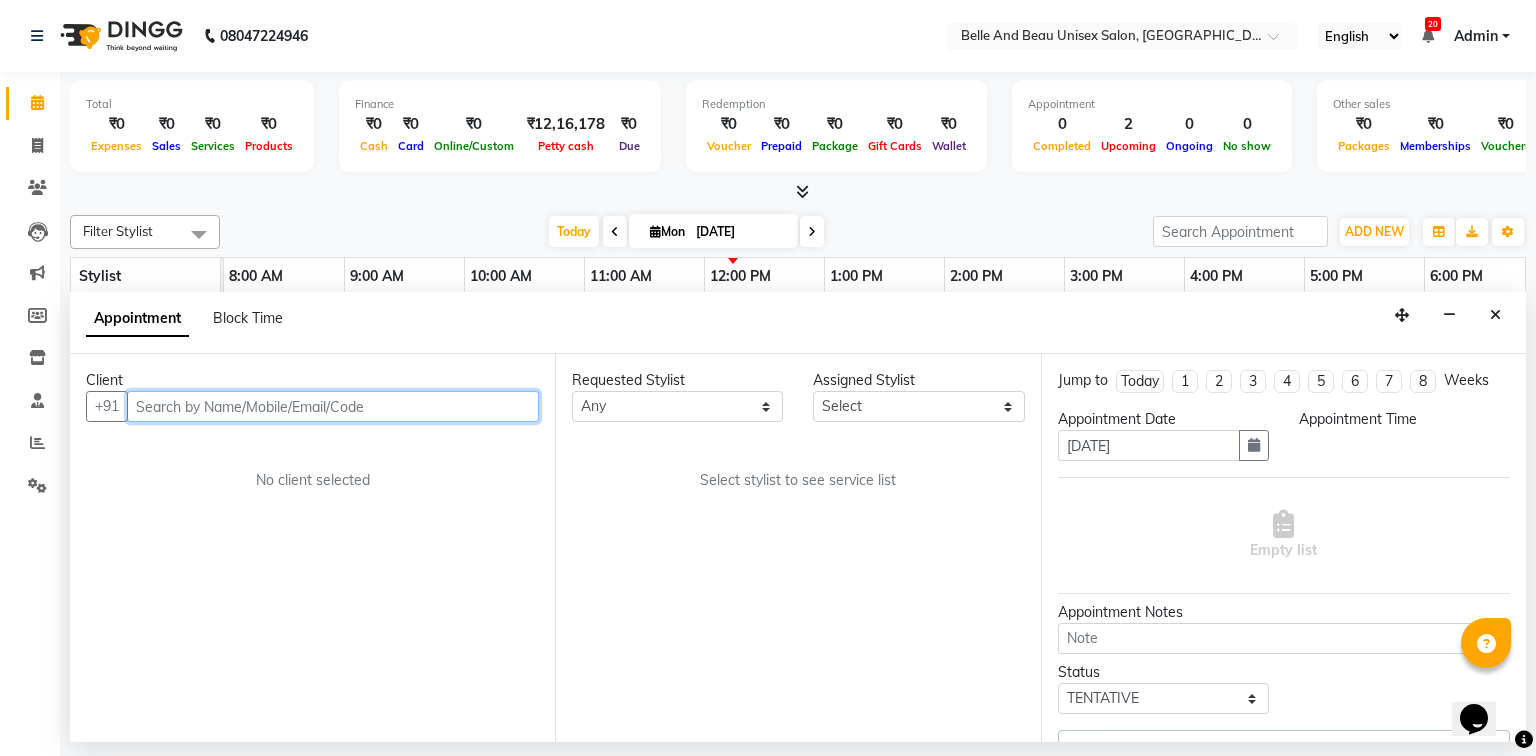 select on "735" 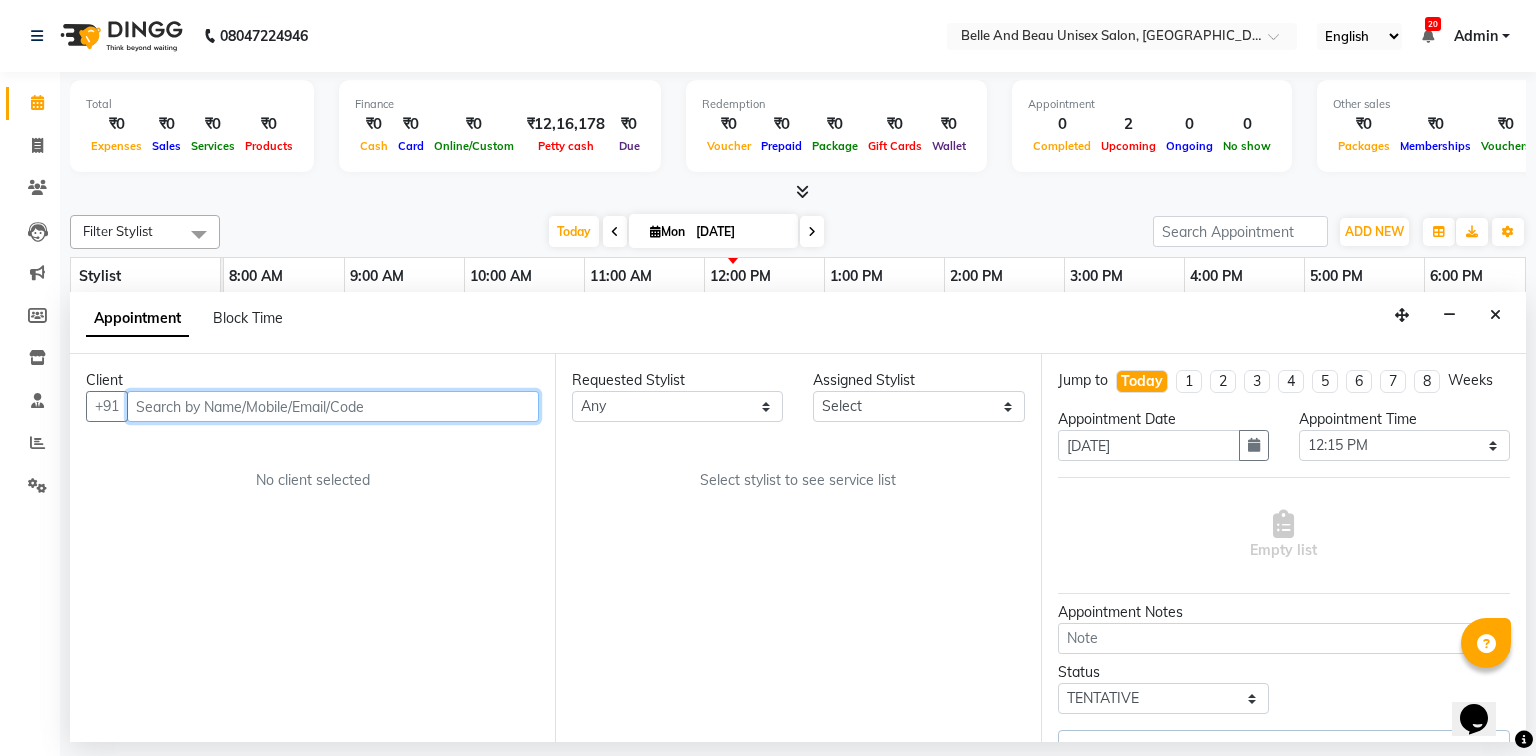 select on "63196" 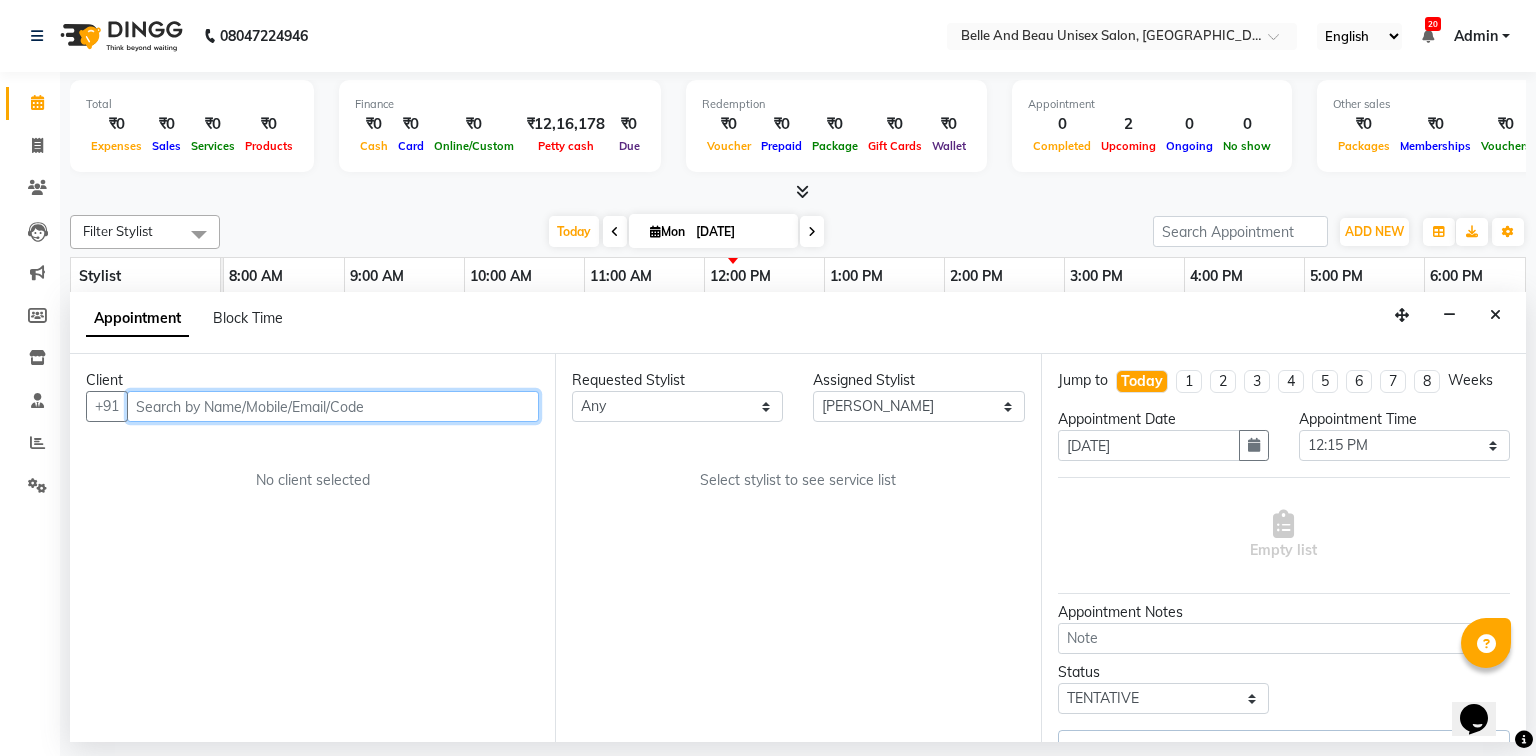 scroll, scrollTop: 0, scrollLeft: 258, axis: horizontal 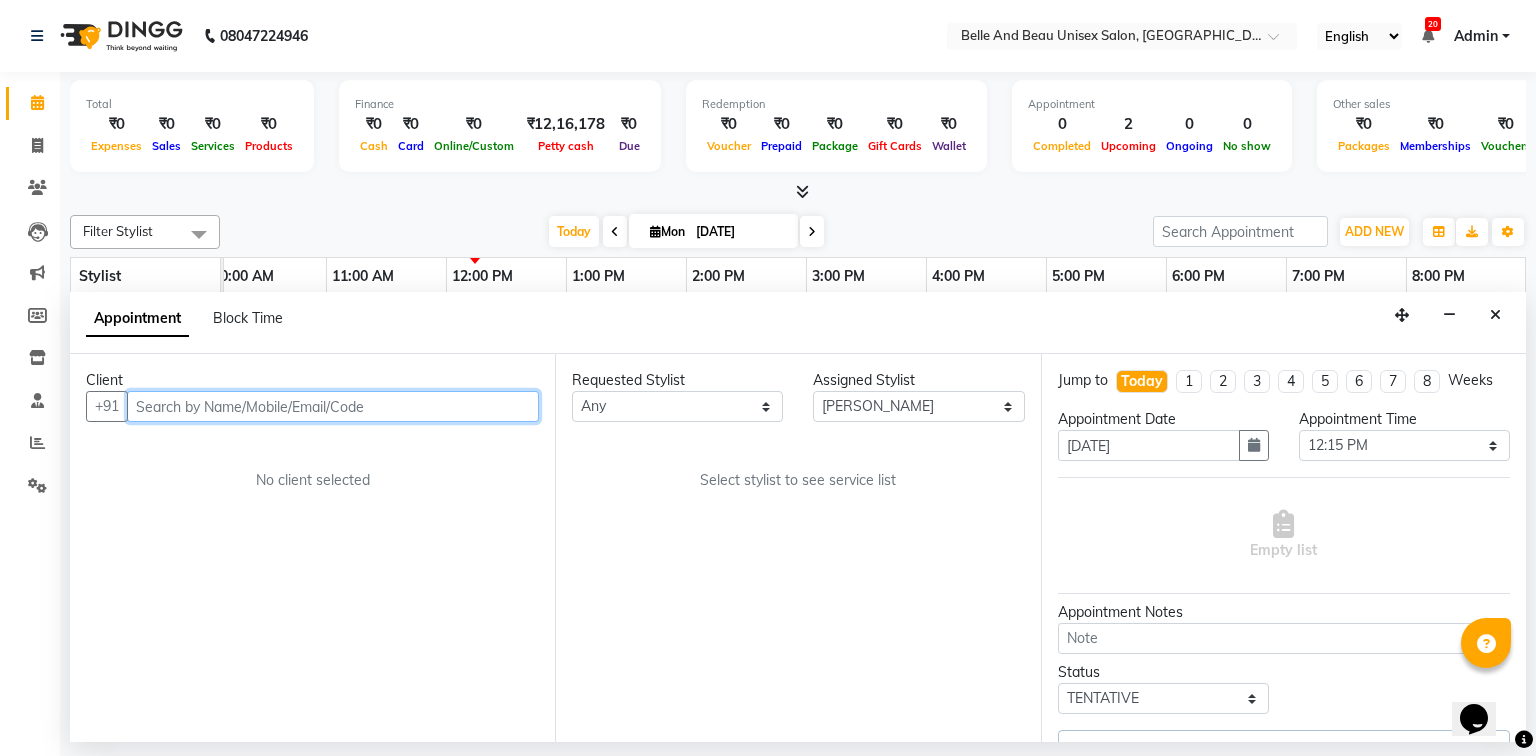 select on "3555" 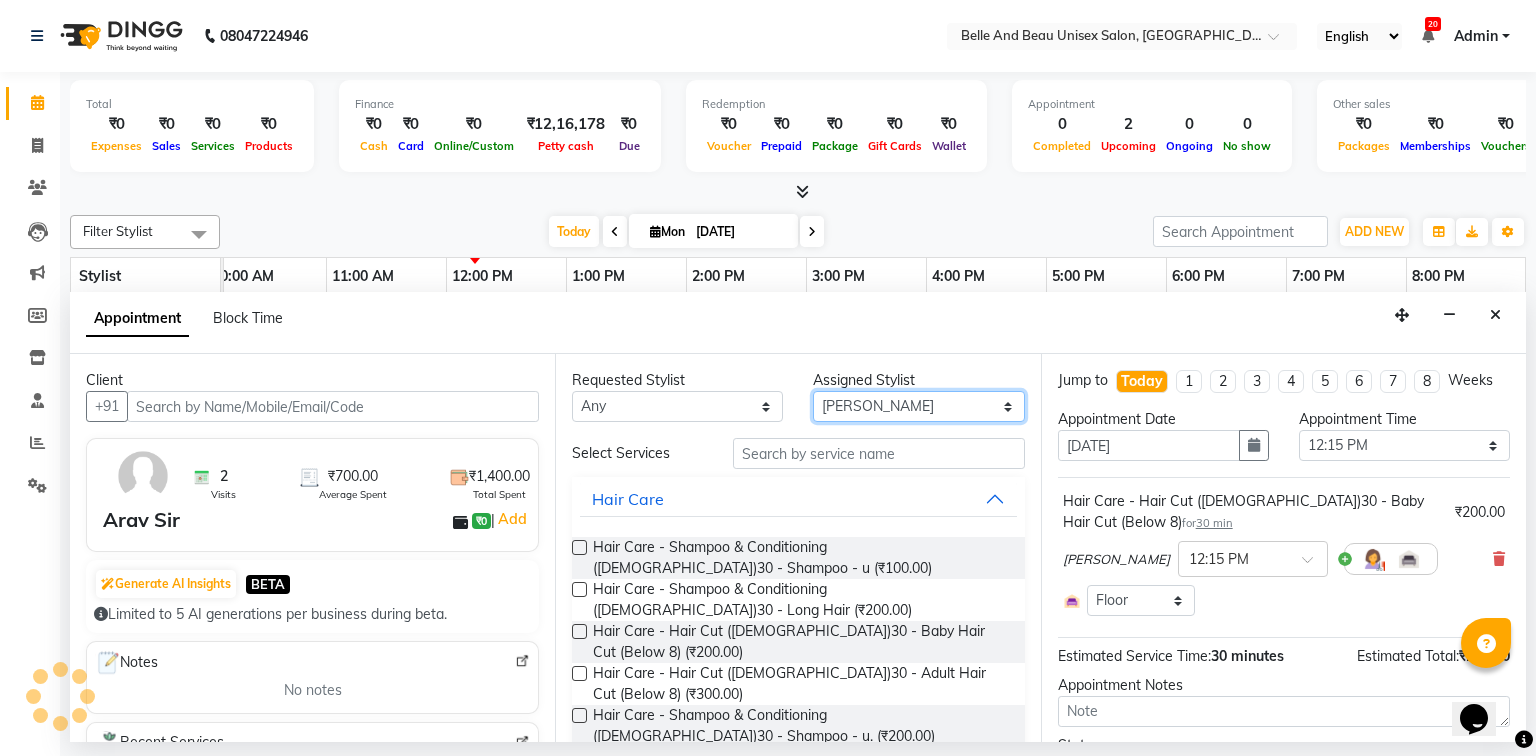 click on "Select  [PERSON_NAME]  [PERSON_NAME] [PERSON_NAME] [PERSON_NAME] [PERSON_NAME] [PERSON_NAME] [PERSON_NAME] [PERSON_NAME] Twinkle [PERSON_NAME] [PERSON_NAME]" at bounding box center [918, 406] 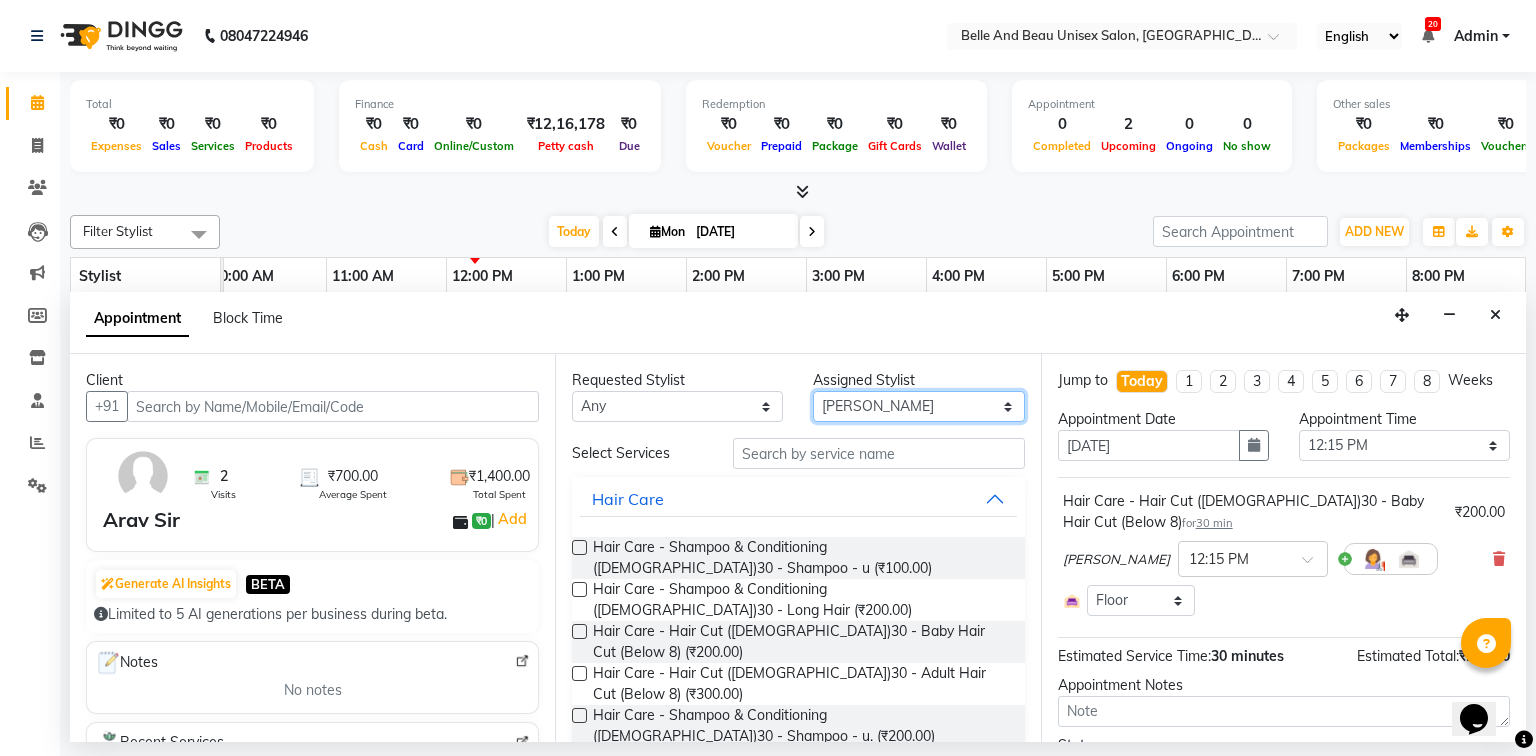 select on "59227" 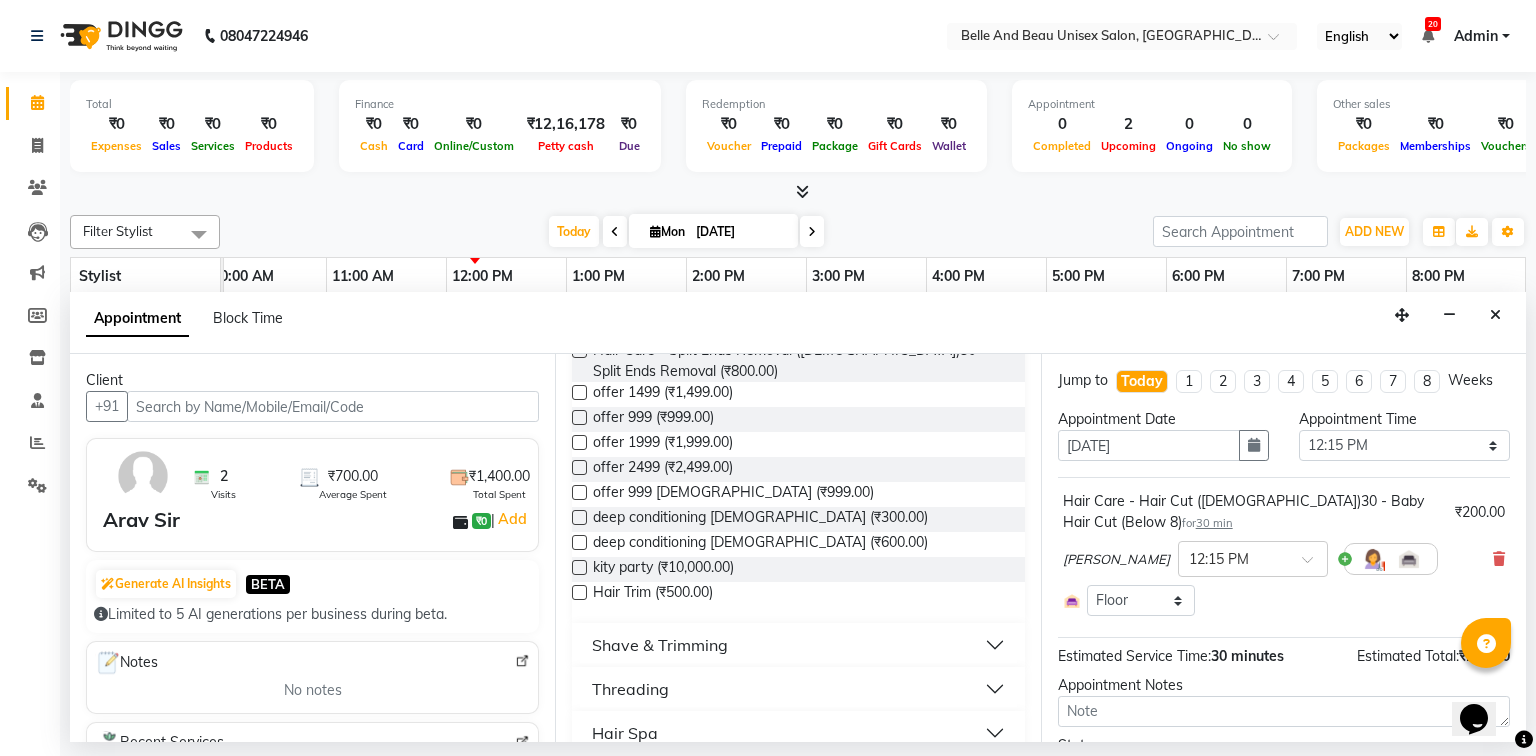 scroll, scrollTop: 560, scrollLeft: 0, axis: vertical 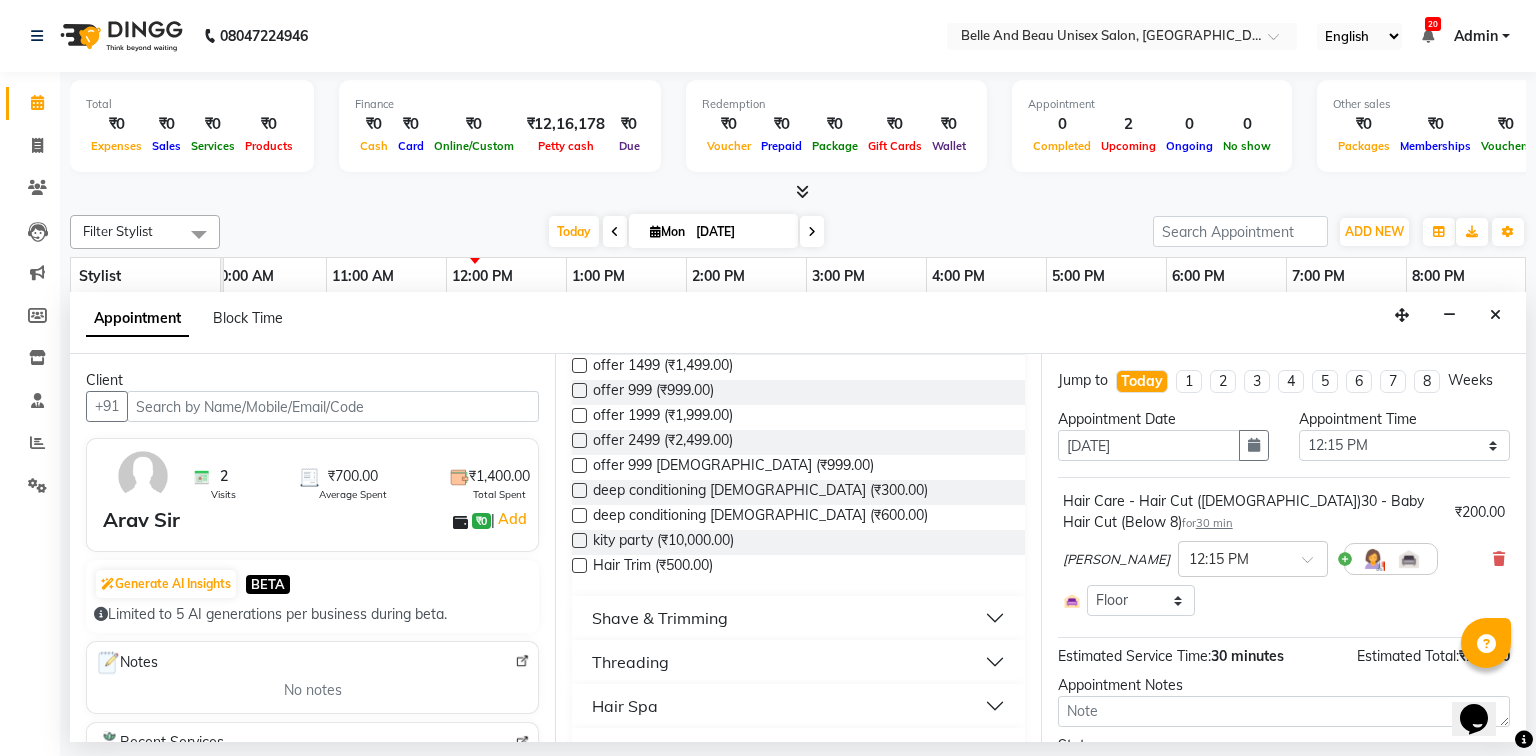 click on "Shave & Trimming" at bounding box center [660, 618] 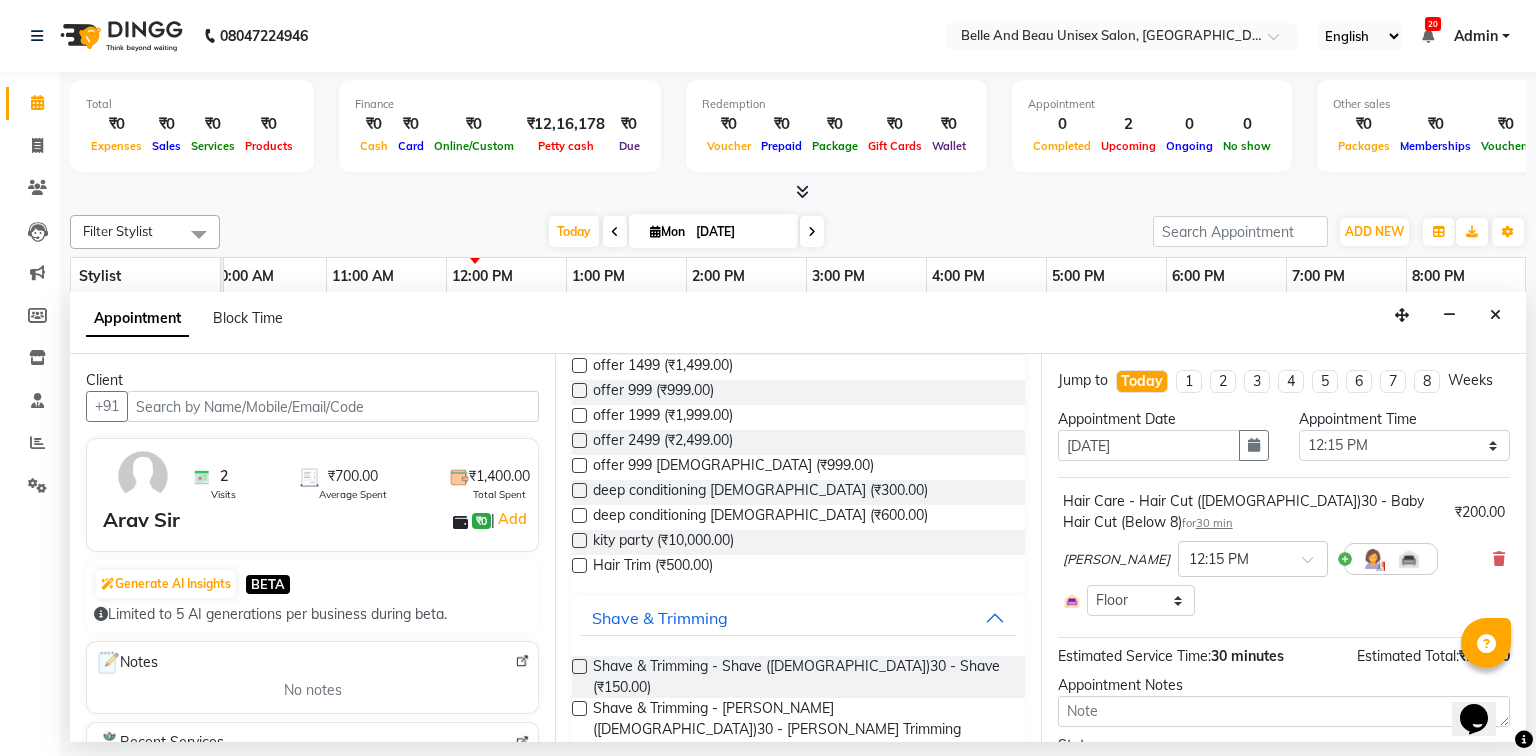 click at bounding box center (579, 666) 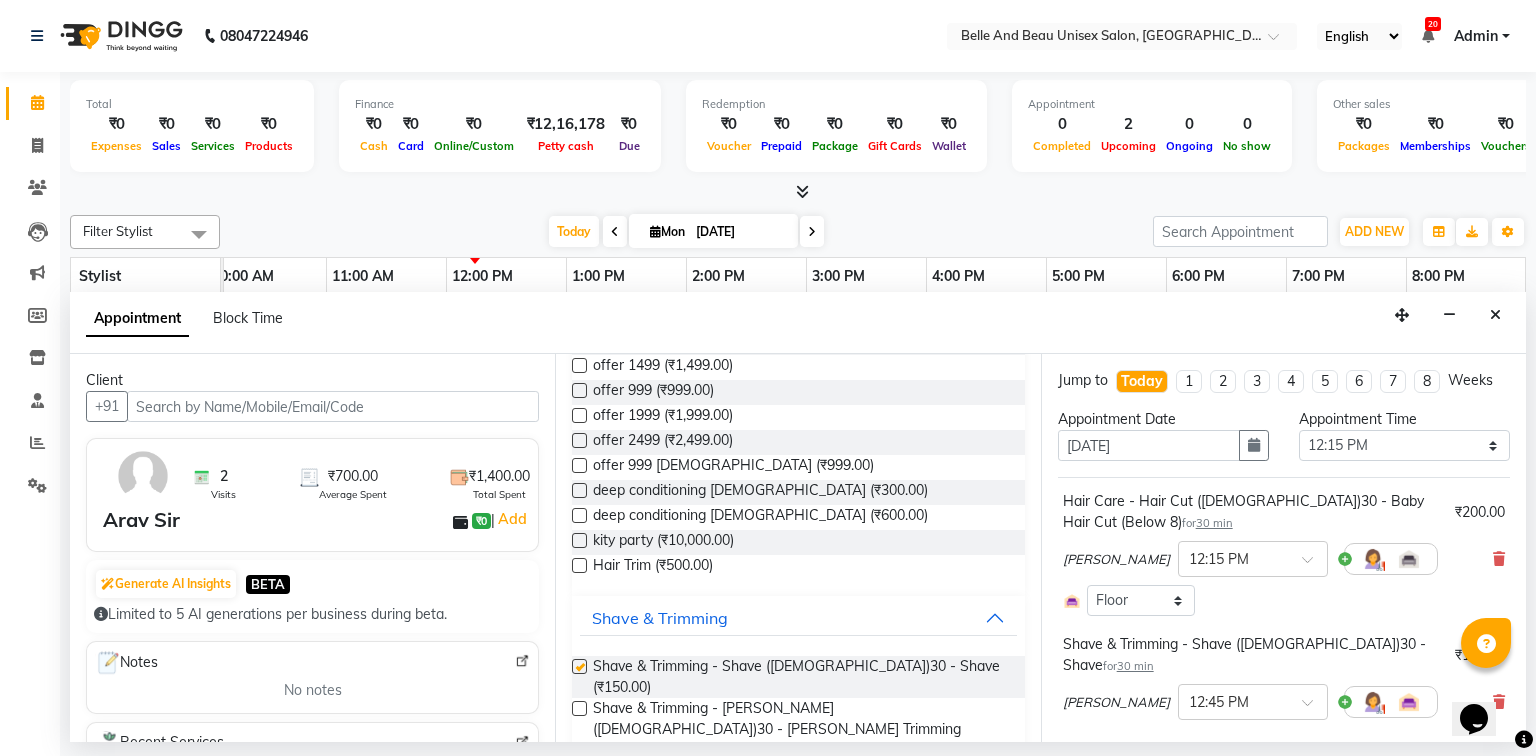 checkbox on "false" 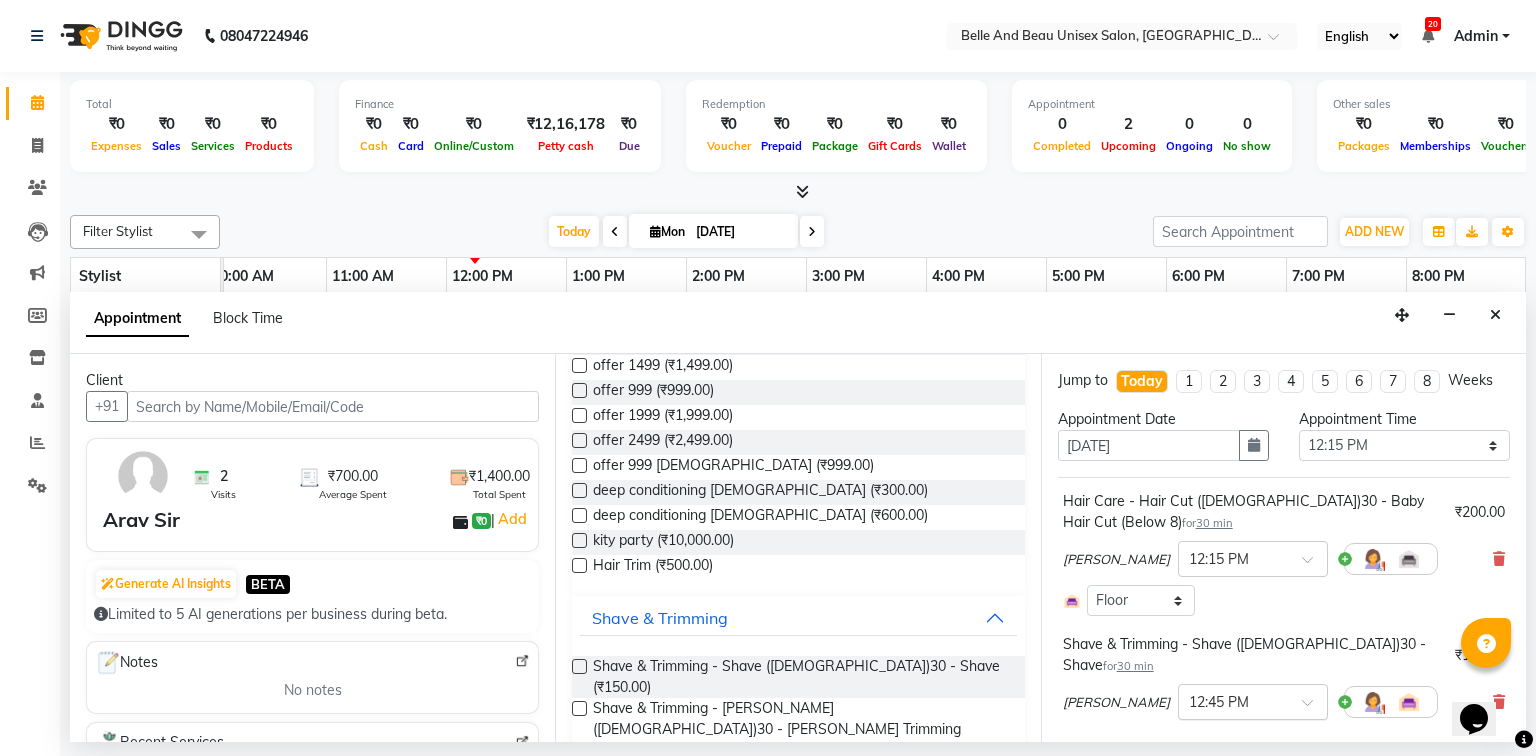 scroll, scrollTop: 203, scrollLeft: 0, axis: vertical 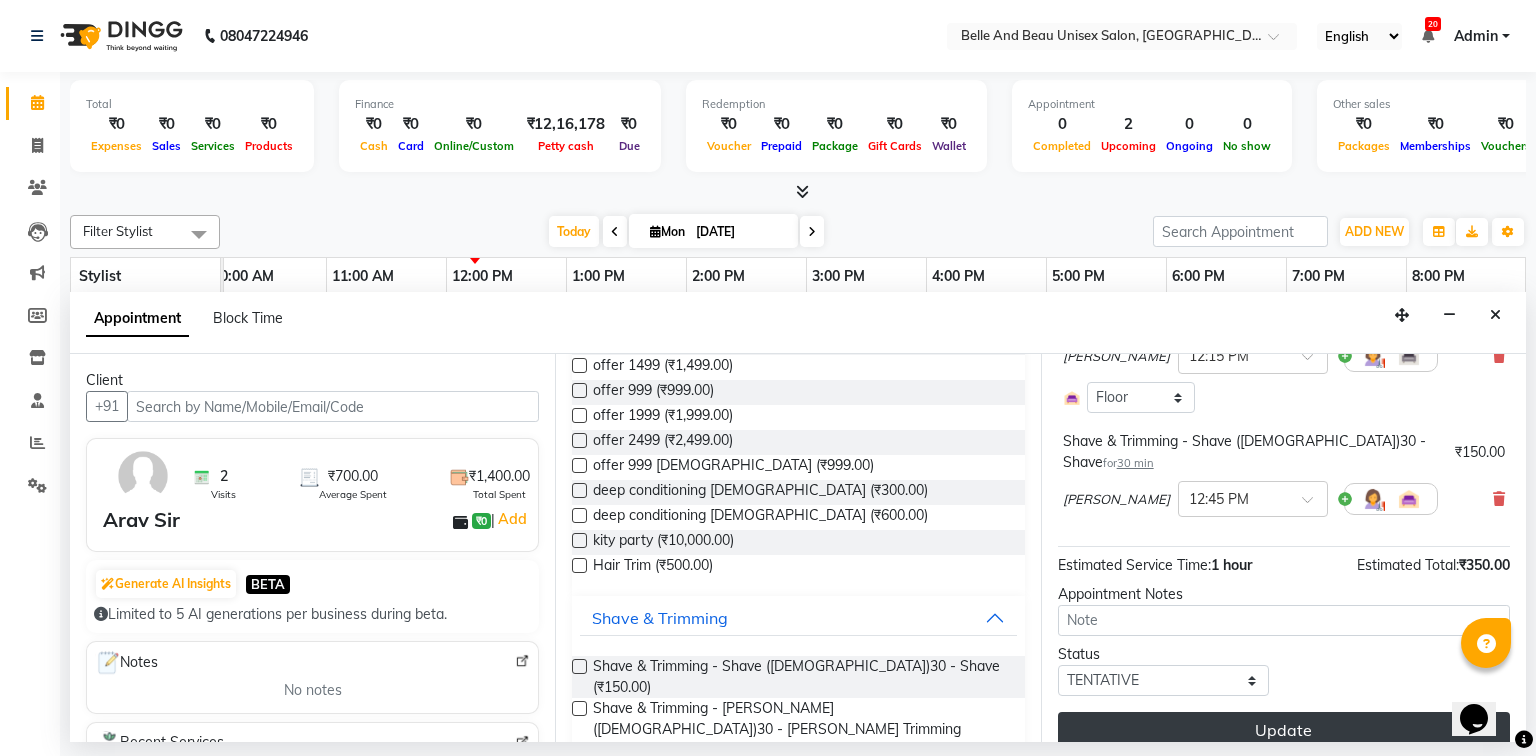 click on "Update" at bounding box center [1284, 730] 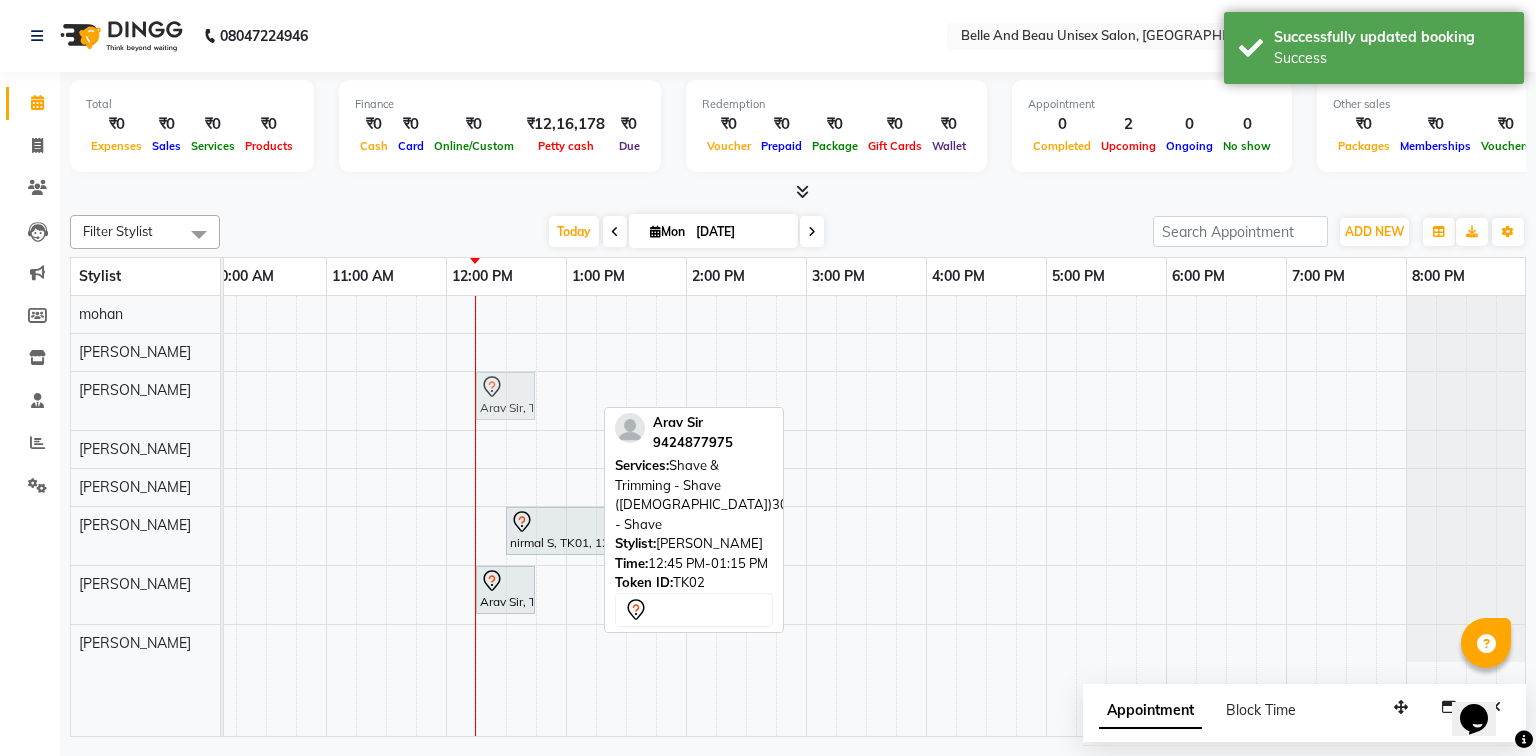 drag, startPoint x: 577, startPoint y: 400, endPoint x: 518, endPoint y: 396, distance: 59.135437 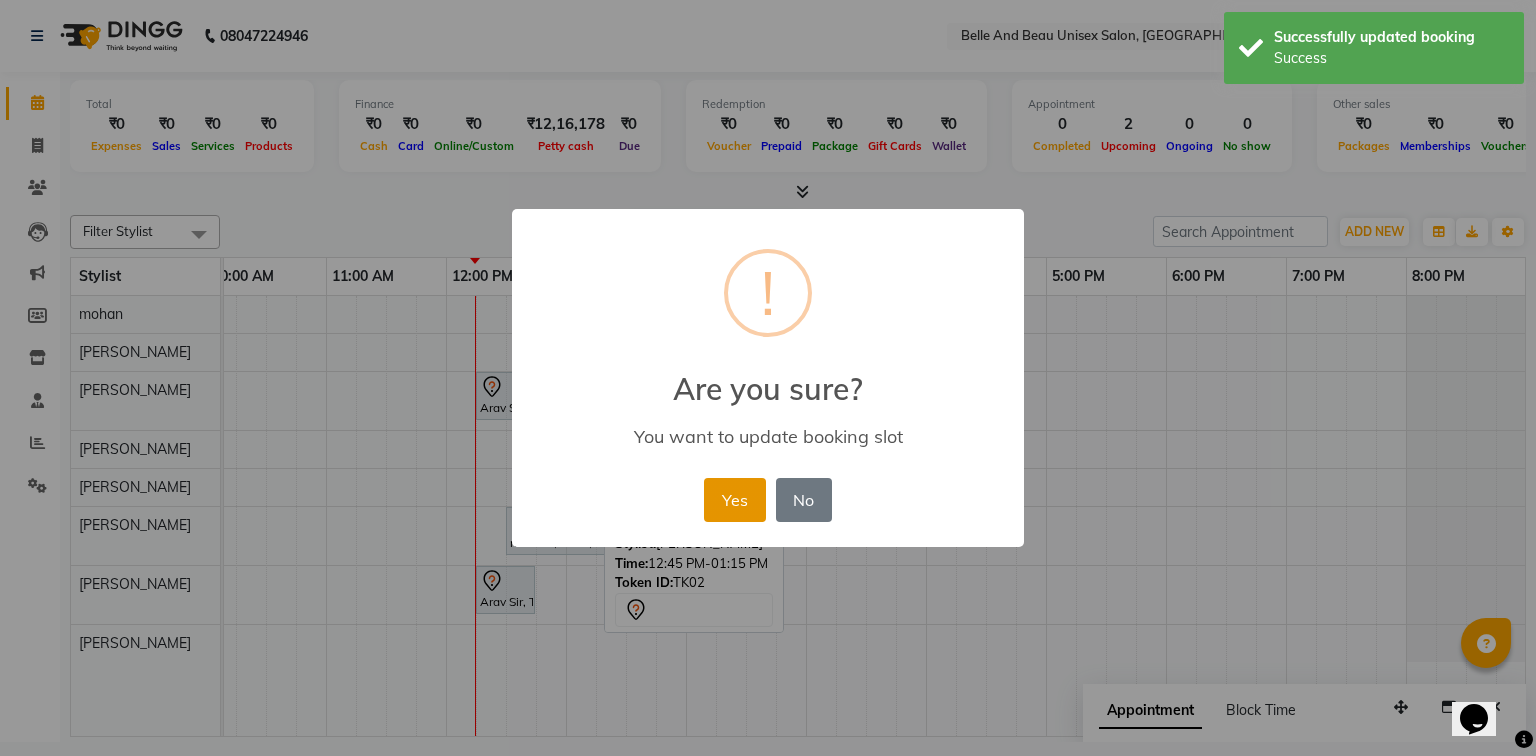 click on "Yes" at bounding box center (734, 500) 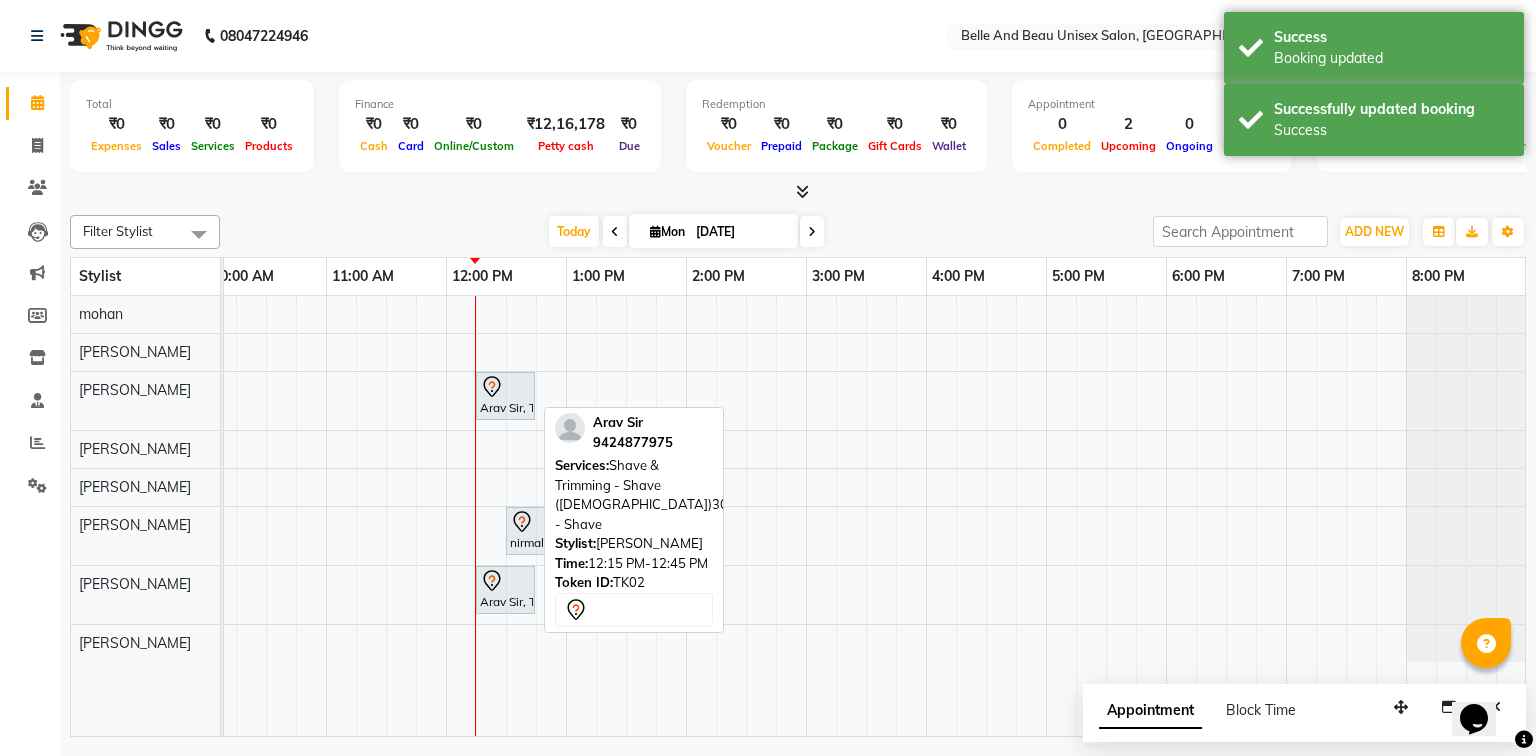 click on "Arav Sir, TK02, 12:15 PM-12:45 PM, Shave & Trimming - Shave ([DEMOGRAPHIC_DATA])30 - Shave" at bounding box center [505, 396] 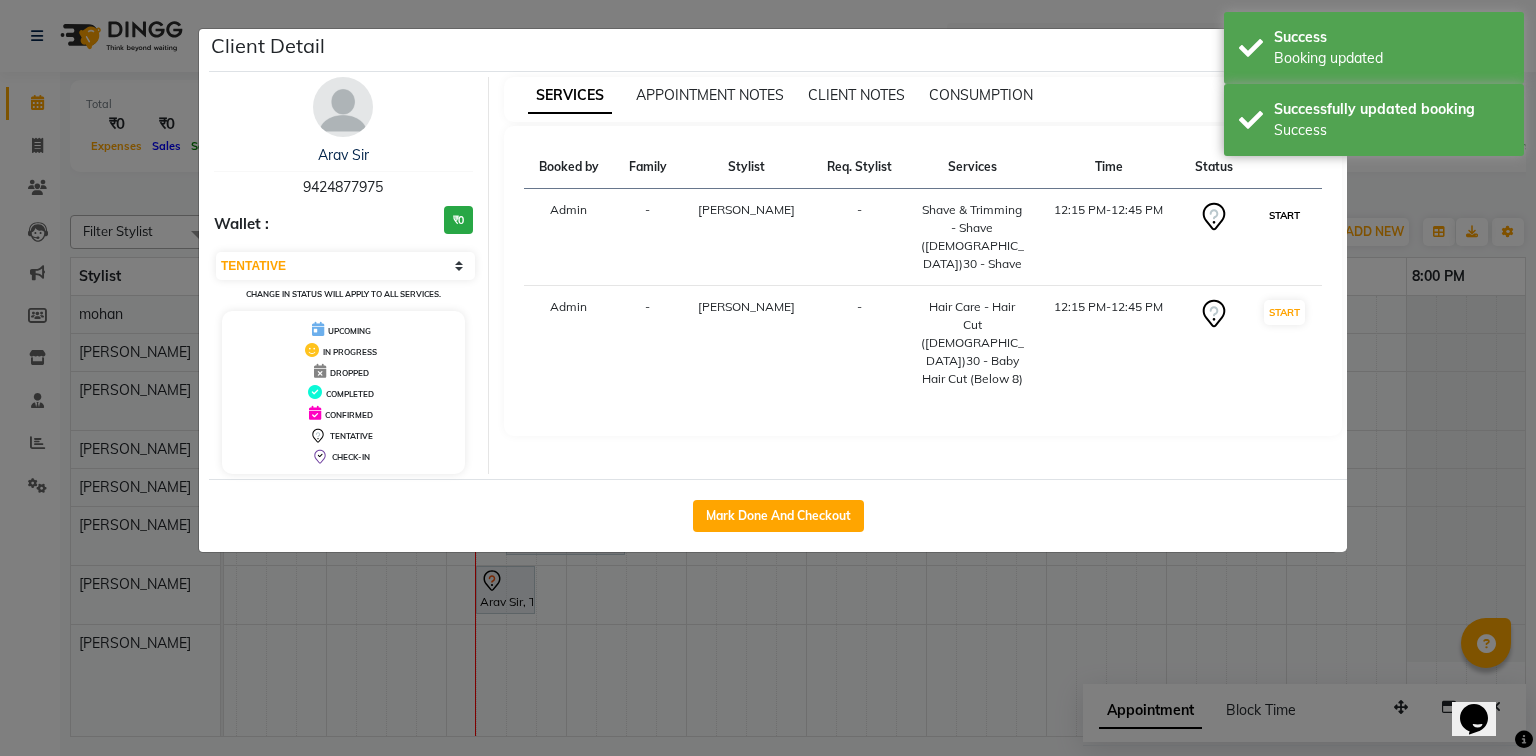 click on "START" at bounding box center (1284, 215) 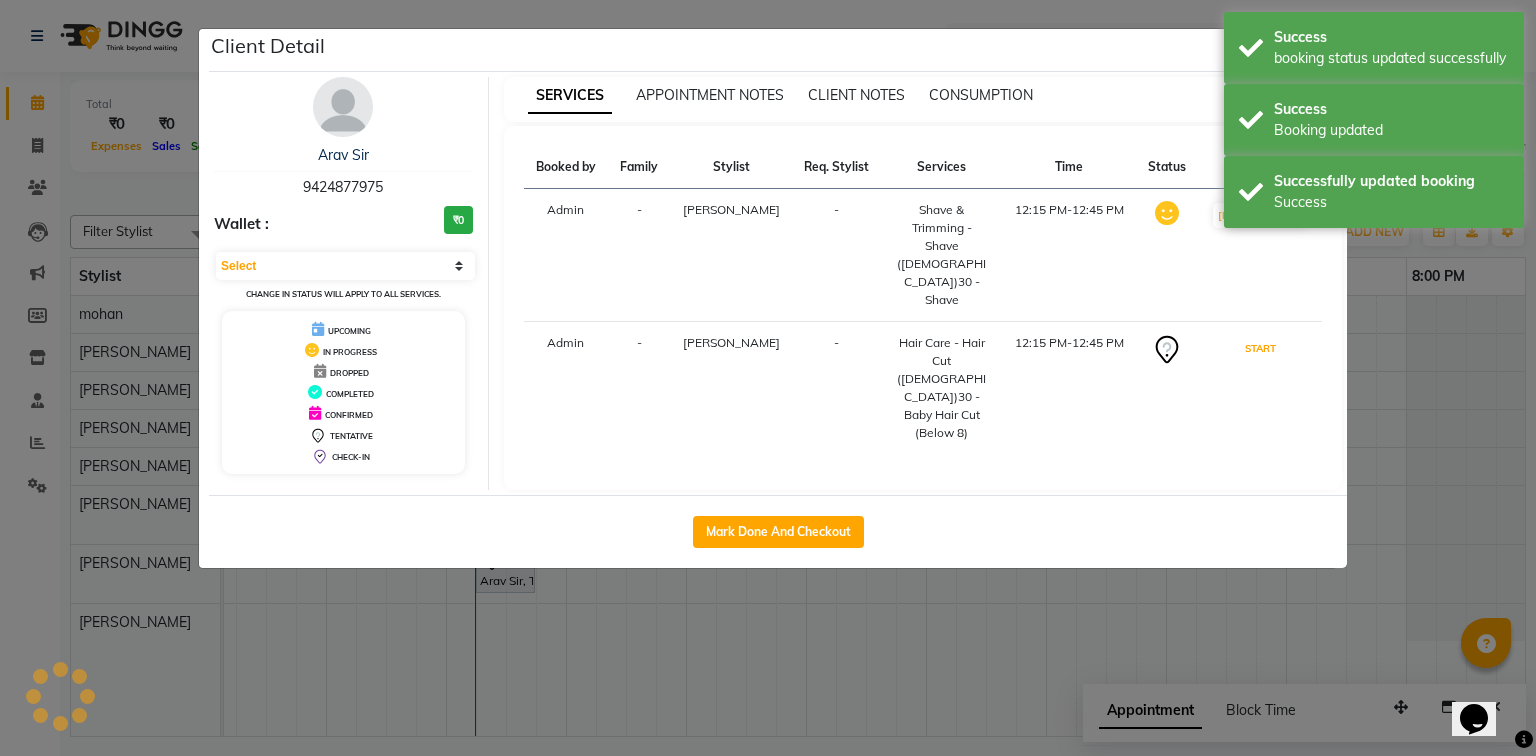 click on "START" at bounding box center (1260, 348) 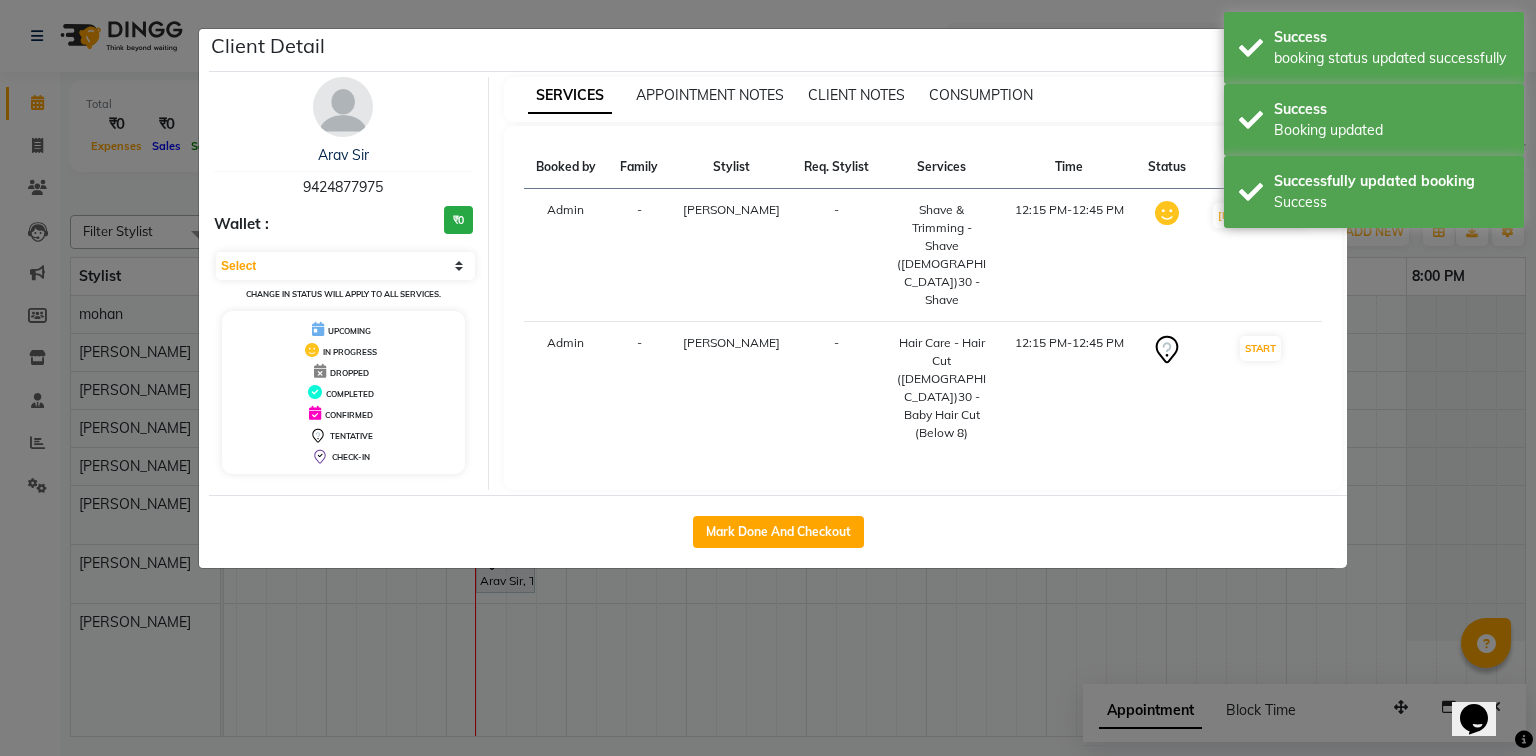 select on "1" 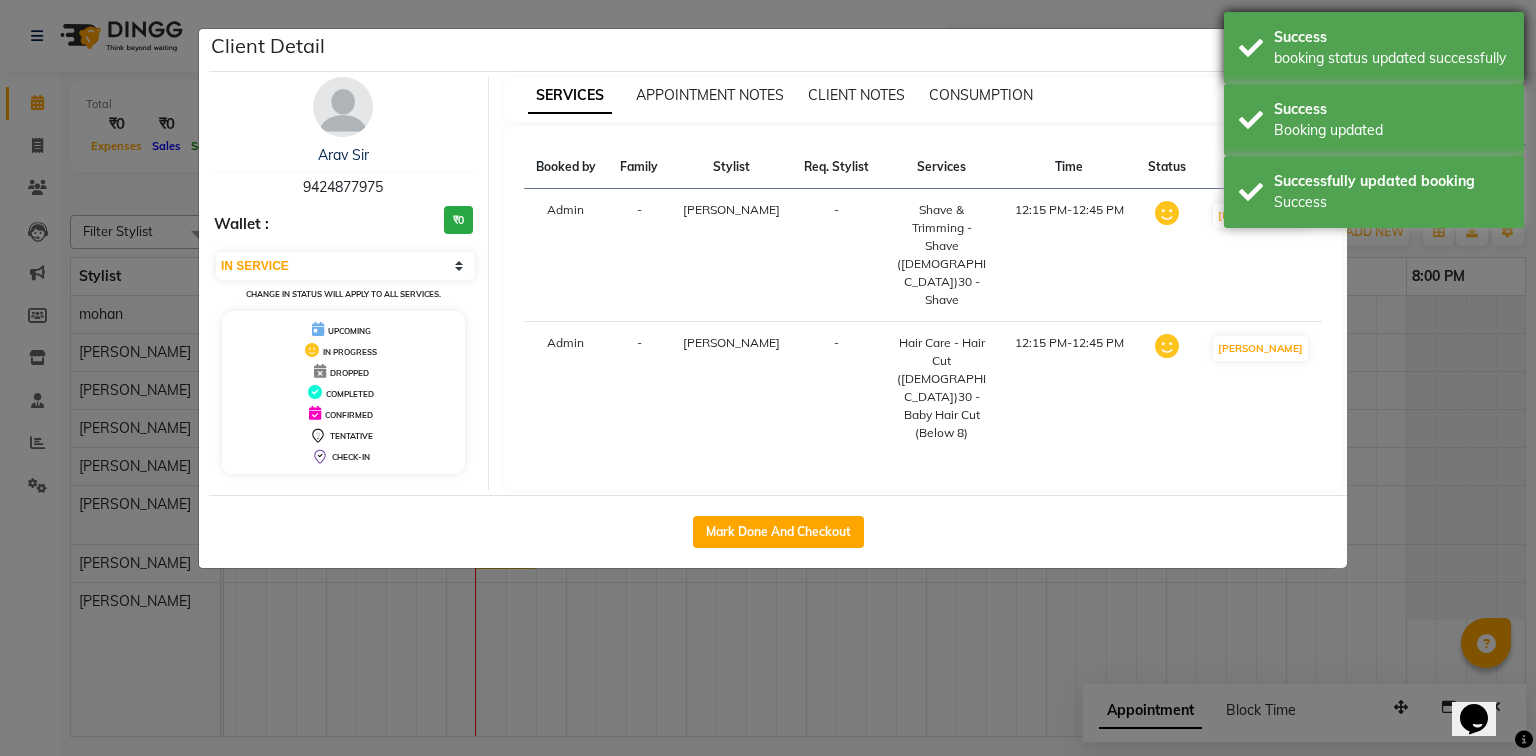 click on "Success   booking status updated successfully" at bounding box center (1374, 48) 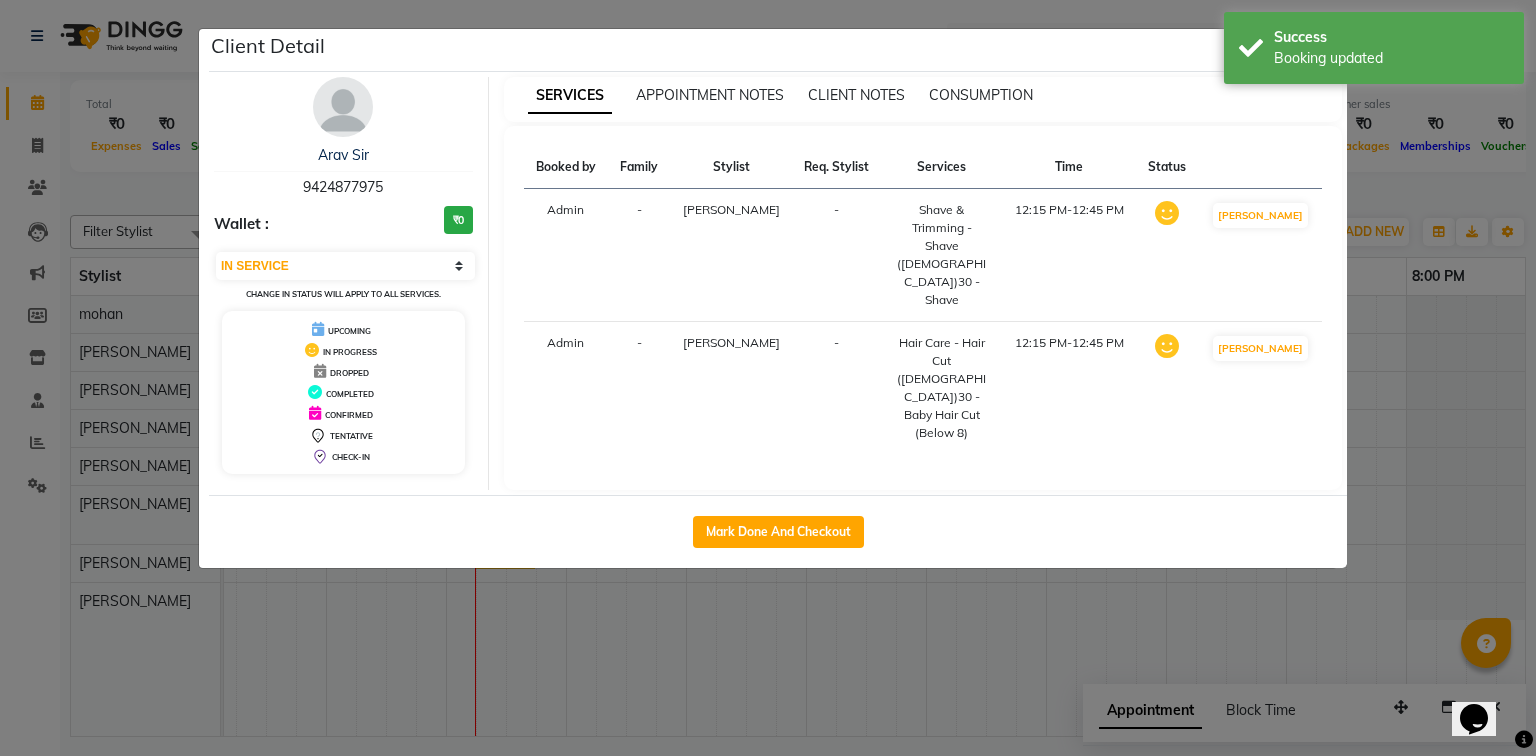 click on "SERVICES APPOINTMENT NOTES CLIENT NOTES CONSUMPTION" at bounding box center [923, 99] 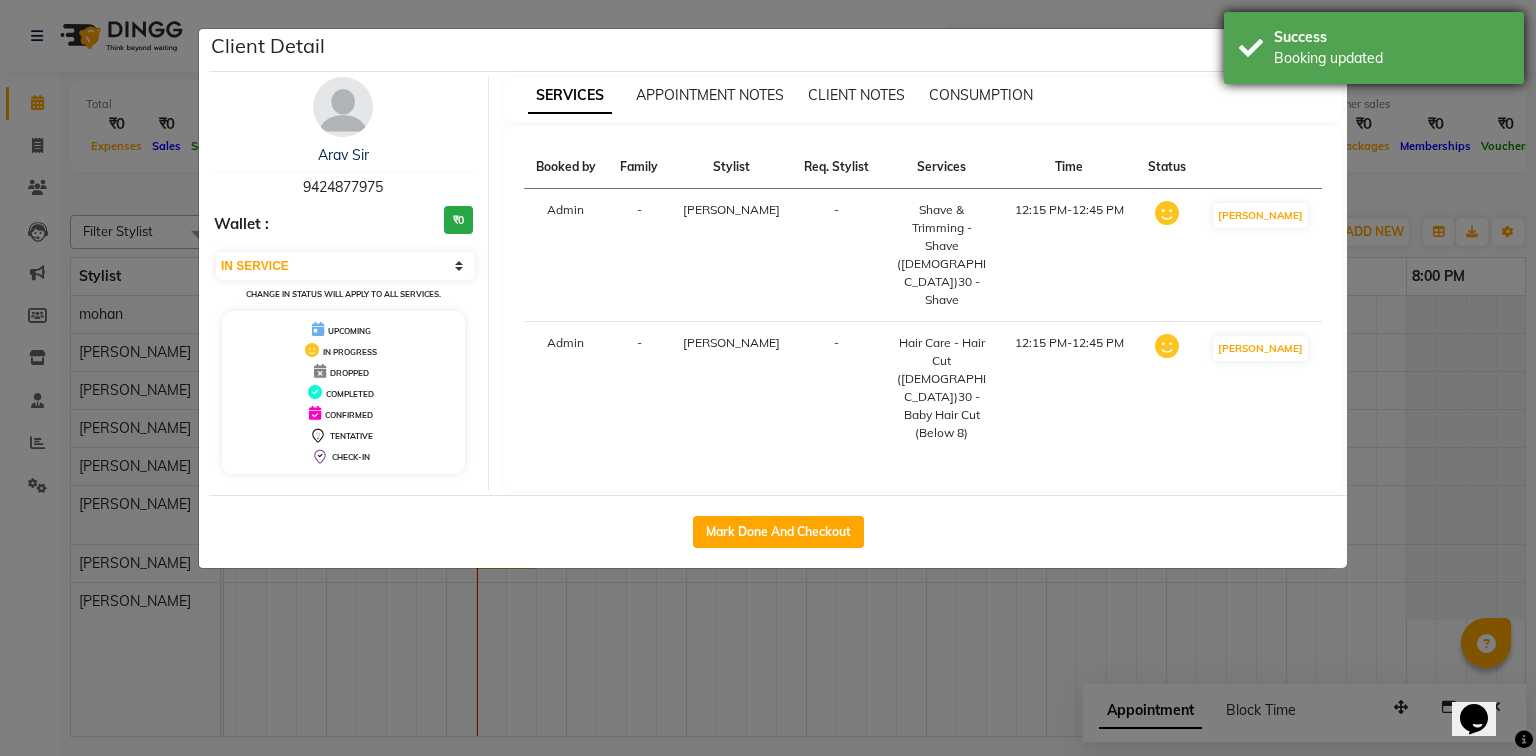 click on "Success" at bounding box center (1391, 37) 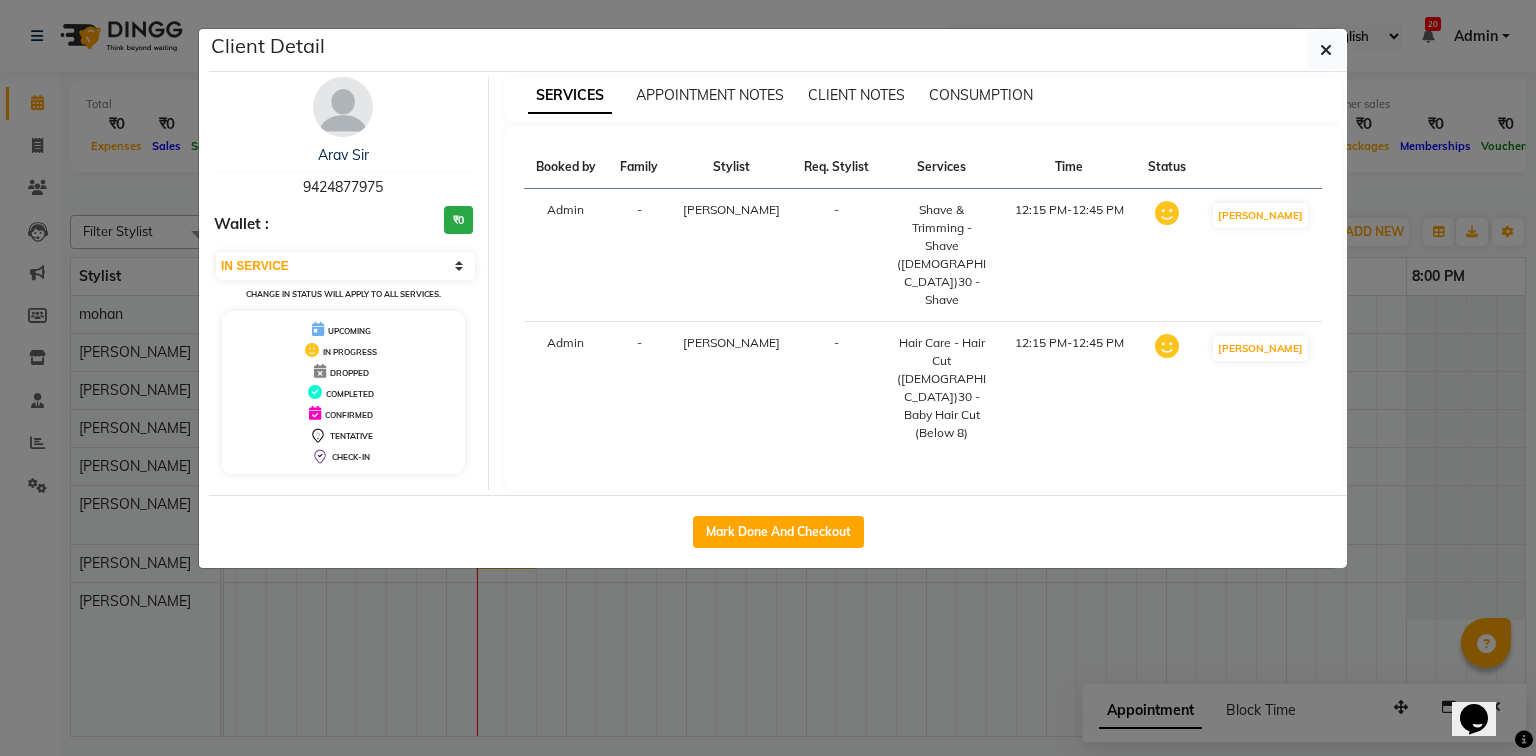 click 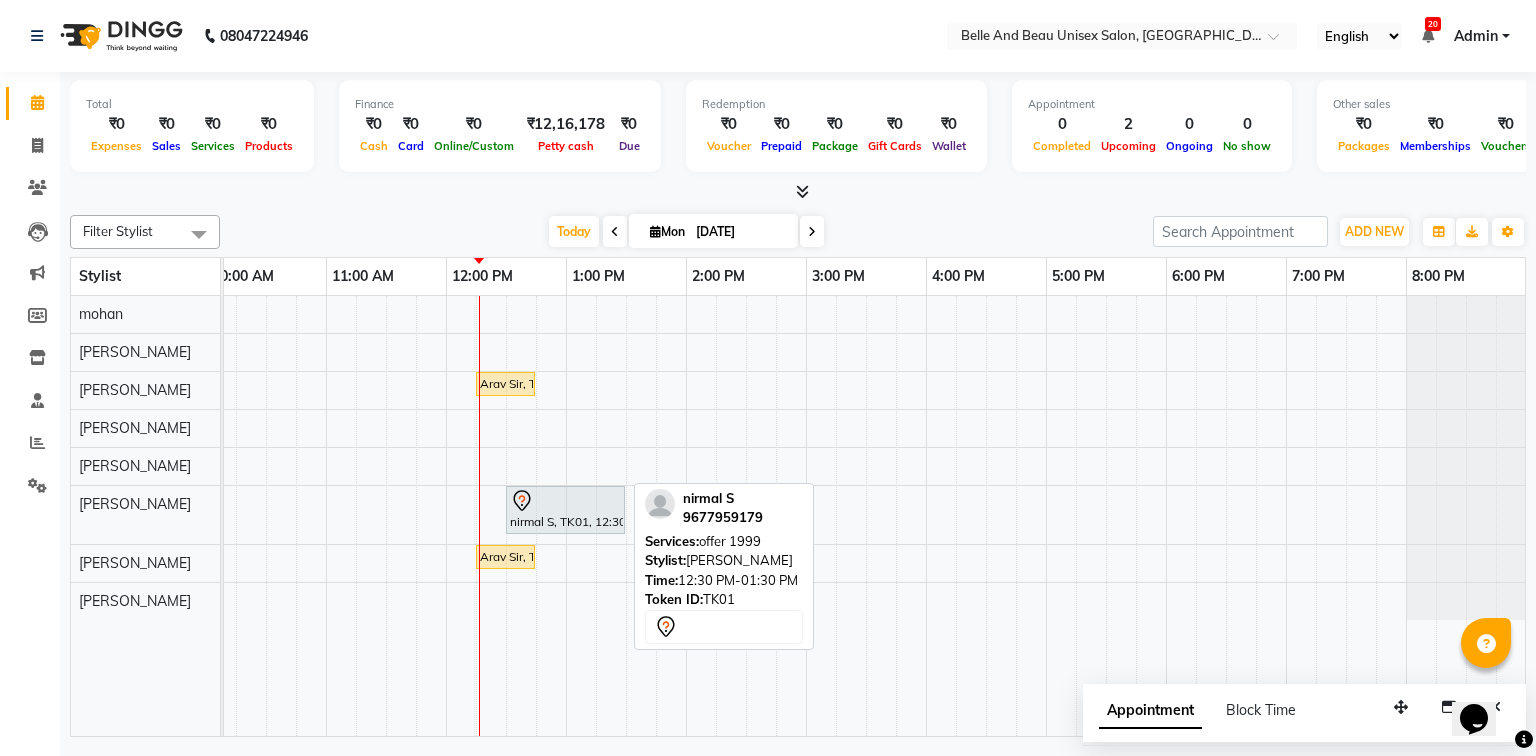 scroll, scrollTop: 0, scrollLeft: 108, axis: horizontal 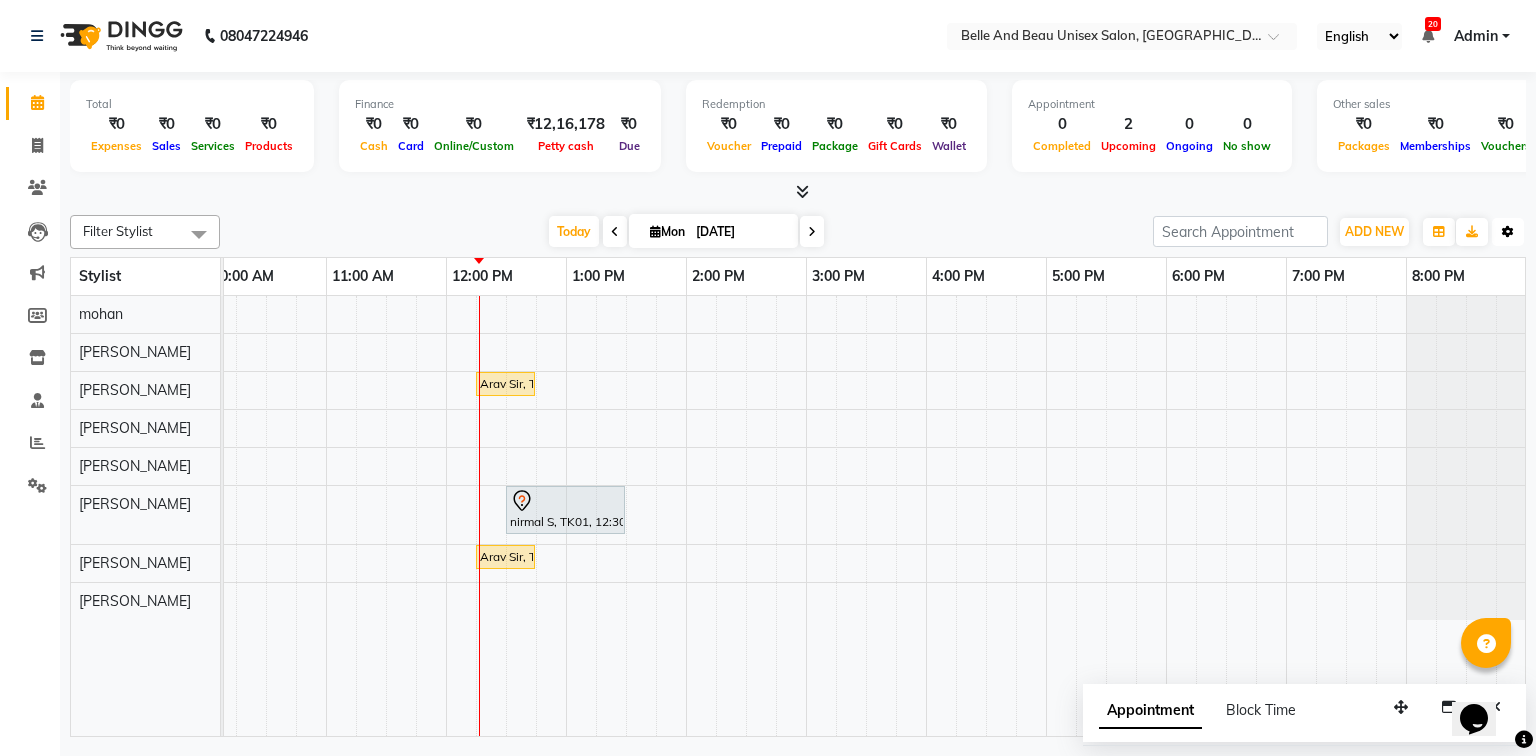 click on "Toggle Dropdown" at bounding box center (1508, 232) 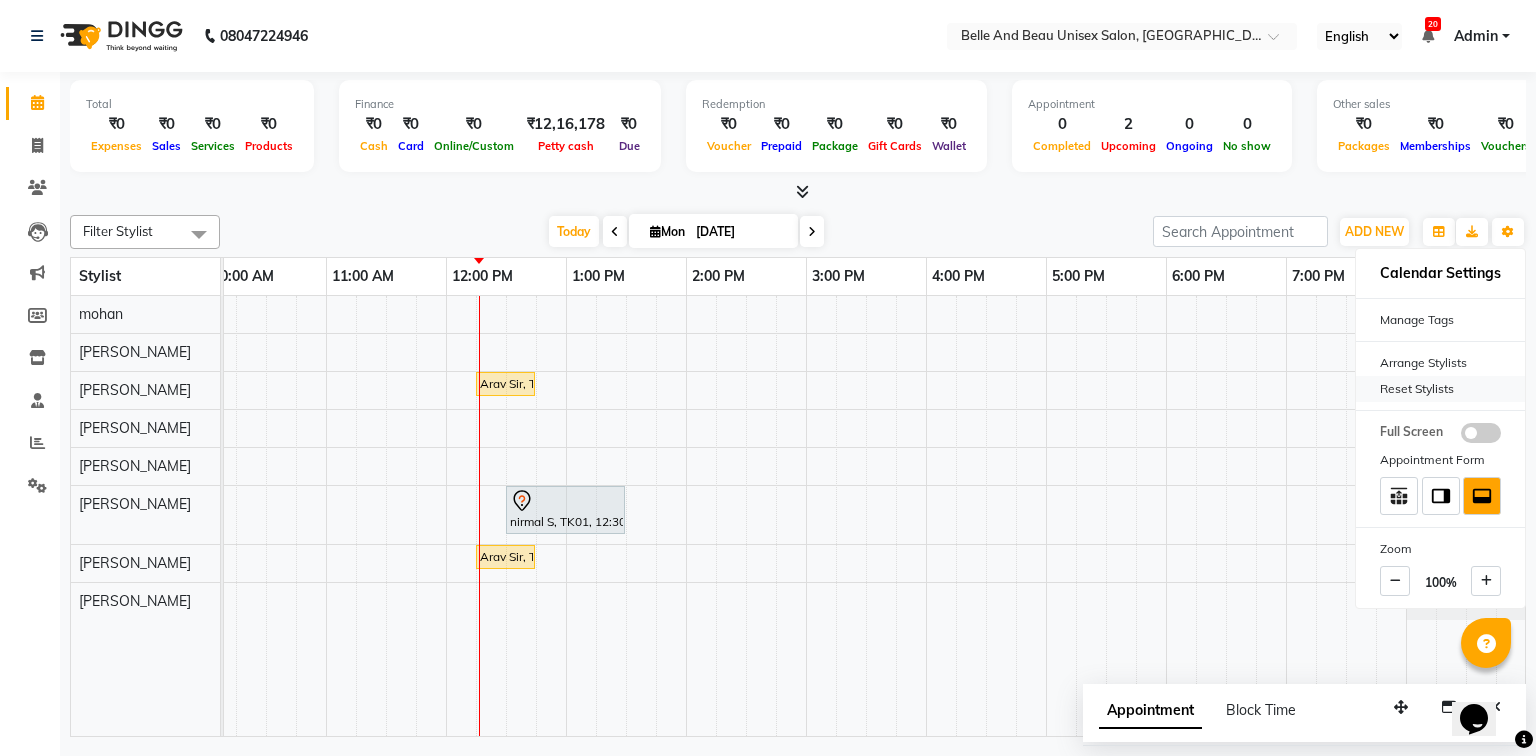 click on "Reset Stylists" at bounding box center (1440, 389) 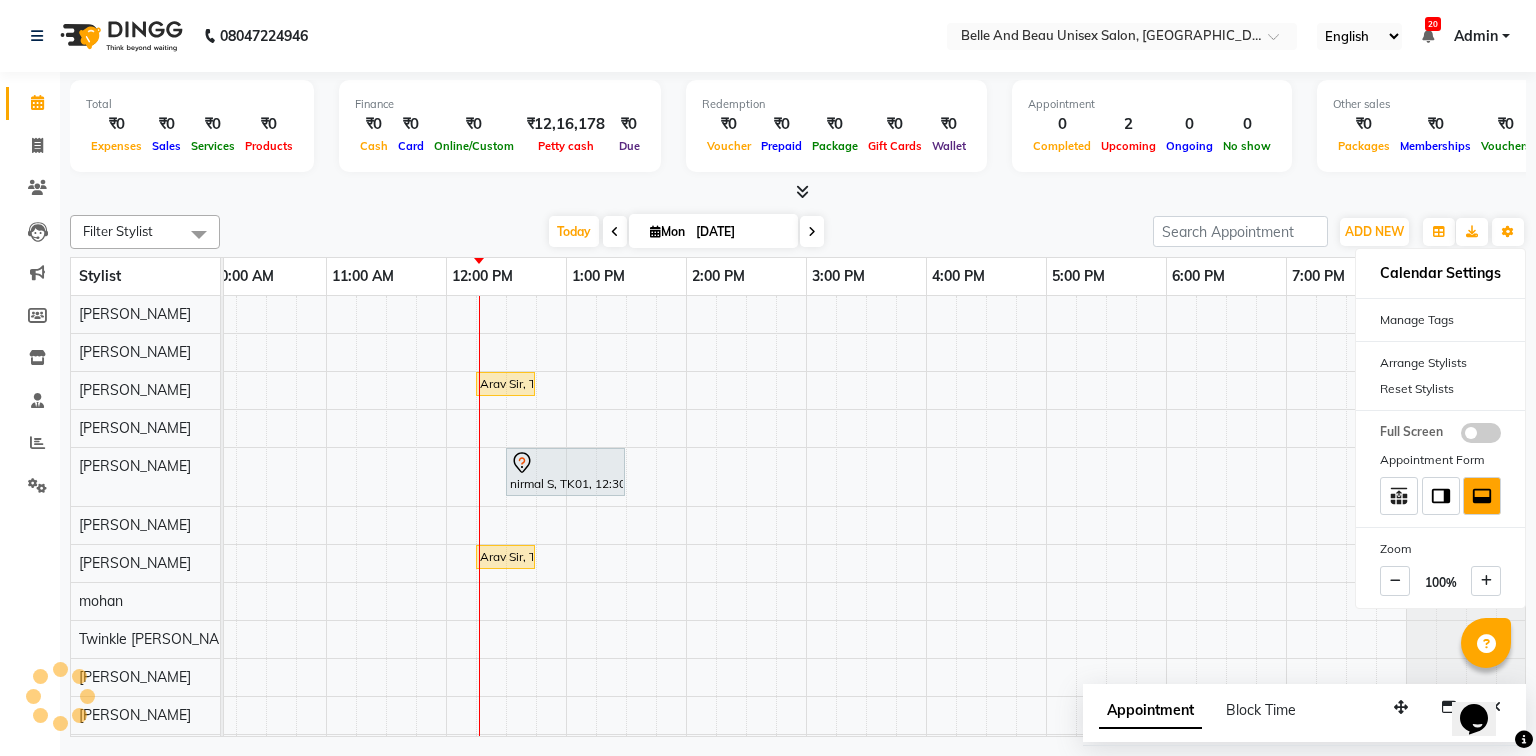 scroll, scrollTop: 0, scrollLeft: 0, axis: both 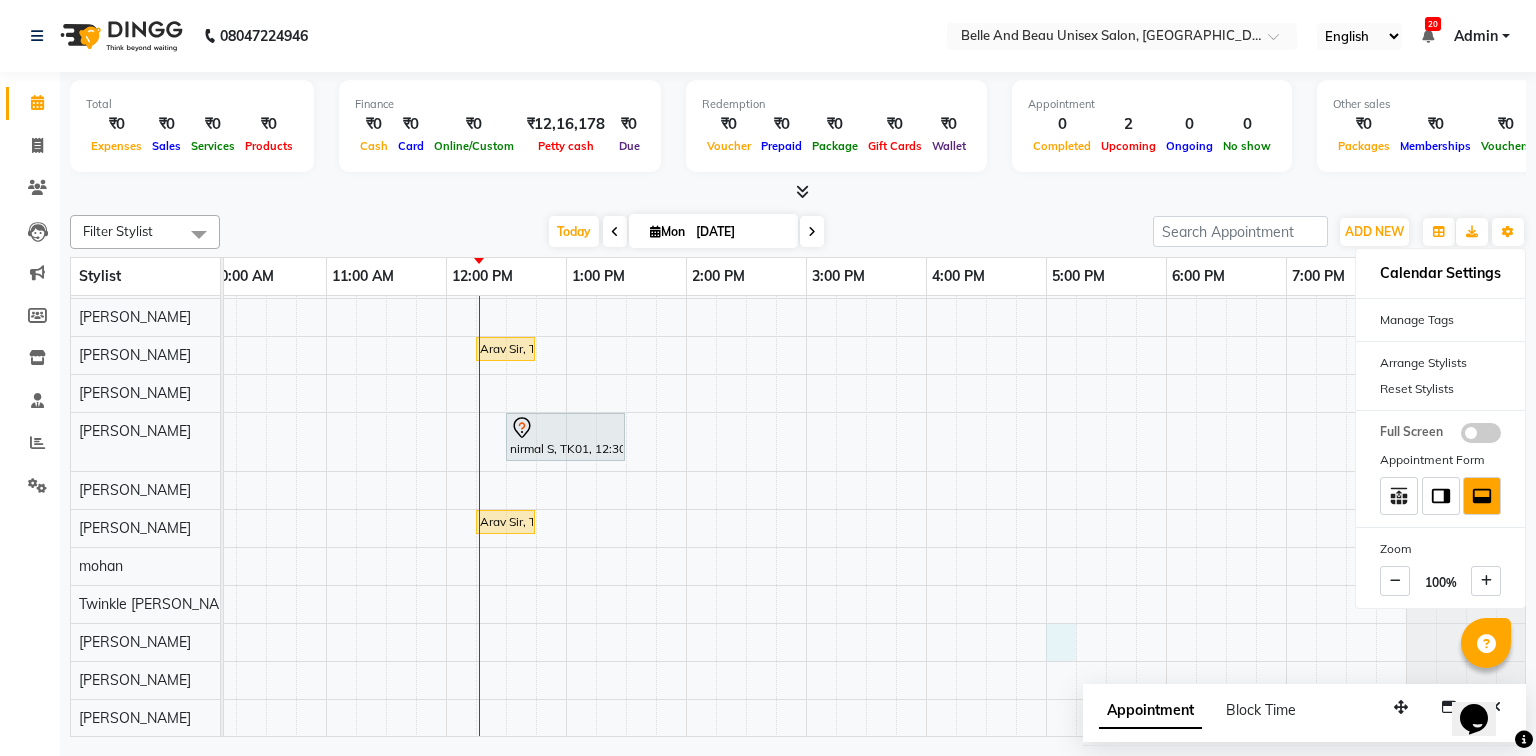 click on "Arav Sir, TK02, 12:15 PM-12:45 PM, Shave & Trimming - Shave ([DEMOGRAPHIC_DATA])30 - Shave             nirmal S, TK01, 12:30 PM-01:30 PM, offer 1999    Arav Sir, TK02, 12:15 PM-12:45 PM, Hair Care - Hair Cut ([DEMOGRAPHIC_DATA])30 - Baby Hair Cut (Below 8)" at bounding box center [746, 499] 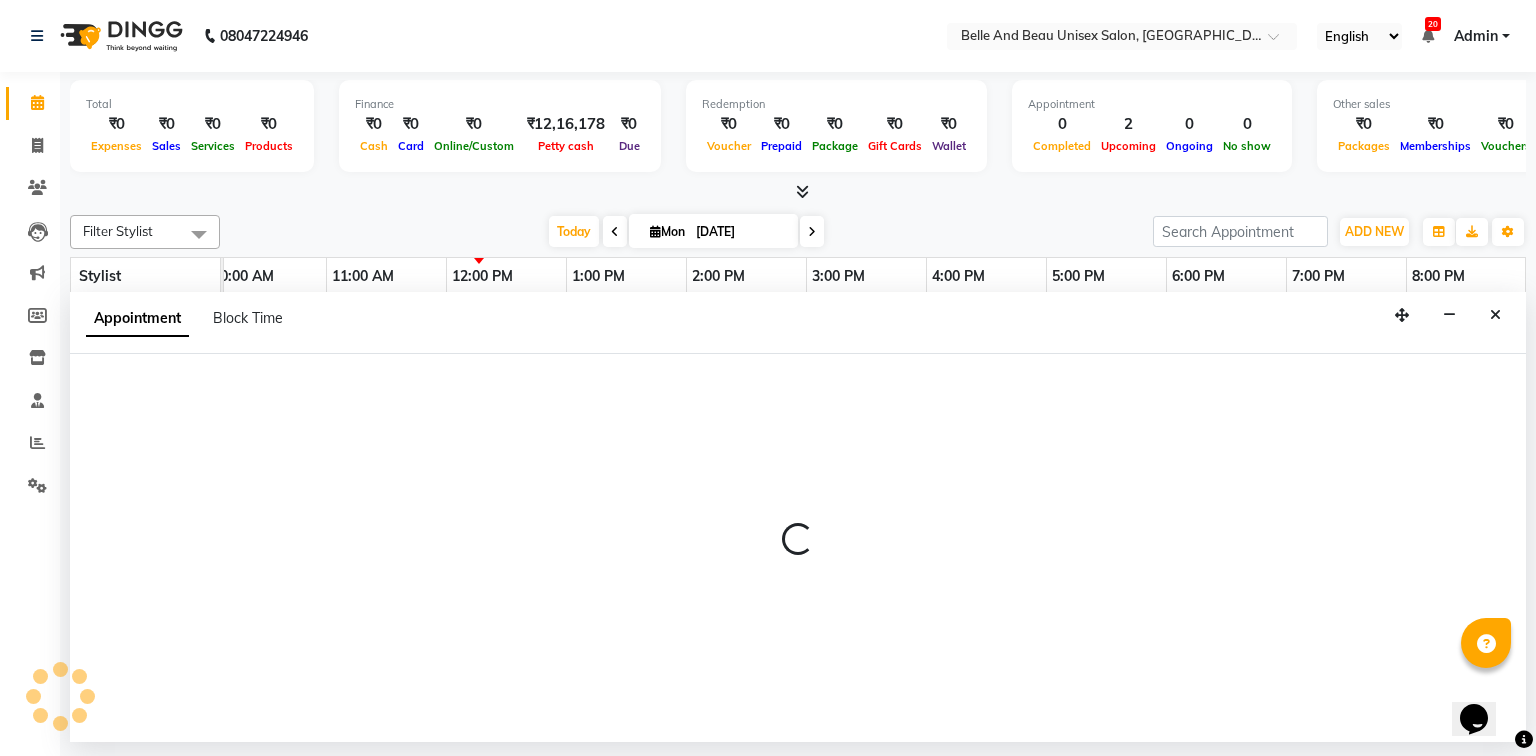 select on "83443" 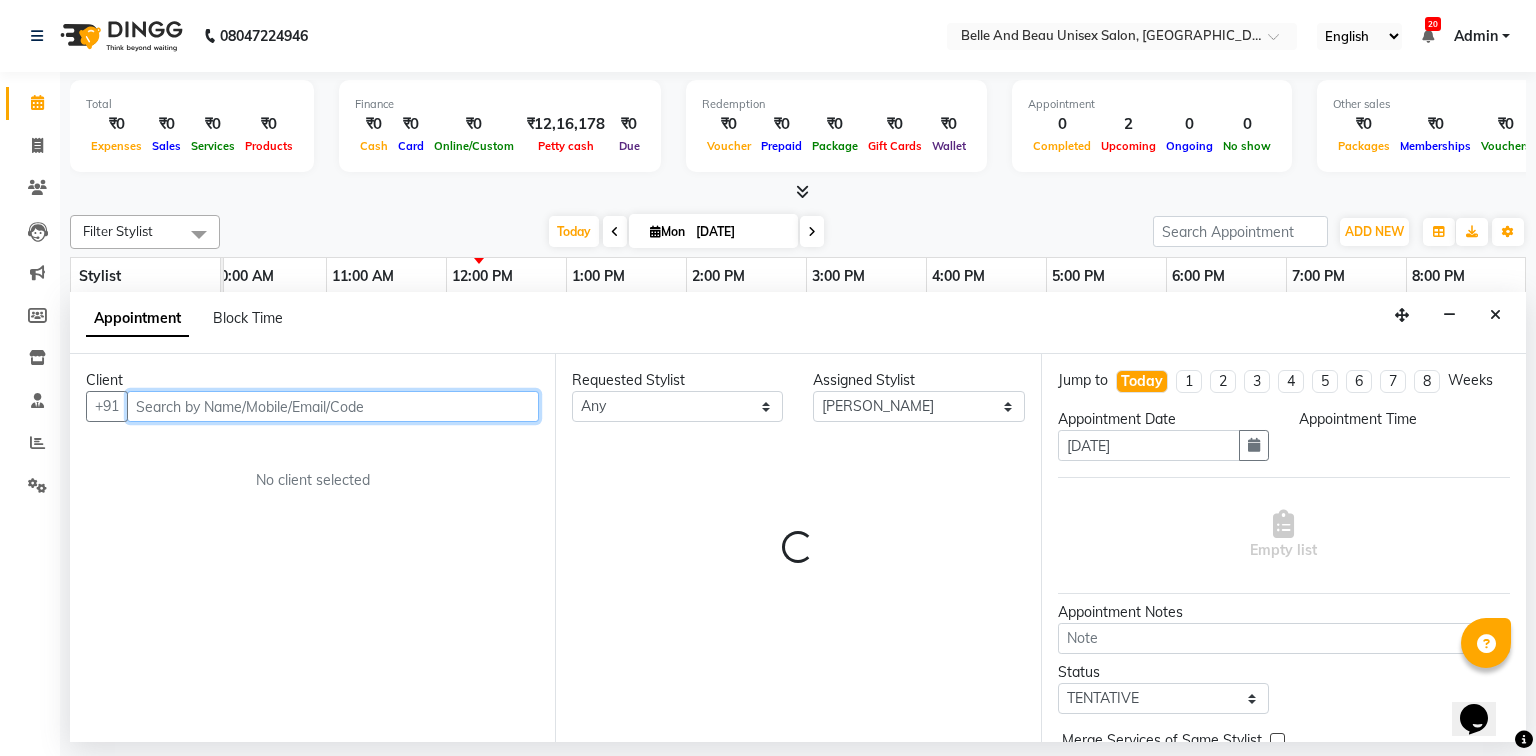 select on "1020" 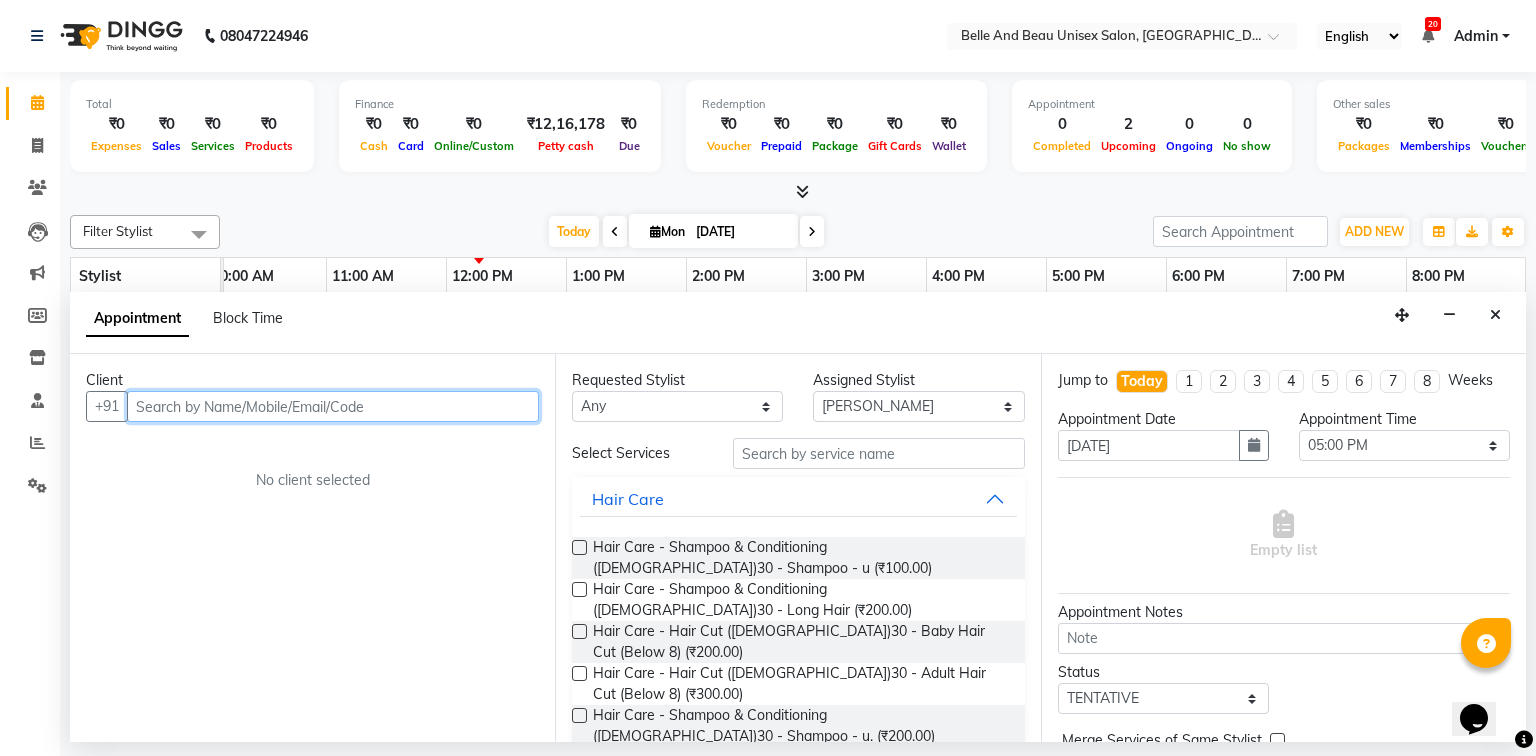 click at bounding box center [333, 406] 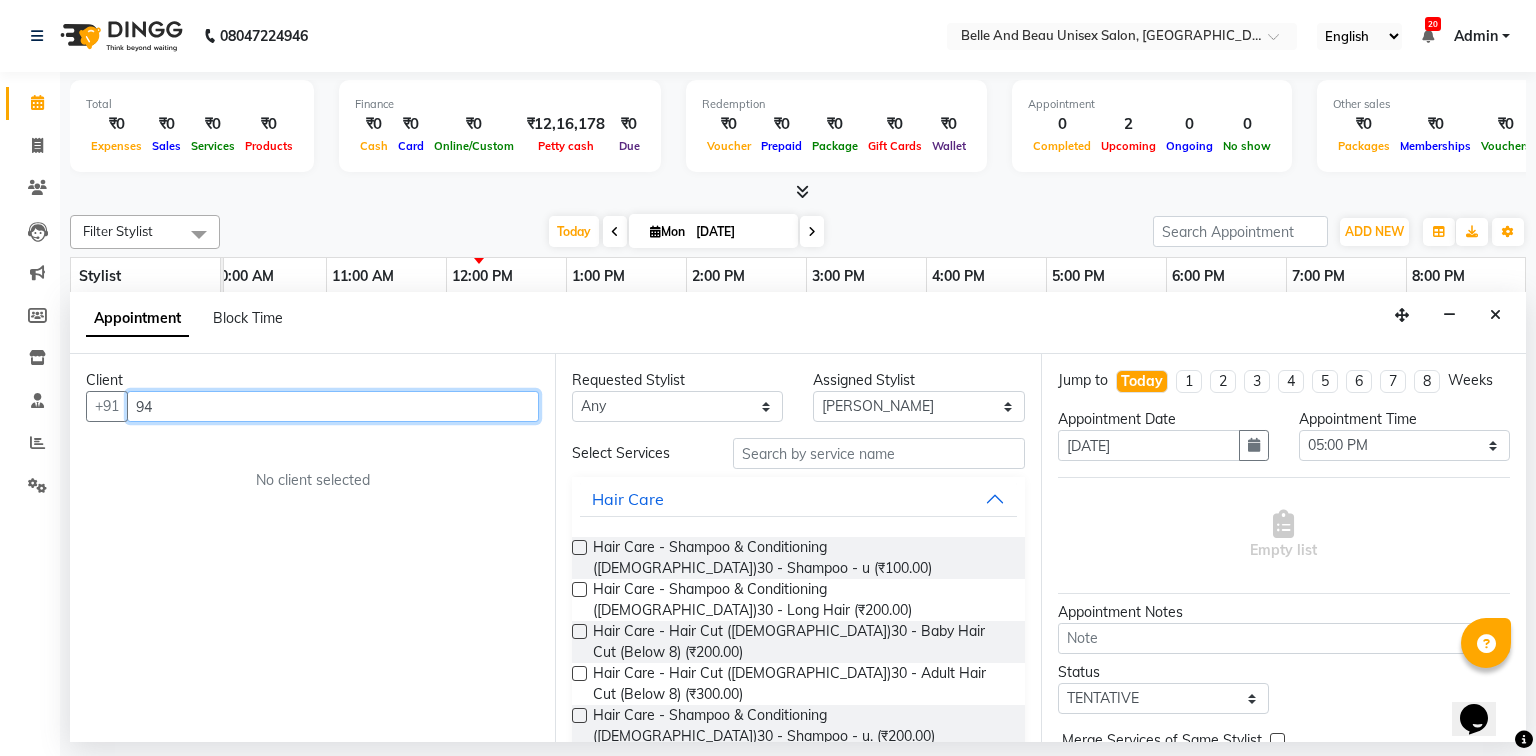 scroll, scrollTop: 0, scrollLeft: 0, axis: both 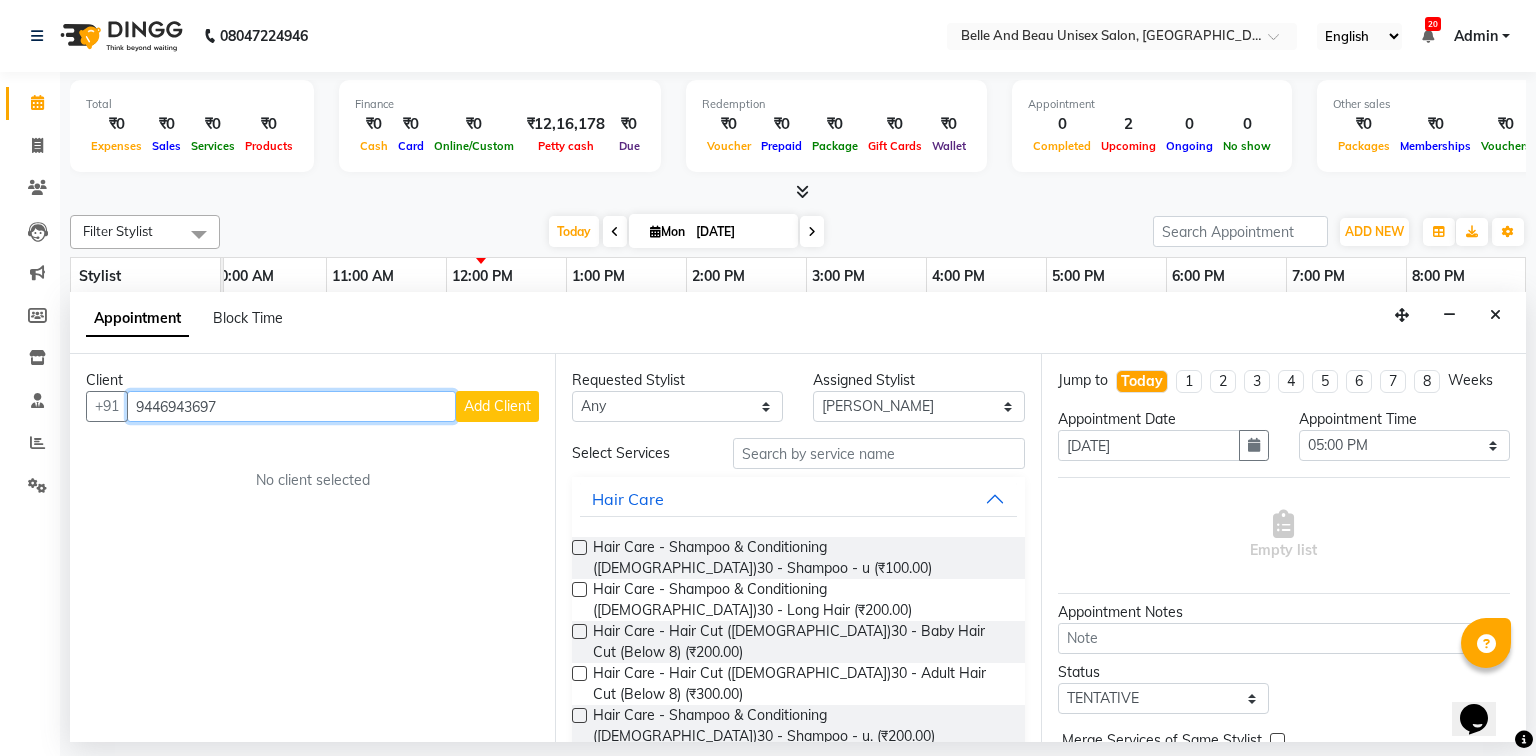 type on "9446943697" 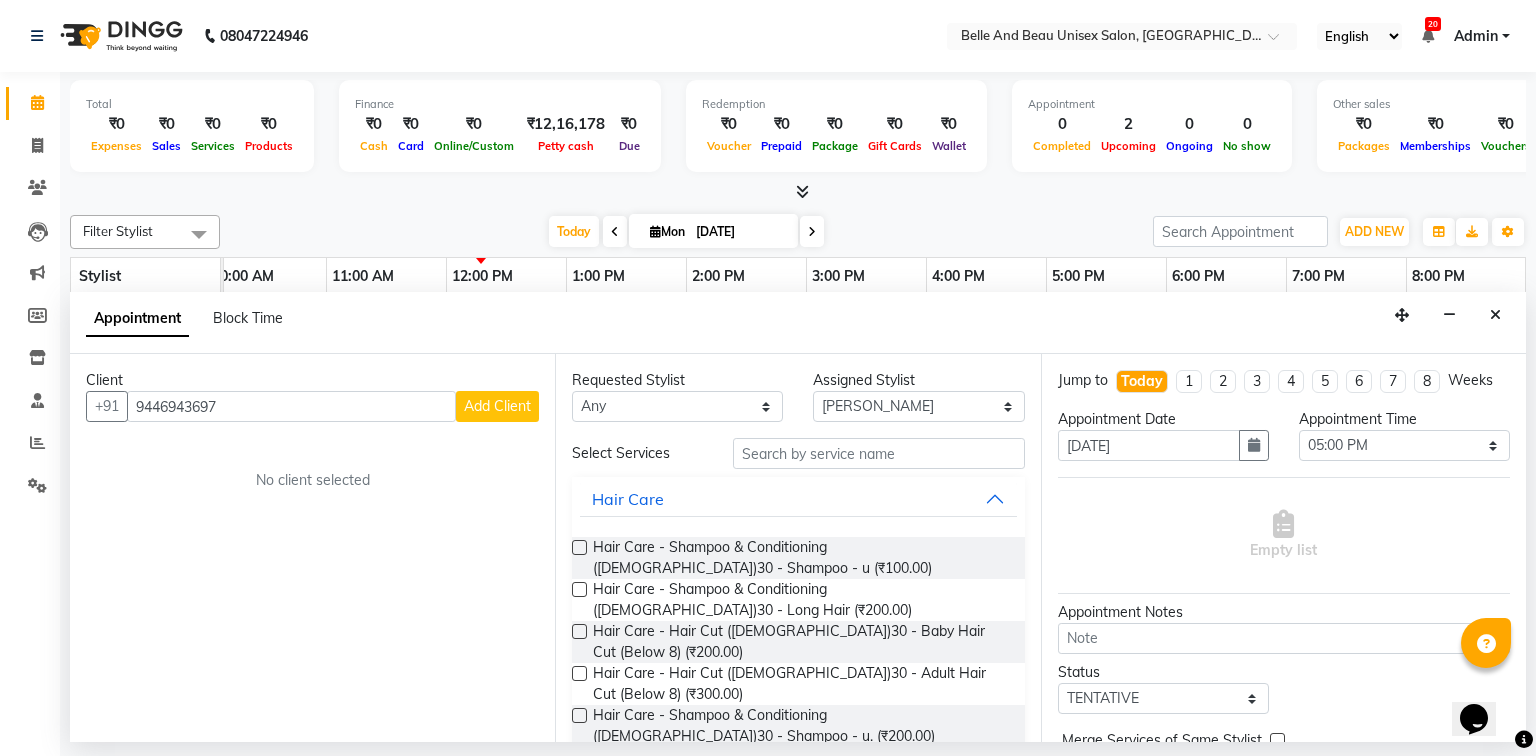 click on "Add Client" at bounding box center [497, 406] 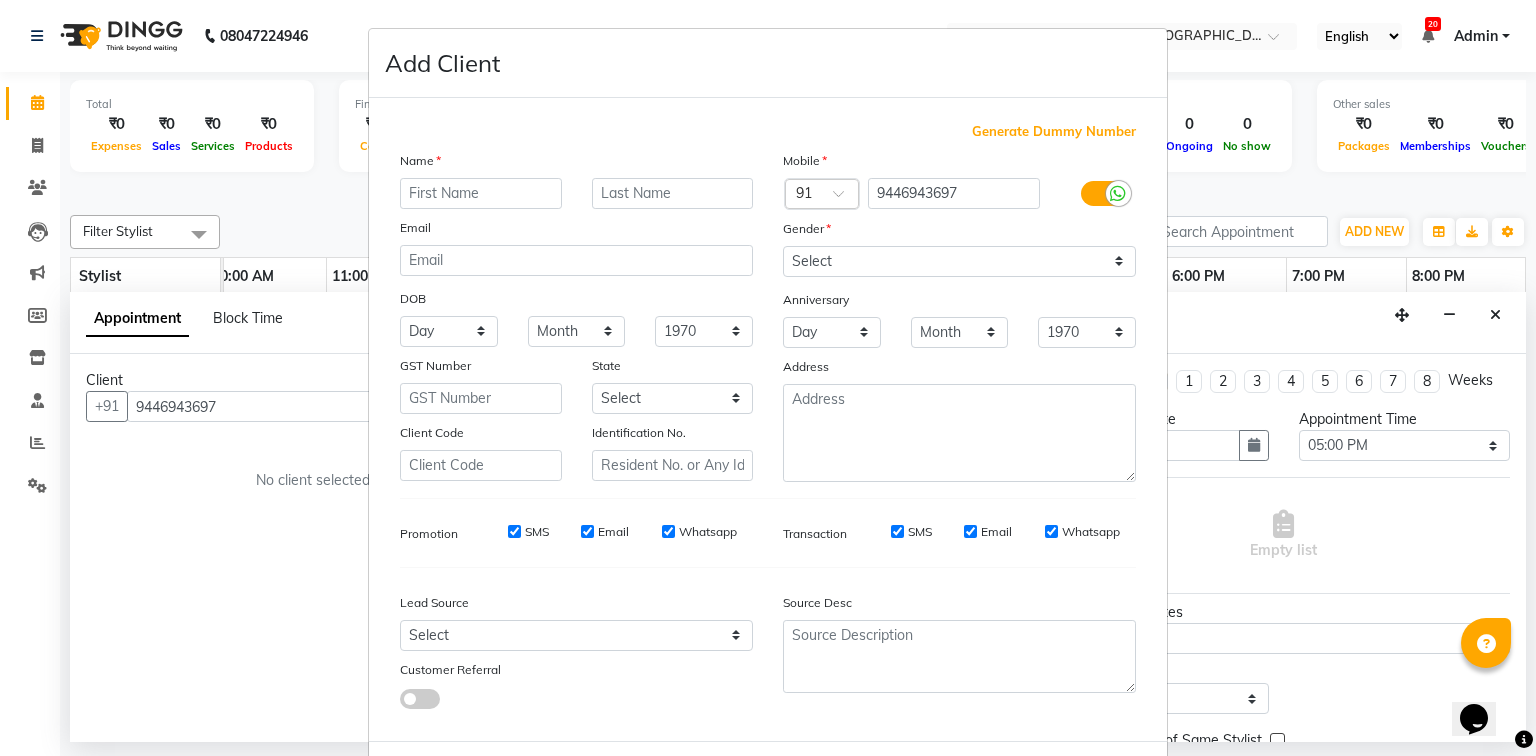 click at bounding box center [481, 193] 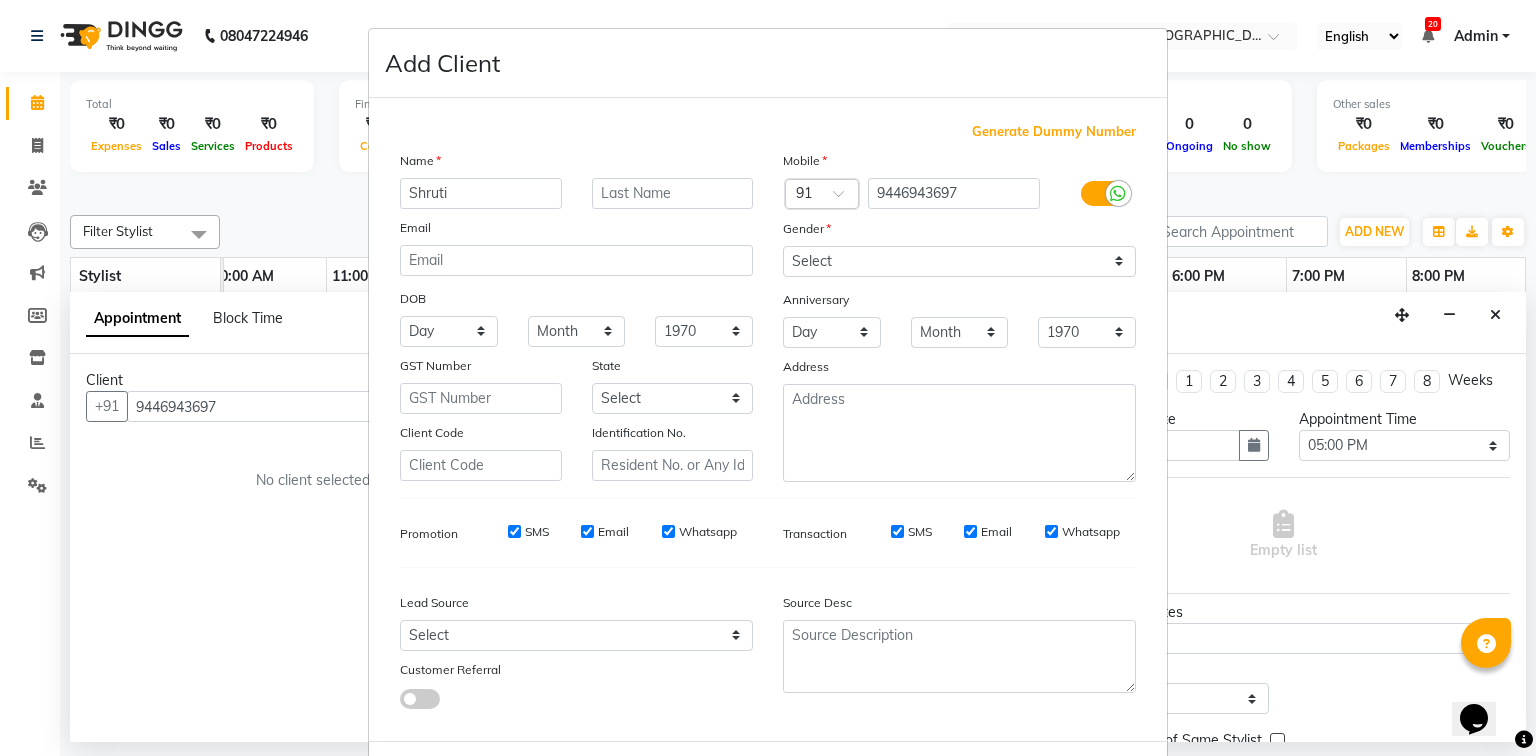 type on "Shruti" 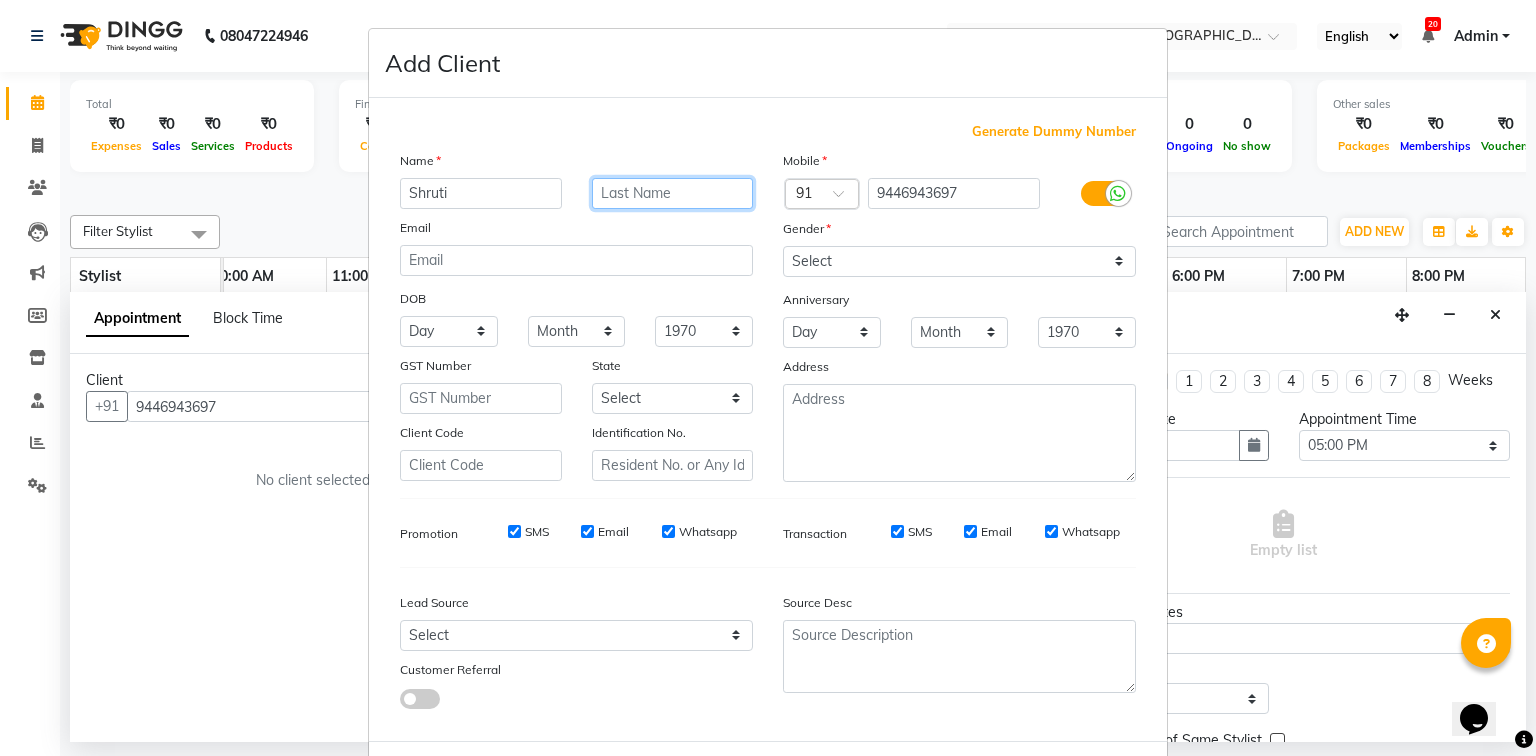 click at bounding box center (673, 193) 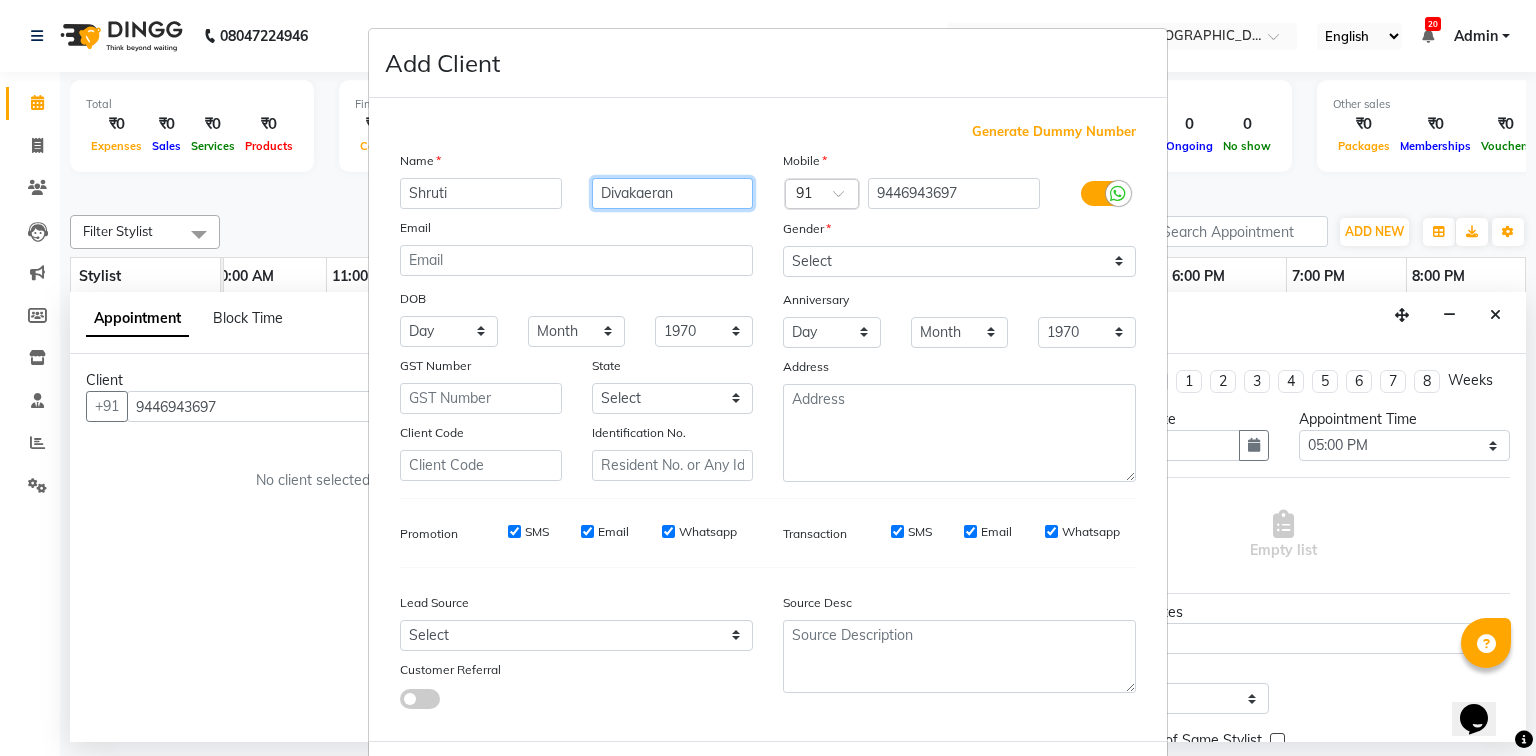 type on "Divakaeran" 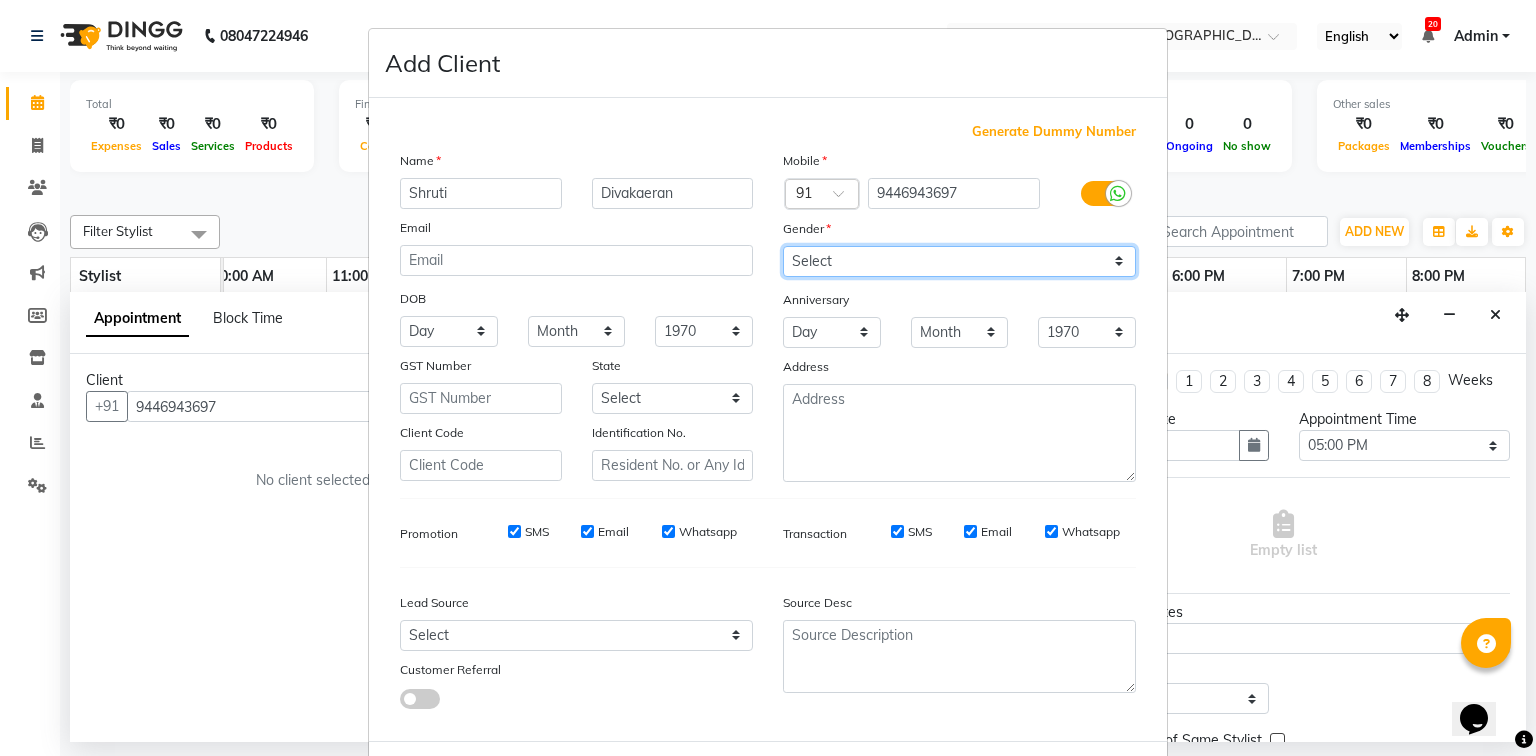 click on "Select [DEMOGRAPHIC_DATA] [DEMOGRAPHIC_DATA] Other Prefer Not To Say" at bounding box center (959, 261) 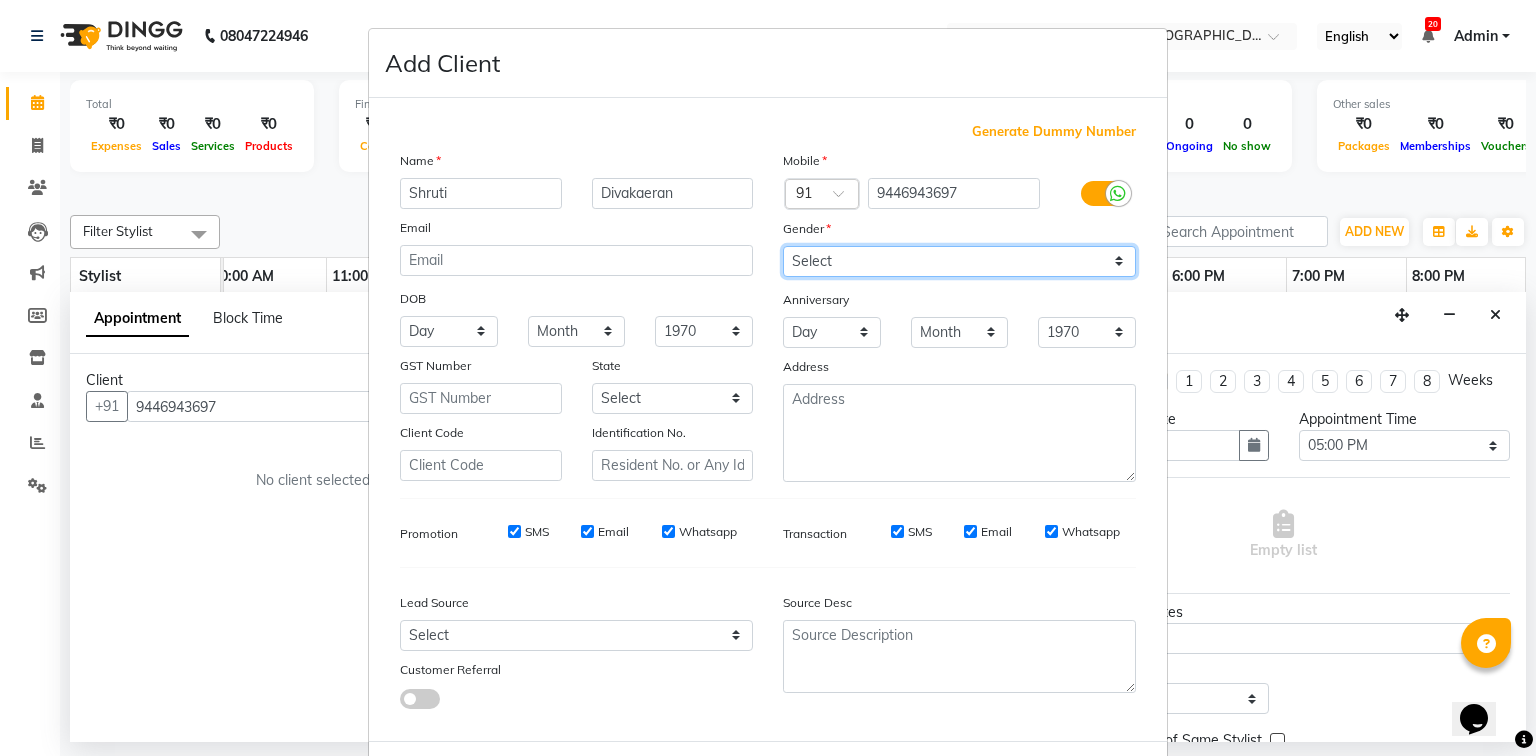 click on "Select [DEMOGRAPHIC_DATA] [DEMOGRAPHIC_DATA] Other Prefer Not To Say" at bounding box center (959, 261) 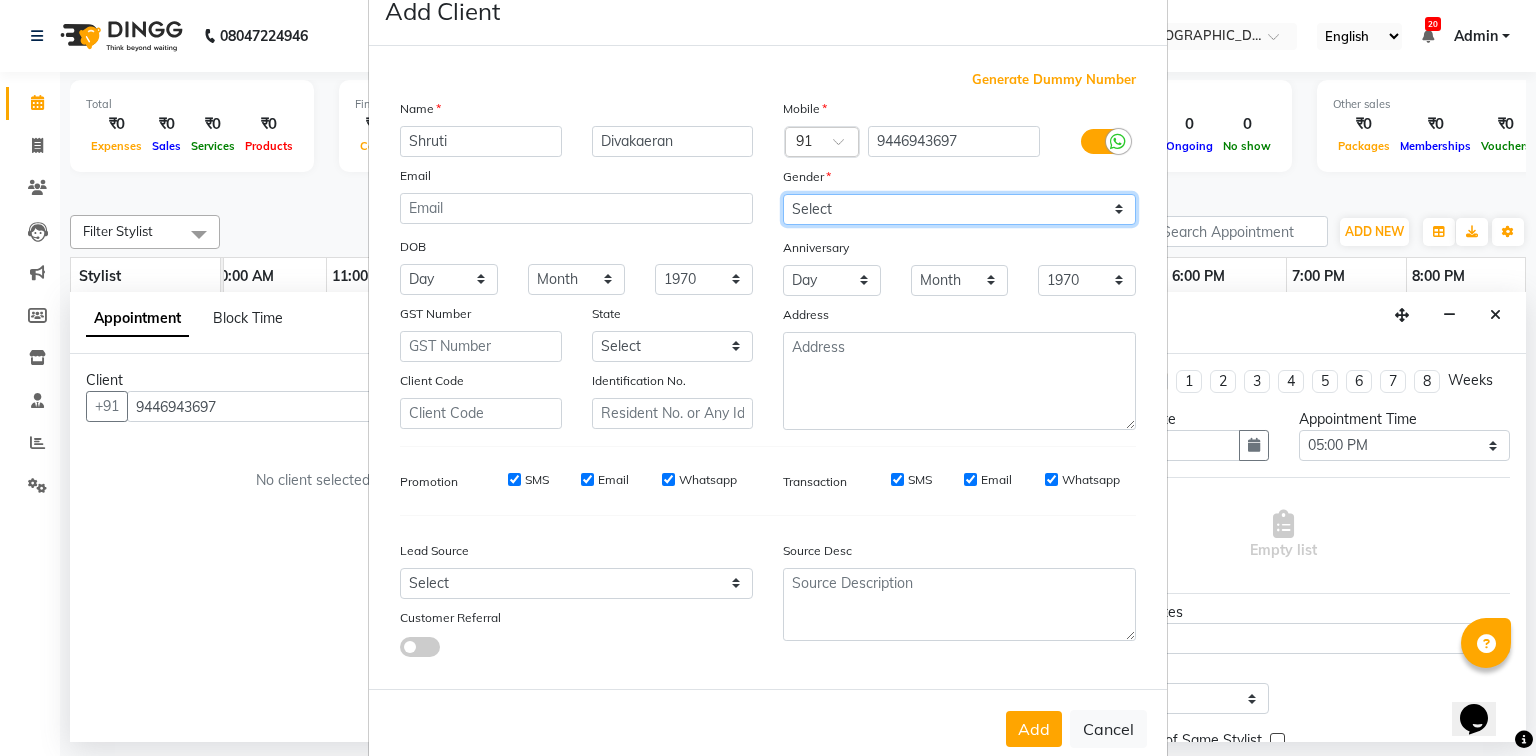 scroll, scrollTop: 100, scrollLeft: 0, axis: vertical 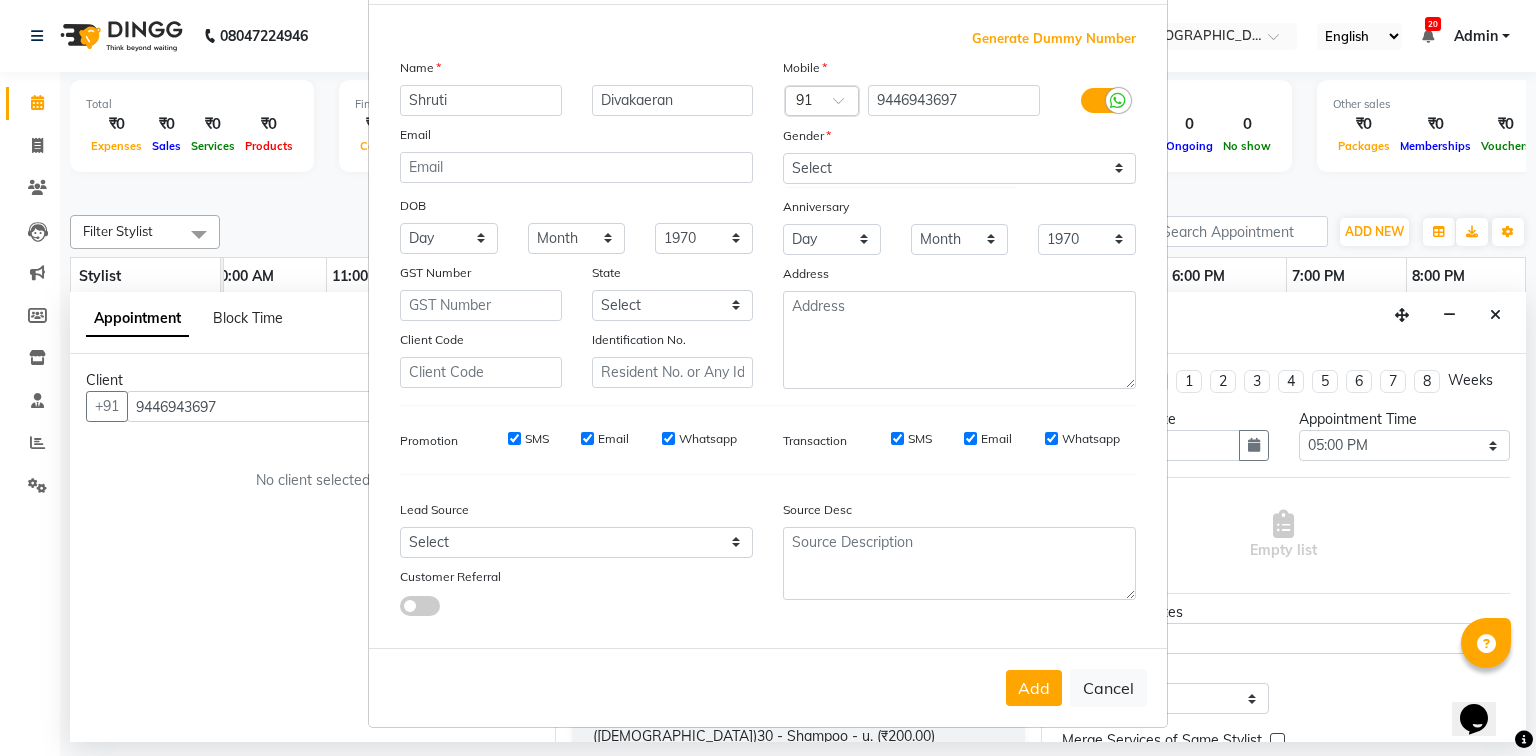 drag, startPoint x: 918, startPoint y: 656, endPoint x: 923, endPoint y: 696, distance: 40.311287 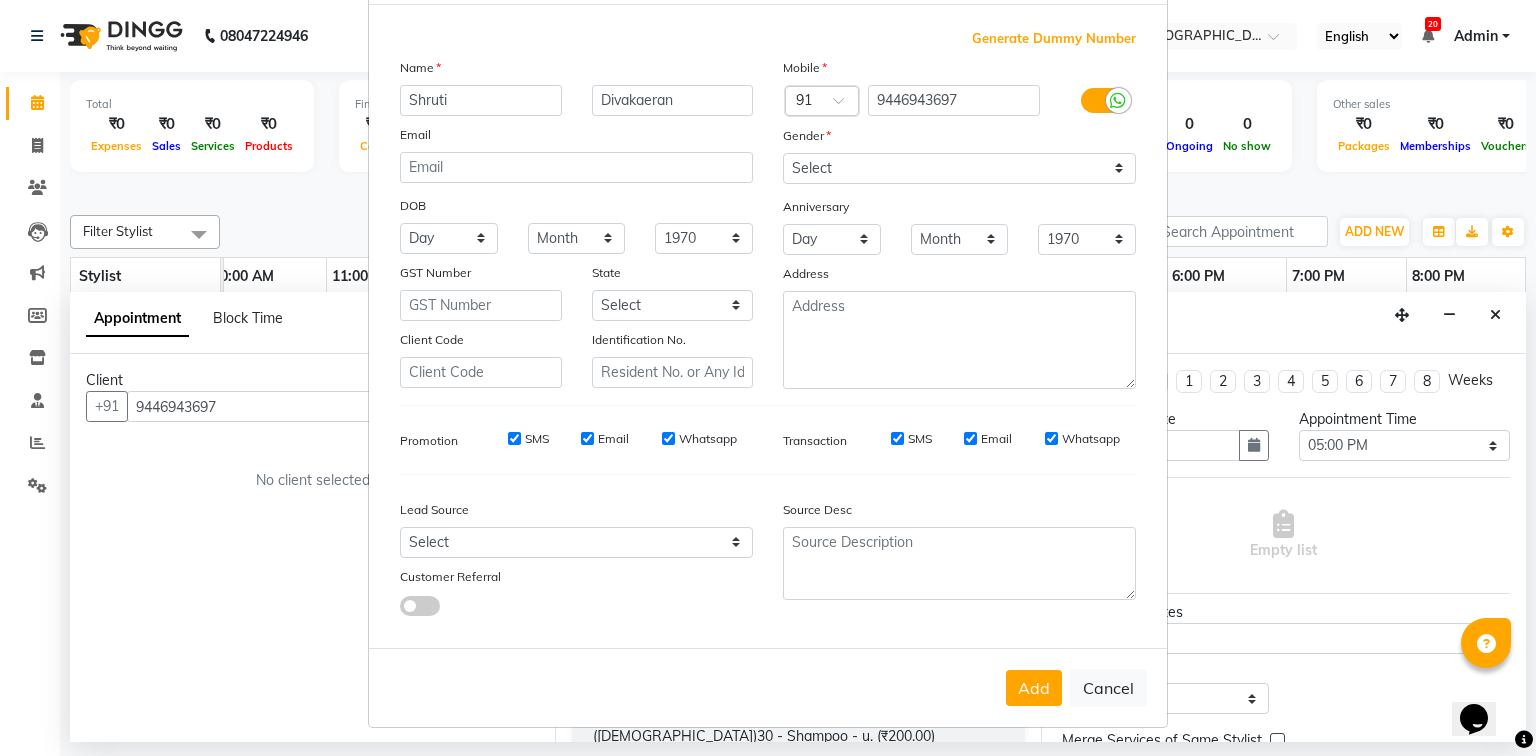 click on "Add" at bounding box center [1034, 688] 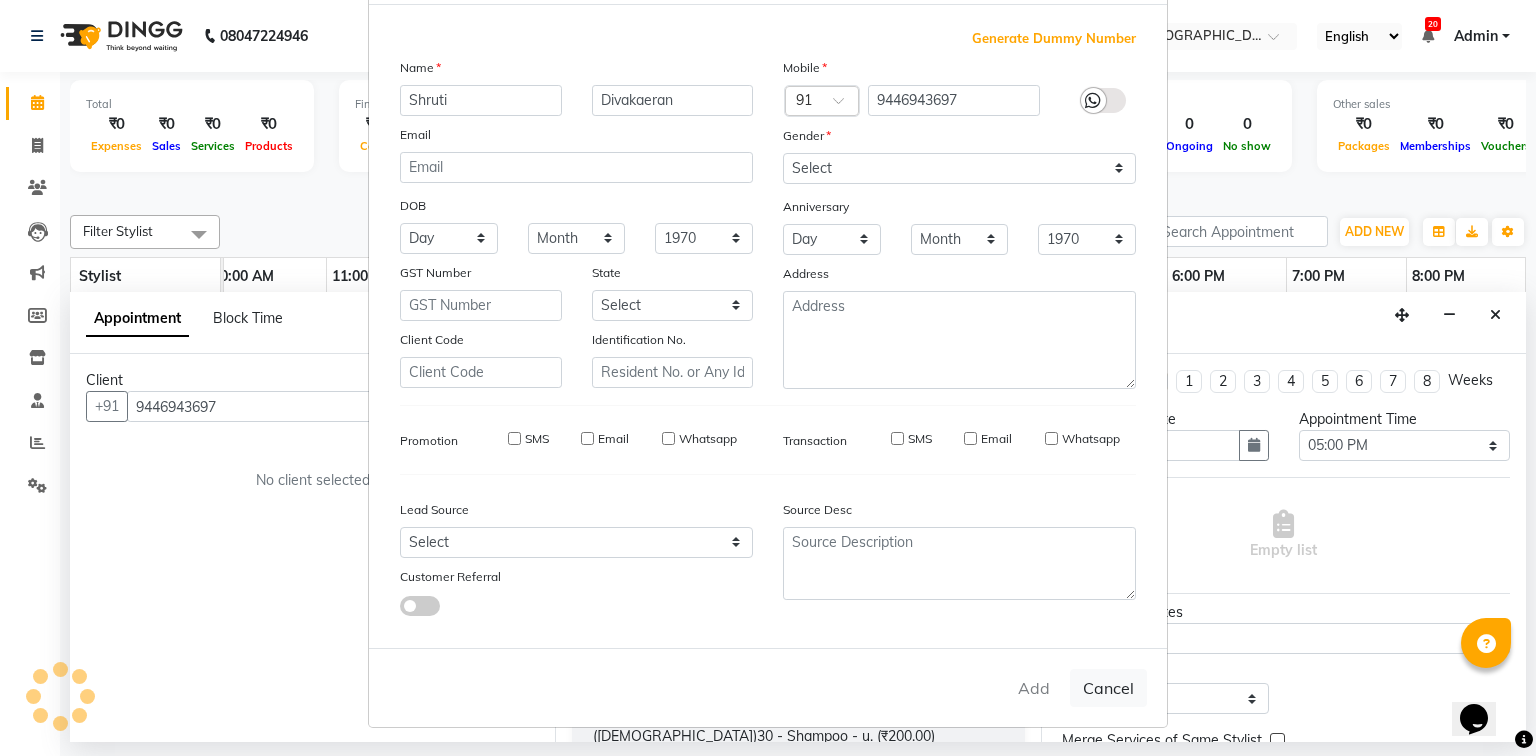 type 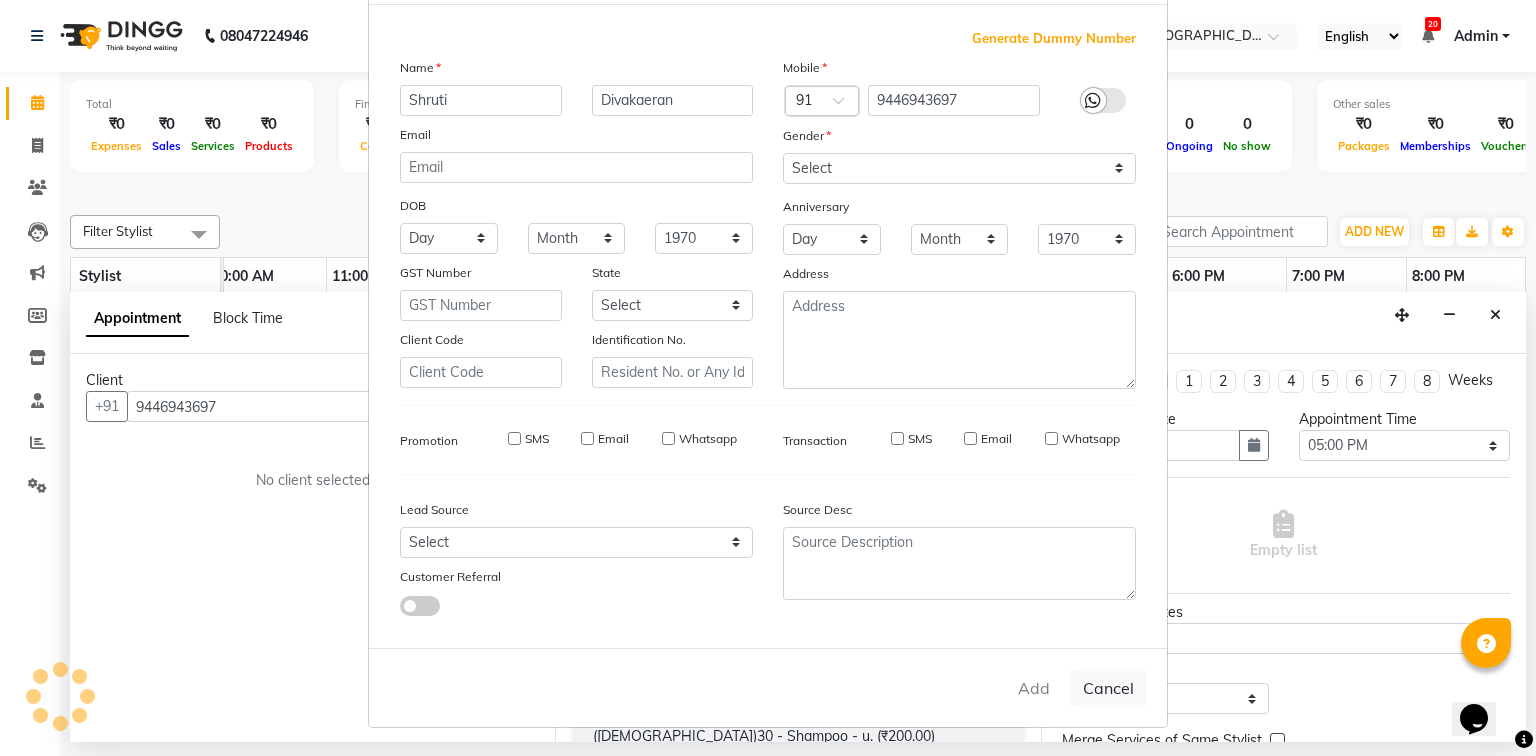 type 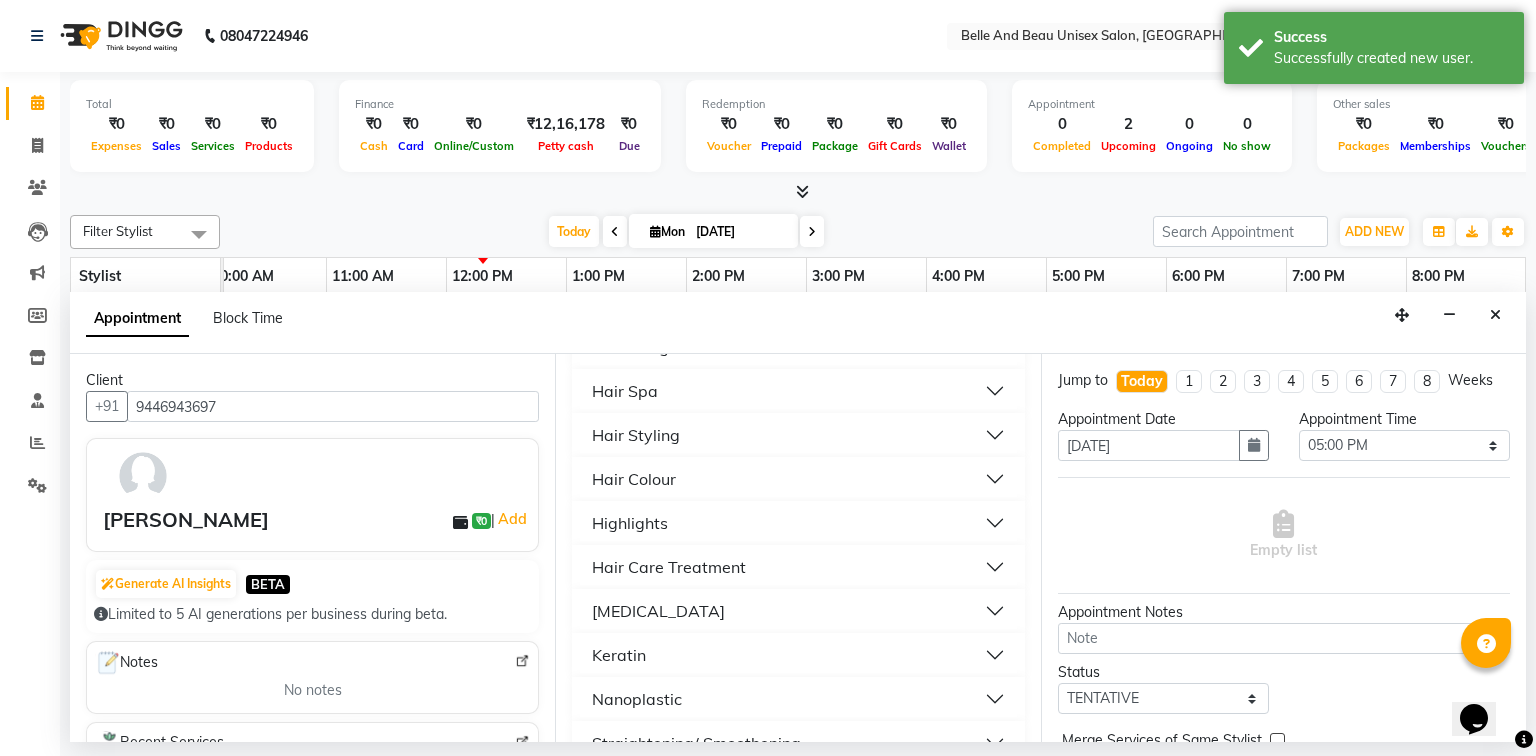 scroll, scrollTop: 880, scrollLeft: 0, axis: vertical 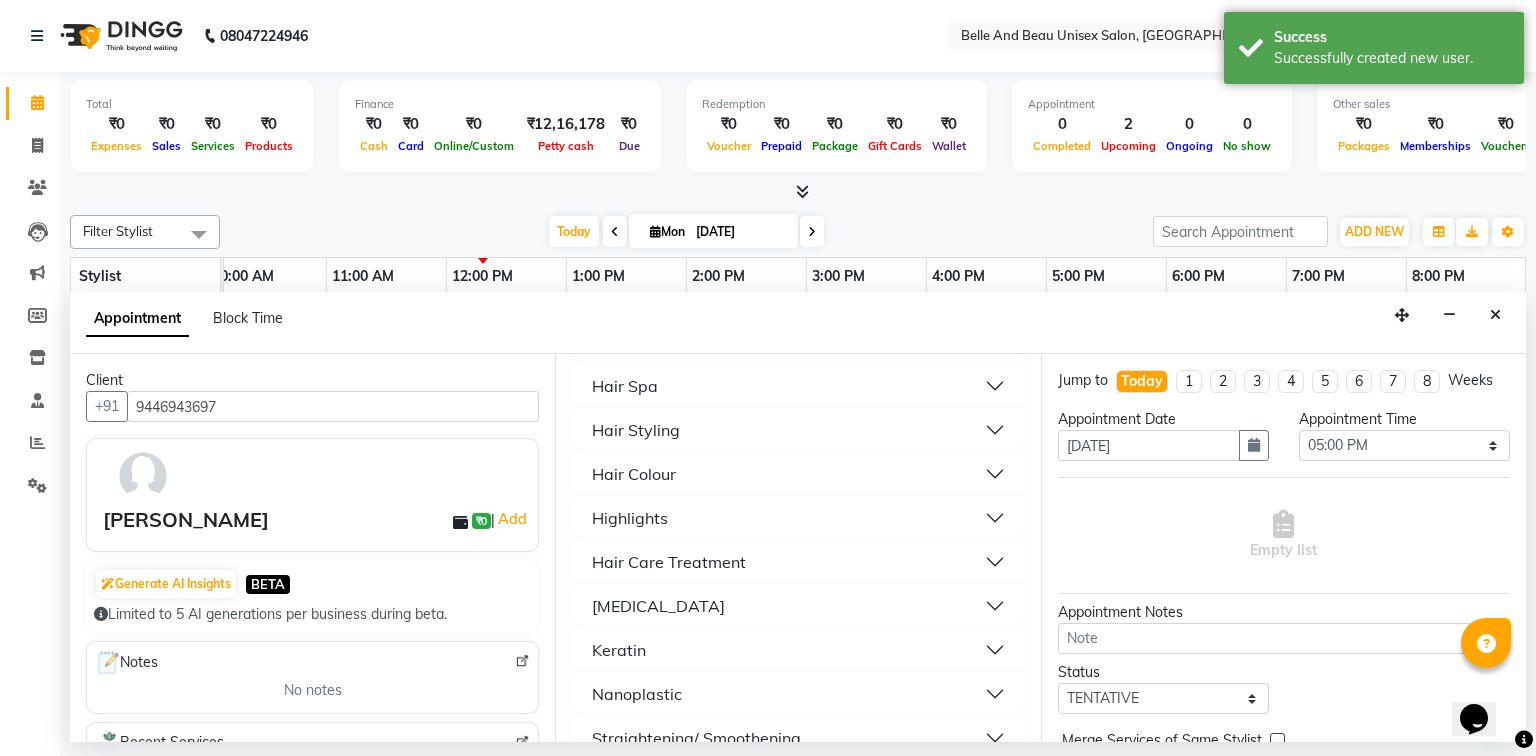 click on "[MEDICAL_DATA]" at bounding box center [798, 606] 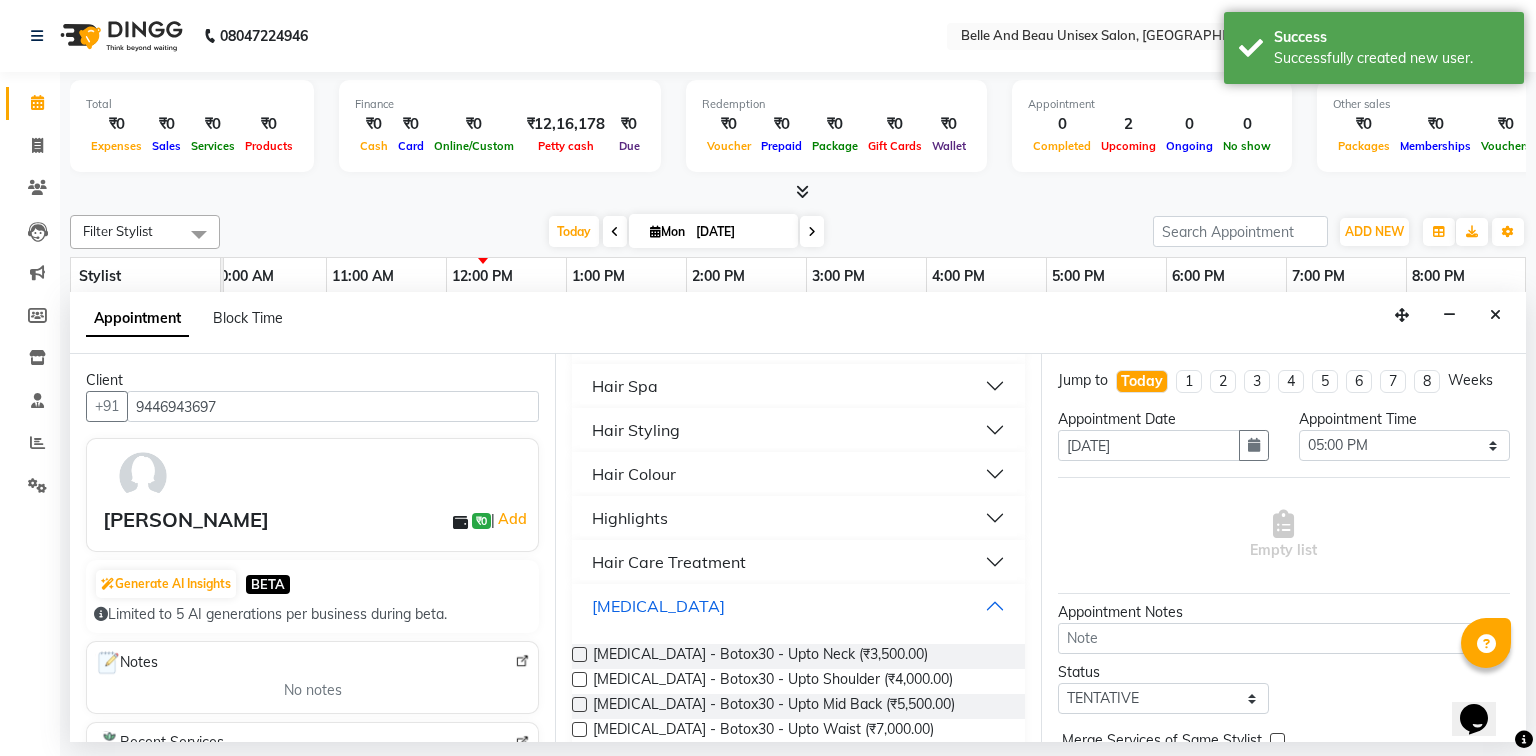 scroll, scrollTop: 1040, scrollLeft: 0, axis: vertical 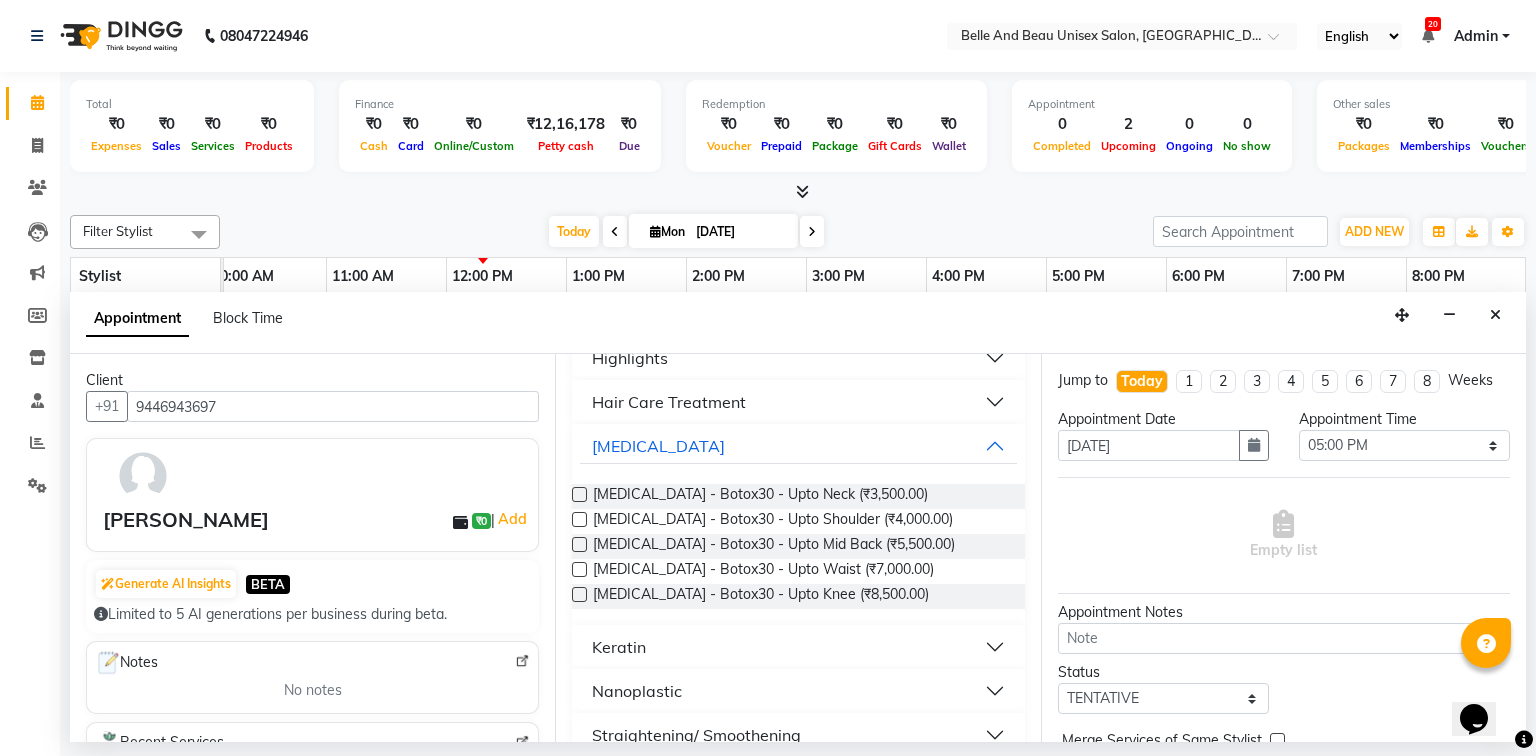click at bounding box center [579, 544] 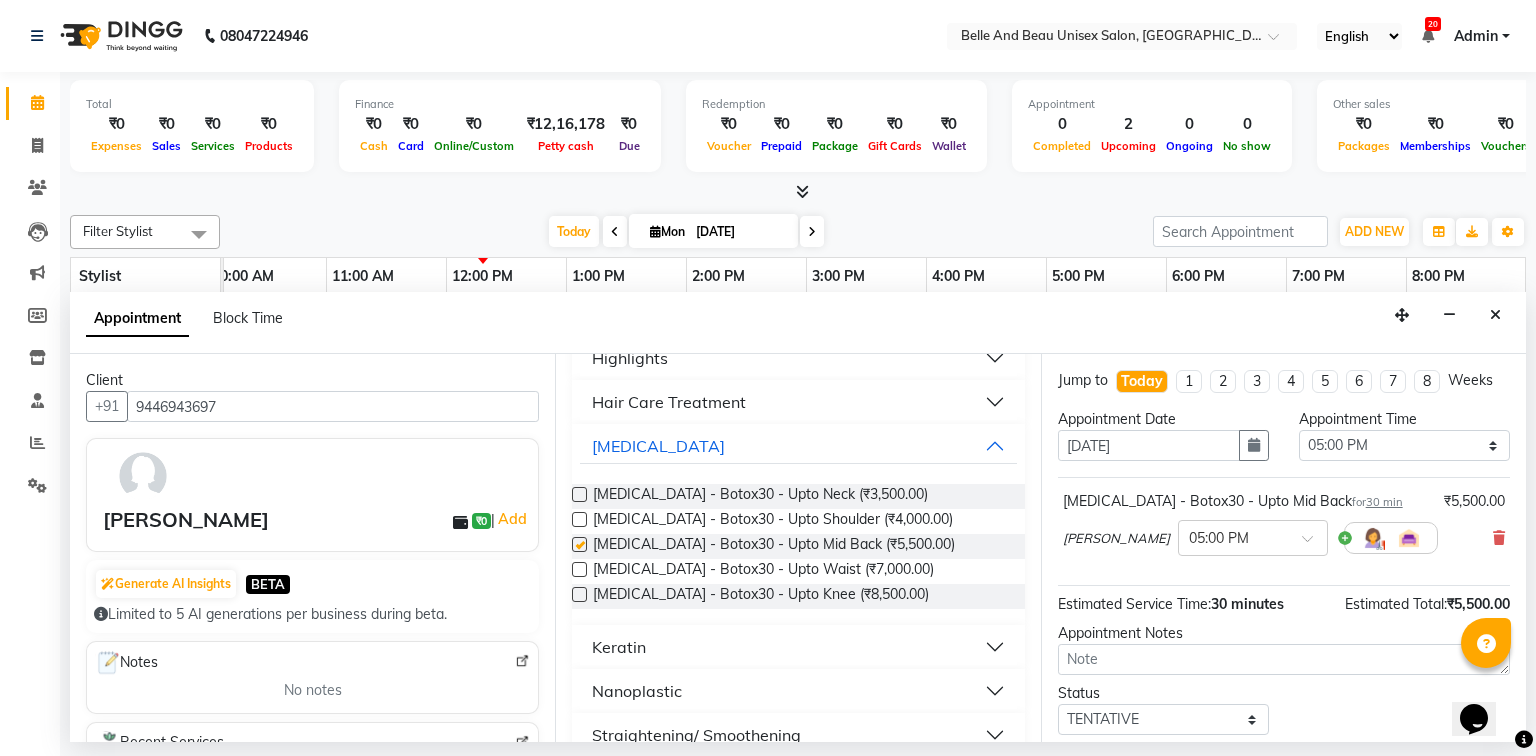 checkbox on "false" 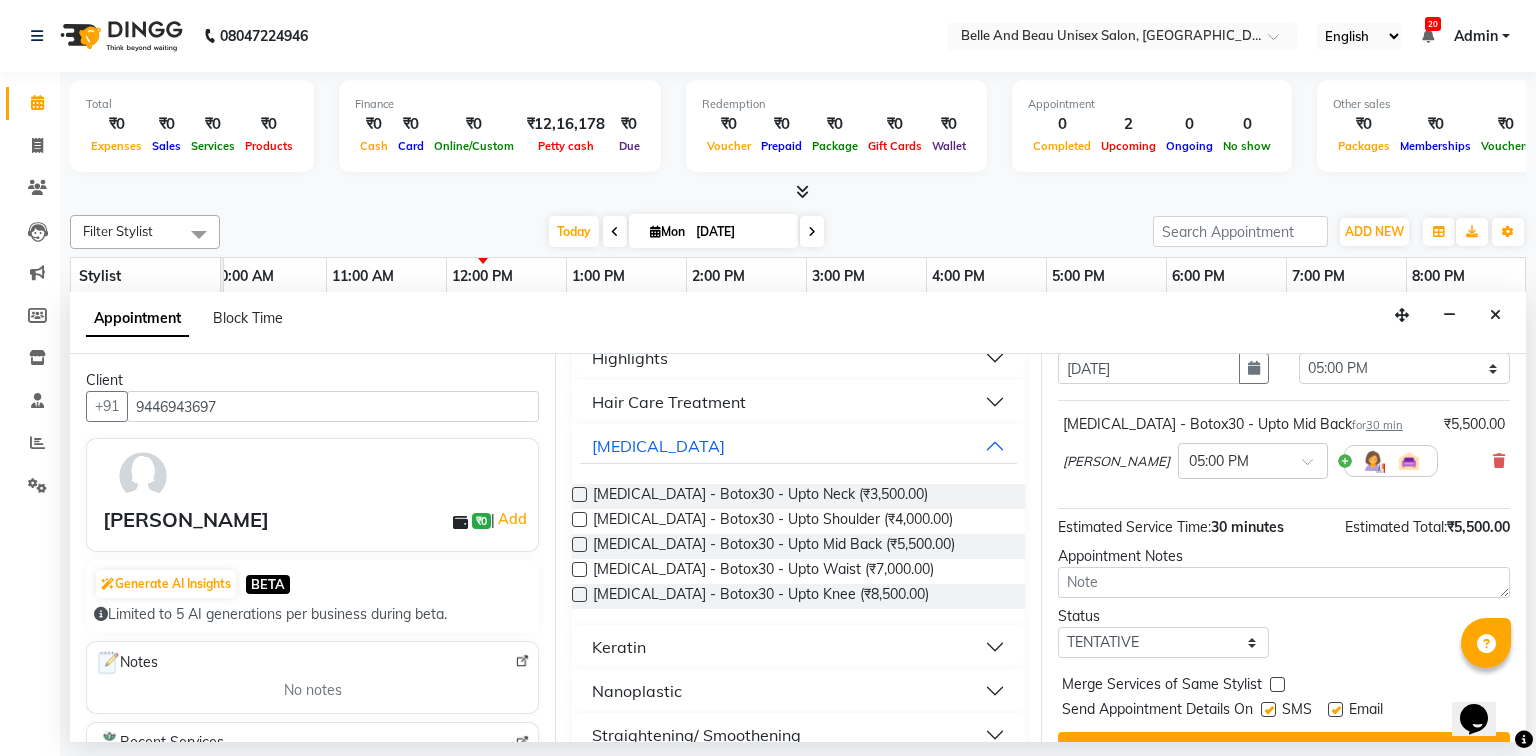 scroll, scrollTop: 118, scrollLeft: 0, axis: vertical 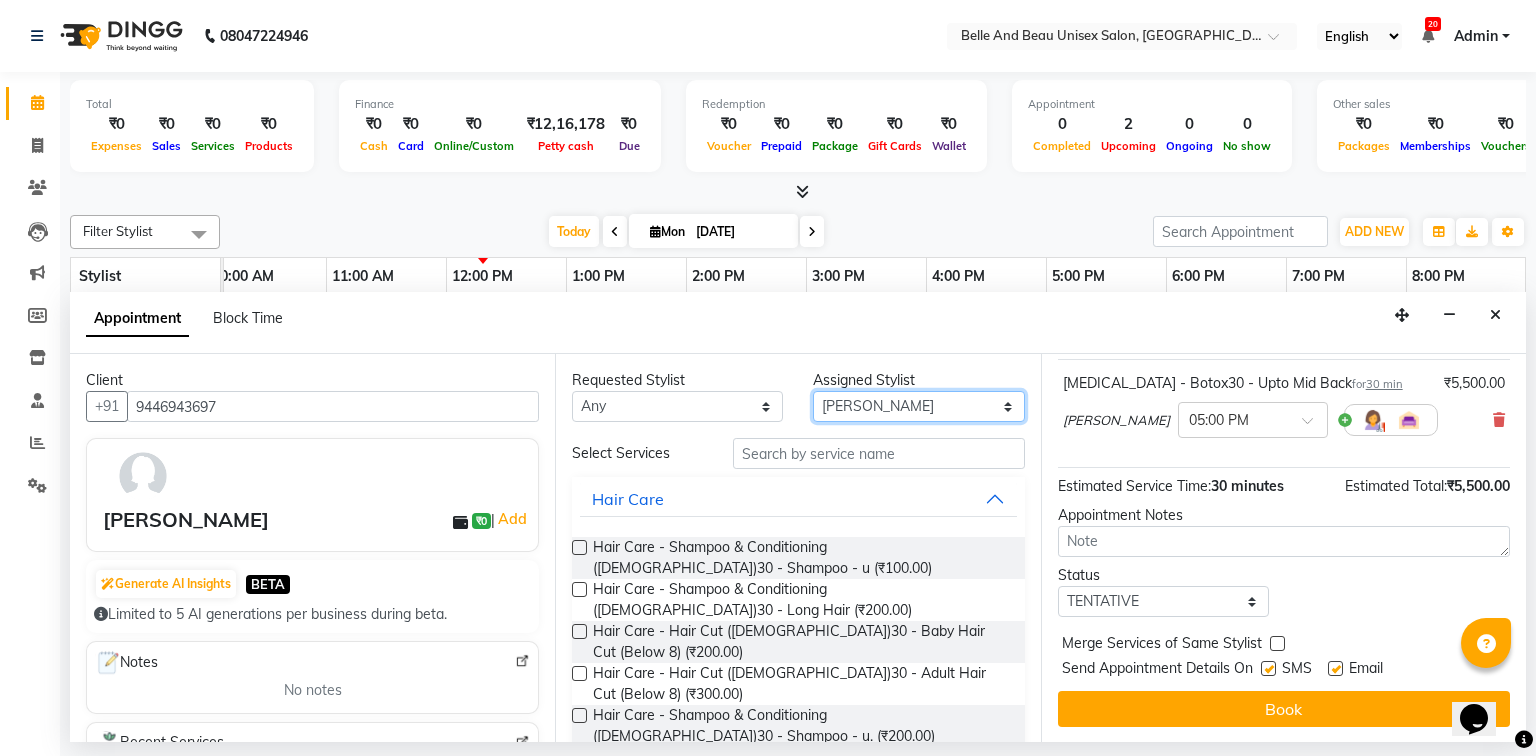 click on "Select  [PERSON_NAME]  [PERSON_NAME] [PERSON_NAME] [PERSON_NAME] [PERSON_NAME] [PERSON_NAME] [PERSON_NAME] [PERSON_NAME] Twinkle [PERSON_NAME] [PERSON_NAME]" at bounding box center (918, 406) 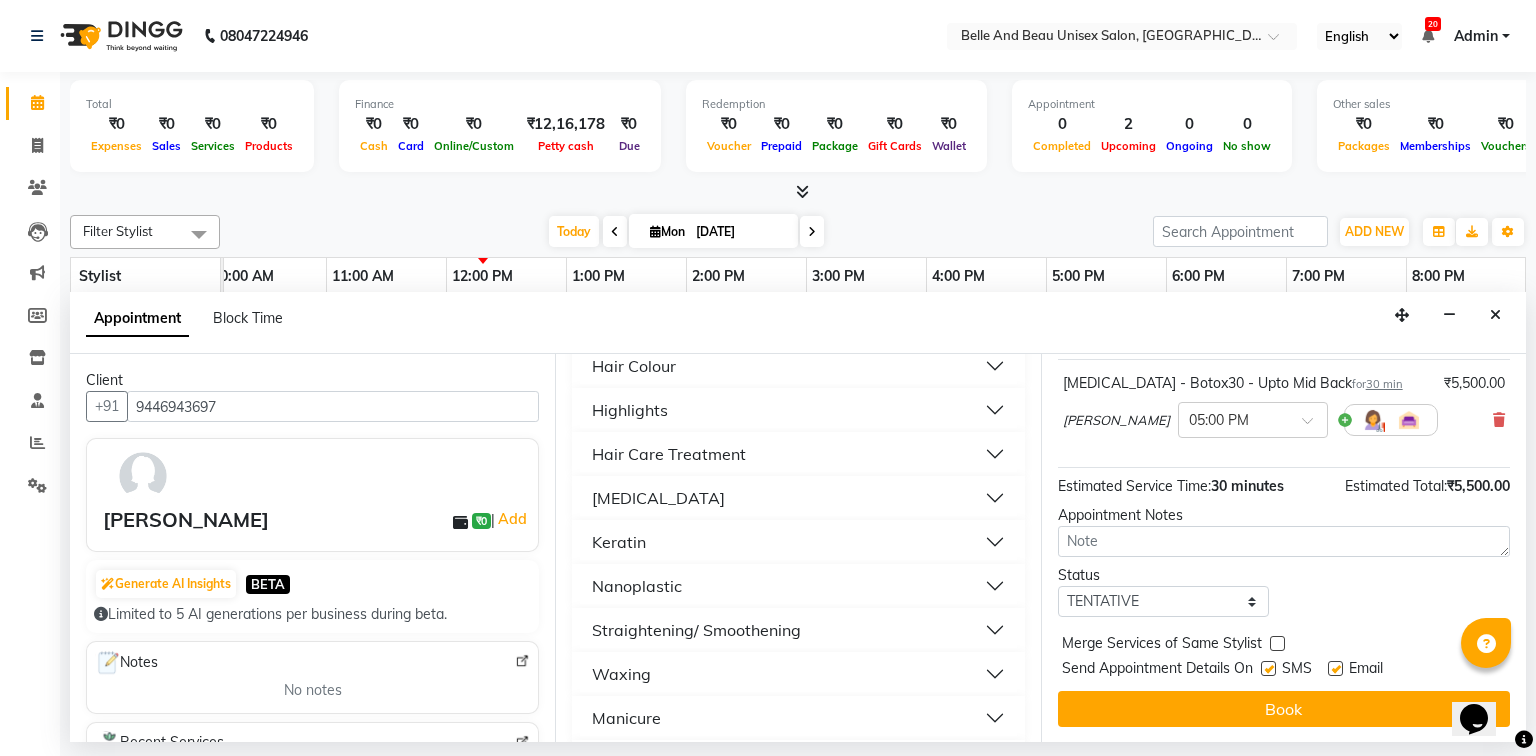 scroll, scrollTop: 1040, scrollLeft: 0, axis: vertical 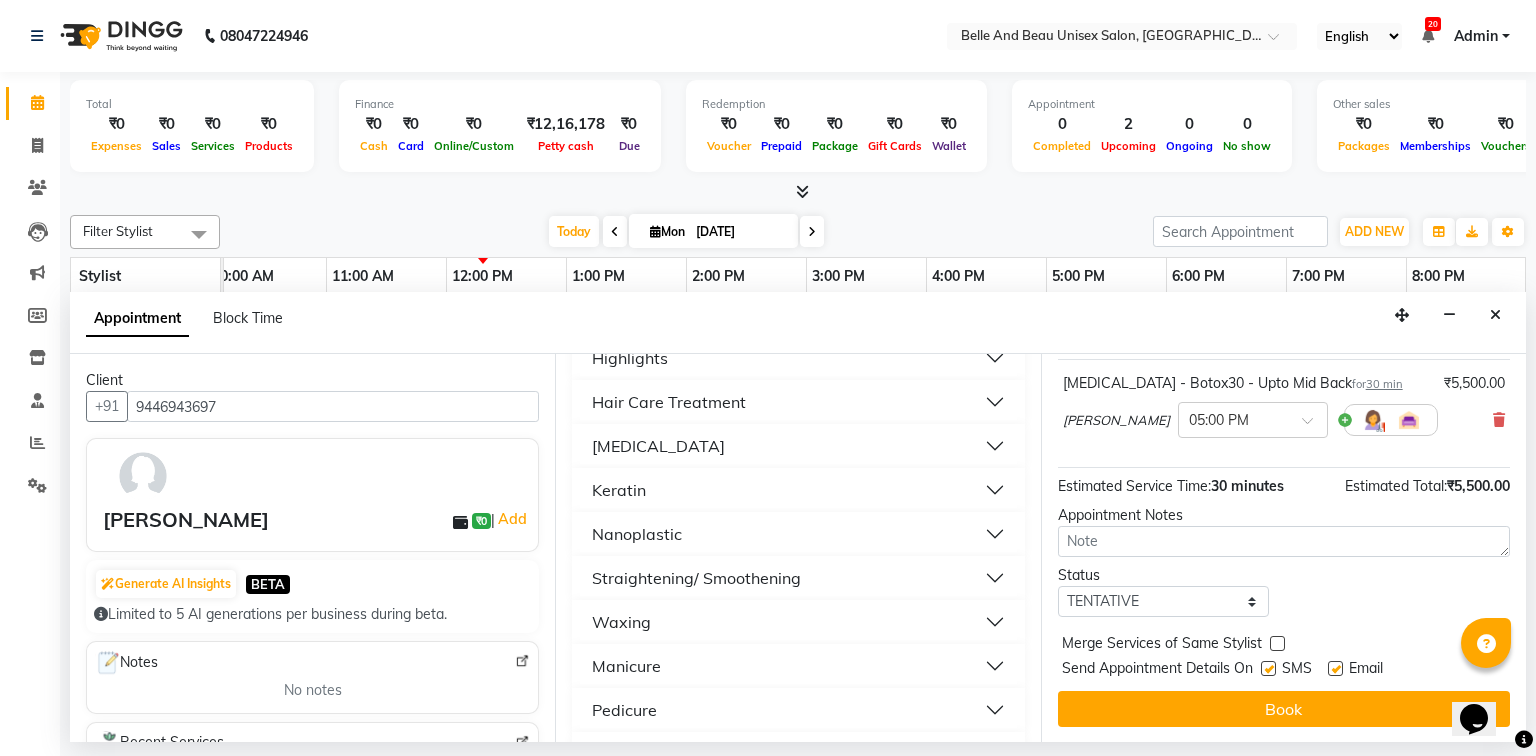 click on "Pedicure" at bounding box center (798, 710) 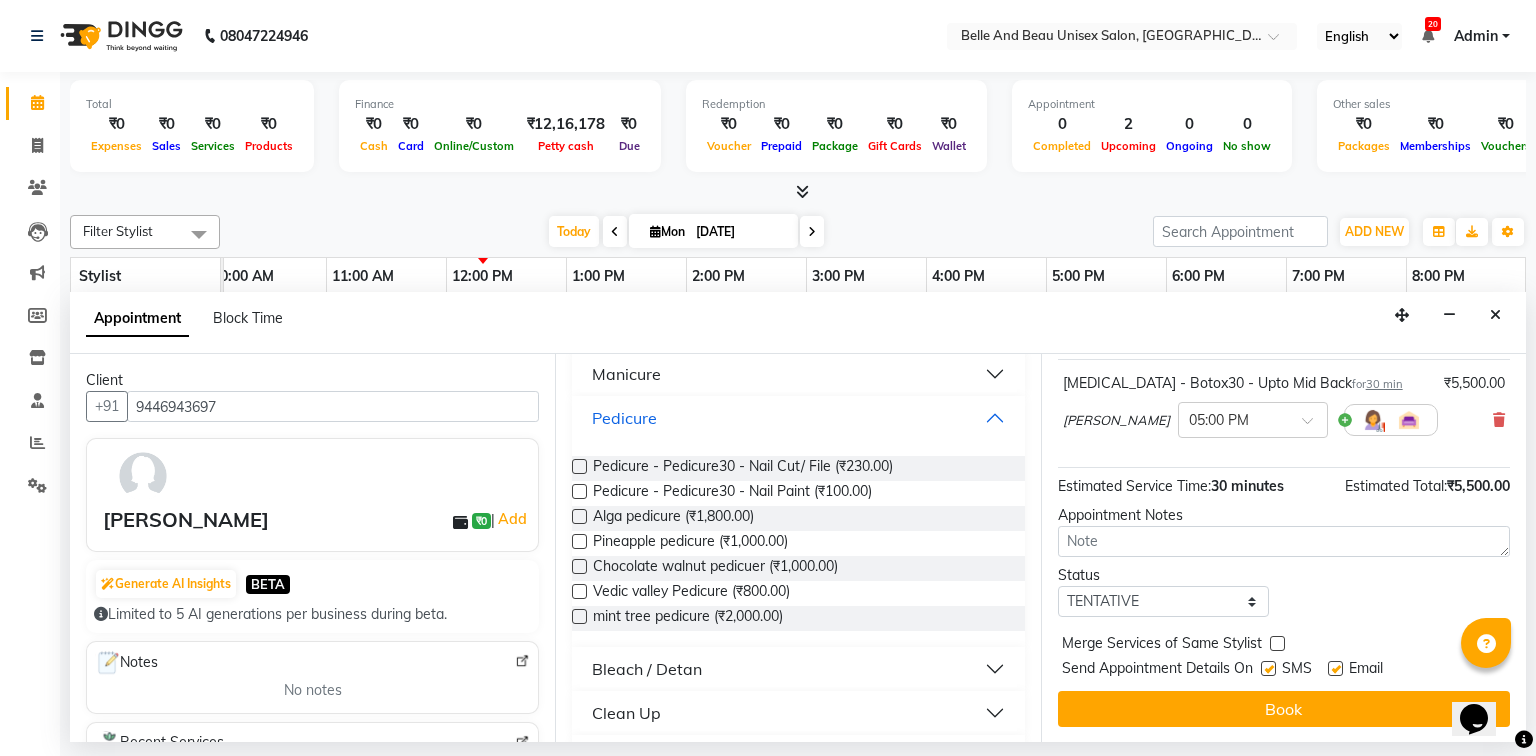 scroll, scrollTop: 1360, scrollLeft: 0, axis: vertical 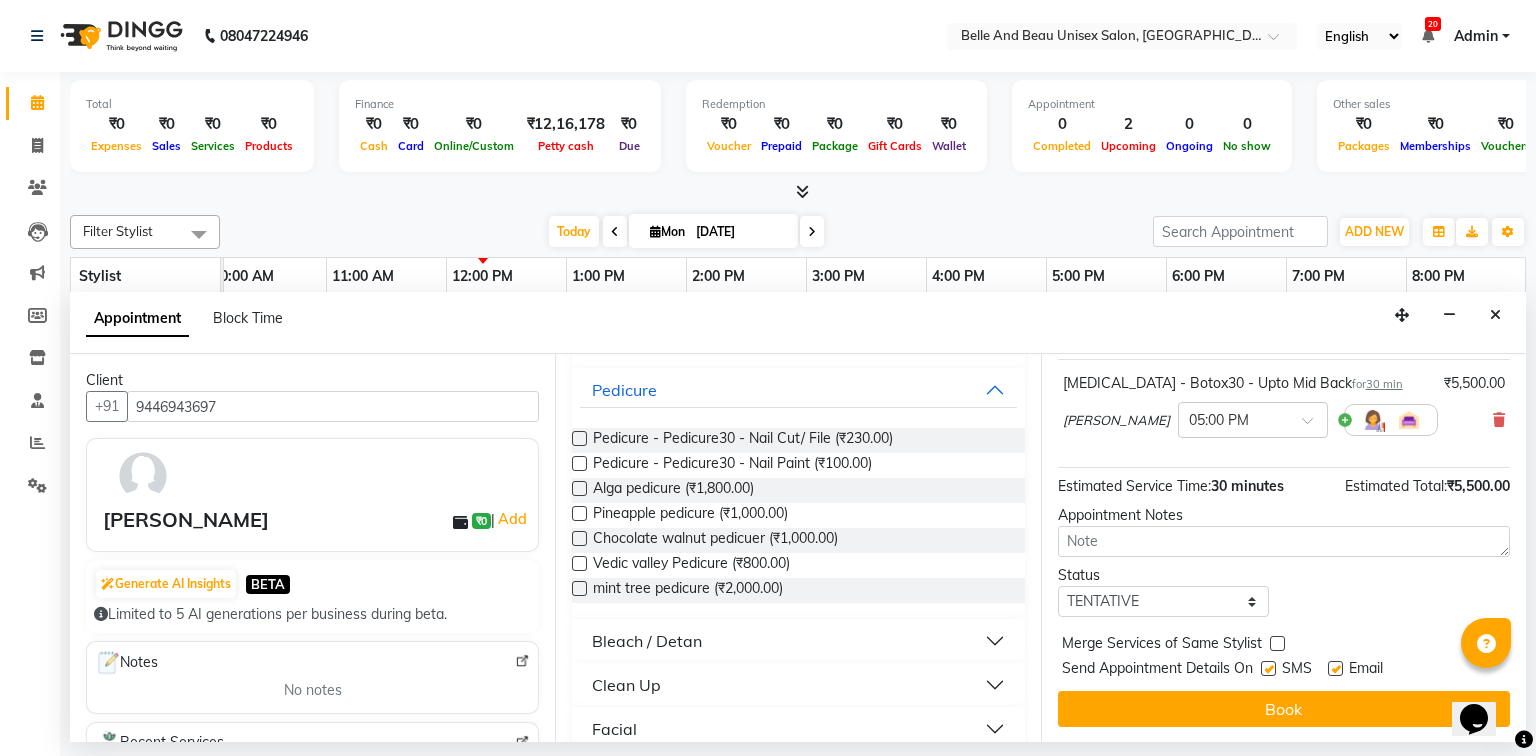 click at bounding box center (579, 563) 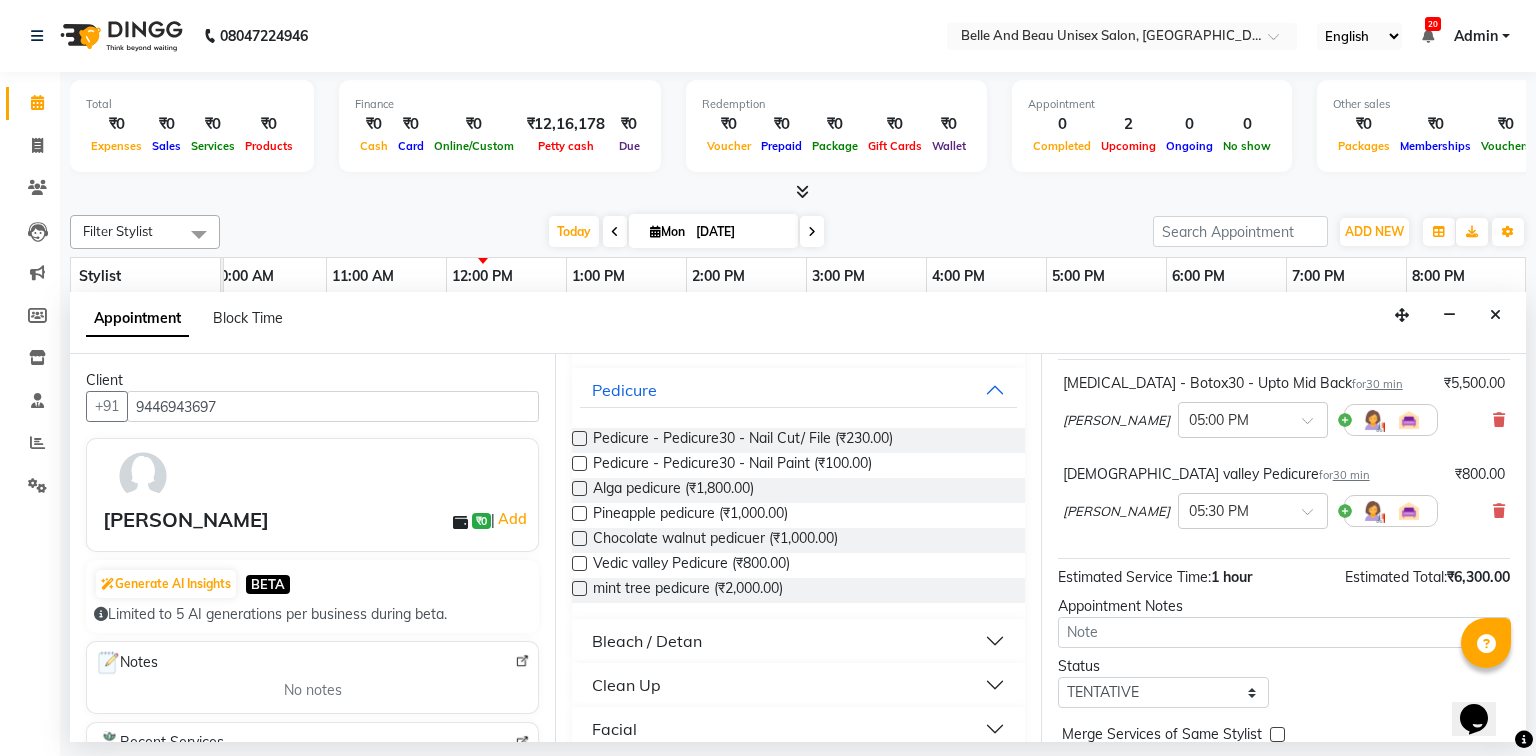 click at bounding box center [579, 563] 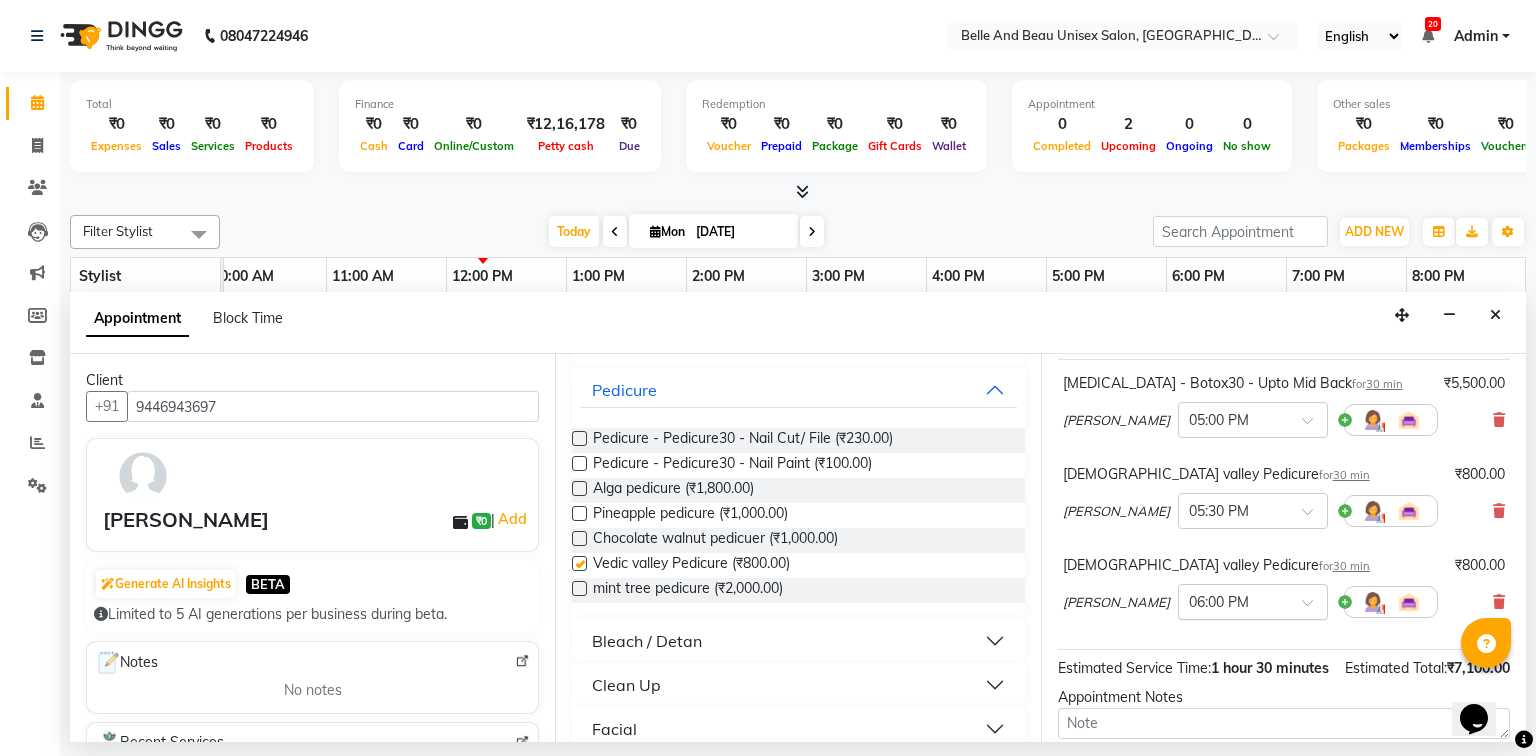 checkbox on "false" 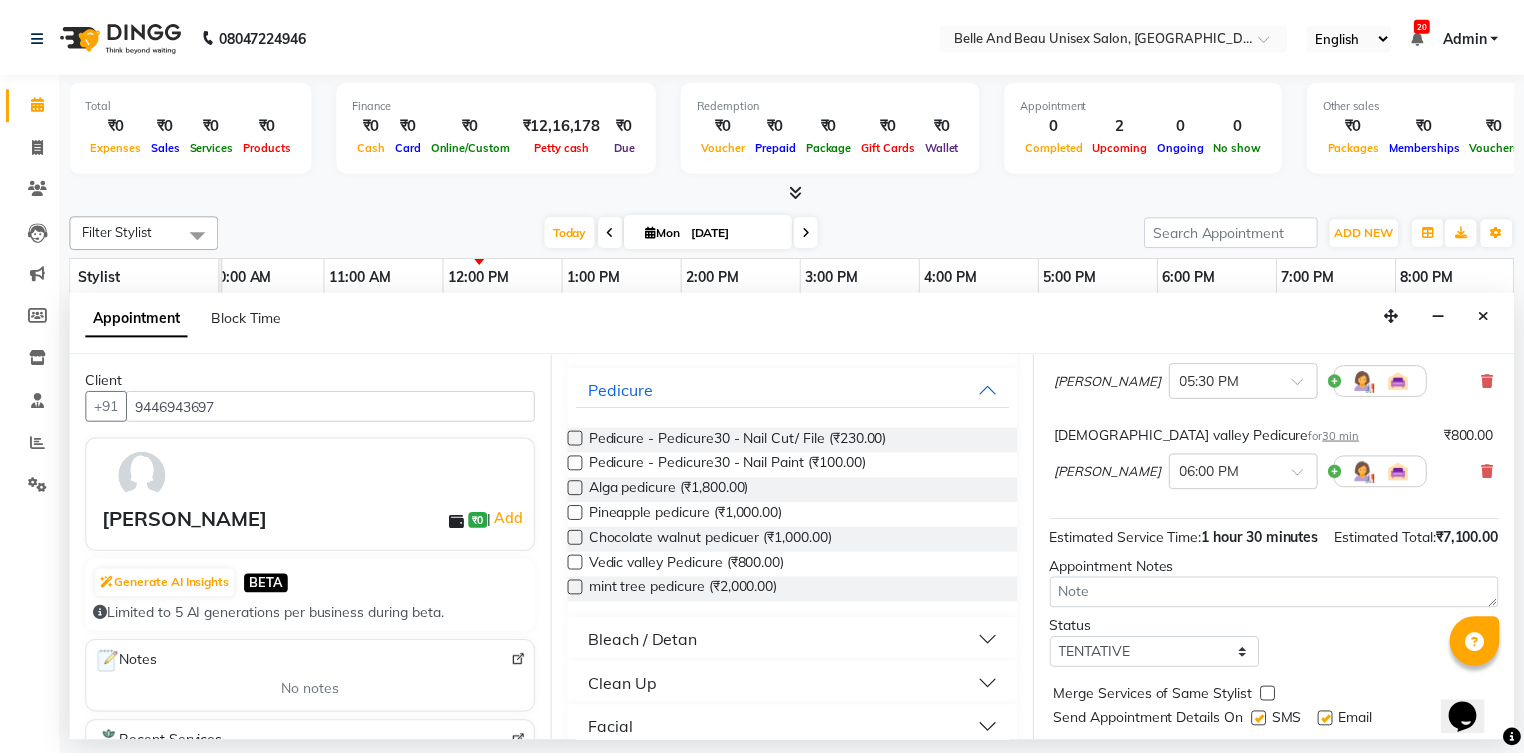 scroll, scrollTop: 321, scrollLeft: 0, axis: vertical 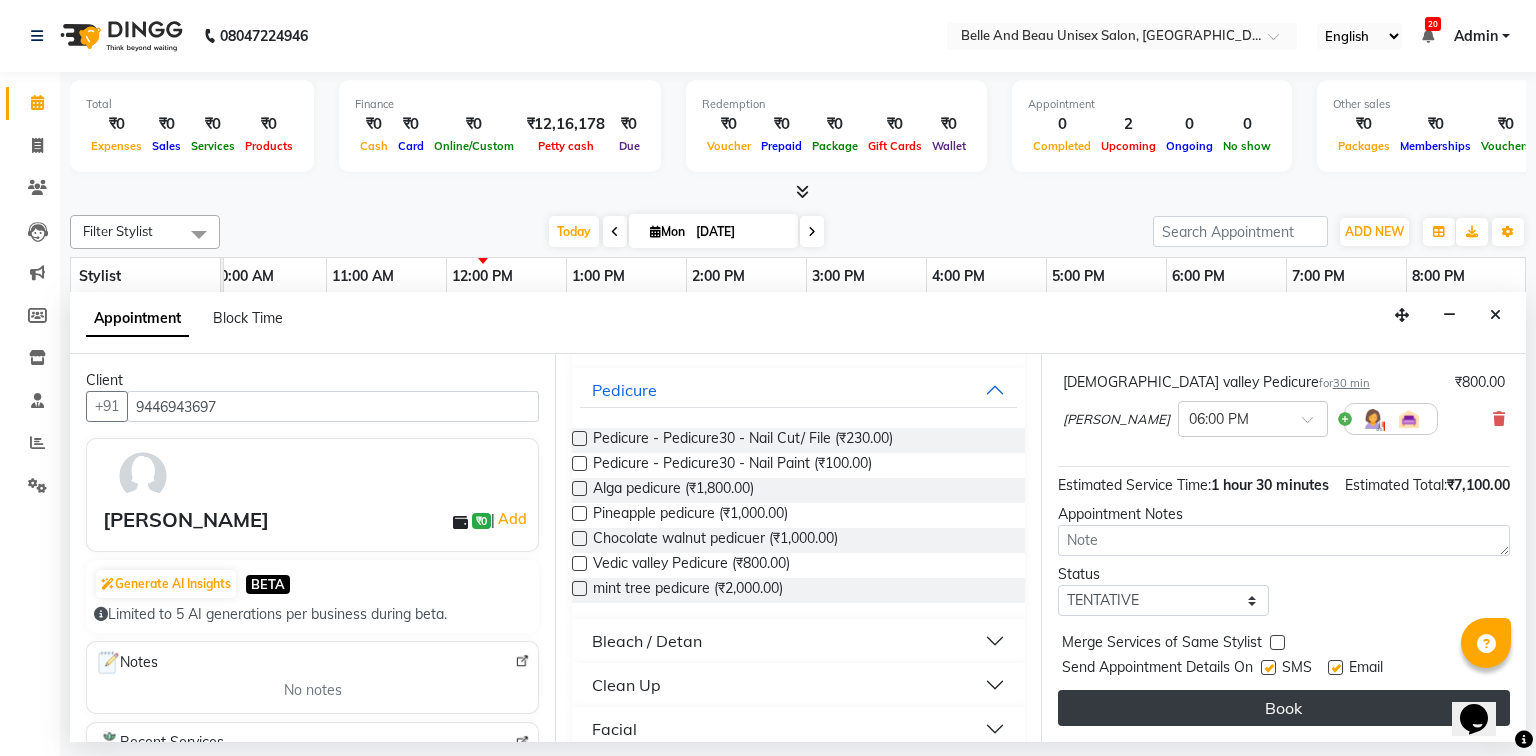 click on "Book" at bounding box center [1284, 708] 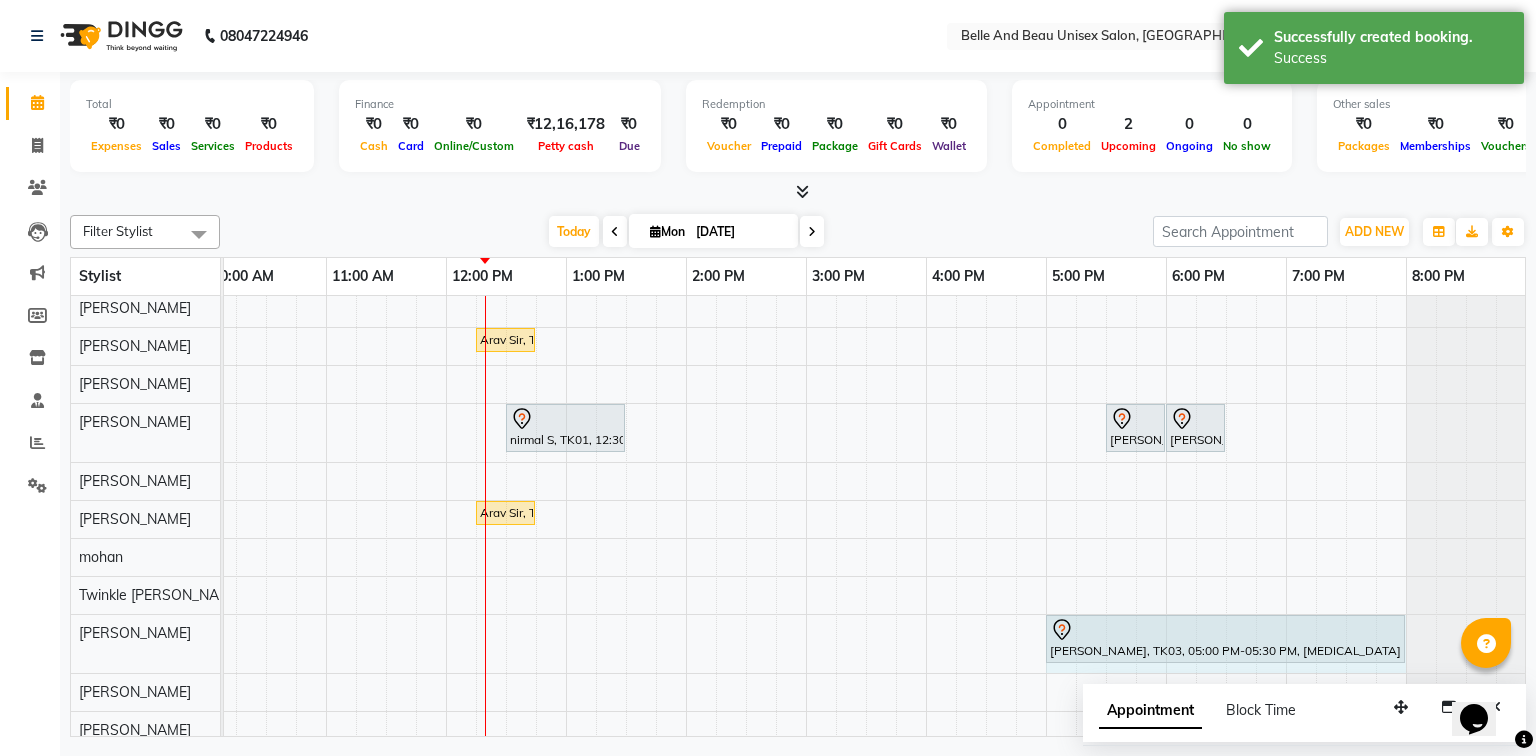 drag, startPoint x: 1104, startPoint y: 630, endPoint x: 1392, endPoint y: 660, distance: 289.5583 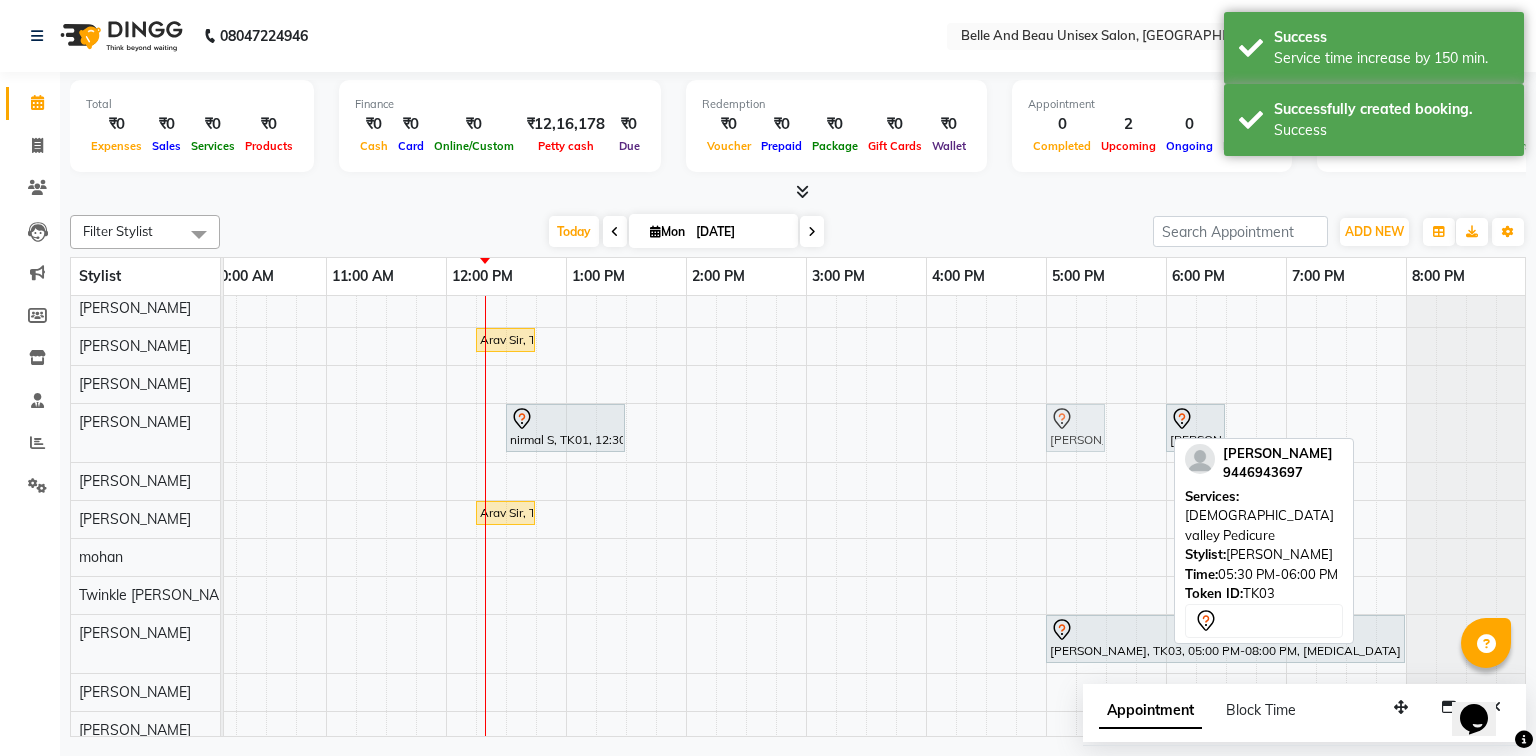 drag, startPoint x: 1127, startPoint y: 418, endPoint x: 1072, endPoint y: 422, distance: 55.145264 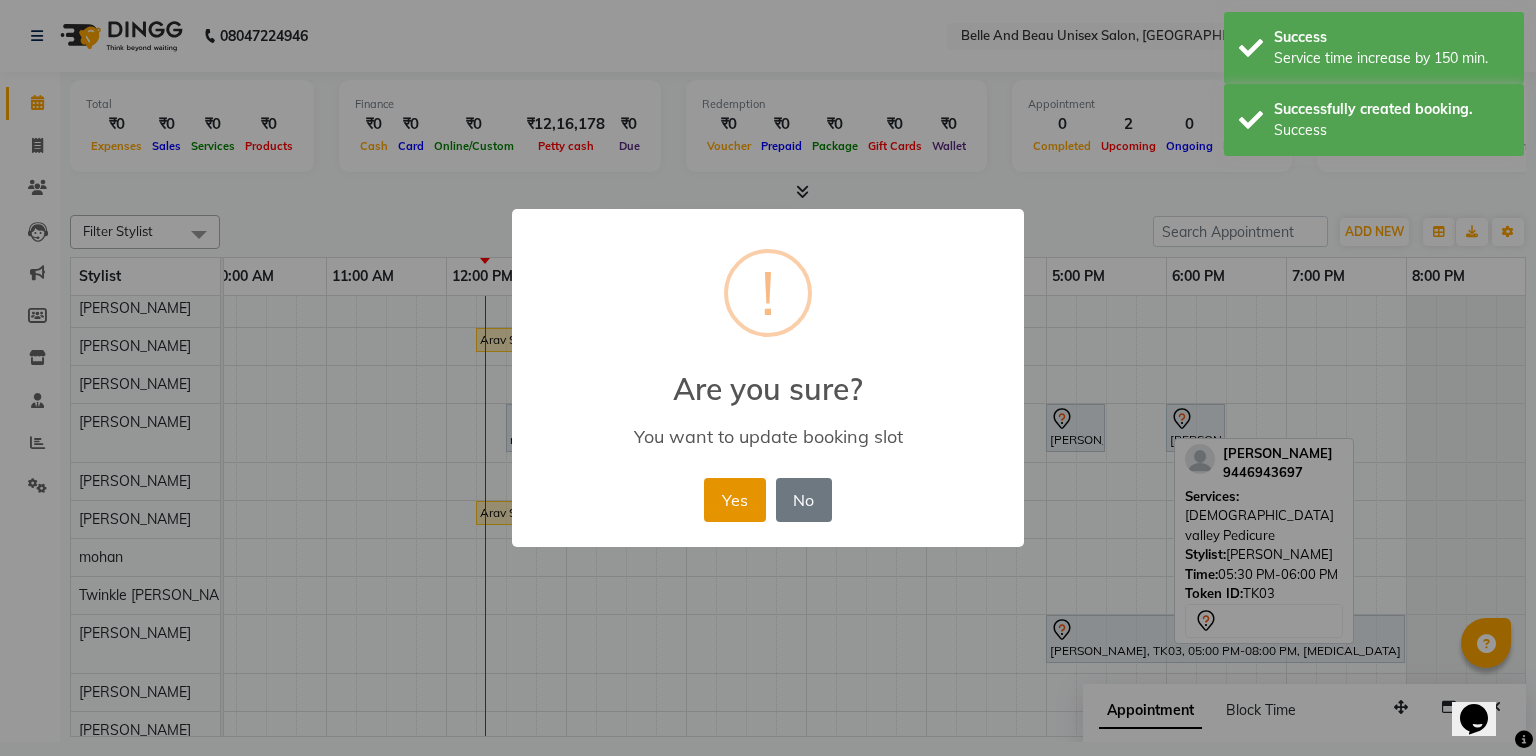 click on "Yes" at bounding box center [734, 500] 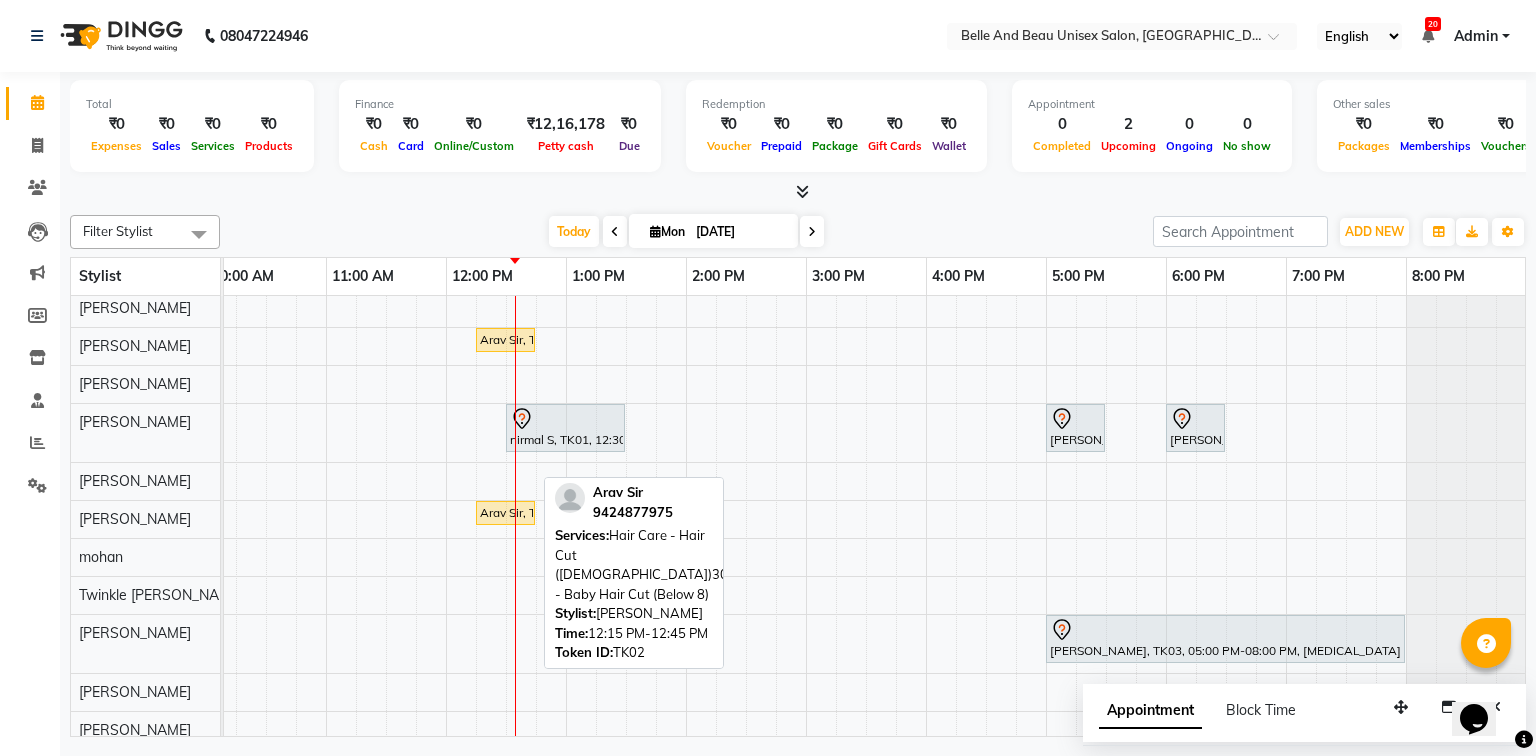 click on "Arav Sir, TK02, 12:15 PM-12:45 PM, Hair Care - Hair Cut ([DEMOGRAPHIC_DATA])30 - Baby Hair Cut (Below 8)" at bounding box center (505, 513) 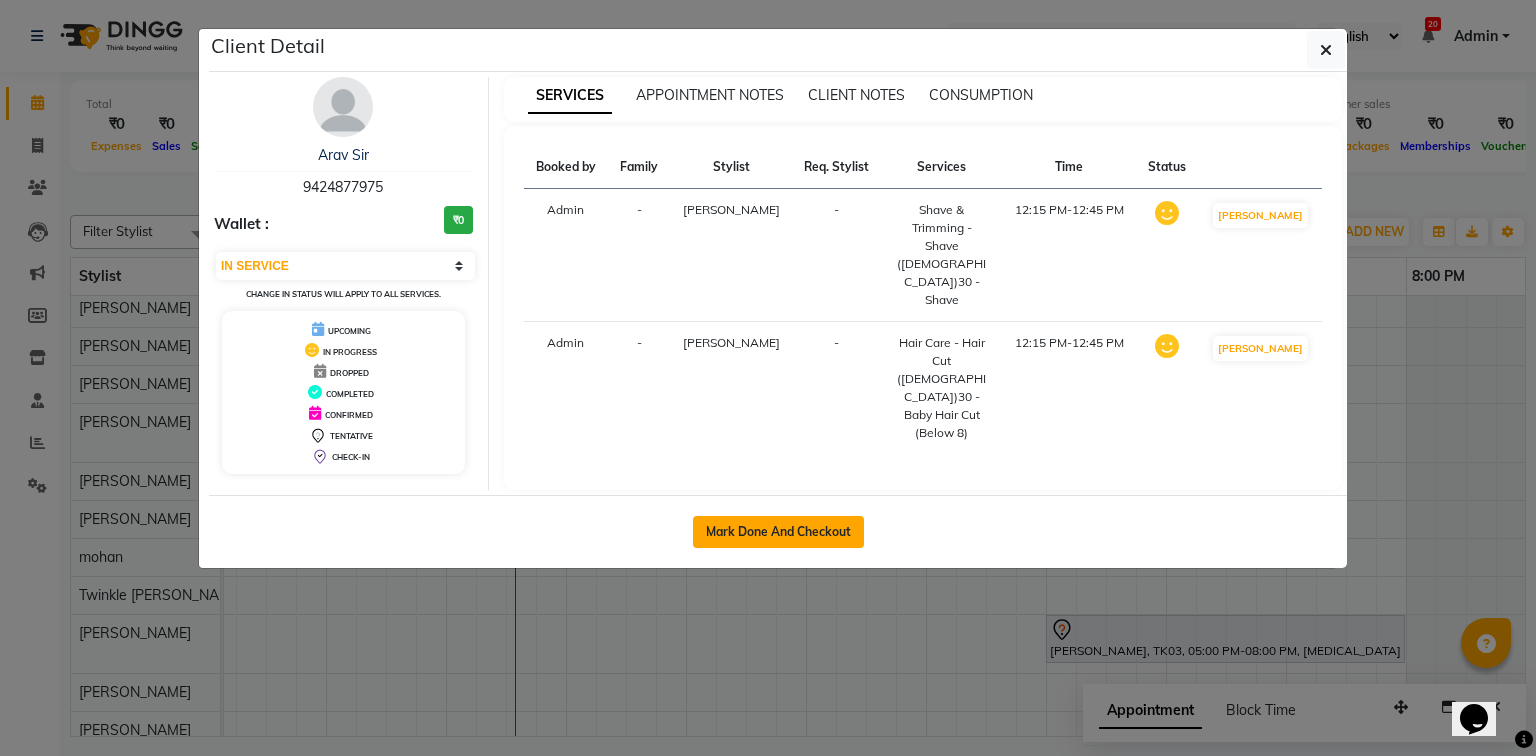 click on "Mark Done And Checkout" 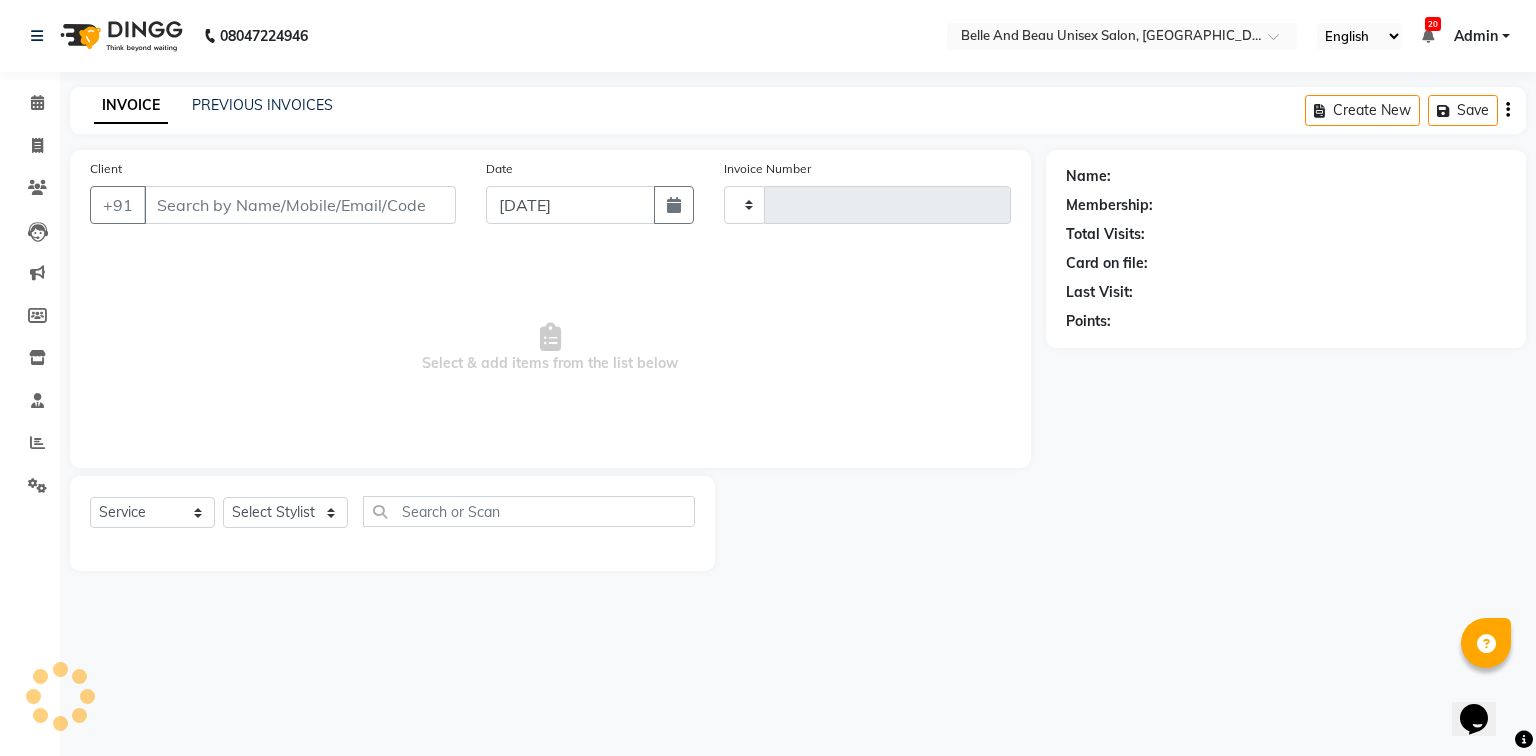 type on "1481" 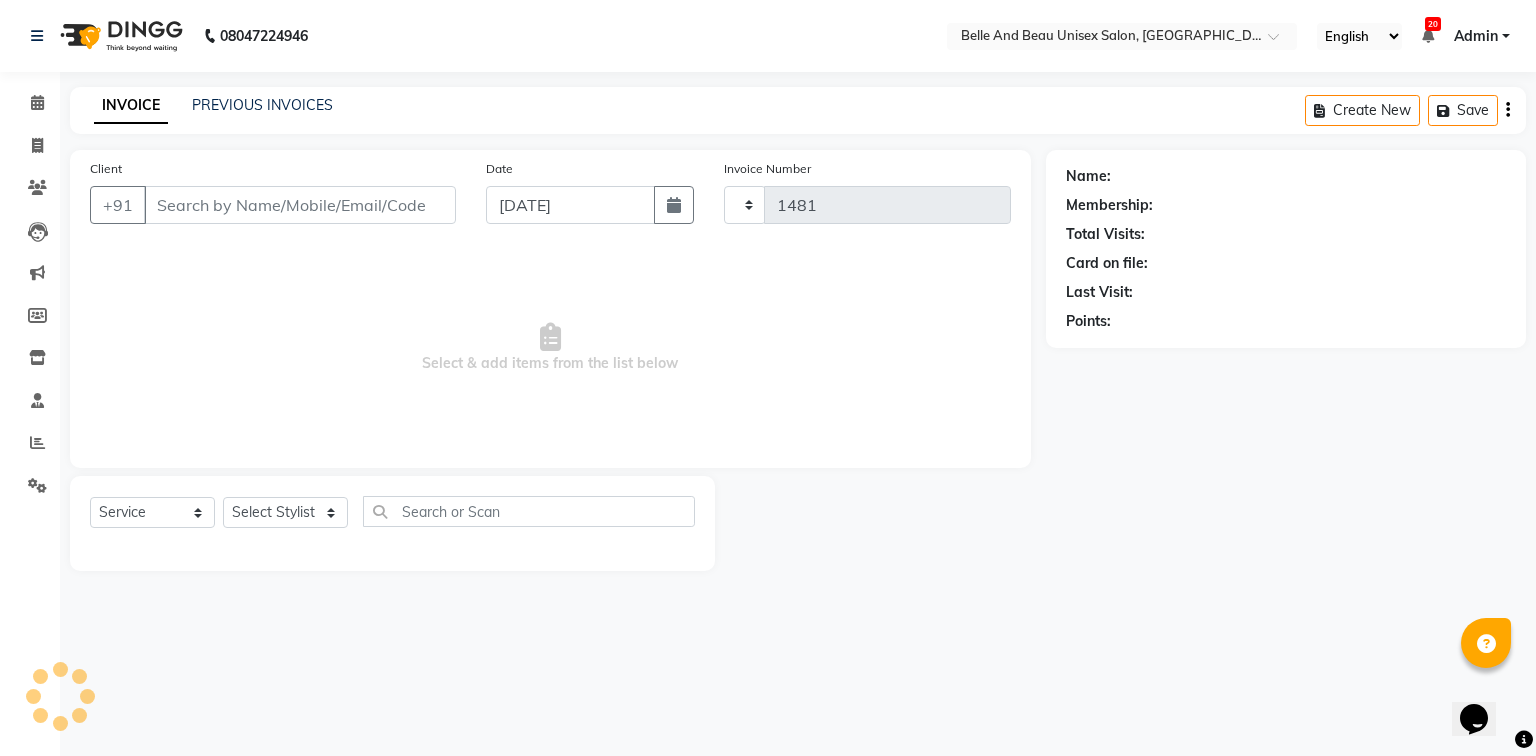 select on "7066" 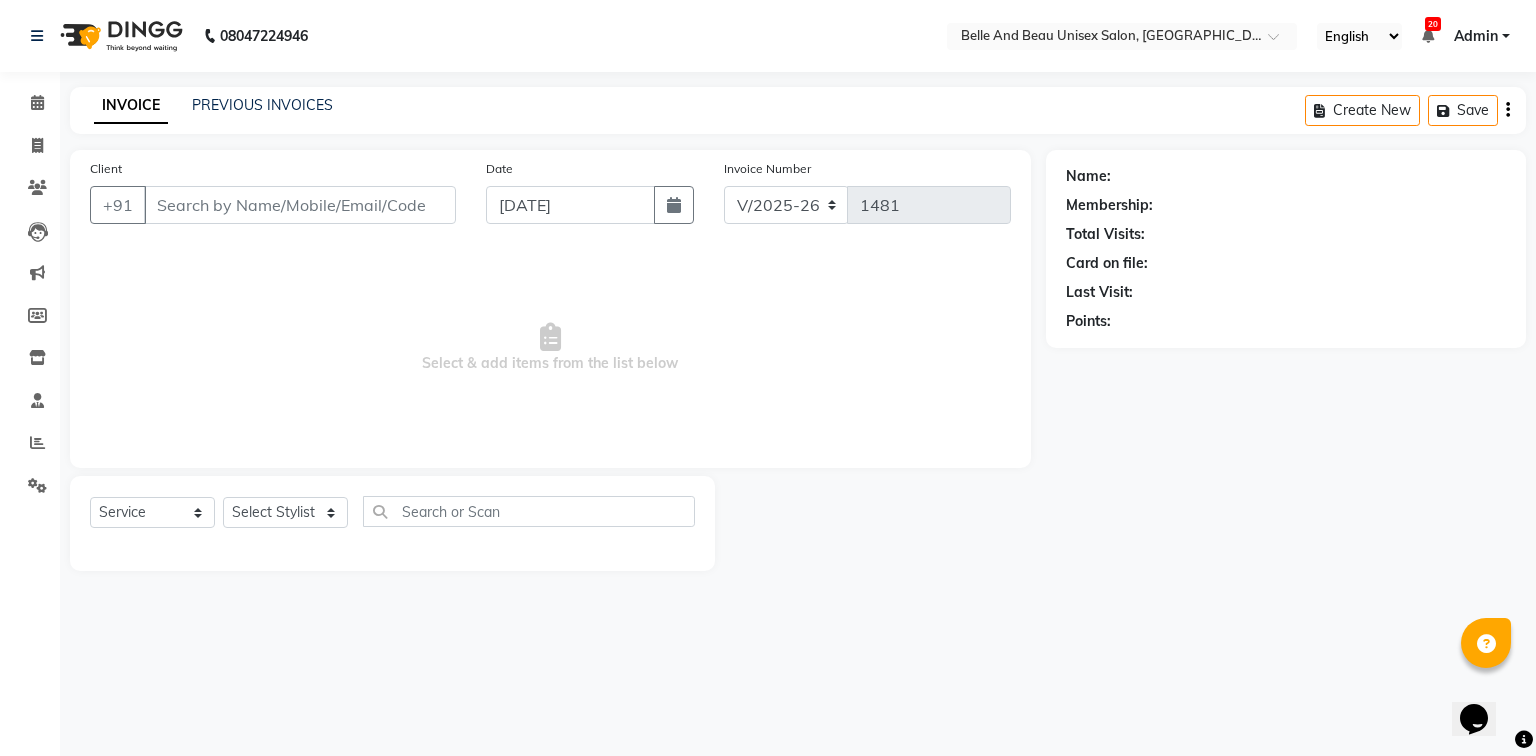 type on "9424877975" 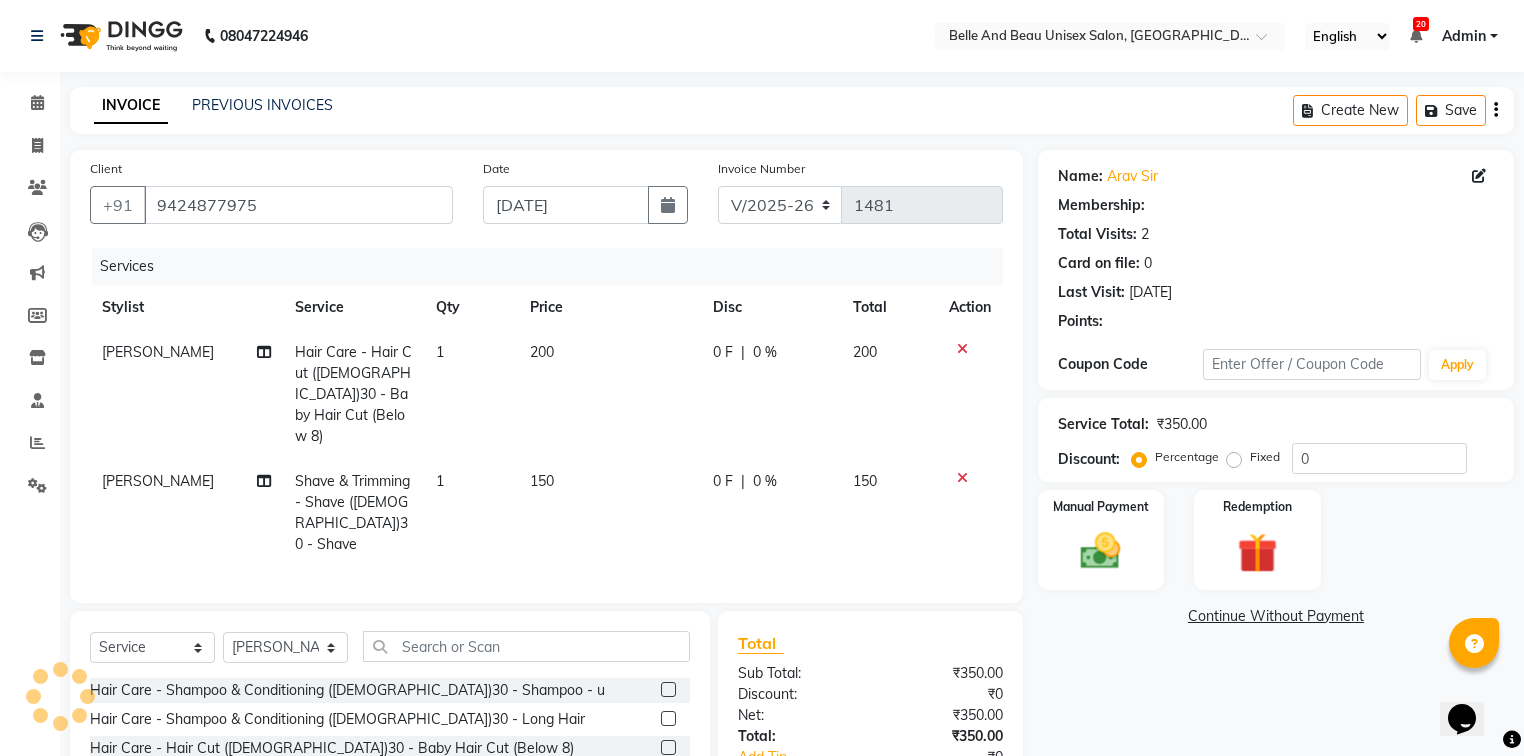 select on "1: Object" 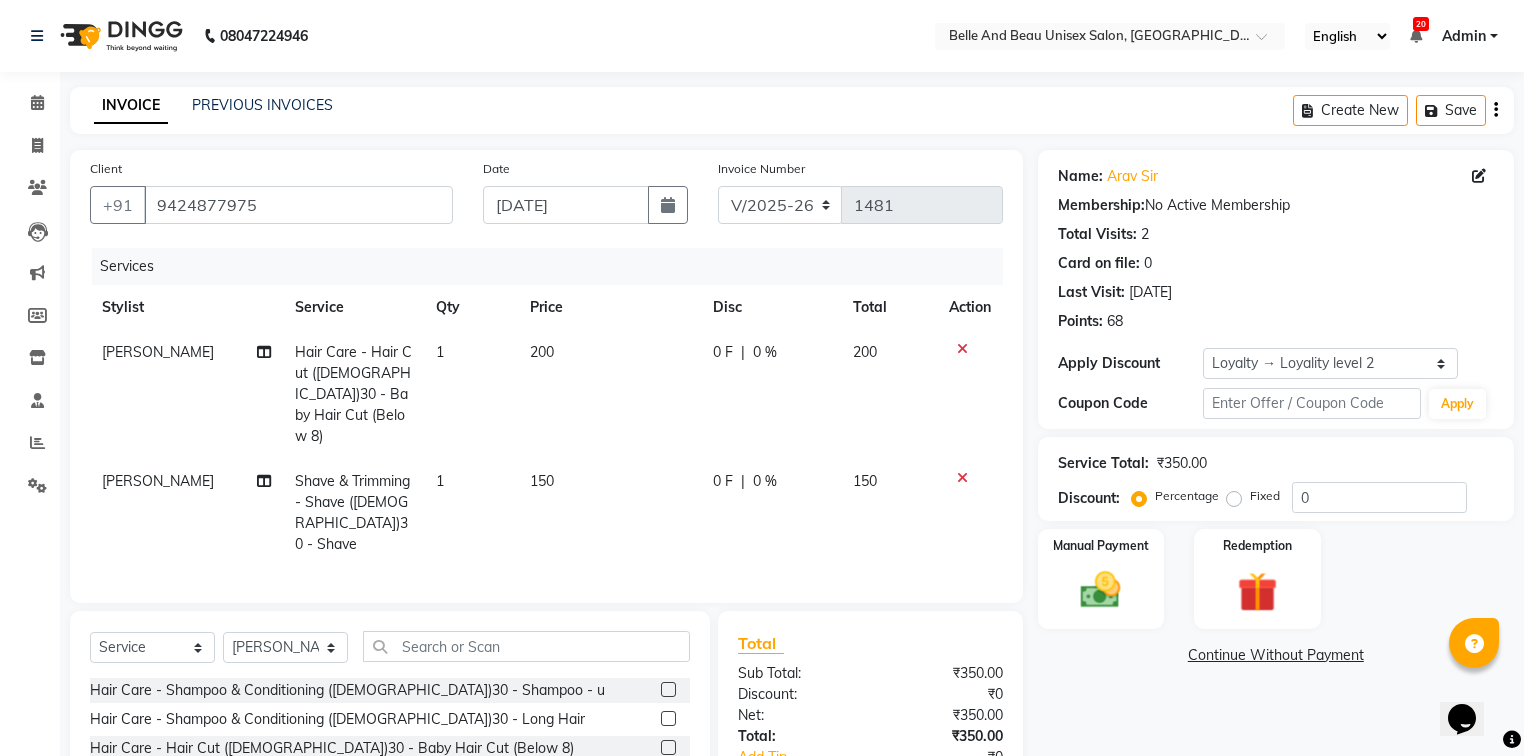click 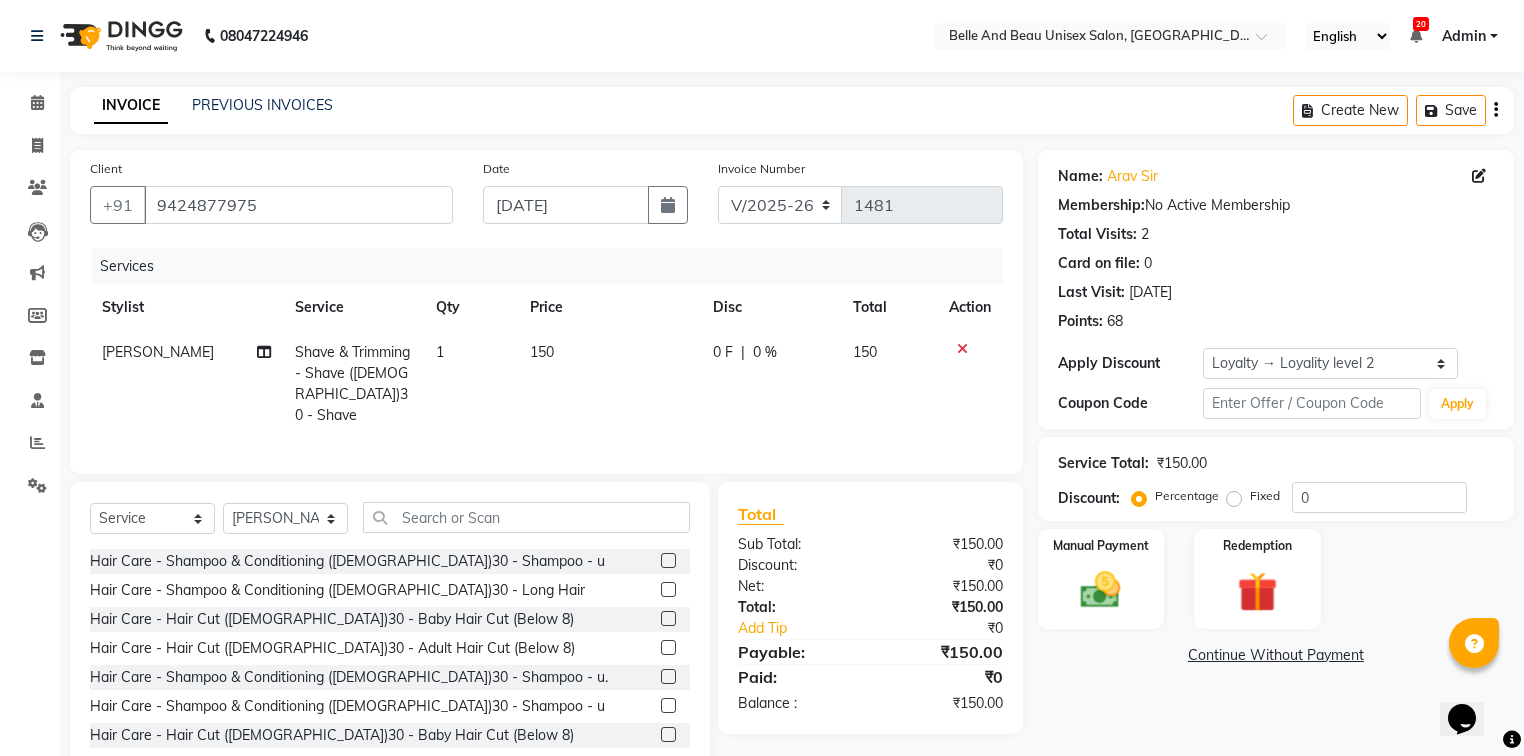 click on "Select  Service  Product  Membership  Package Voucher Prepaid Gift Card  Select Stylist  [PERSON_NAME]  [PERSON_NAME] [PERSON_NAME] [PERSON_NAME] [PERSON_NAME] [PERSON_NAME] [PERSON_NAME] [PERSON_NAME] [PERSON_NAME] Twinkle [PERSON_NAME] [PERSON_NAME] Hair Care - Shampoo & Conditioning ([DEMOGRAPHIC_DATA])30 - Shampoo - u  Hair Care - Shampoo & Conditioning ([DEMOGRAPHIC_DATA])30 - Long Hair  Hair Care - Hair Cut ([DEMOGRAPHIC_DATA])30 - Baby Hair Cut (Below 8)  Hair Care - Hair Cut ([DEMOGRAPHIC_DATA])30 - Adult Hair Cut (Below 8)  Hair Care - Shampoo & Conditioning ([DEMOGRAPHIC_DATA])30 - Shampoo - u.  Hair Care - Shampoo & Conditioning ([DEMOGRAPHIC_DATA])30 - Shampoo - u  Hair Care - Hair Cut ([DEMOGRAPHIC_DATA])30 - Baby Hair Cut (Below 8)  Hair Care - Hair Cut ([DEMOGRAPHIC_DATA])30 - Adult Hair Cut (Below 8)  Hair Care - Split Ends Removal ([DEMOGRAPHIC_DATA])30 - Split Ends Removal  offer 1499  offer 999  offer 1999  offer 2499  offer 999 [DEMOGRAPHIC_DATA]  deep conditioning [DEMOGRAPHIC_DATA]  deep conditioning [DEMOGRAPHIC_DATA]  kity party  Hair Trim  Shave & Trimming - Shave ([DEMOGRAPHIC_DATA])30 - Shave  Shave & Trimming - [PERSON_NAME]  ([DEMOGRAPHIC_DATA])30 - [PERSON_NAME] Trimming" 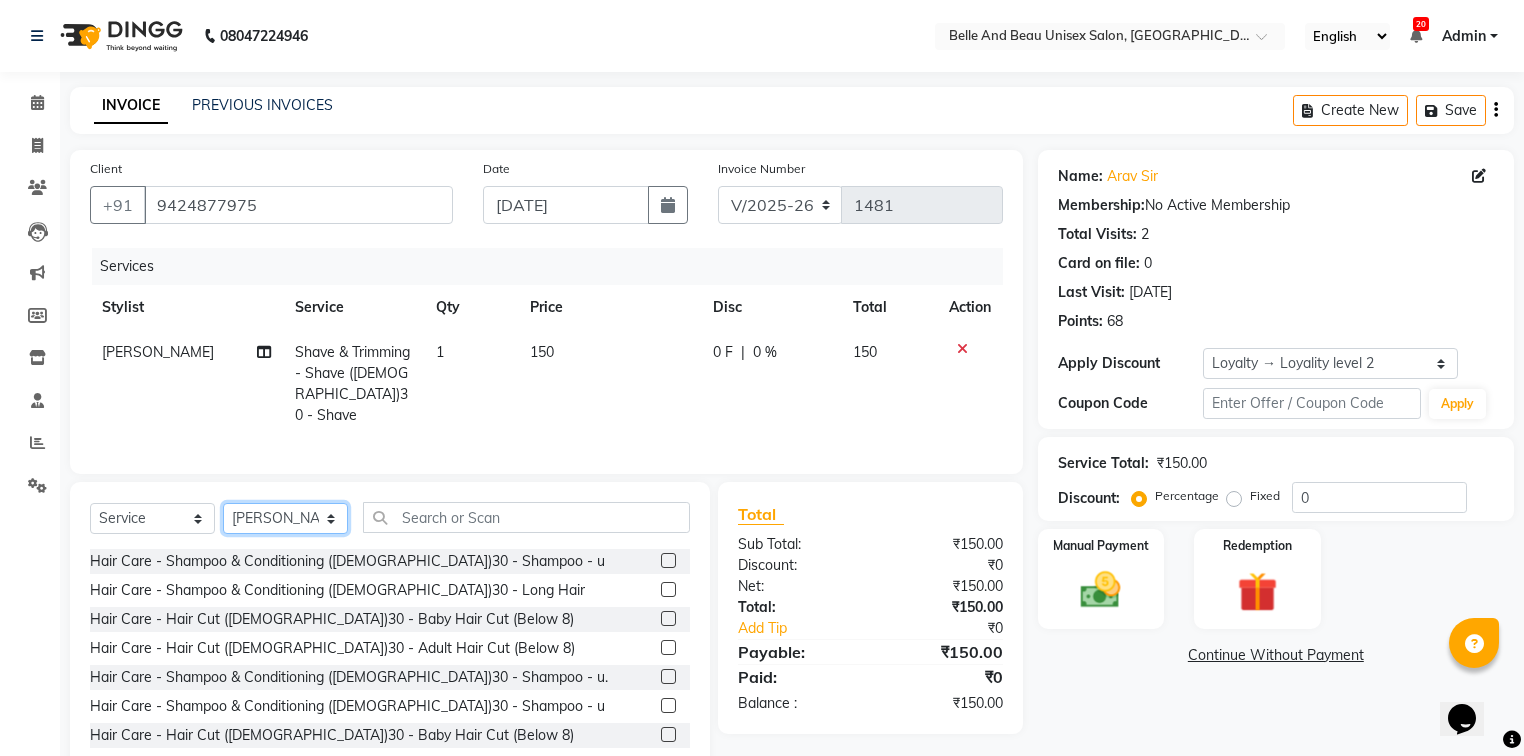 click on "Select Stylist  [PERSON_NAME]  [PERSON_NAME] [PERSON_NAME] [PERSON_NAME] [PERSON_NAME] [PERSON_NAME] [PERSON_NAME] [PERSON_NAME] [PERSON_NAME] Twinkle [PERSON_NAME] [PERSON_NAME]" 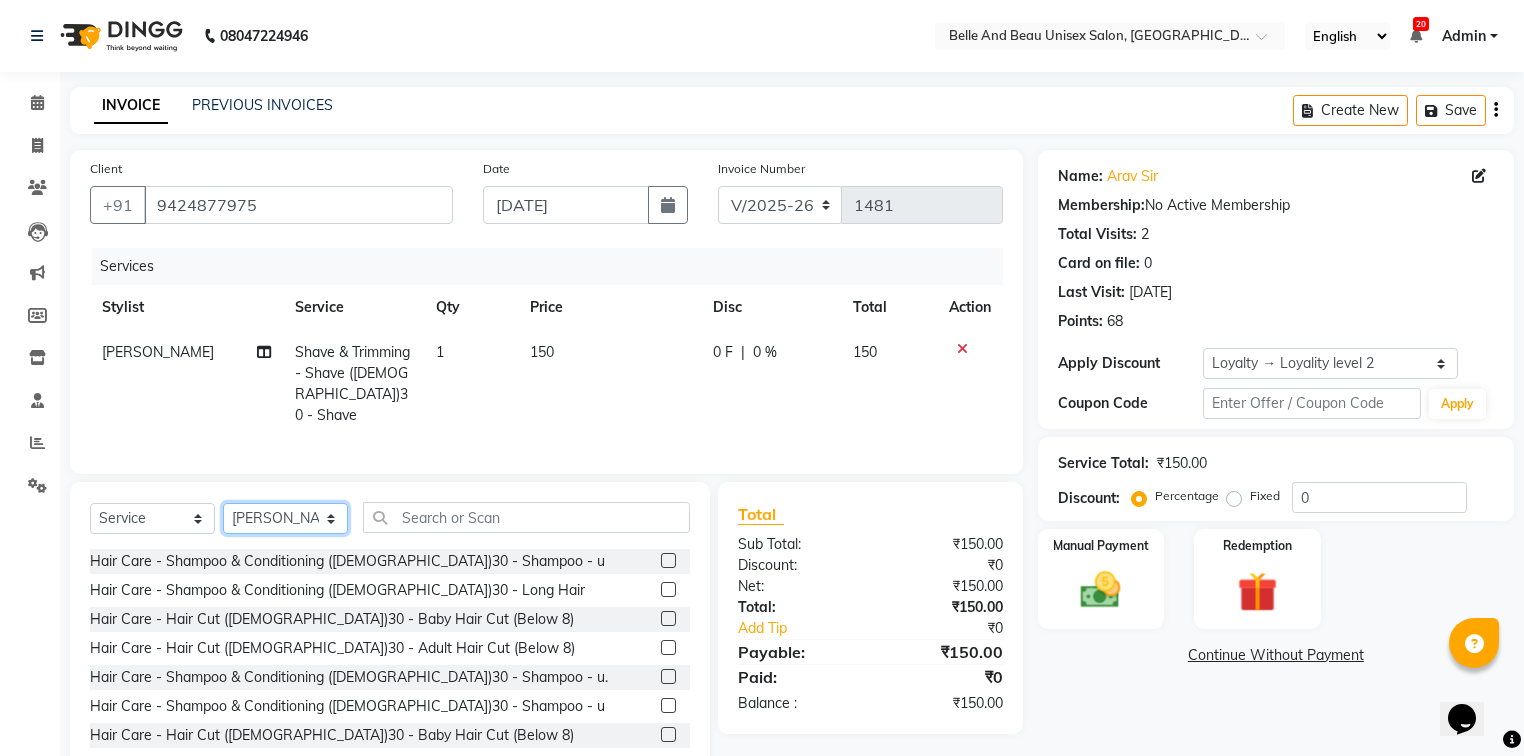 select on "63196" 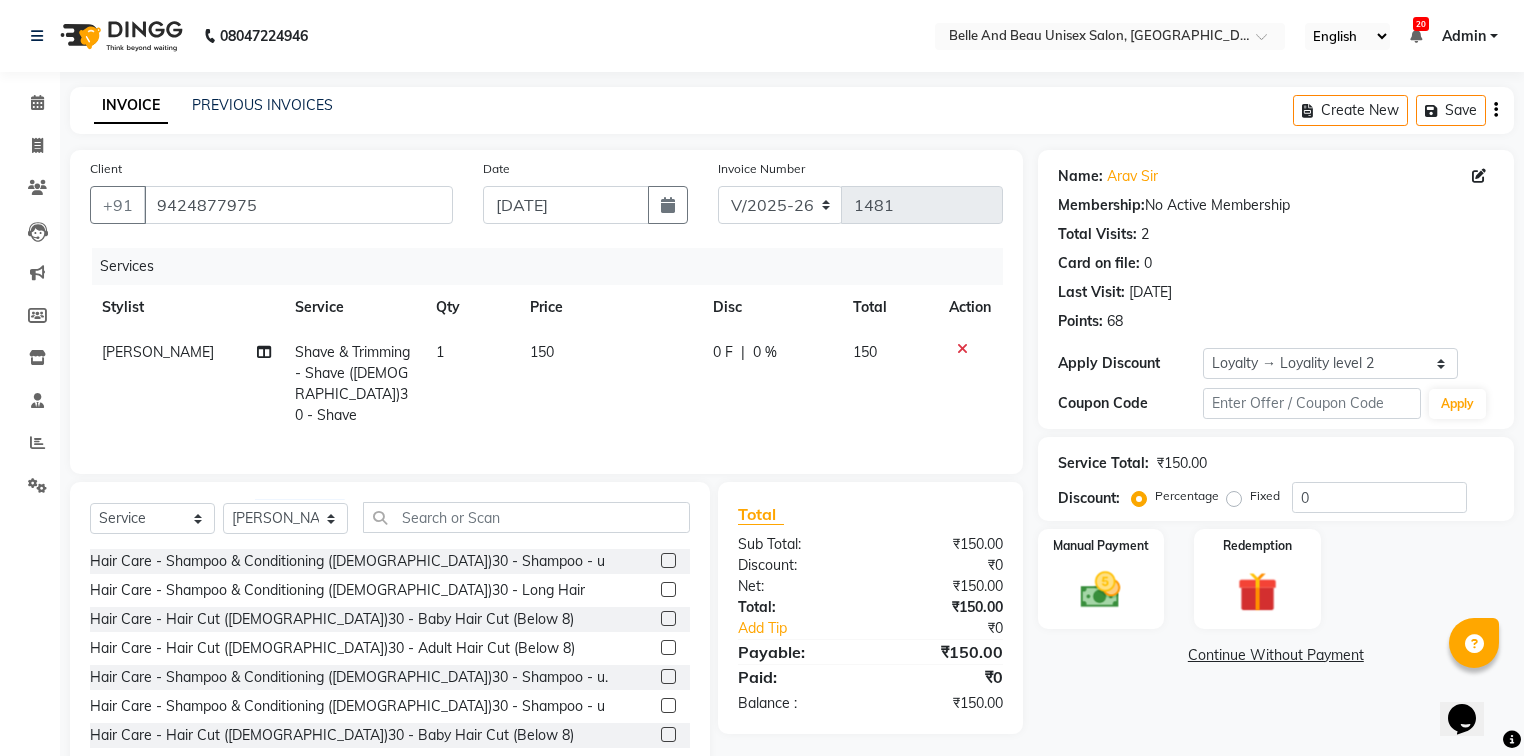 click 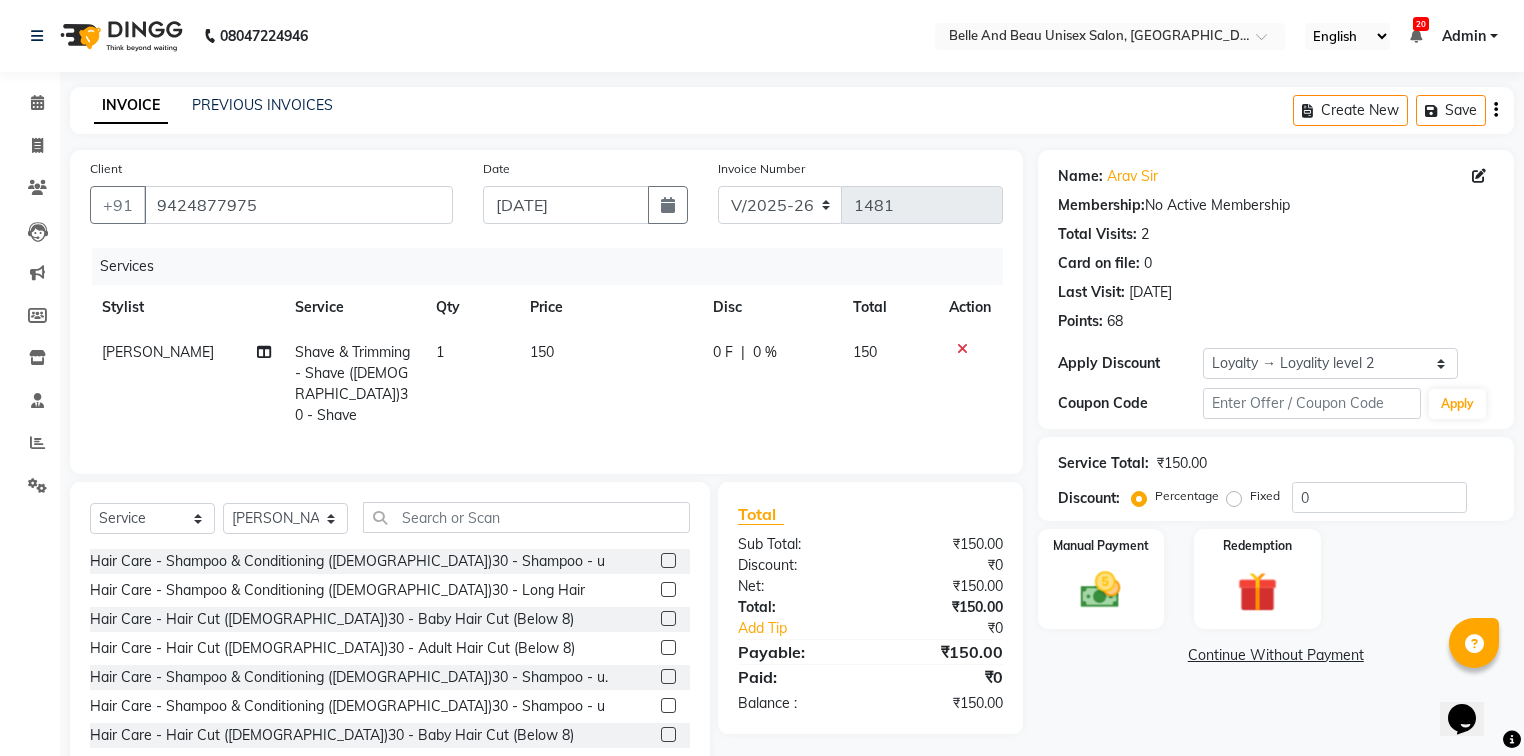 click 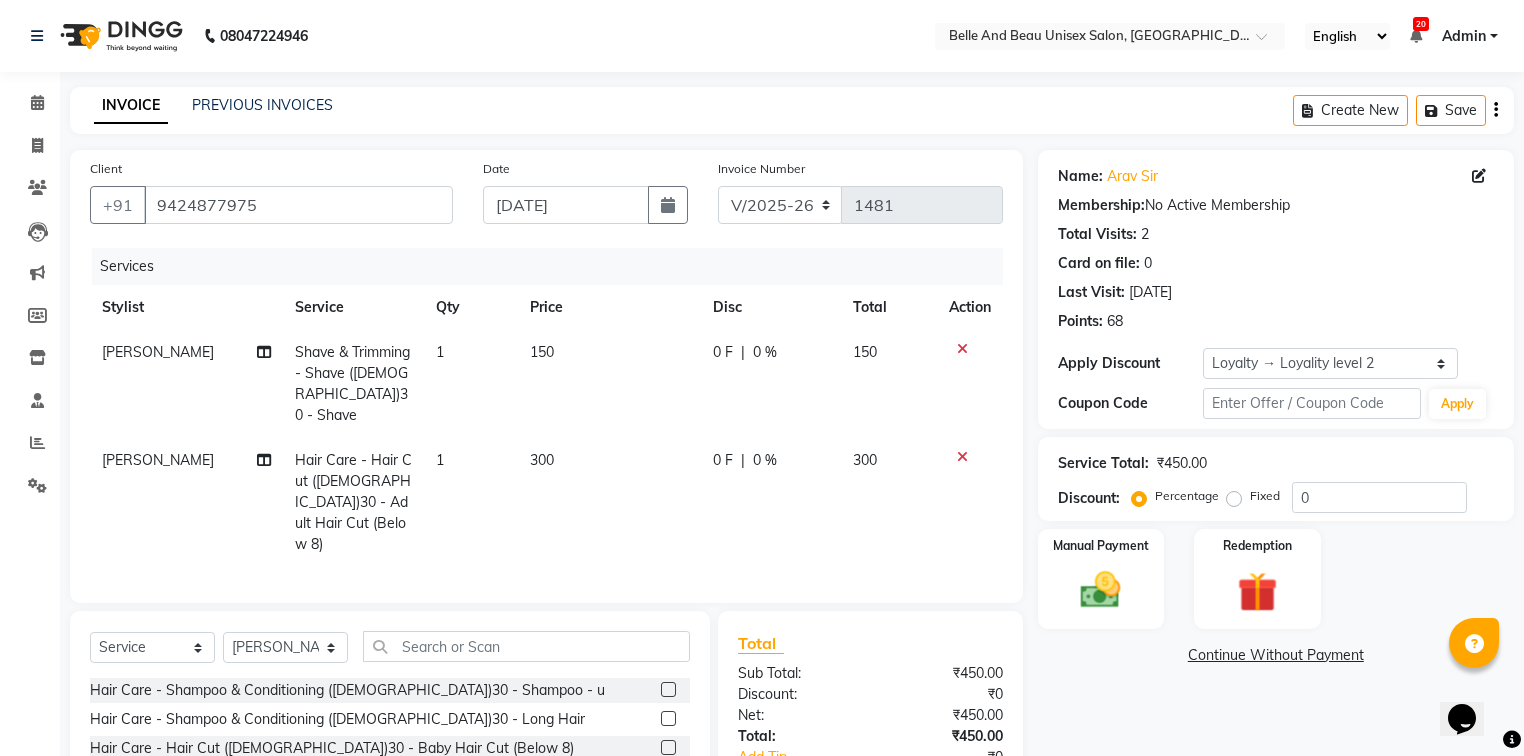 checkbox on "false" 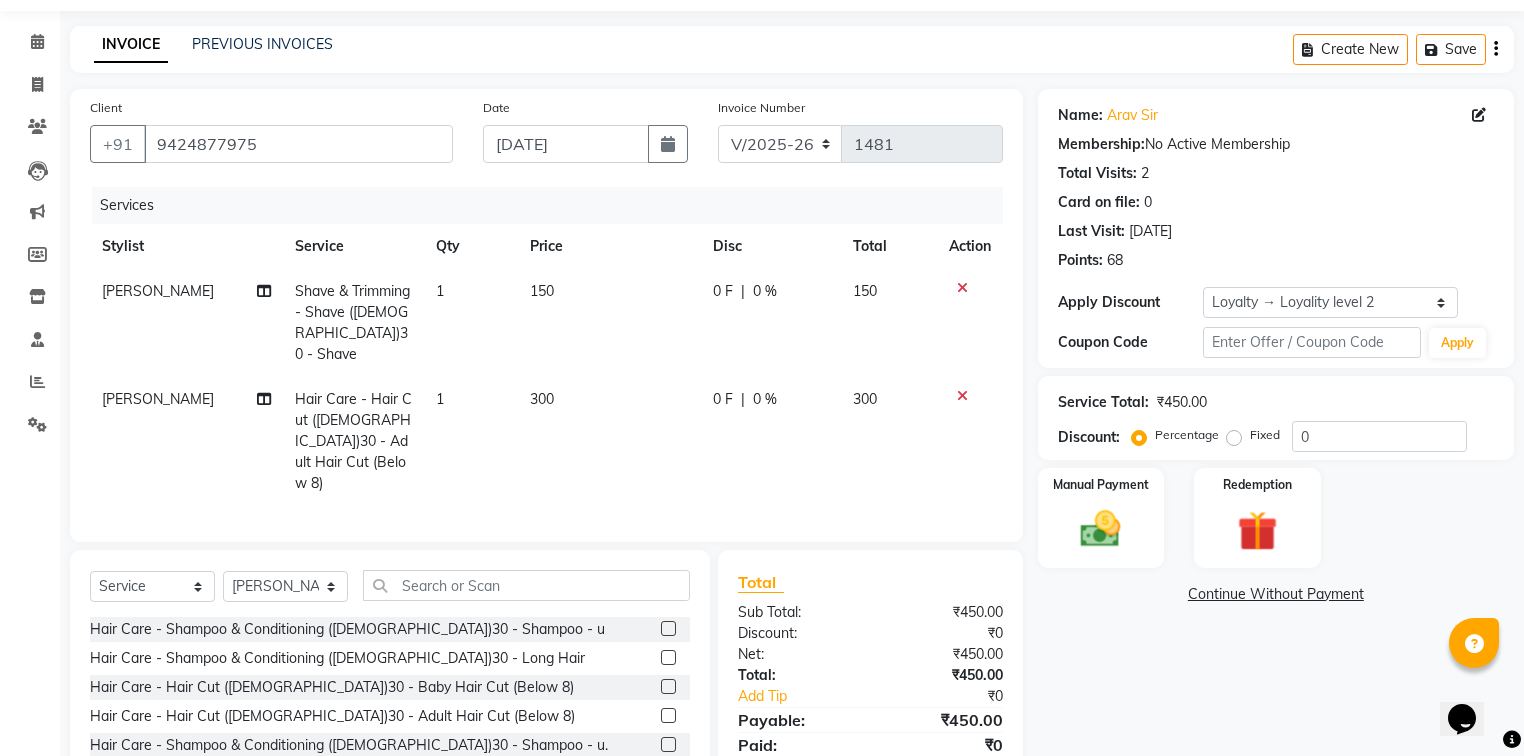 scroll, scrollTop: 151, scrollLeft: 0, axis: vertical 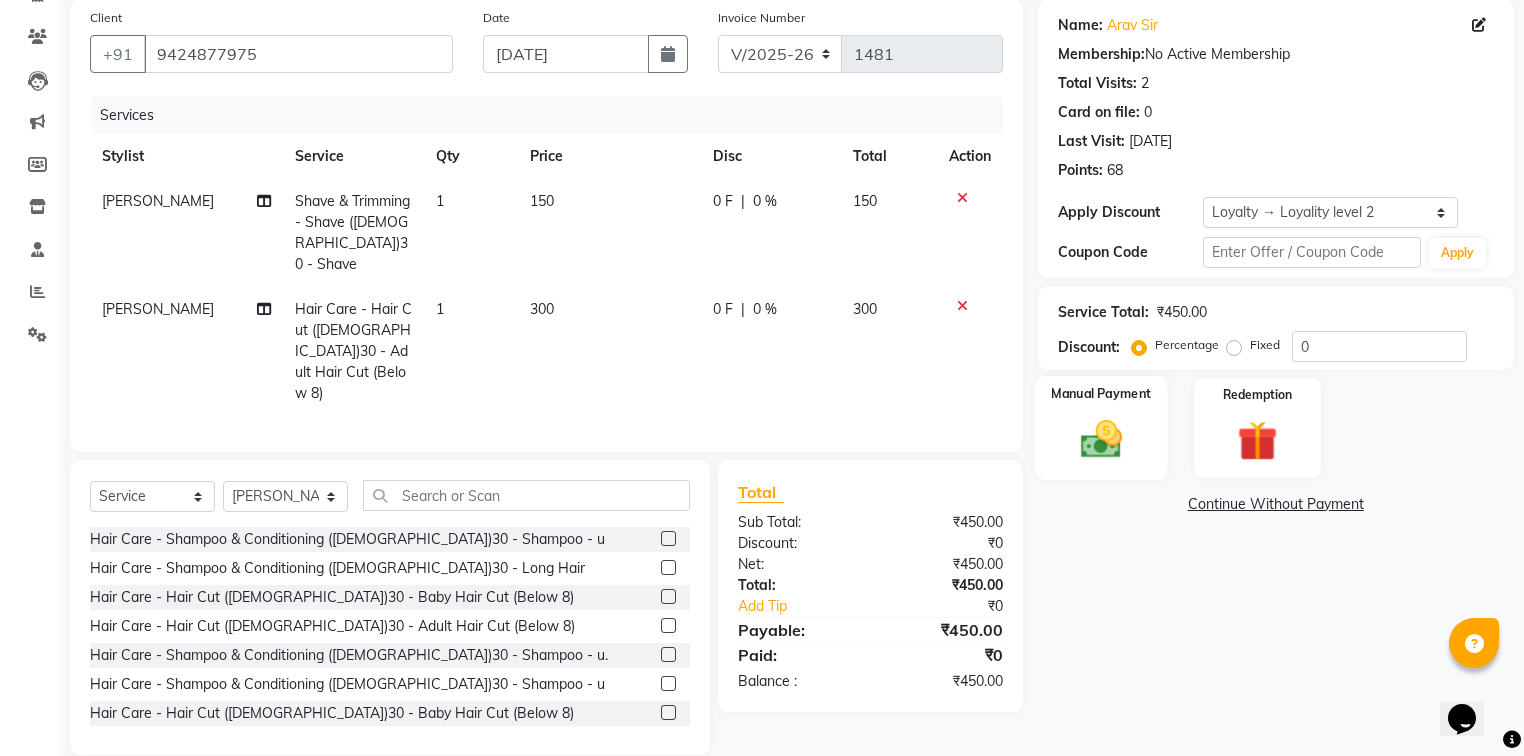 click on "Manual Payment" 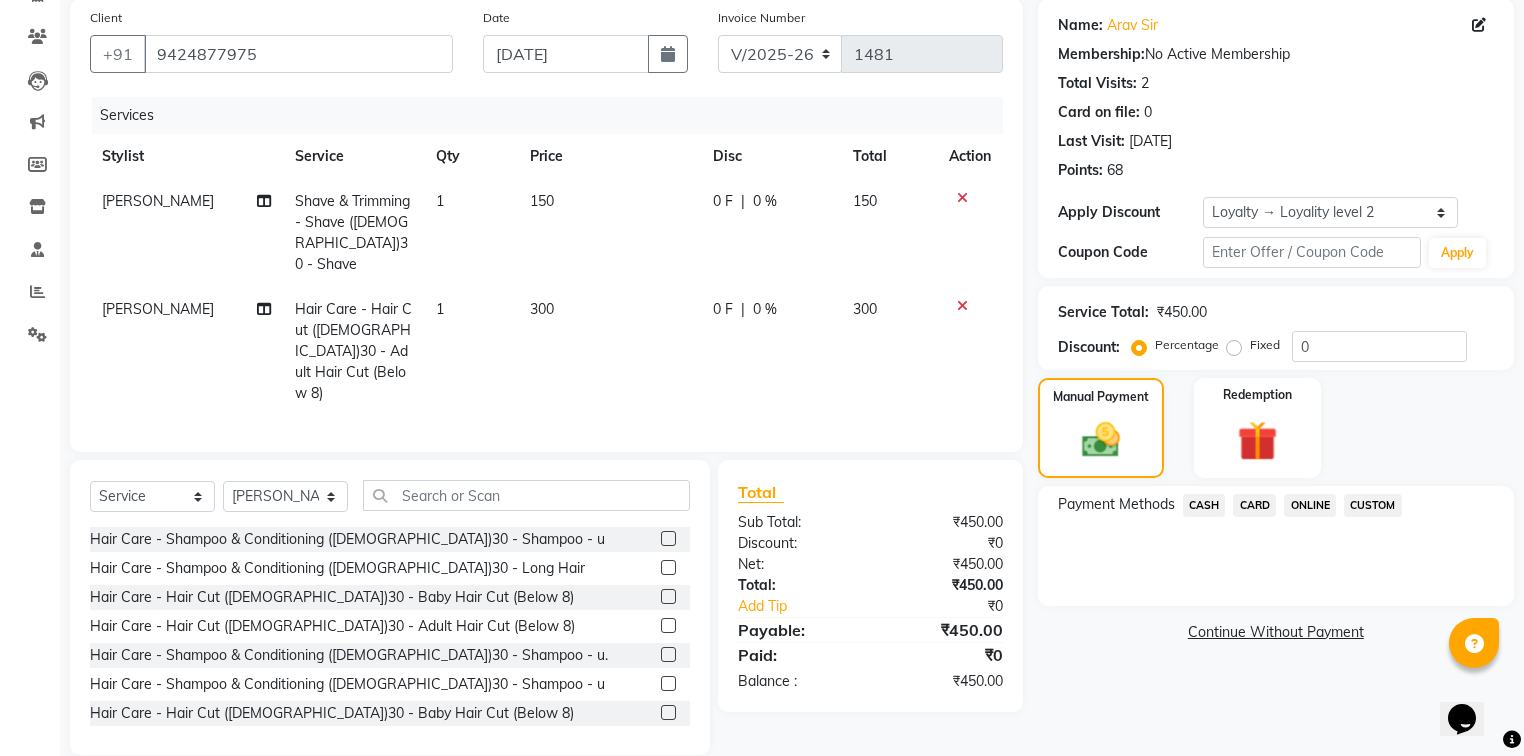 click on "ONLINE" 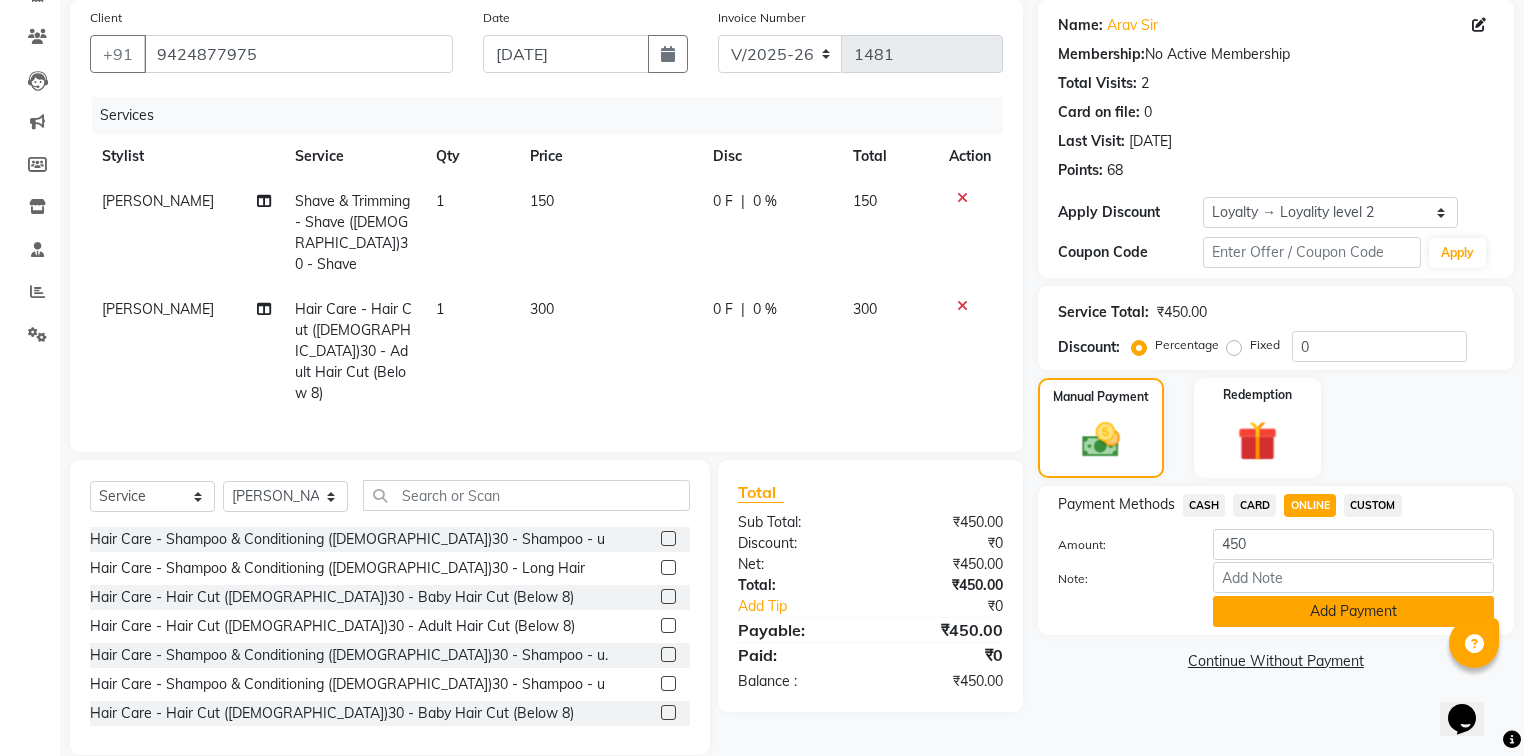 click on "Add Payment" 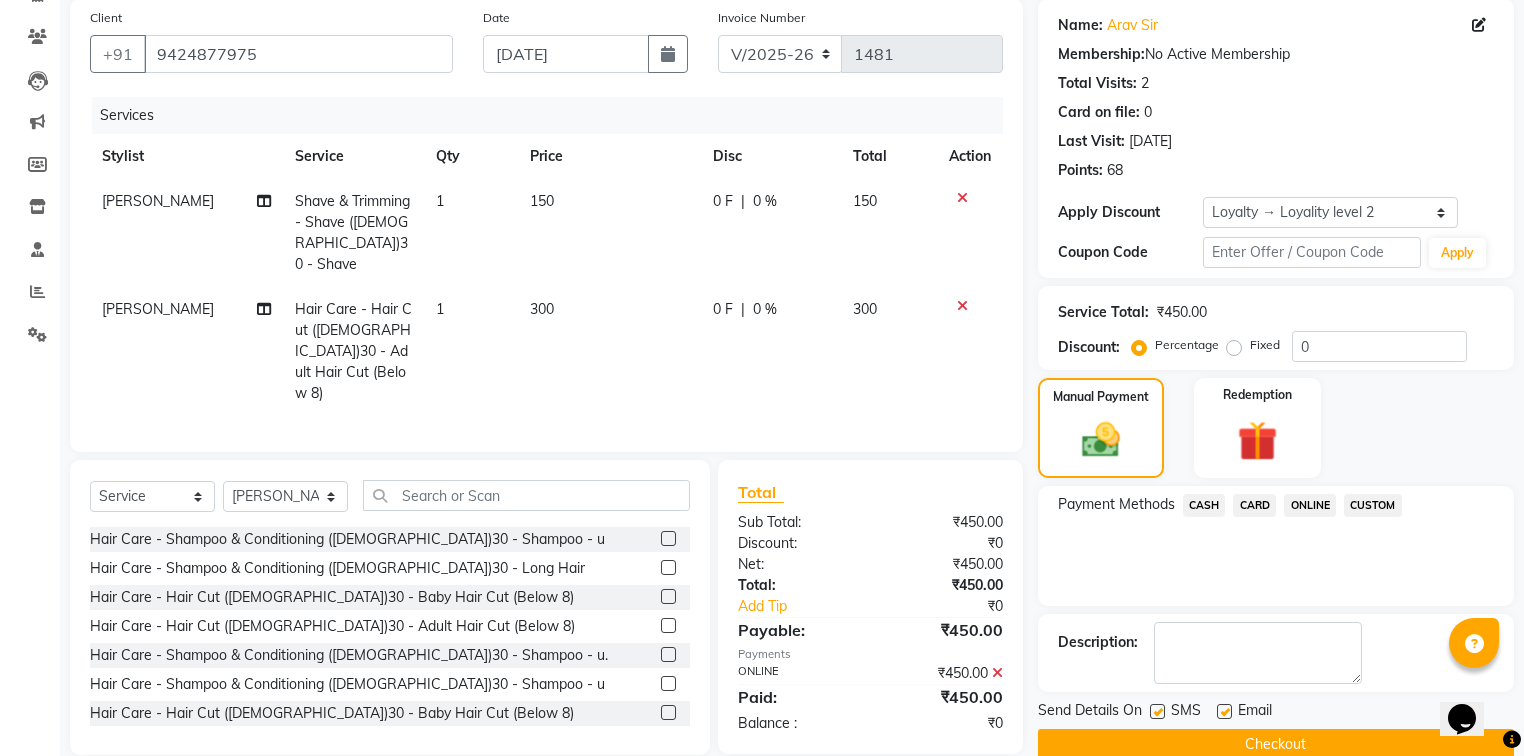 click on "Checkout" 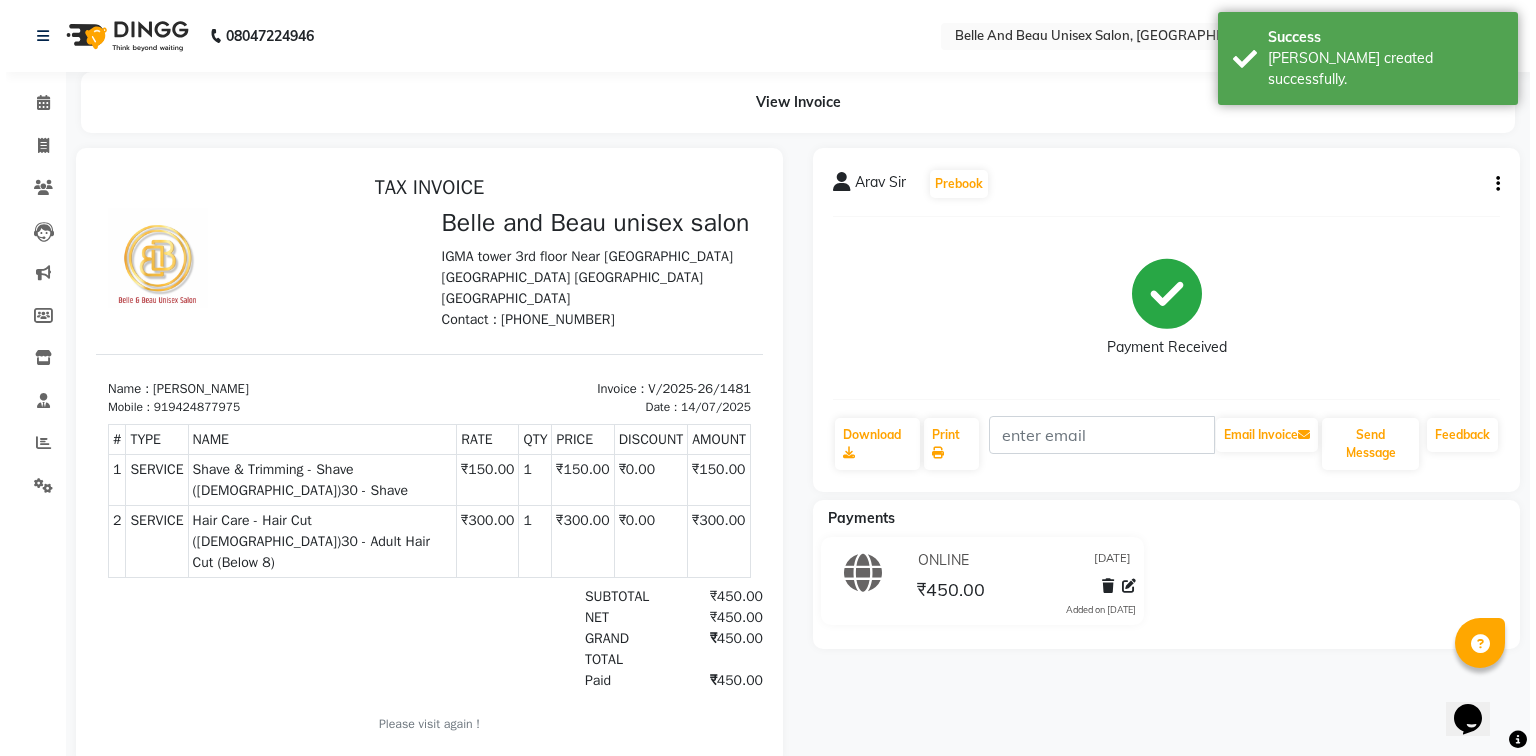 scroll, scrollTop: 0, scrollLeft: 0, axis: both 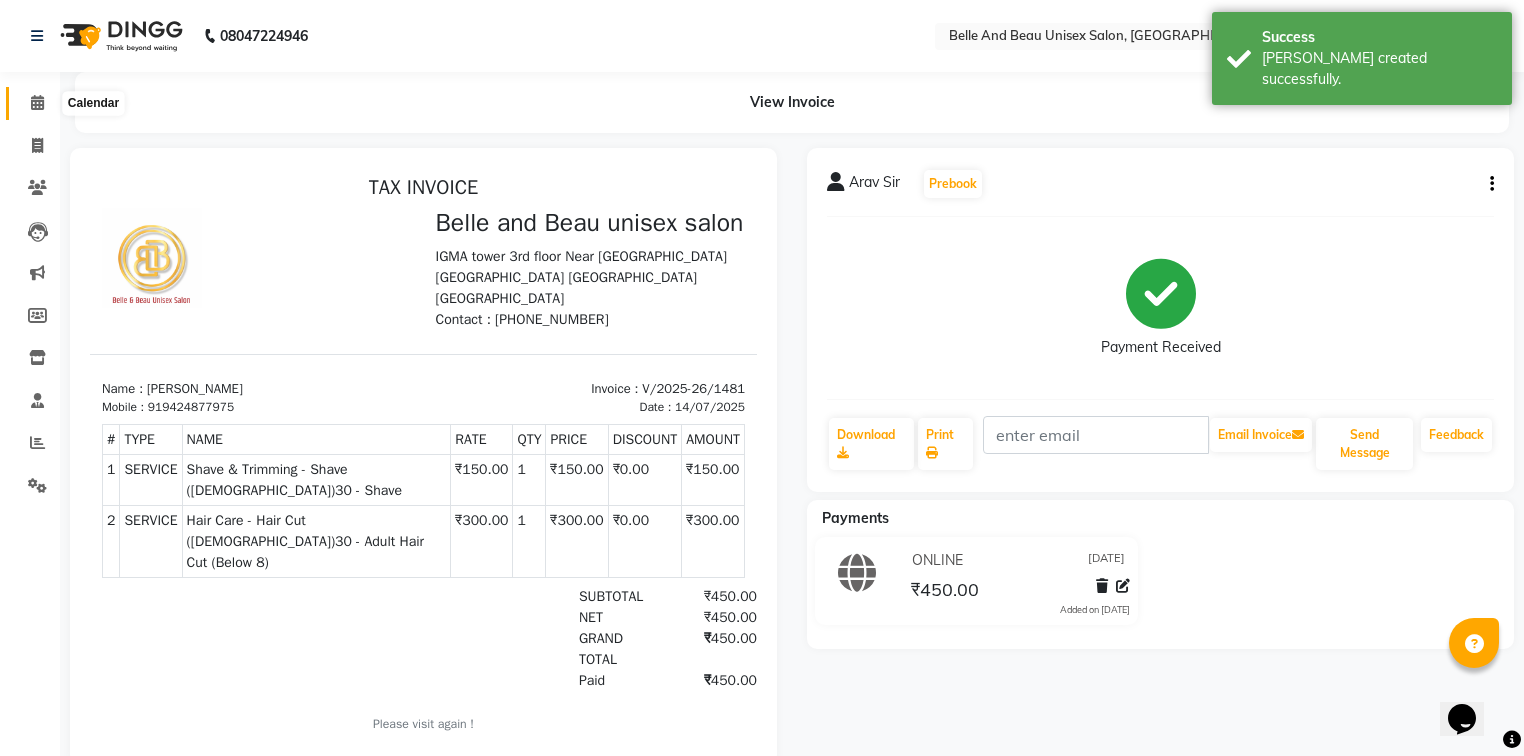 click 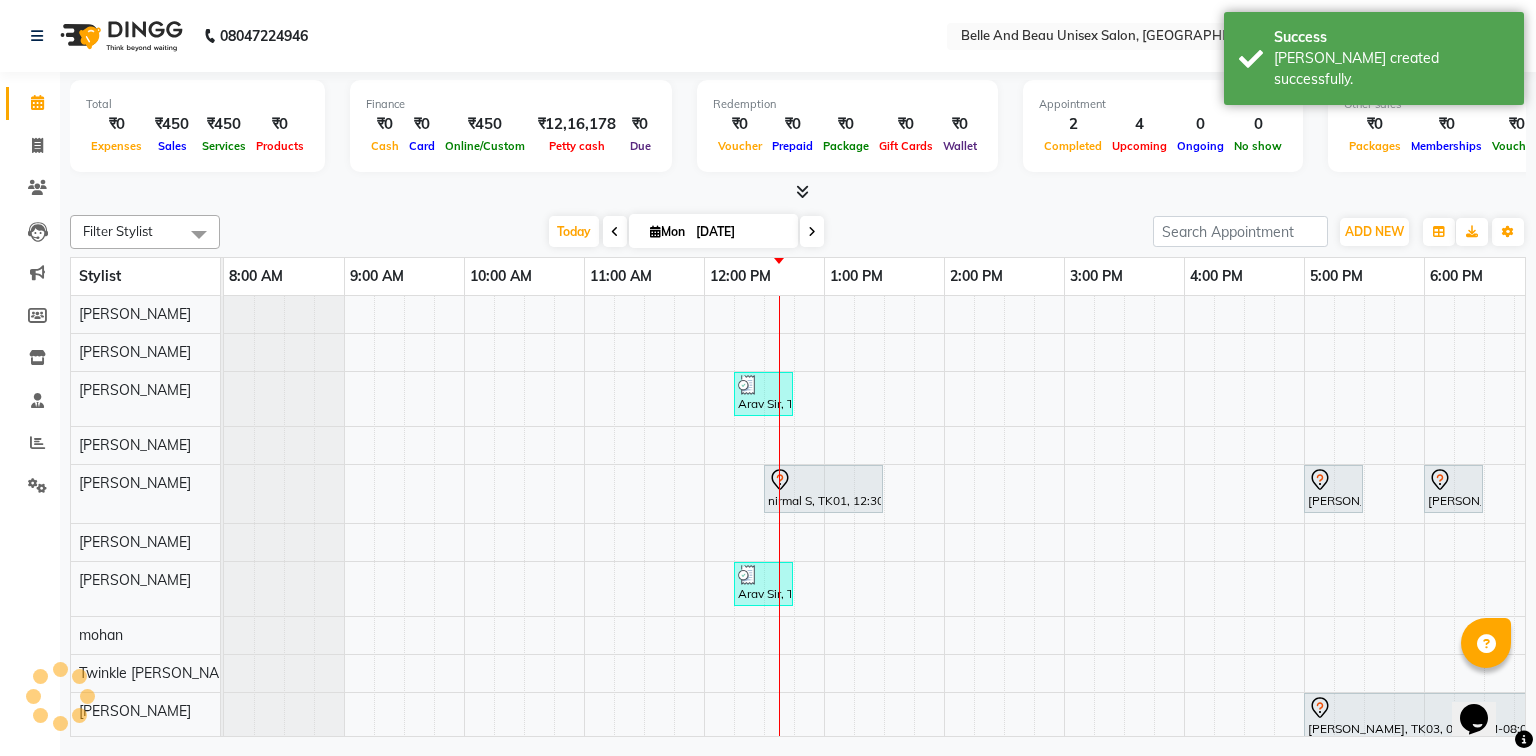 scroll, scrollTop: 0, scrollLeft: 0, axis: both 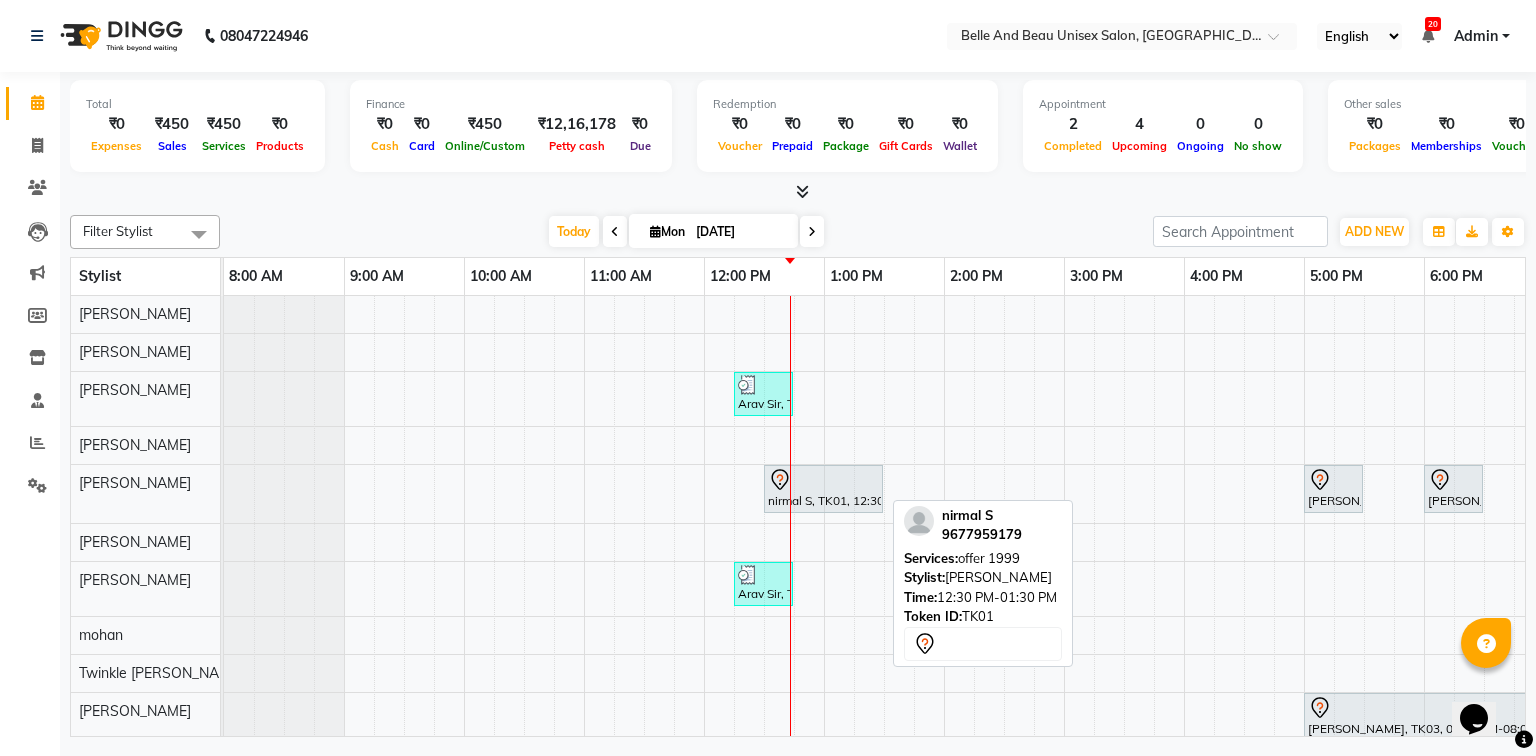 click at bounding box center [823, 480] 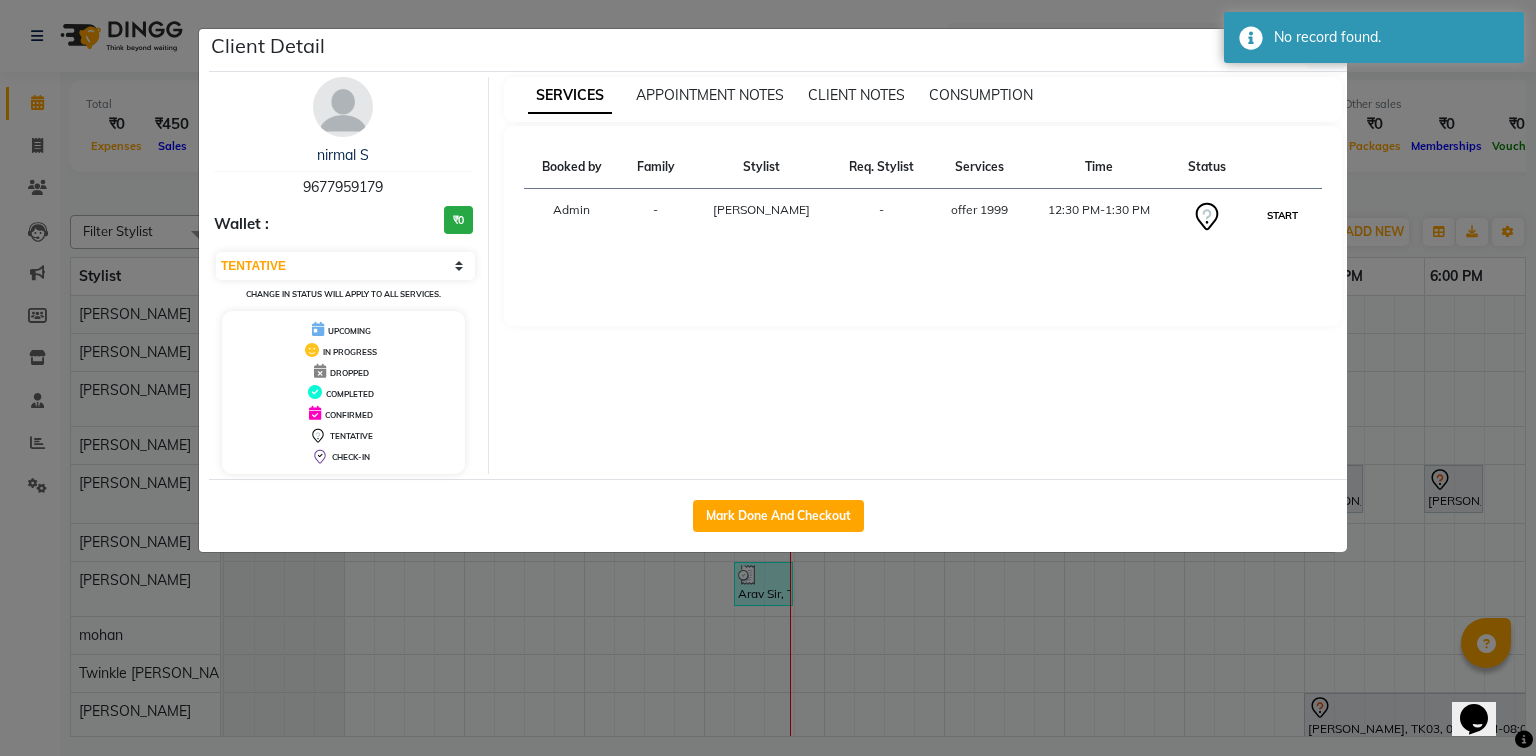 click on "START" at bounding box center (1282, 215) 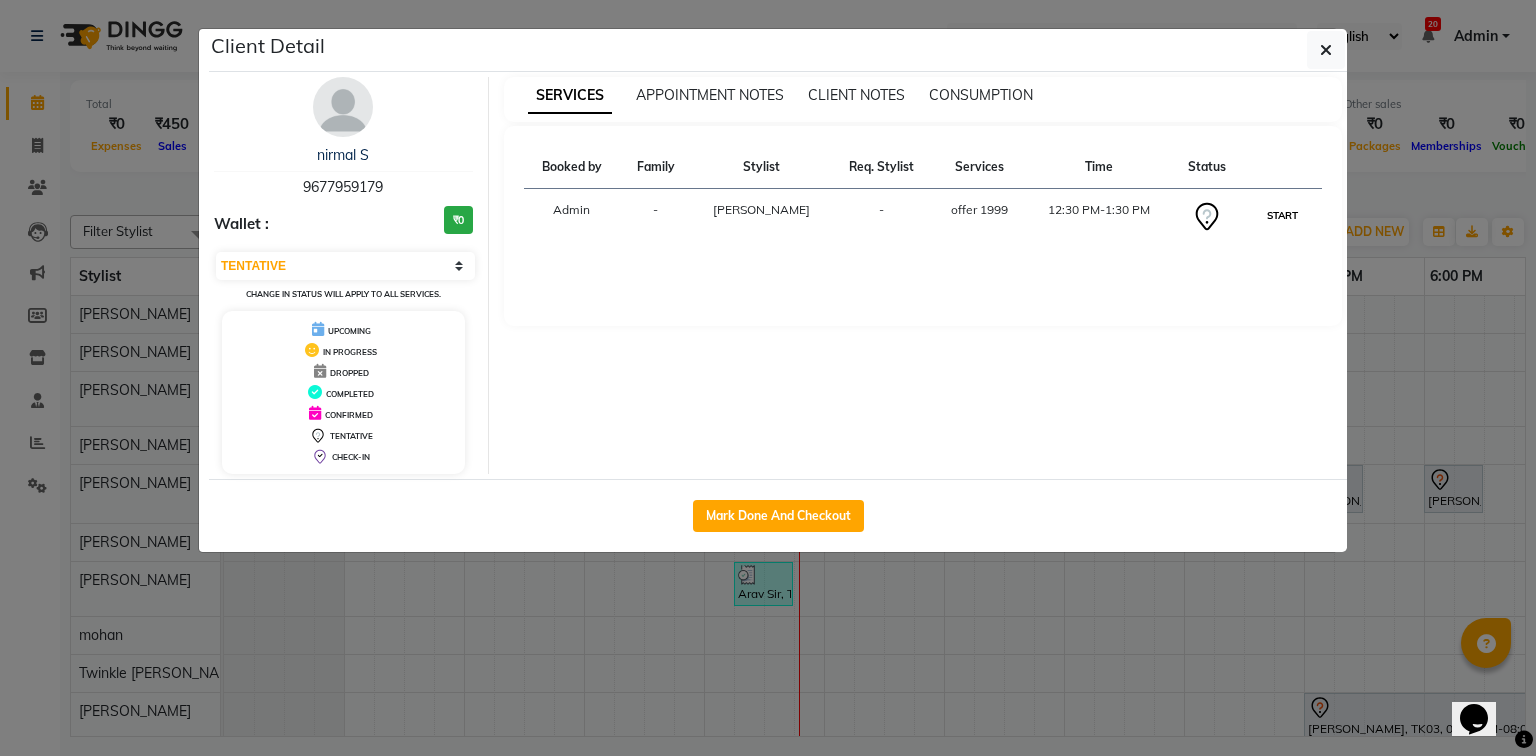 click on "START" at bounding box center (1282, 215) 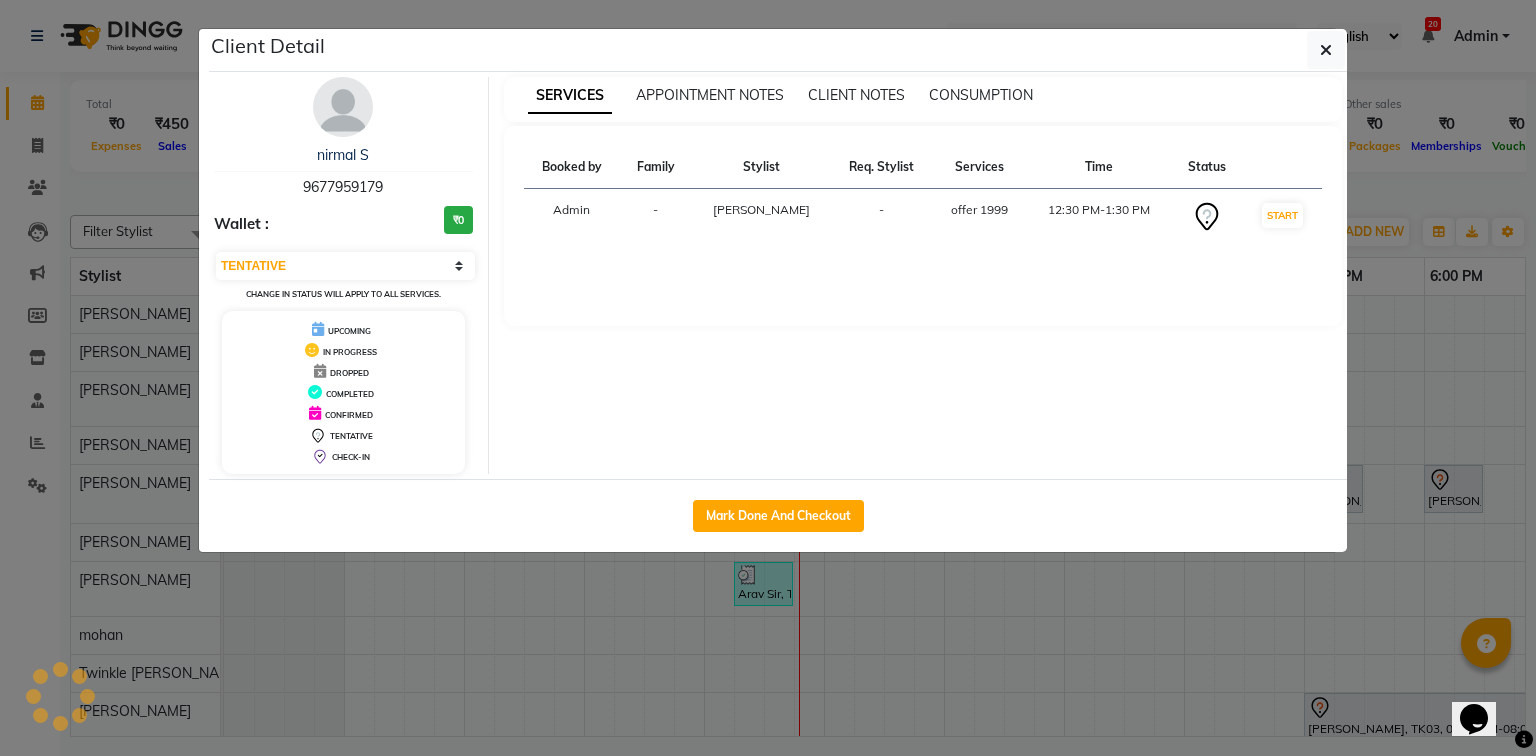 select on "1" 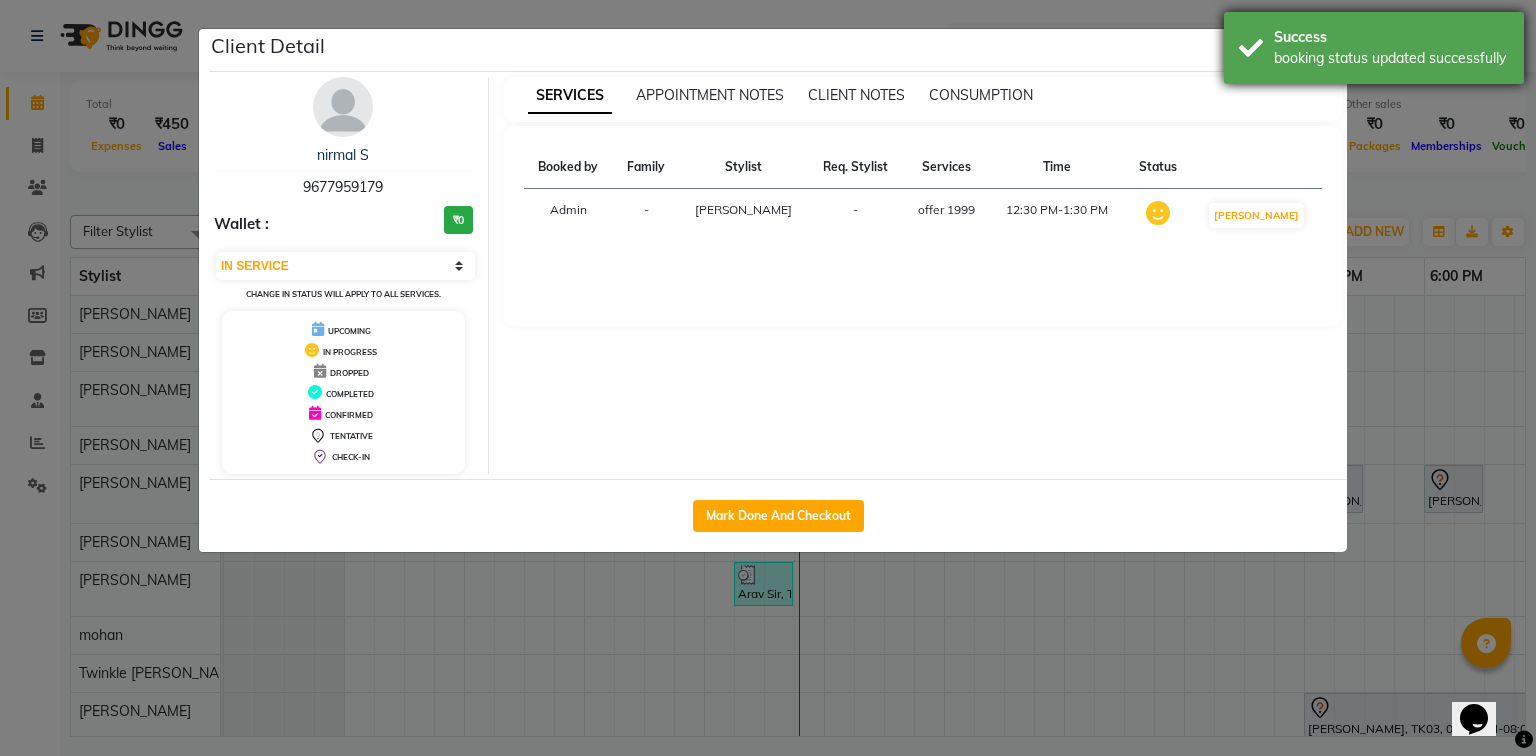 click on "booking status updated successfully" at bounding box center (1391, 58) 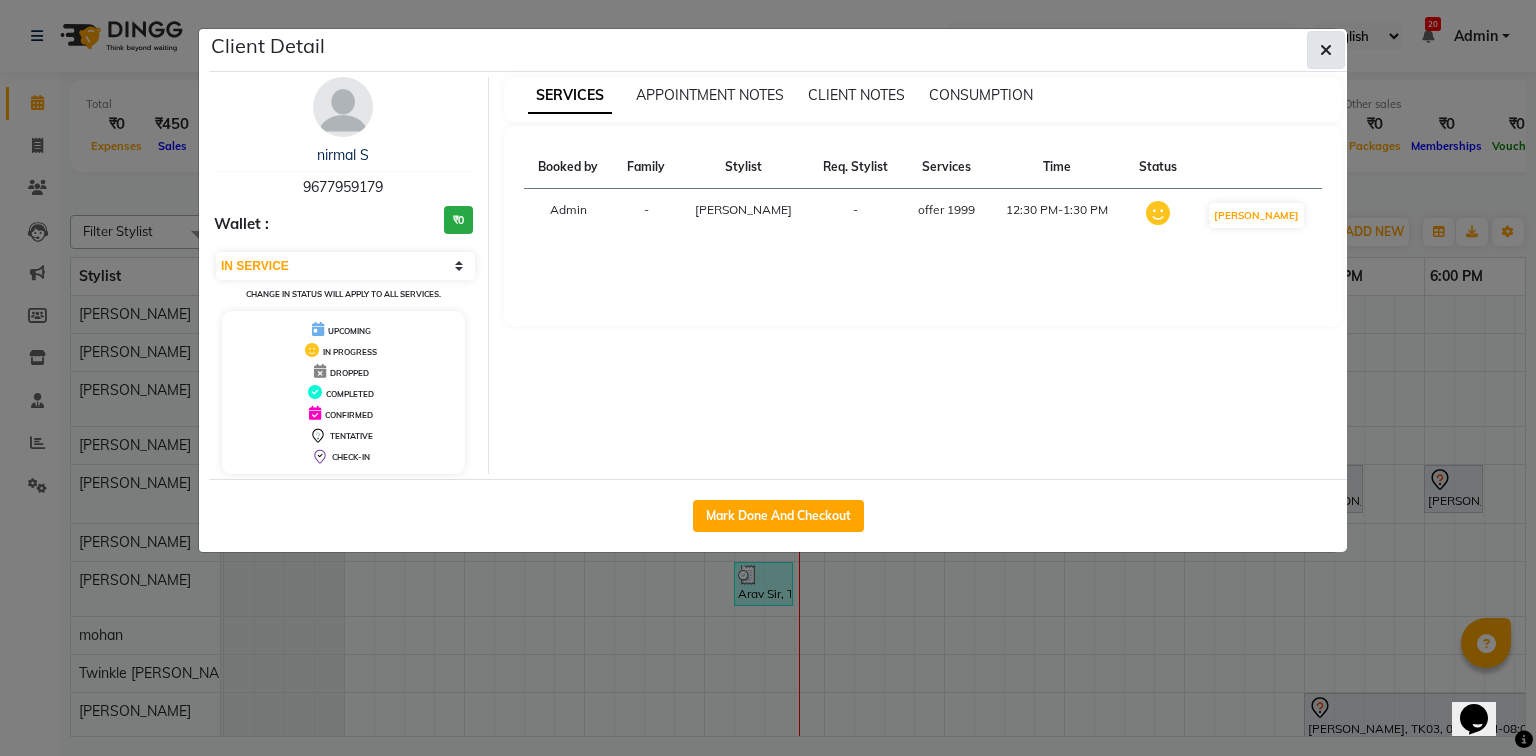 click 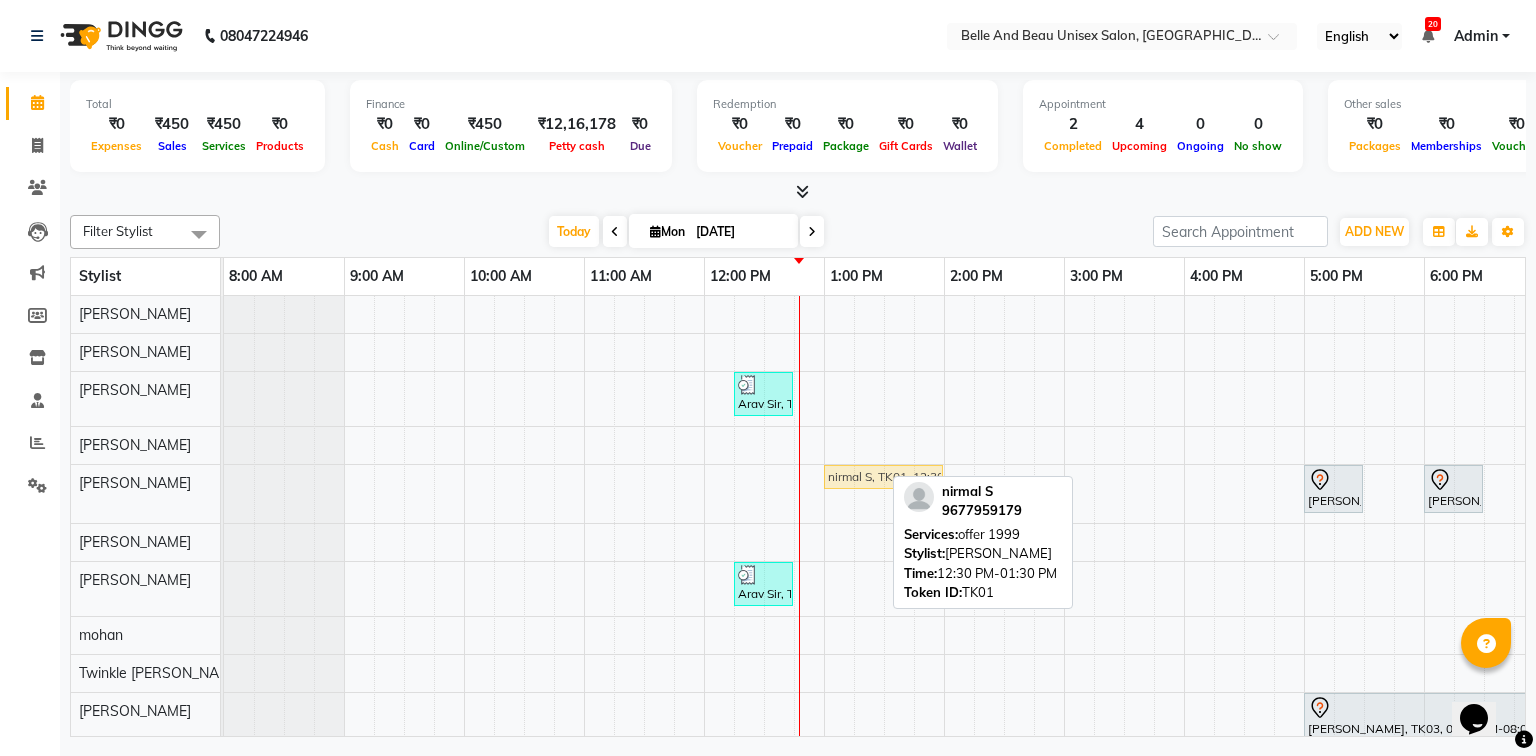 drag, startPoint x: 823, startPoint y: 478, endPoint x: 865, endPoint y: 482, distance: 42.190044 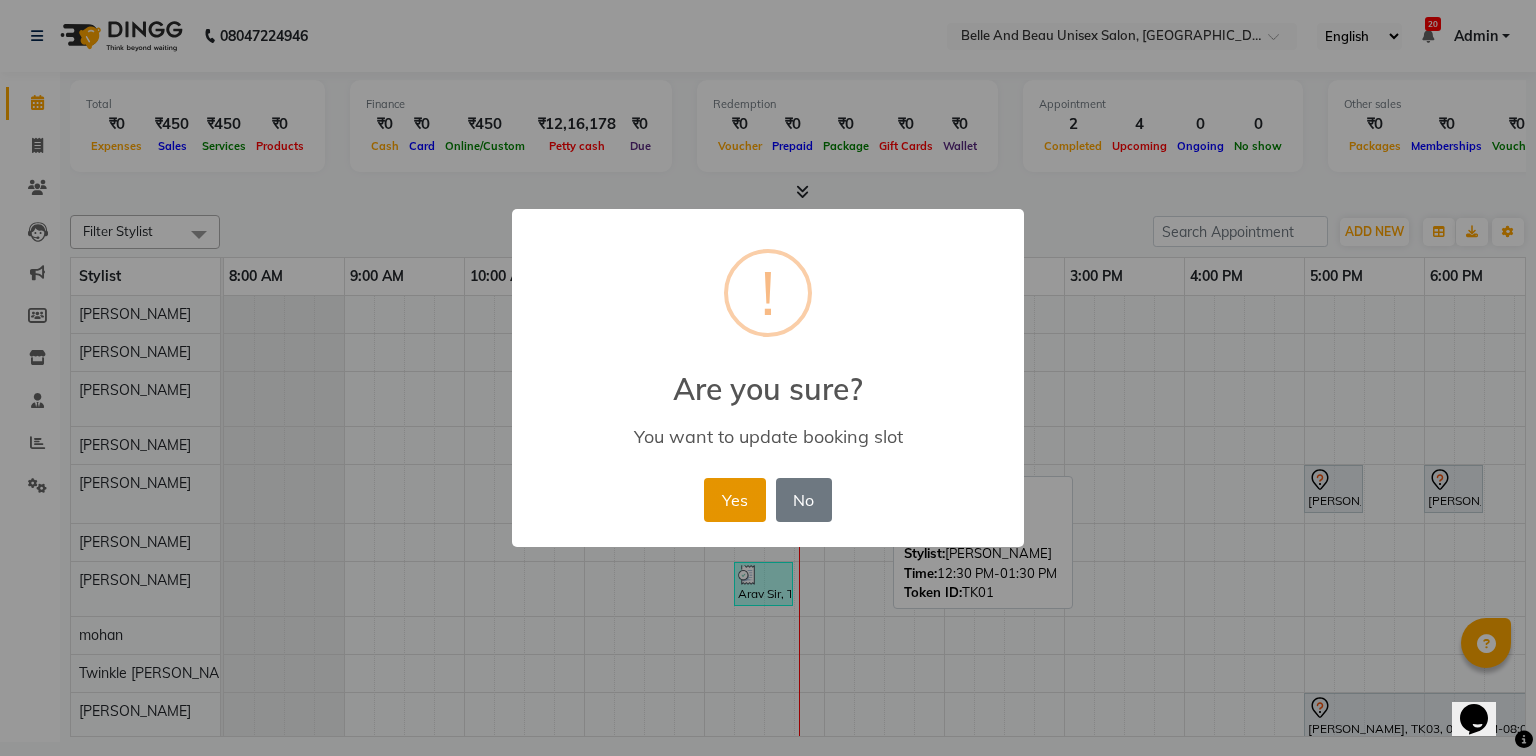 click on "Yes" at bounding box center [734, 500] 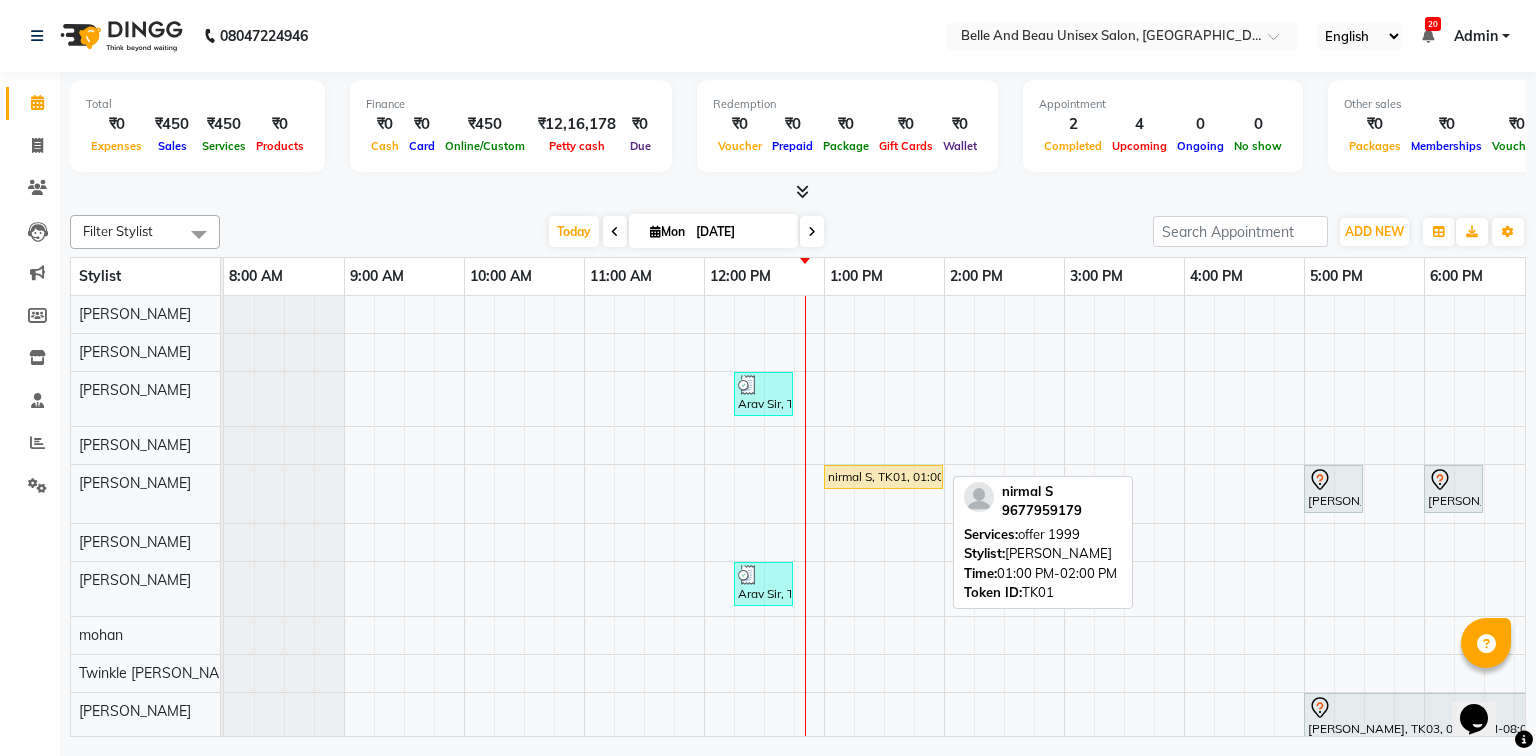 click on "nirmal S, TK01, 01:00 PM-02:00 PM, offer 1999" at bounding box center (883, 477) 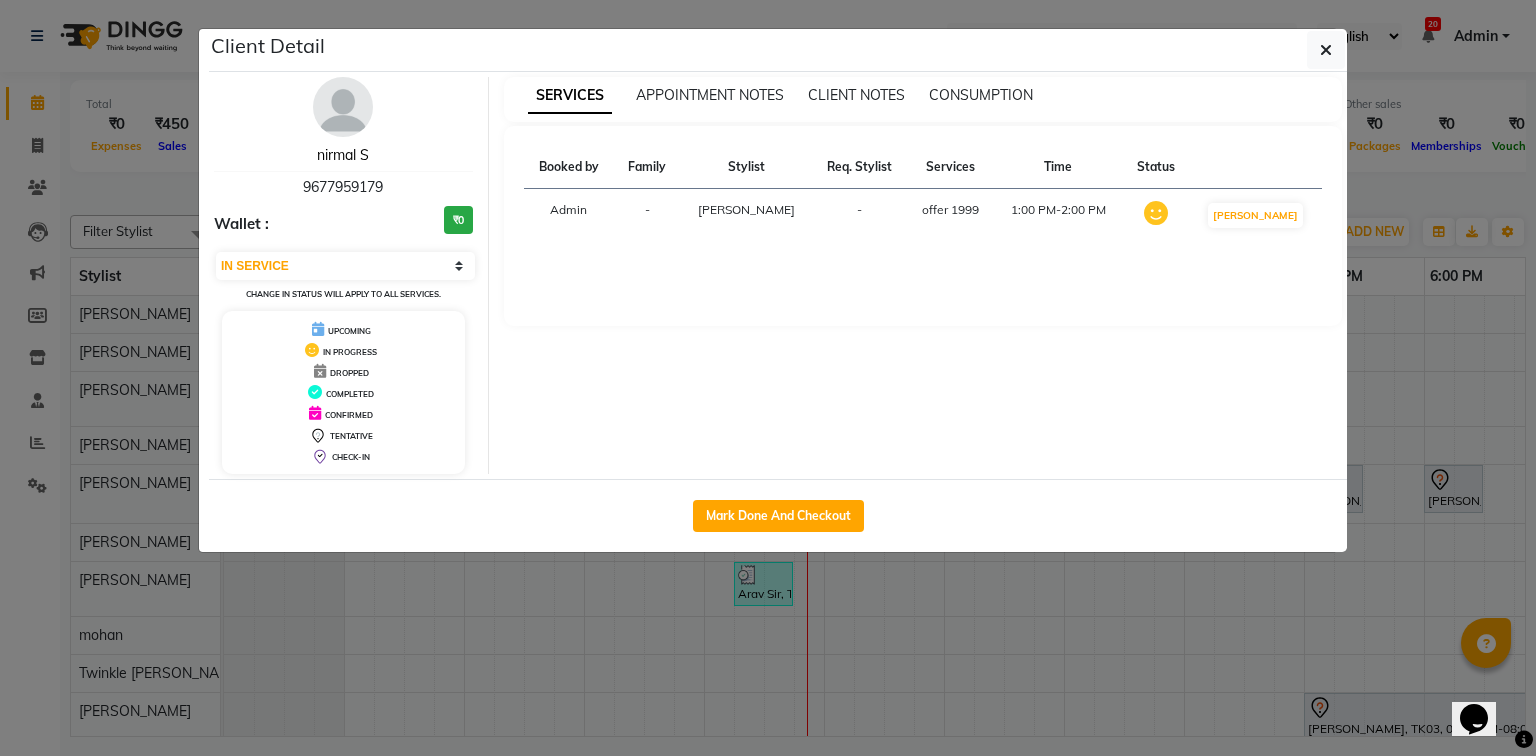 click on "nirmal S" at bounding box center [343, 155] 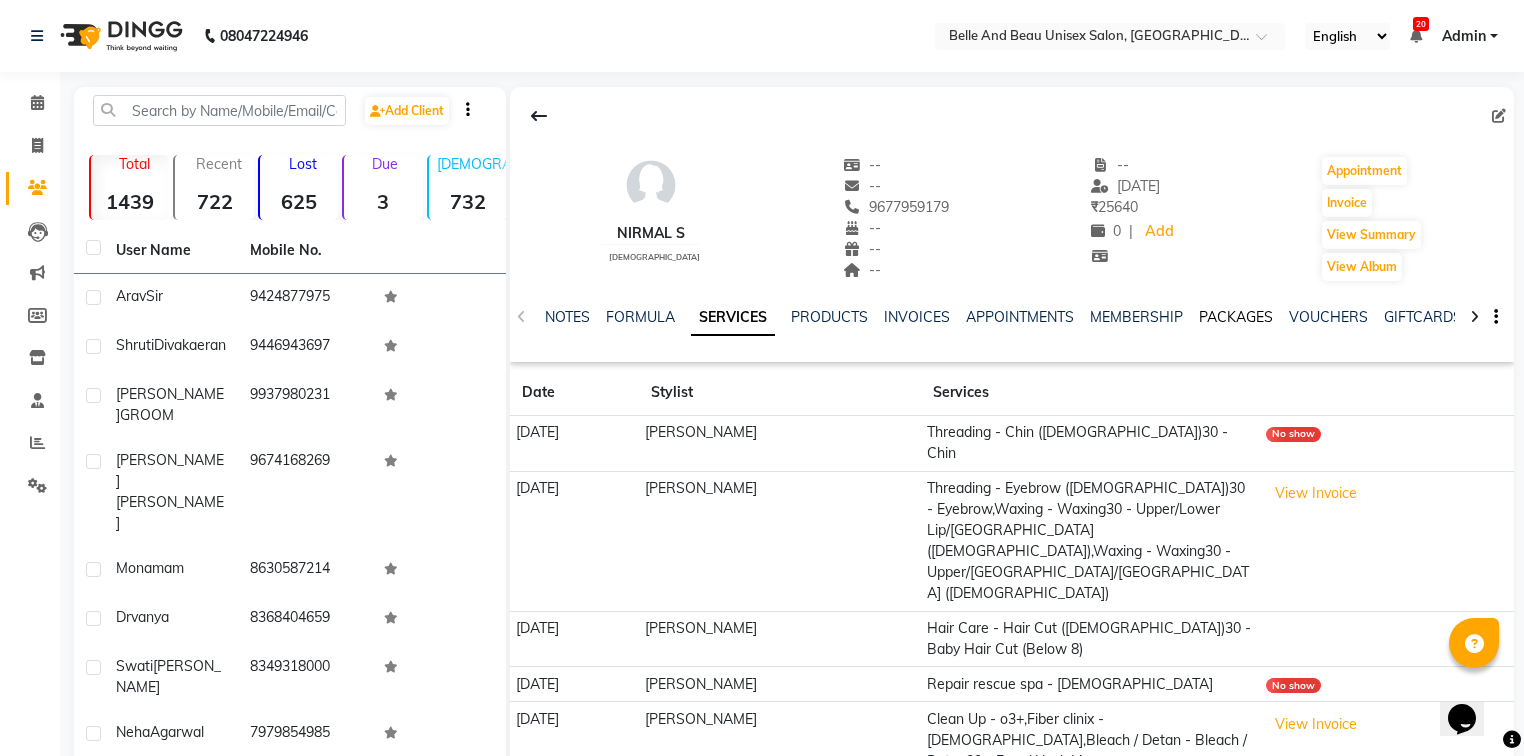 click on "PACKAGES" 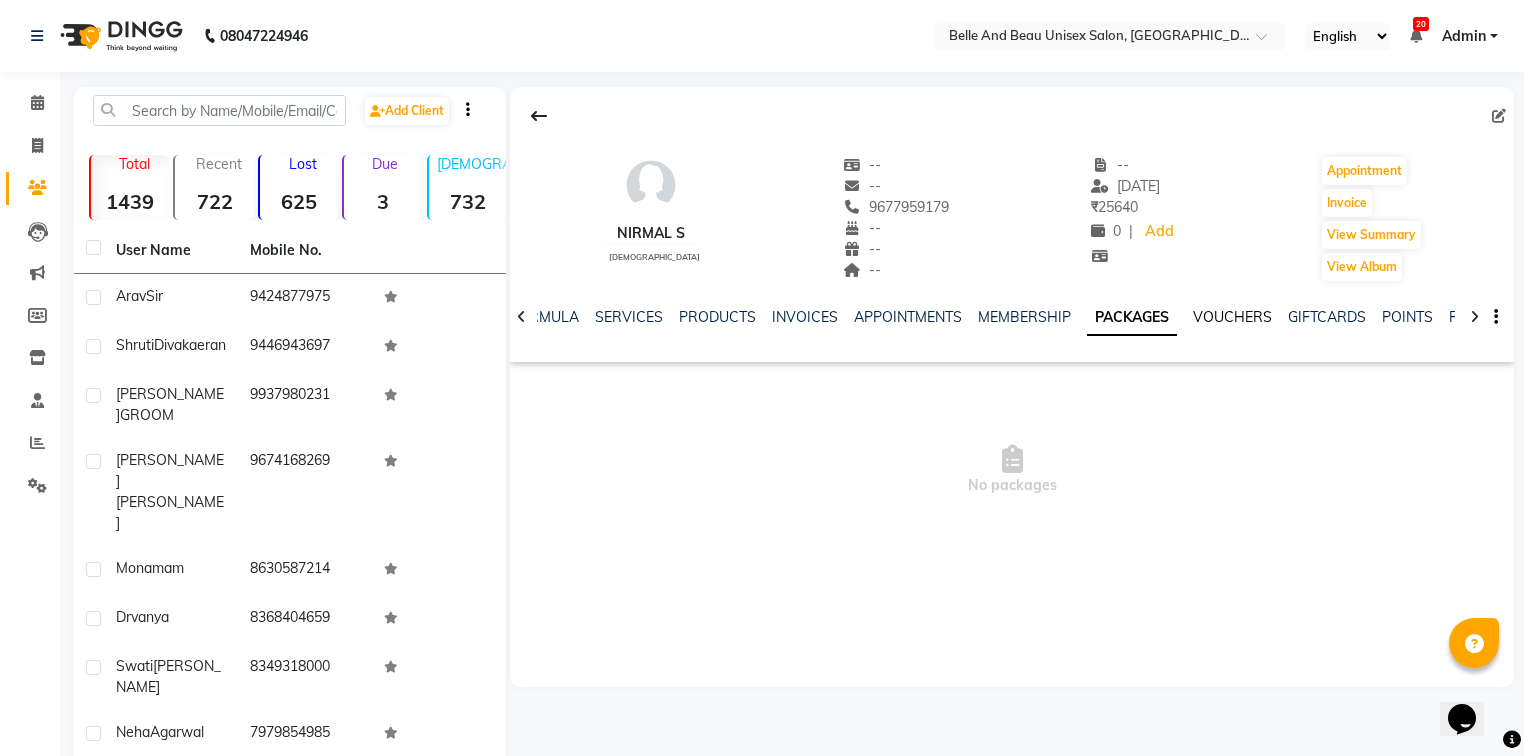 click on "VOUCHERS" 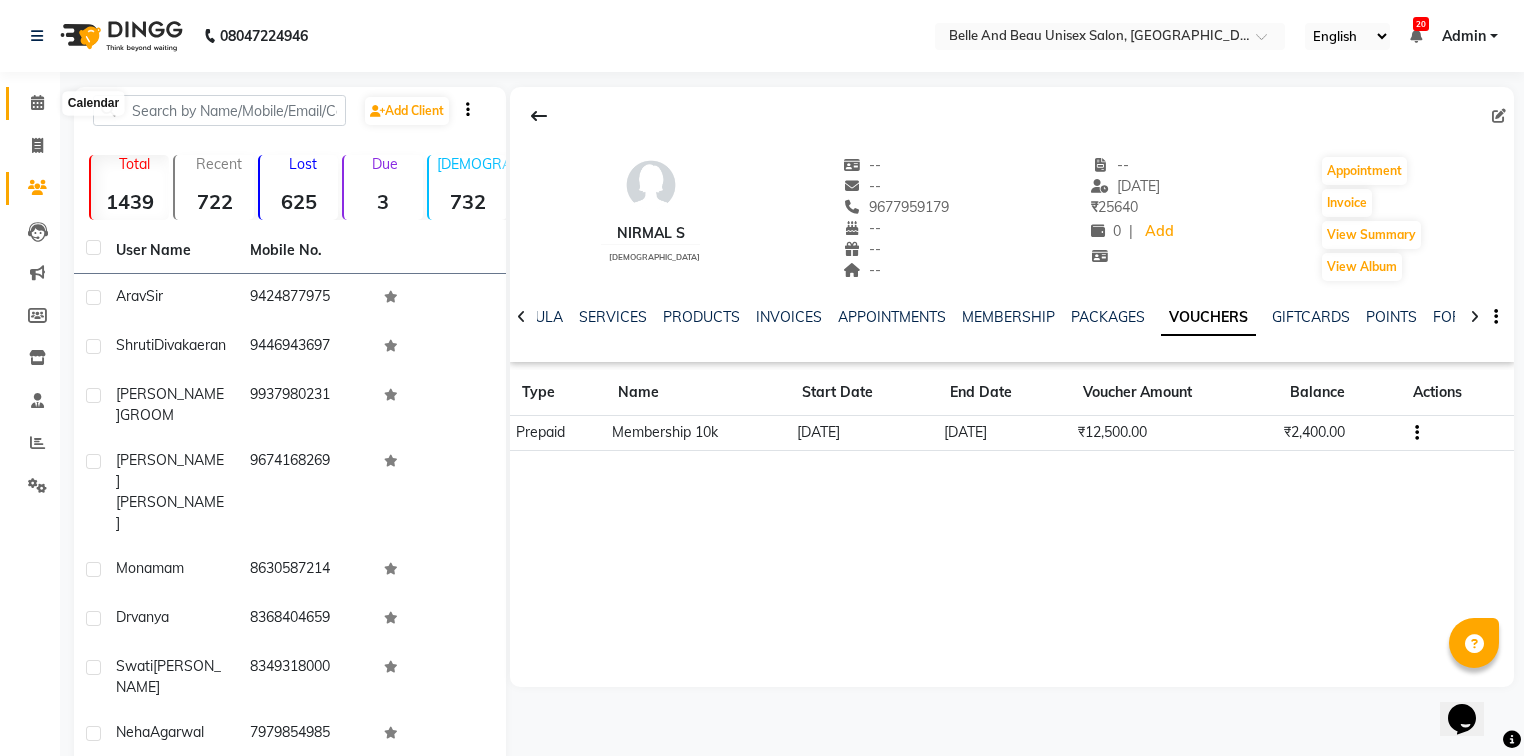 click 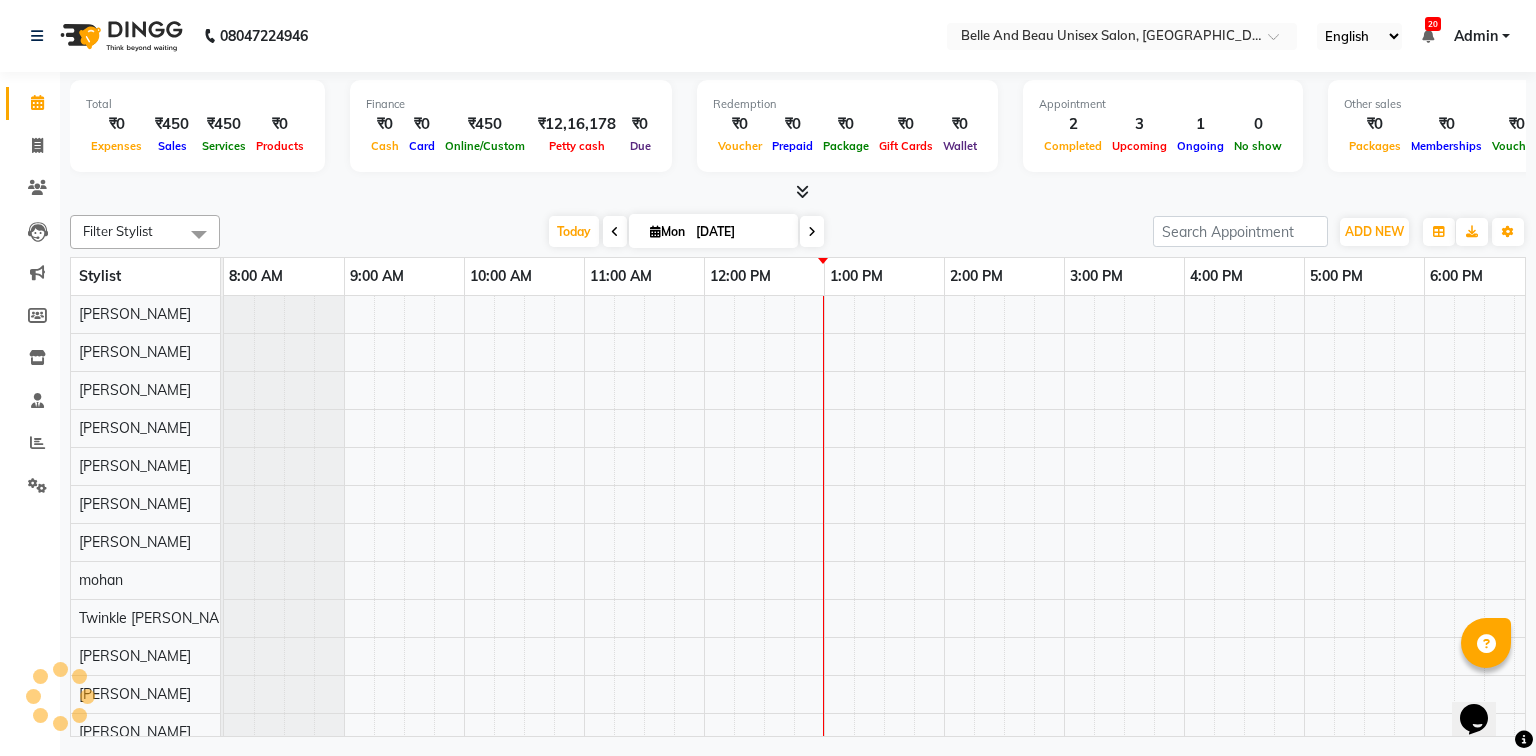 scroll, scrollTop: 0, scrollLeft: 0, axis: both 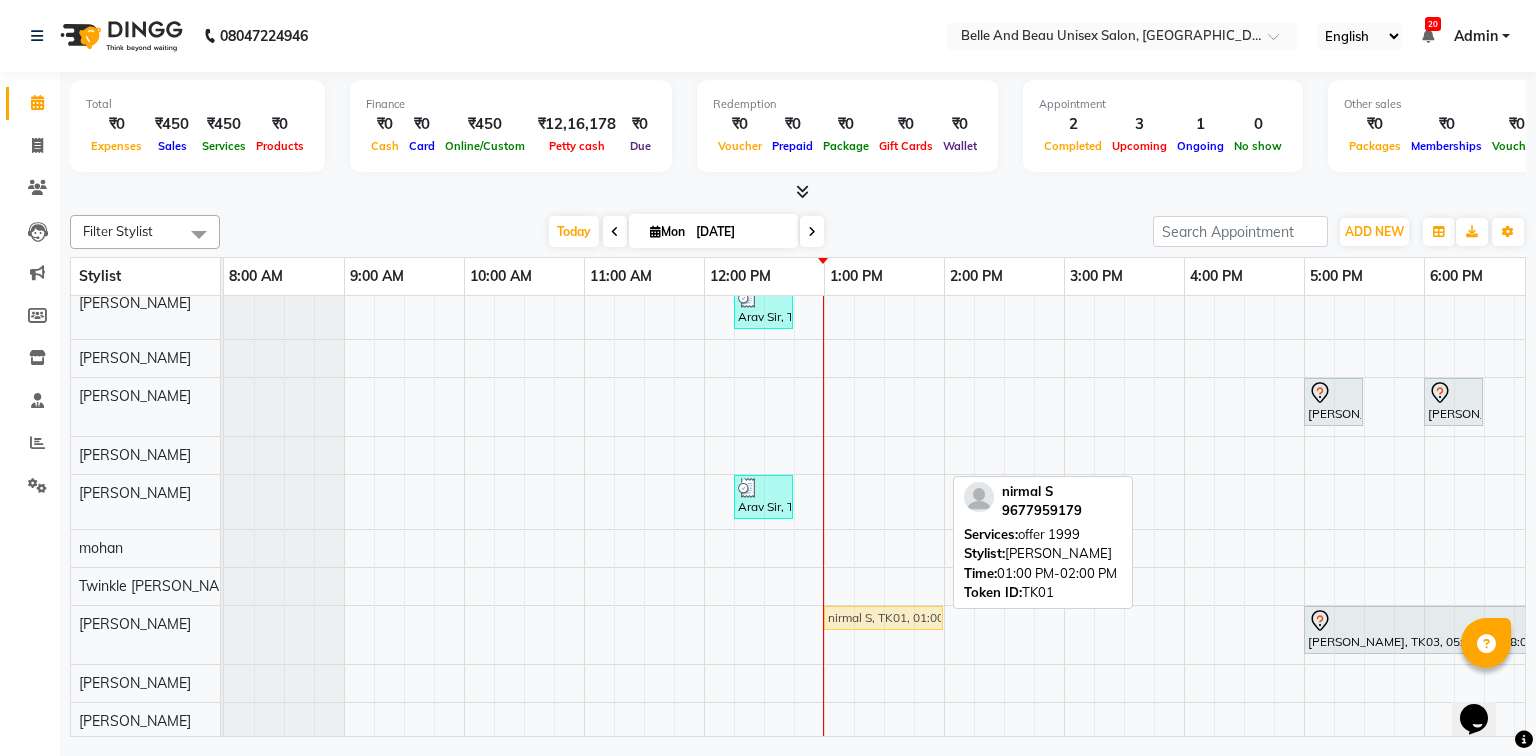 drag, startPoint x: 875, startPoint y: 476, endPoint x: 860, endPoint y: 639, distance: 163.68874 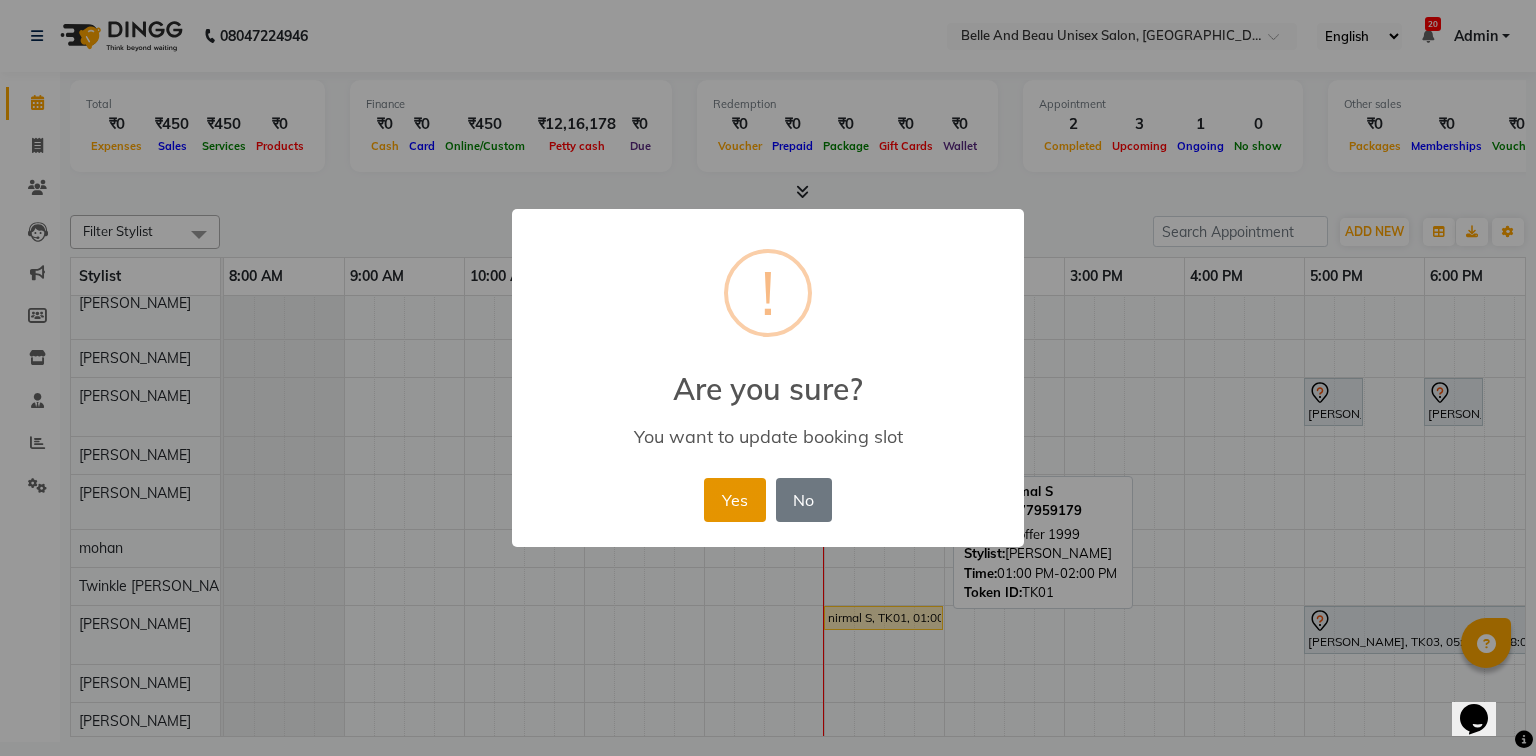click on "Yes" at bounding box center [734, 500] 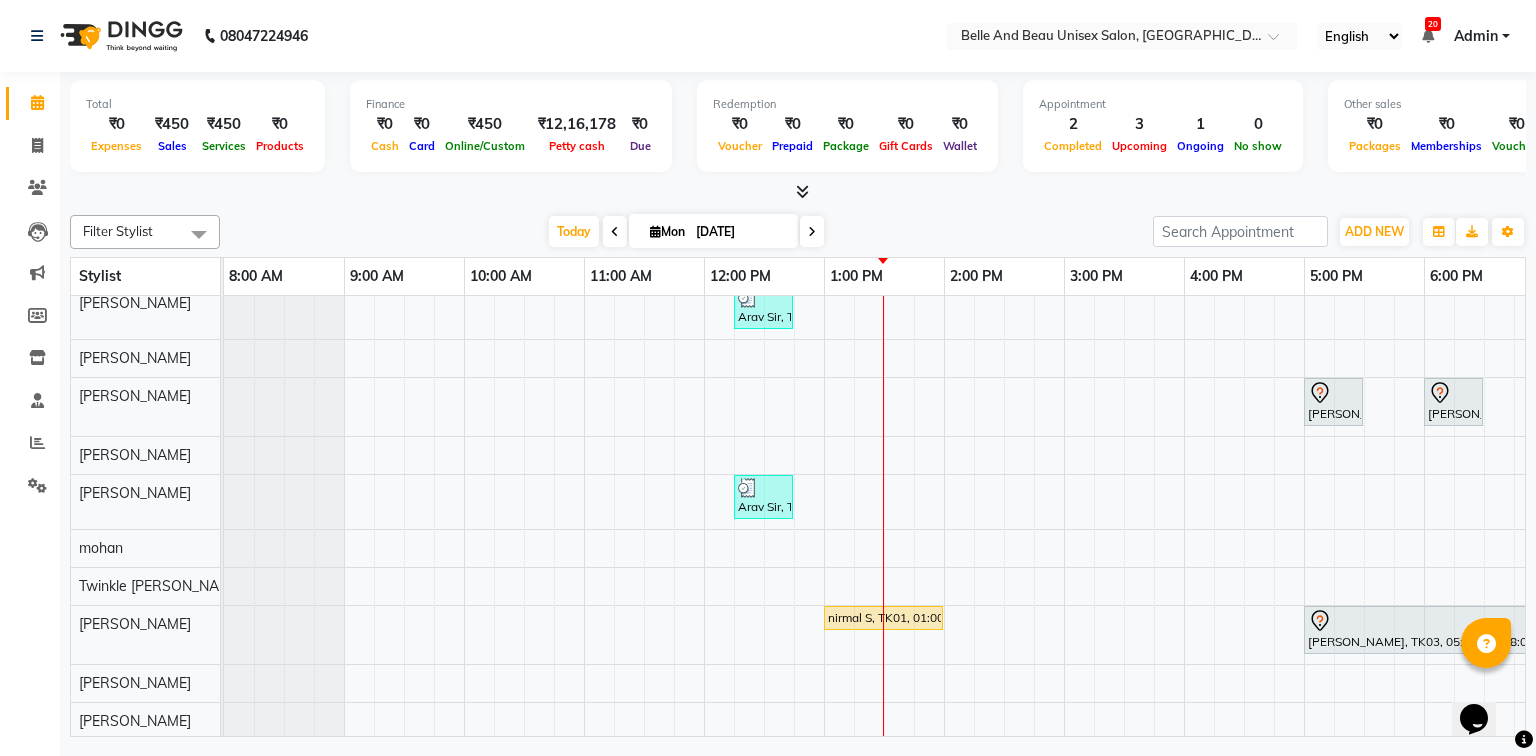 scroll, scrollTop: 28, scrollLeft: 0, axis: vertical 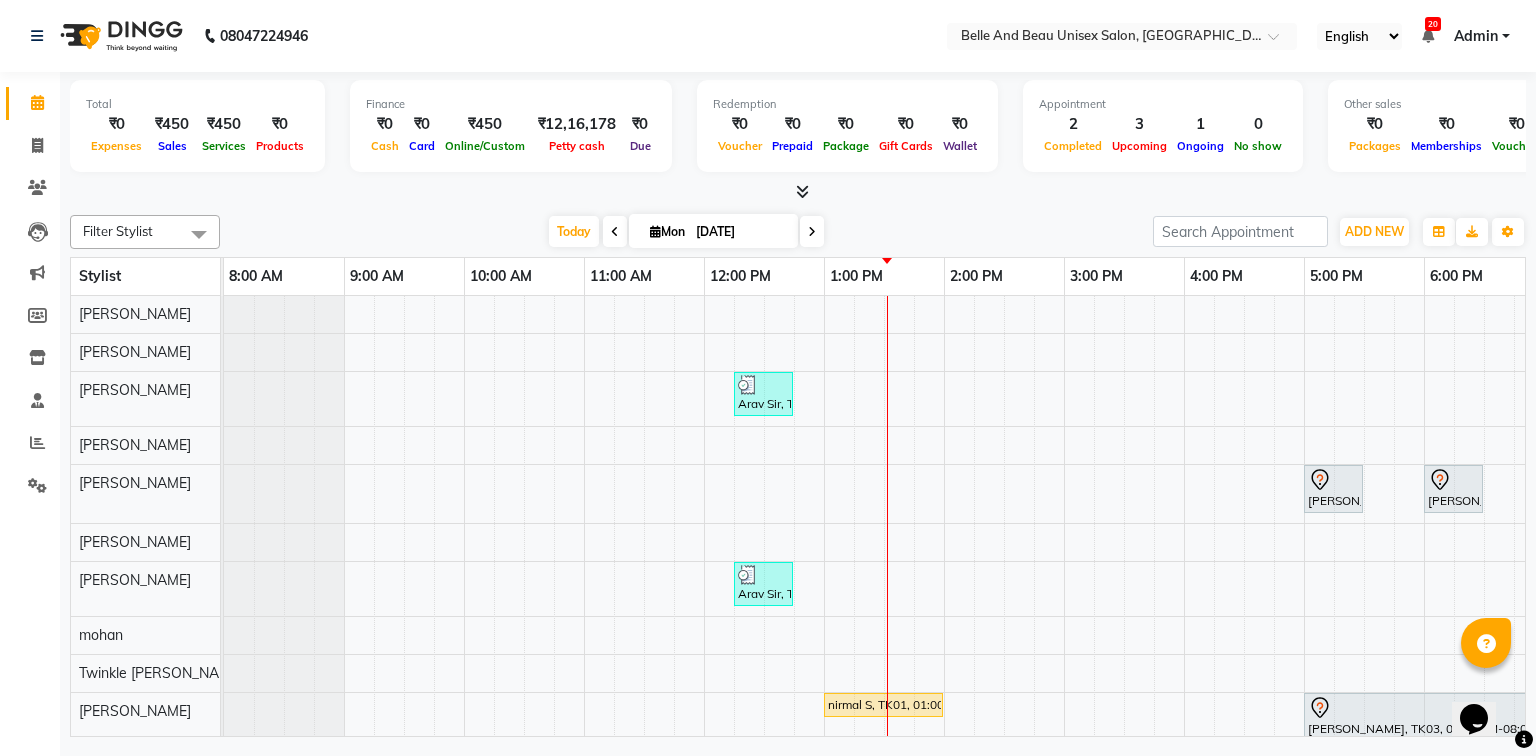 click on "Arav Sir, TK02, 12:15 PM-12:45 PM, Shave & Trimming - Shave ([DEMOGRAPHIC_DATA])30 - Shave             Shruti Divakaeran, TK03, 05:00 PM-05:30 PM, Vedic valley  Pedicure              Shruti Divakaeran, TK03, 06:00 PM-06:30 PM, Vedic valley  Pedicure      Arav Sir, TK02, 12:15 PM-12:45 PM, Hair Care - Hair Cut ([DEMOGRAPHIC_DATA])30 - Adult Hair Cut (Below 8)    nirmal S, TK01, 01:00 PM-02:00 PM, offer 1999             [PERSON_NAME], TK03, 05:00 PM-08:00 PM, [MEDICAL_DATA] - Botox30 - Upto Mid Back" at bounding box center [1004, 561] 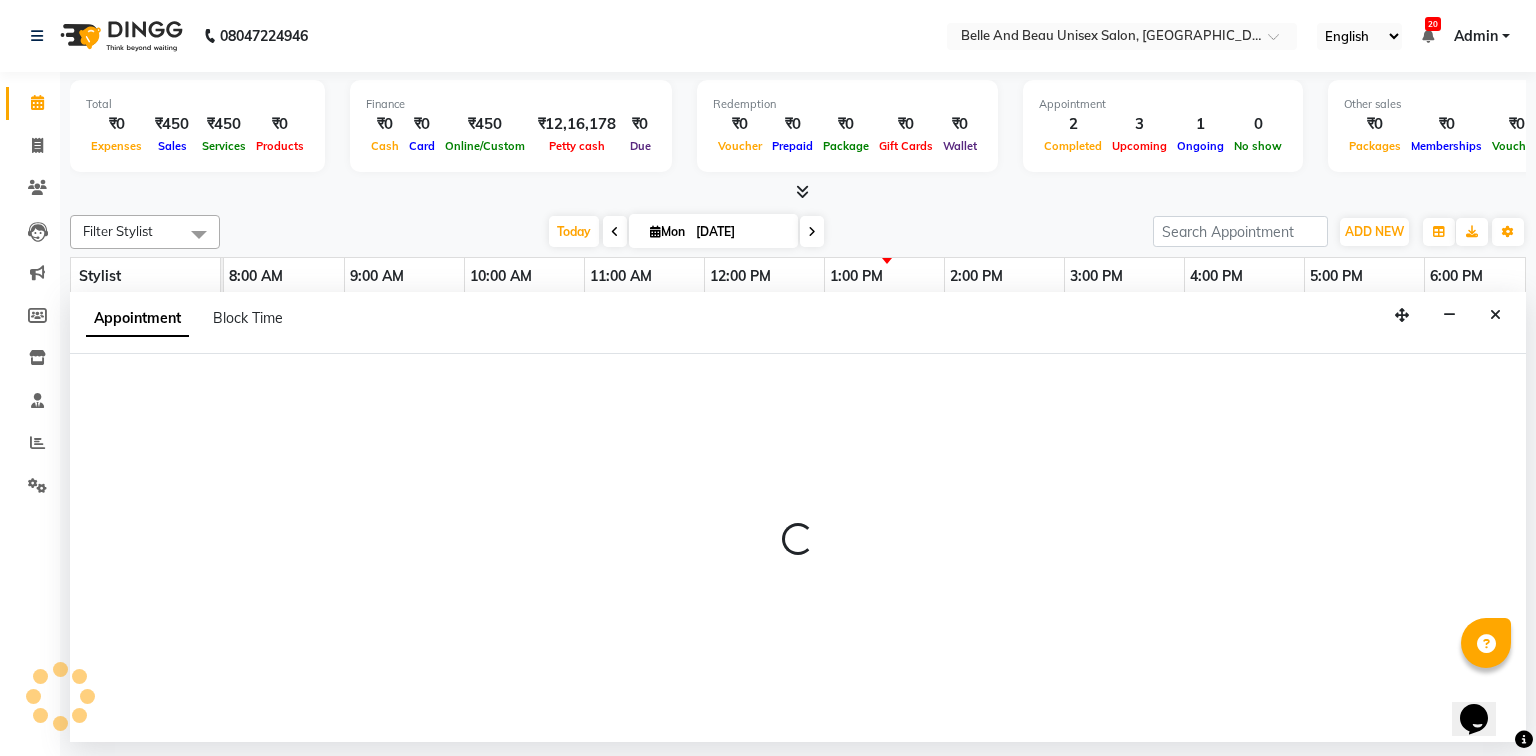 select on "59222" 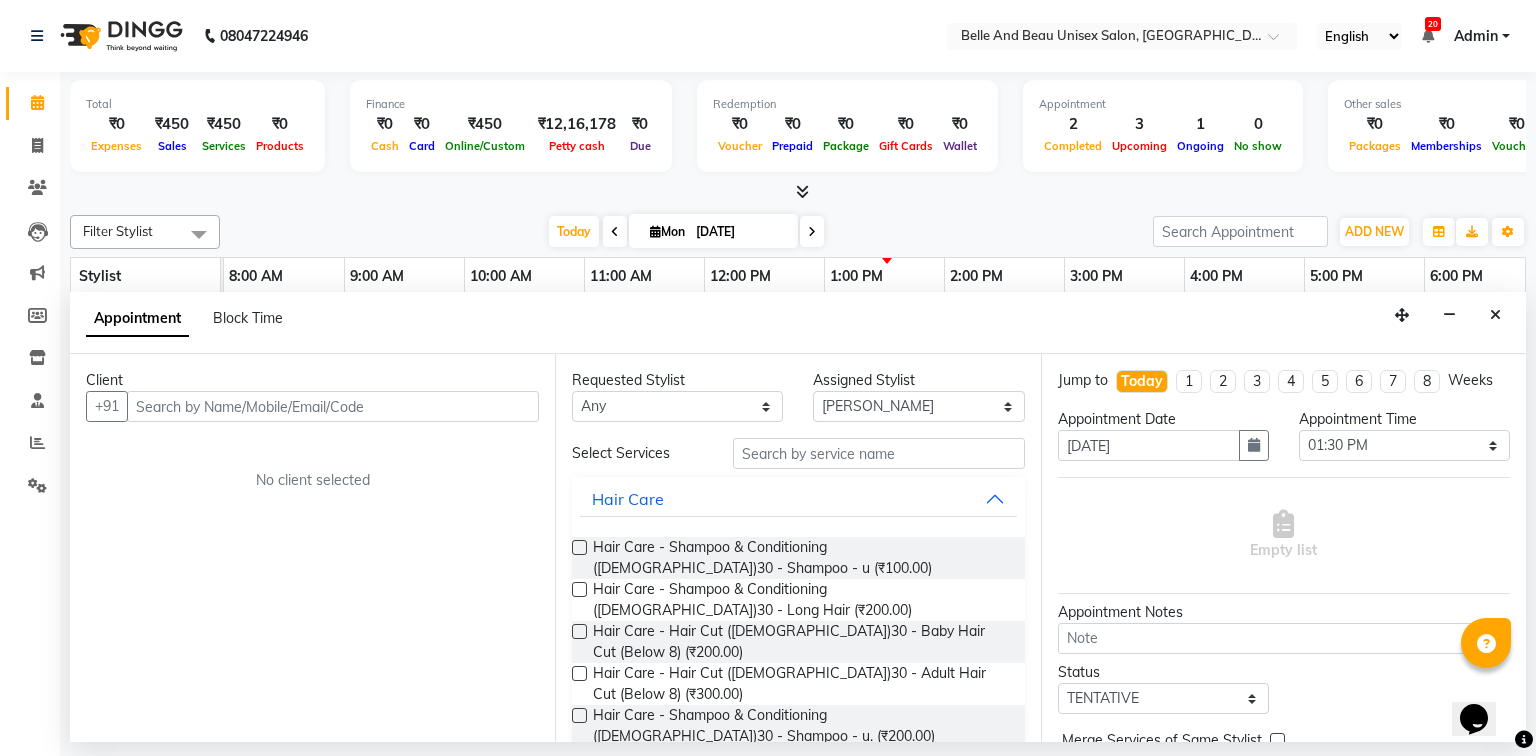 click at bounding box center [333, 406] 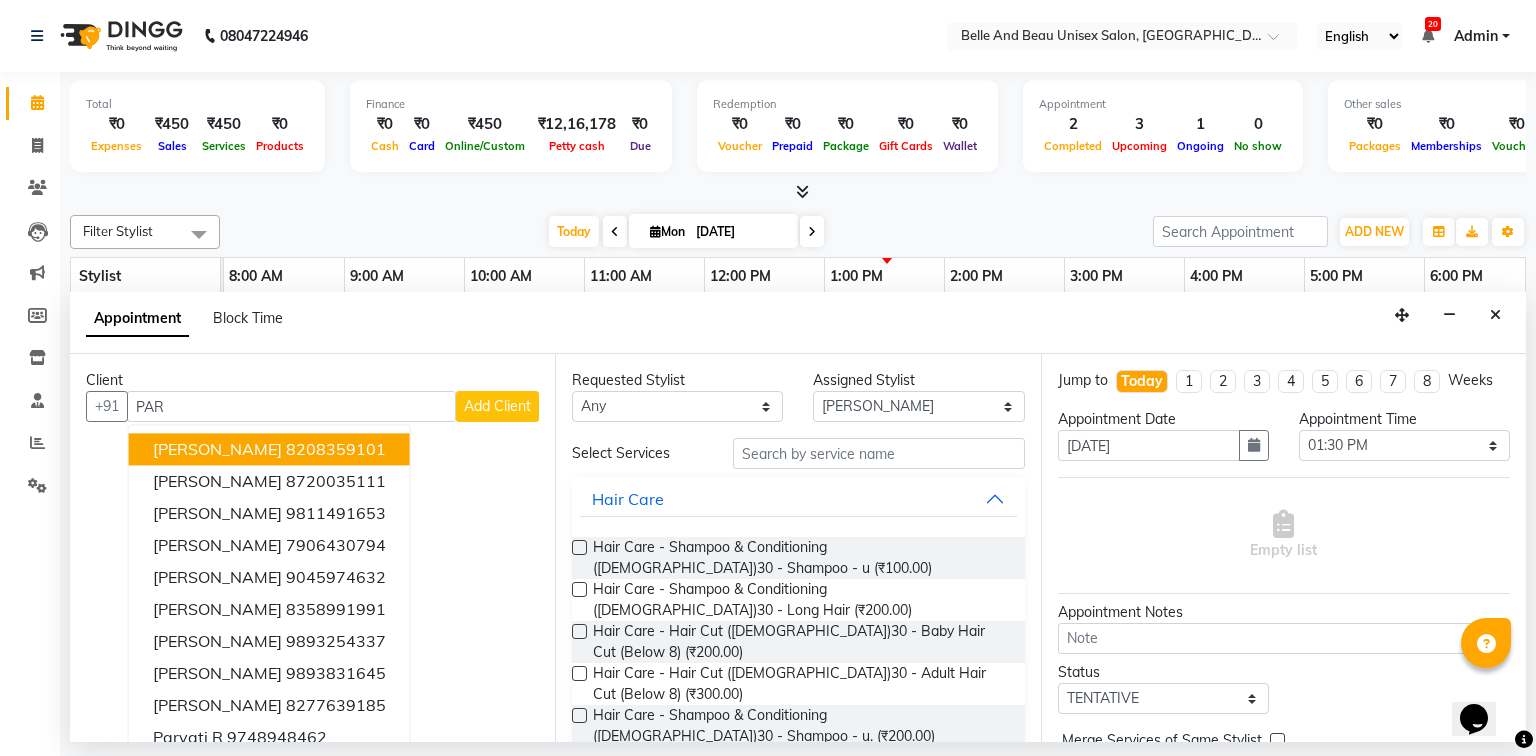 click on "[PERSON_NAME]" at bounding box center (217, 450) 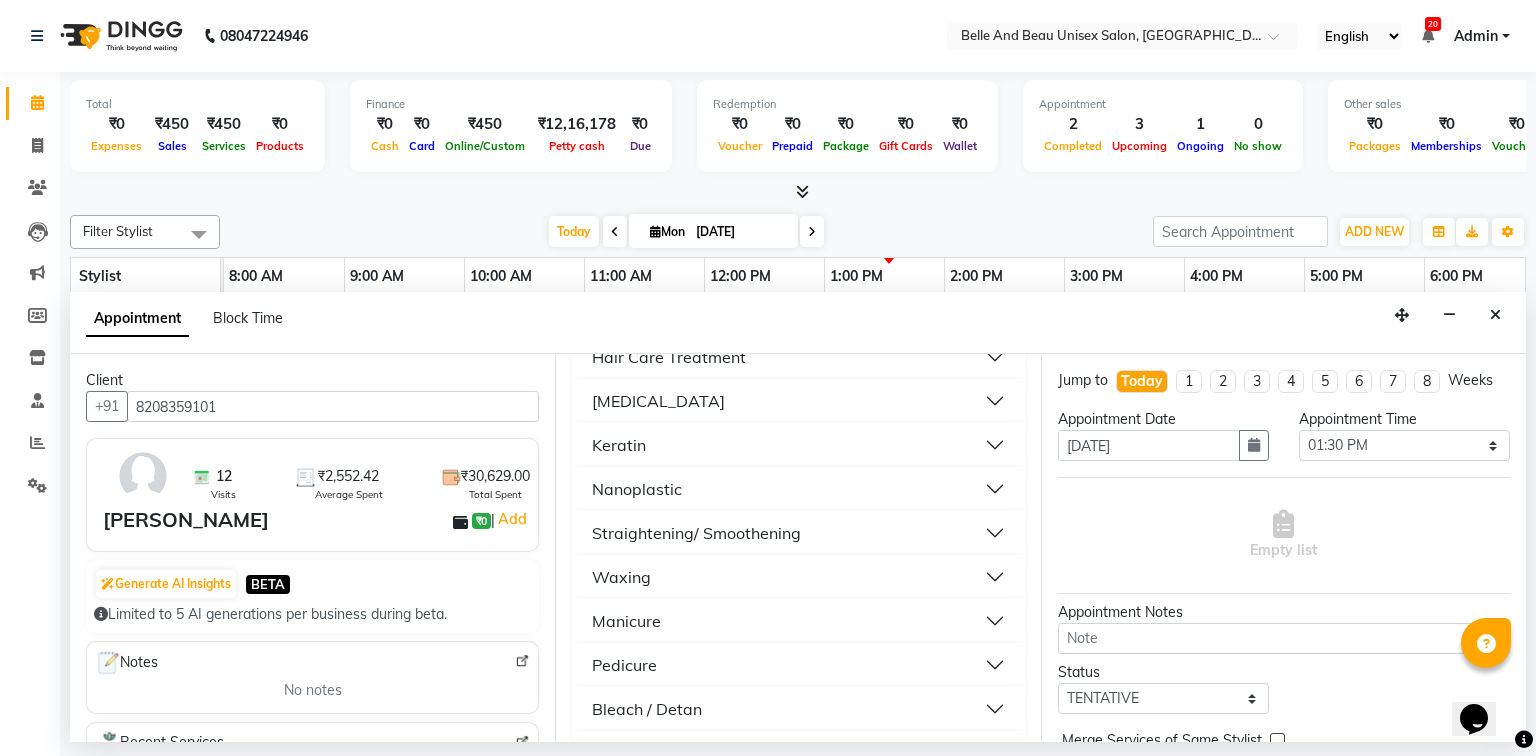 scroll, scrollTop: 1120, scrollLeft: 0, axis: vertical 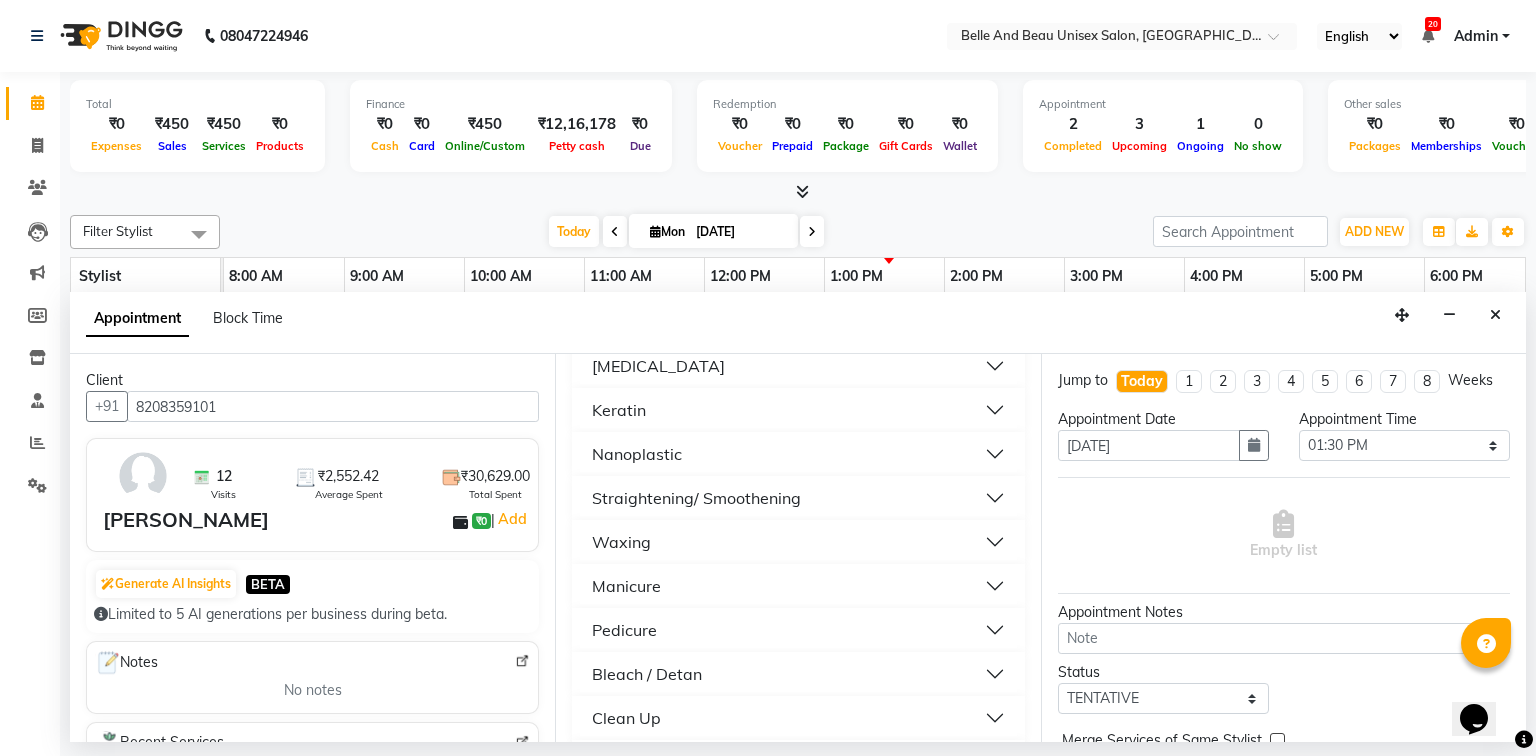type on "8208359101" 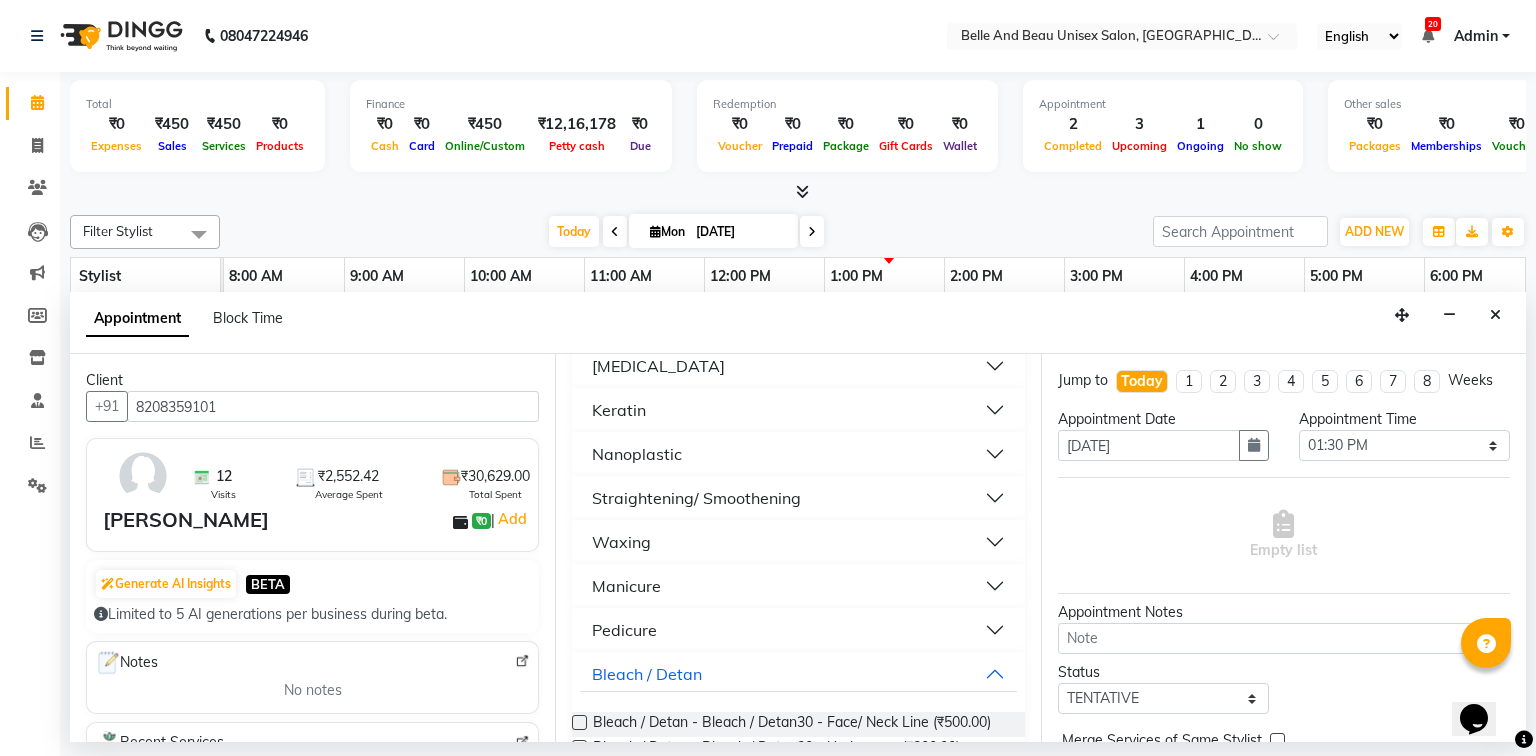 click at bounding box center [579, 722] 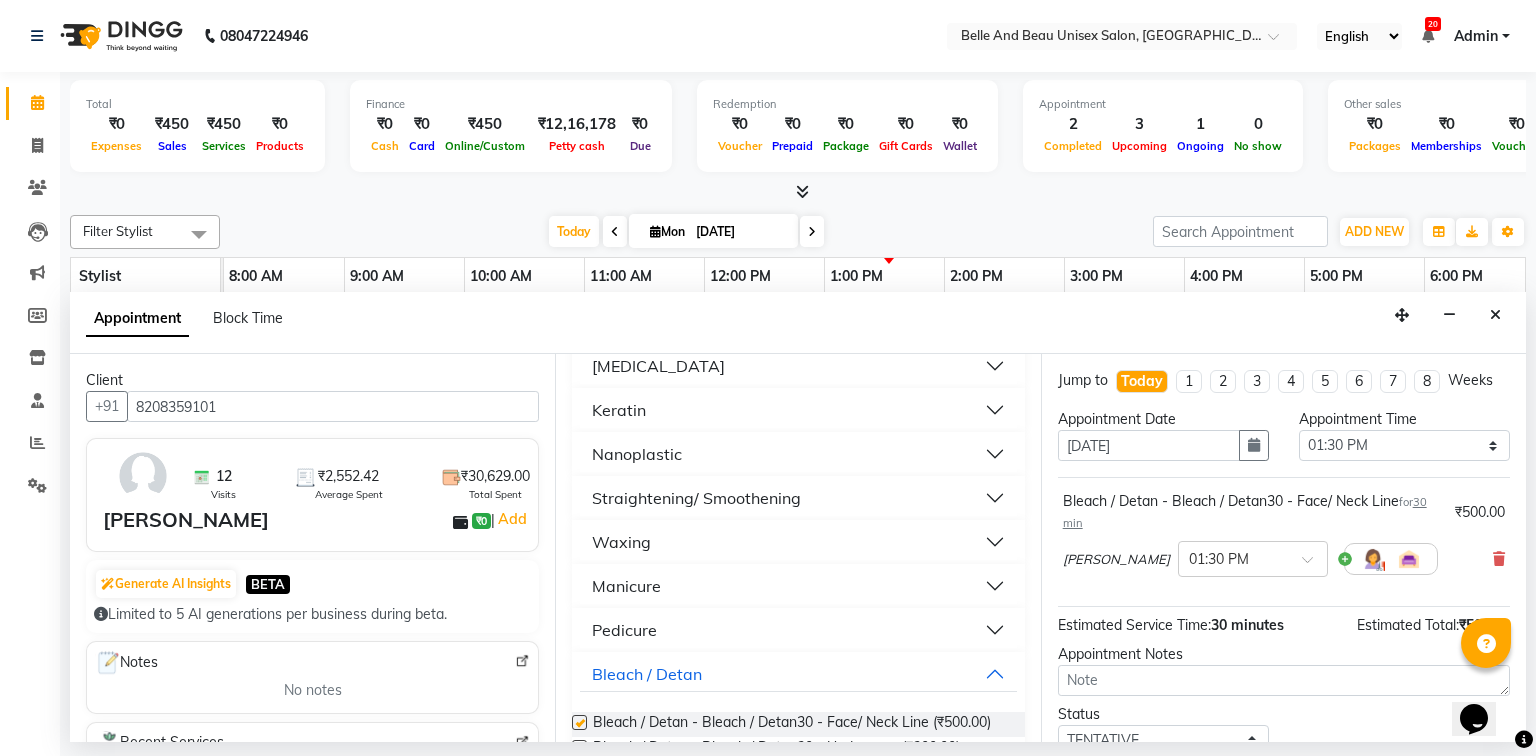 checkbox on "false" 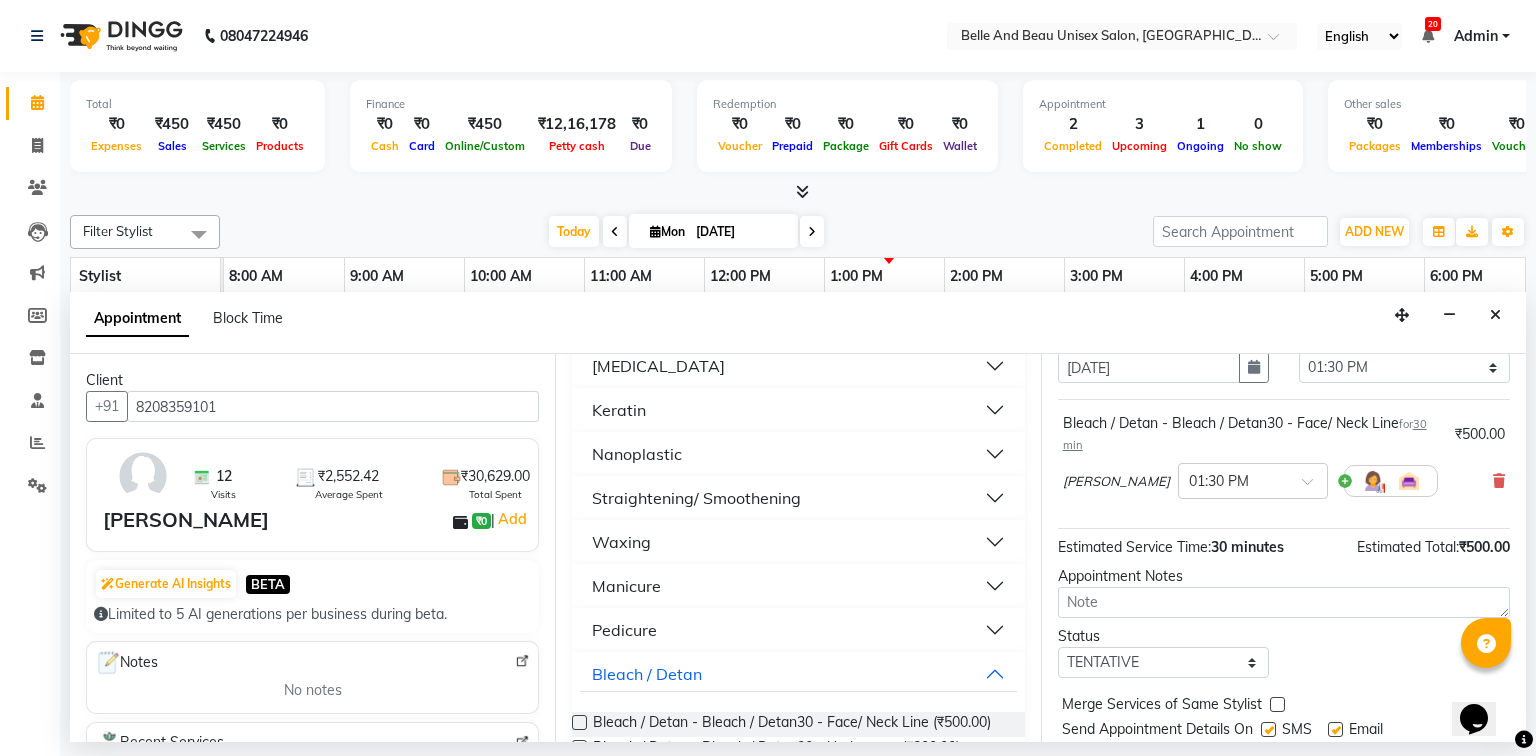 scroll, scrollTop: 139, scrollLeft: 0, axis: vertical 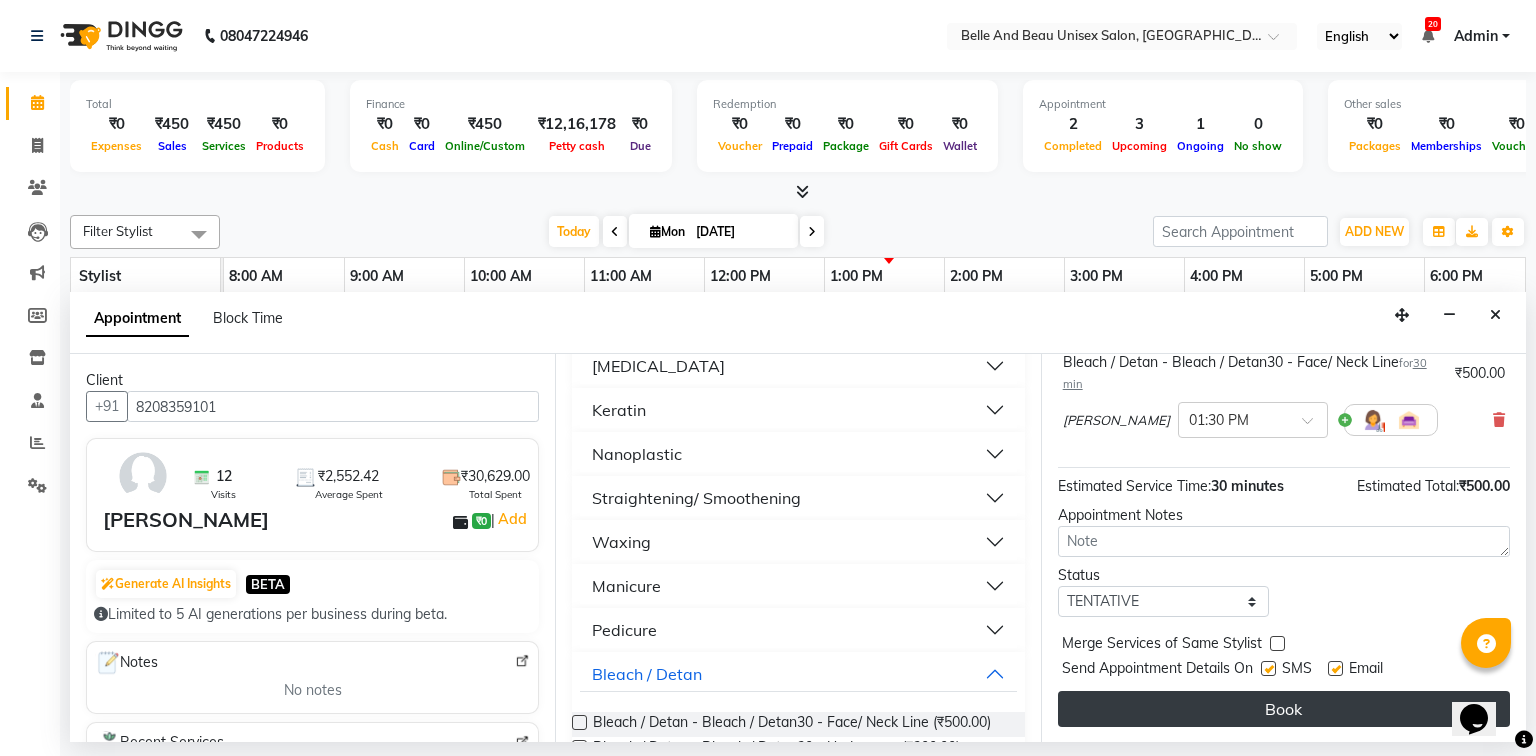 click on "Book" at bounding box center [1284, 709] 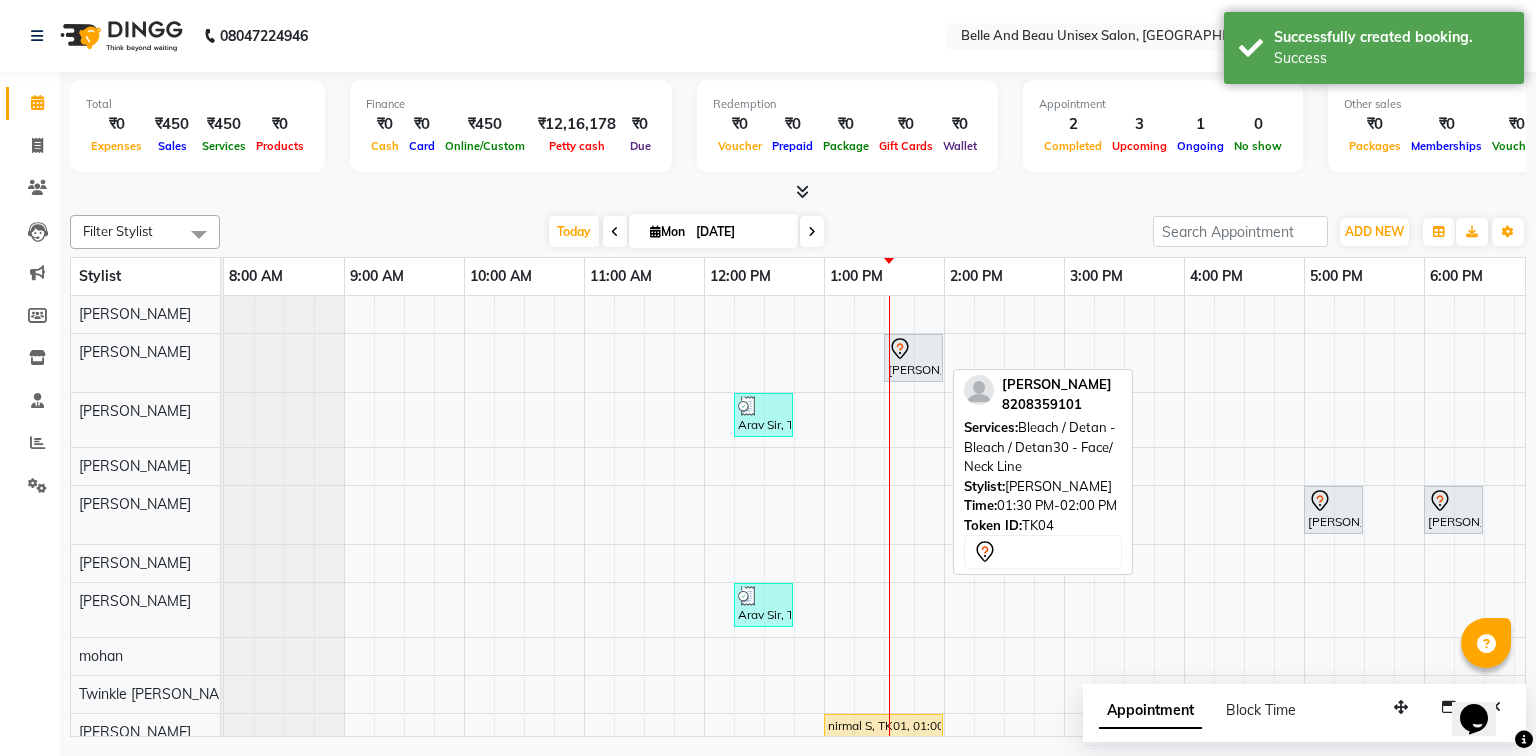 click on "[PERSON_NAME], TK04, 01:30 PM-02:00 PM, Bleach / Detan - Bleach / Detan30 - Face/ Neck Line" at bounding box center [913, 358] 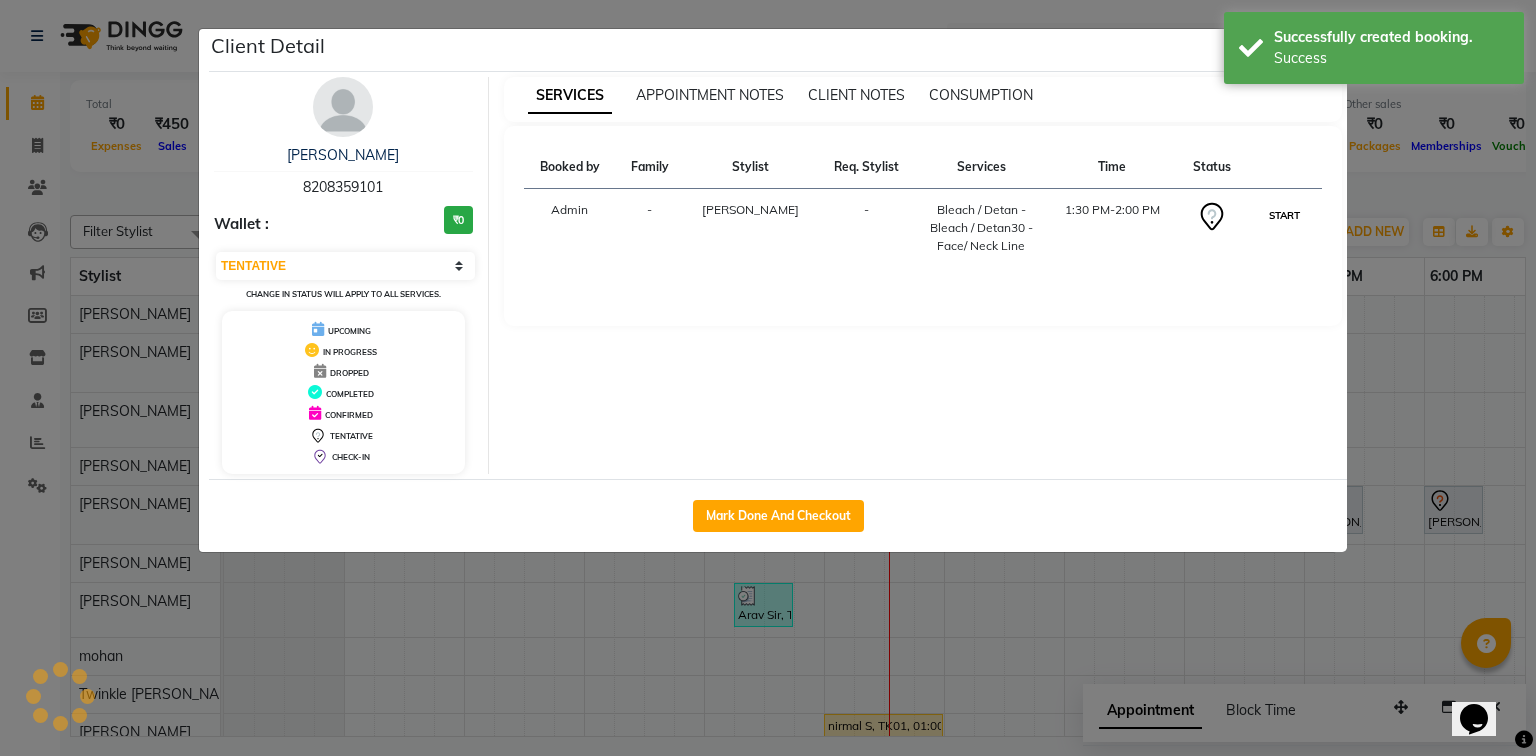 click on "START" at bounding box center (1284, 215) 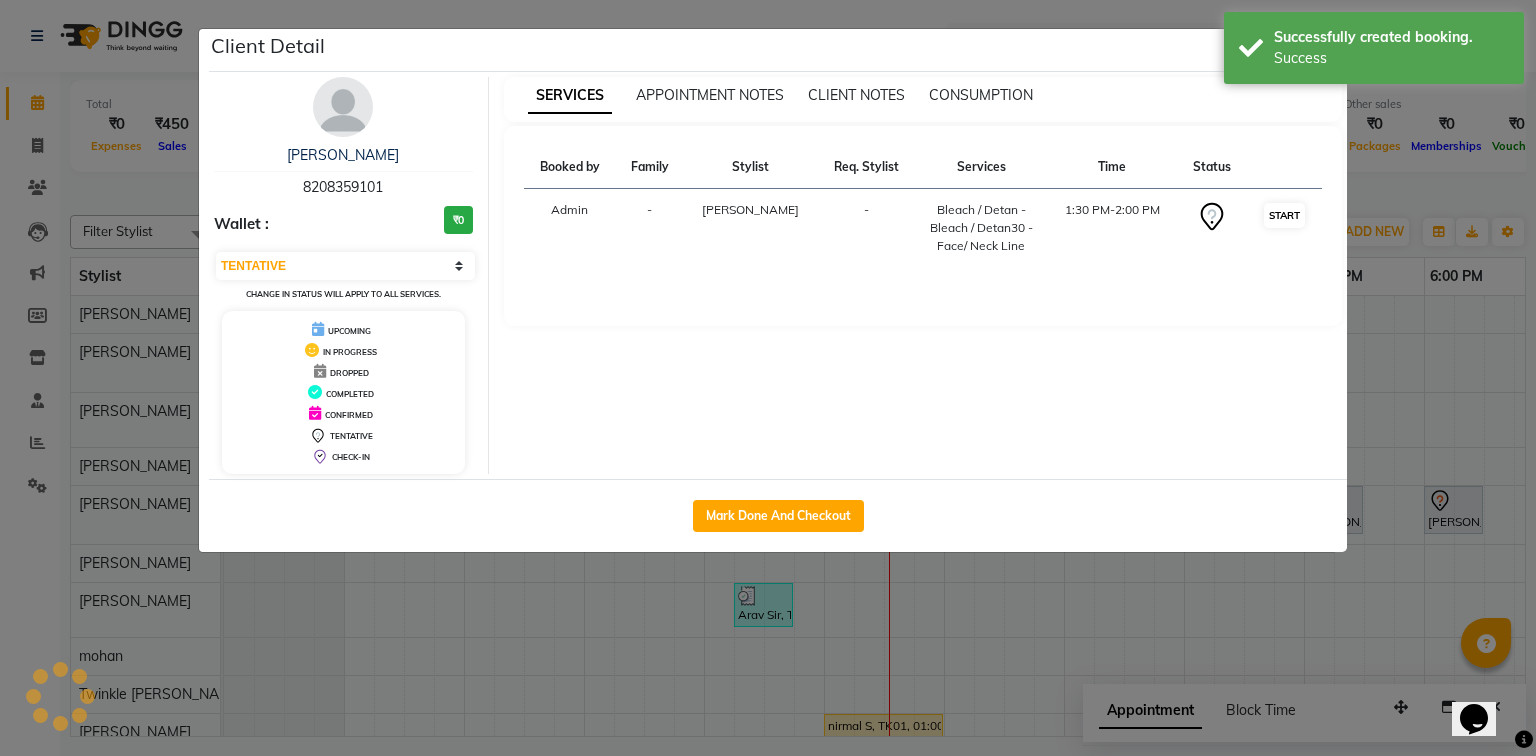 select on "1" 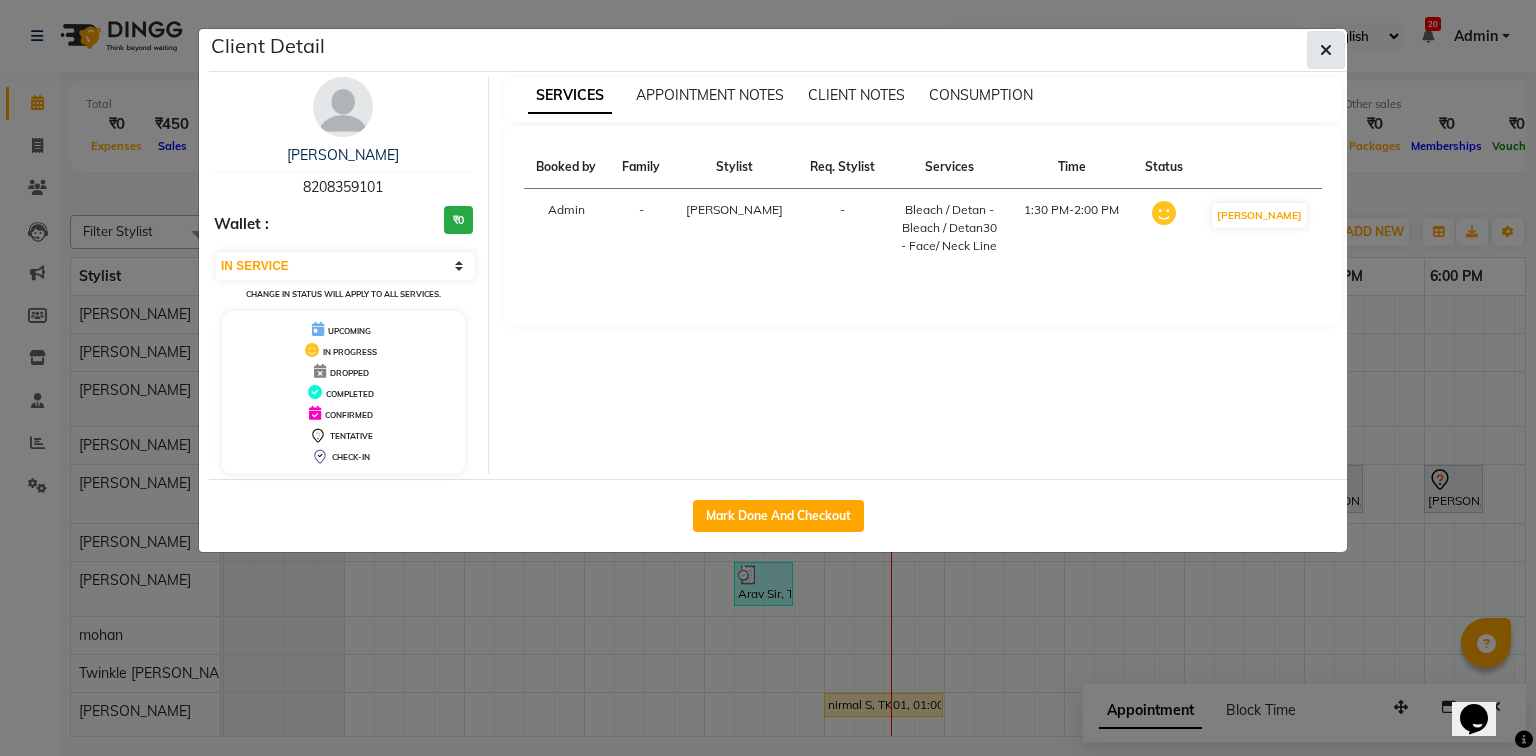 click 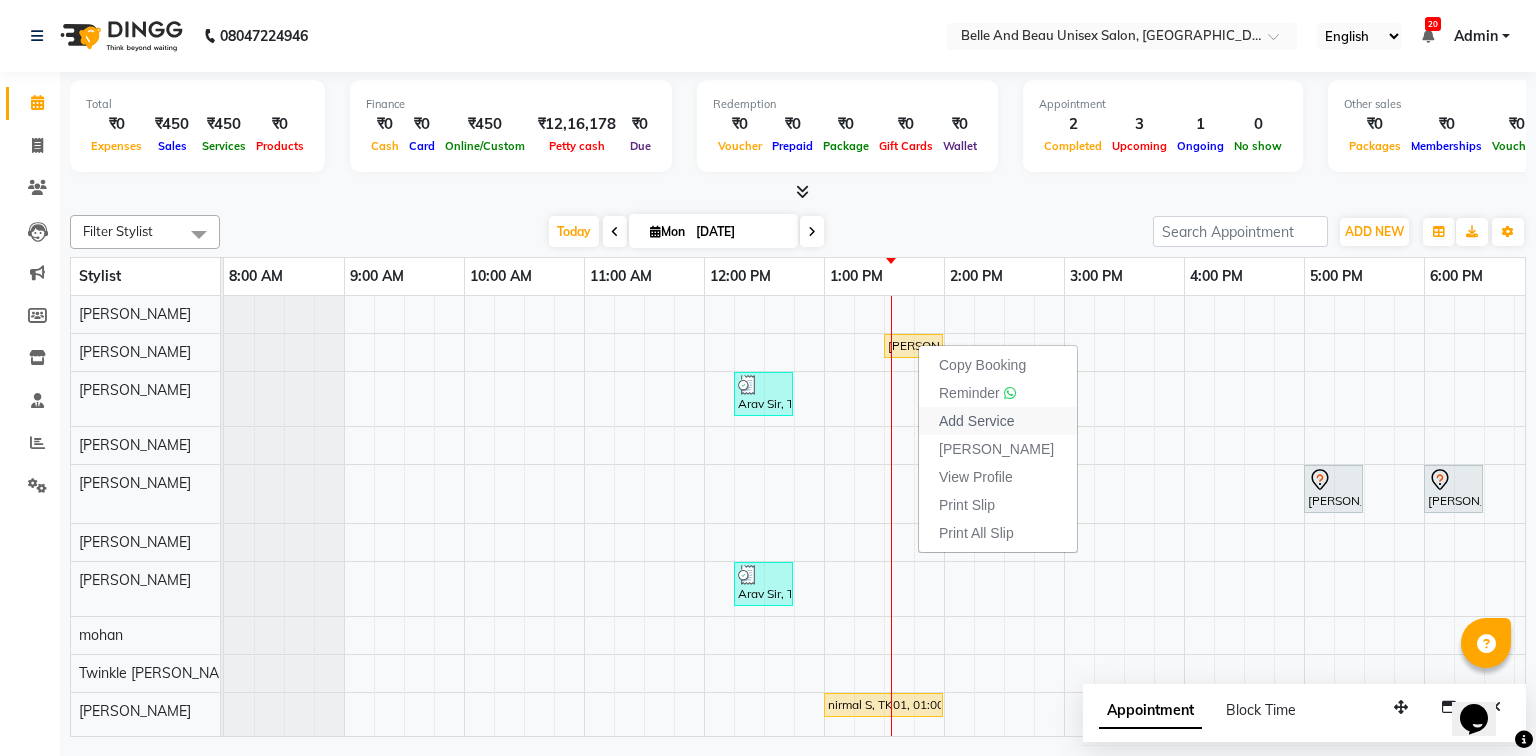 click on "Add Service" at bounding box center [976, 421] 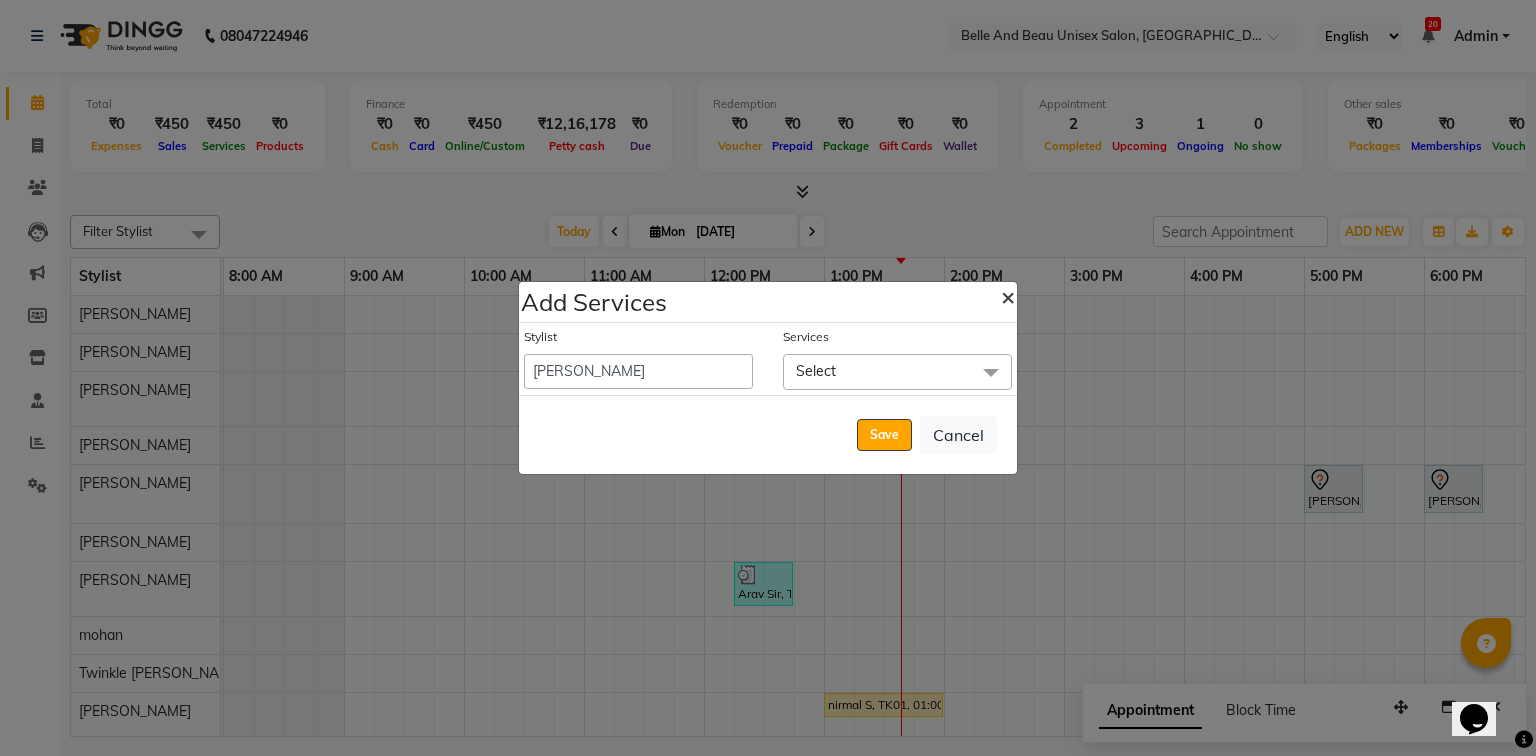 click on "×" 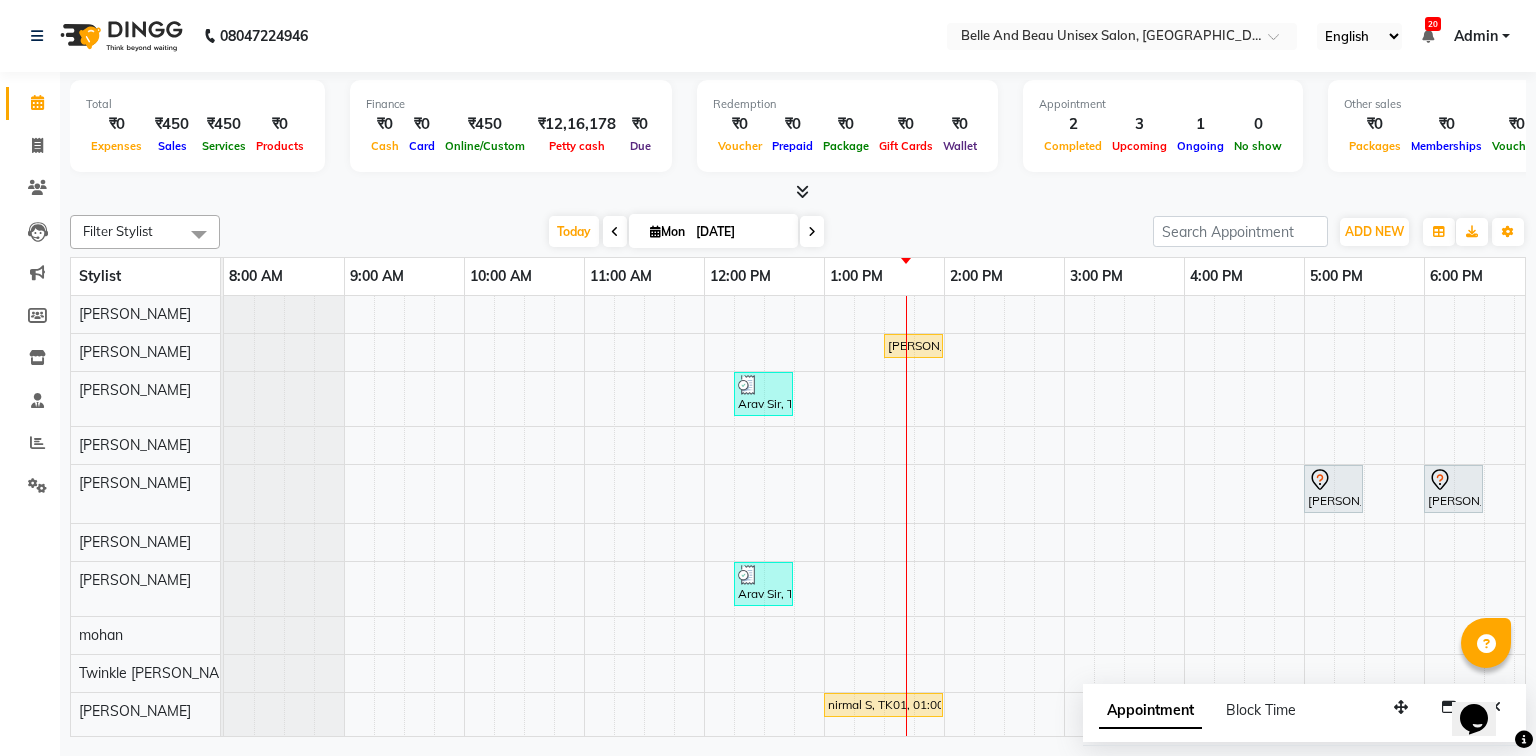 scroll, scrollTop: 54, scrollLeft: 0, axis: vertical 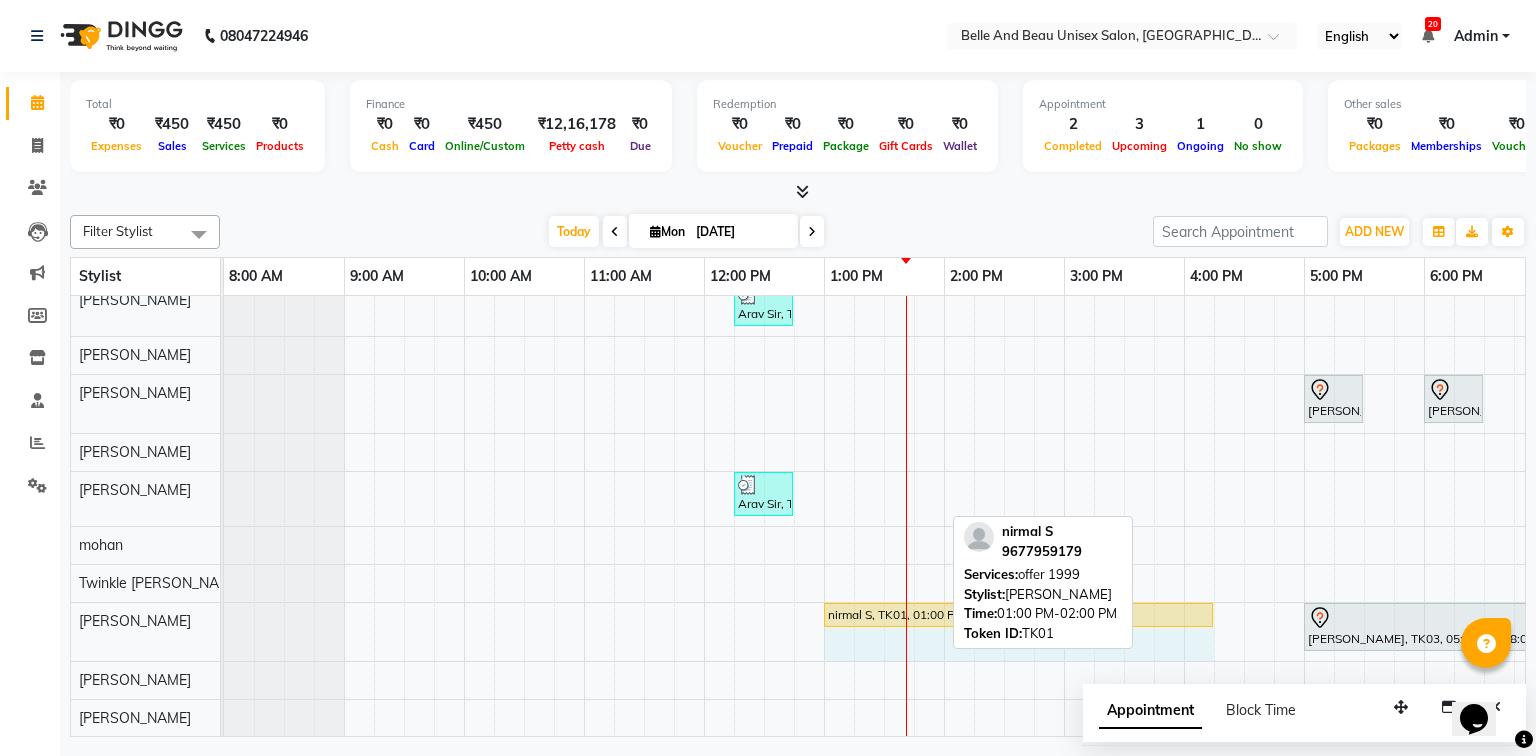 drag, startPoint x: 939, startPoint y: 603, endPoint x: 1190, endPoint y: 628, distance: 252.24194 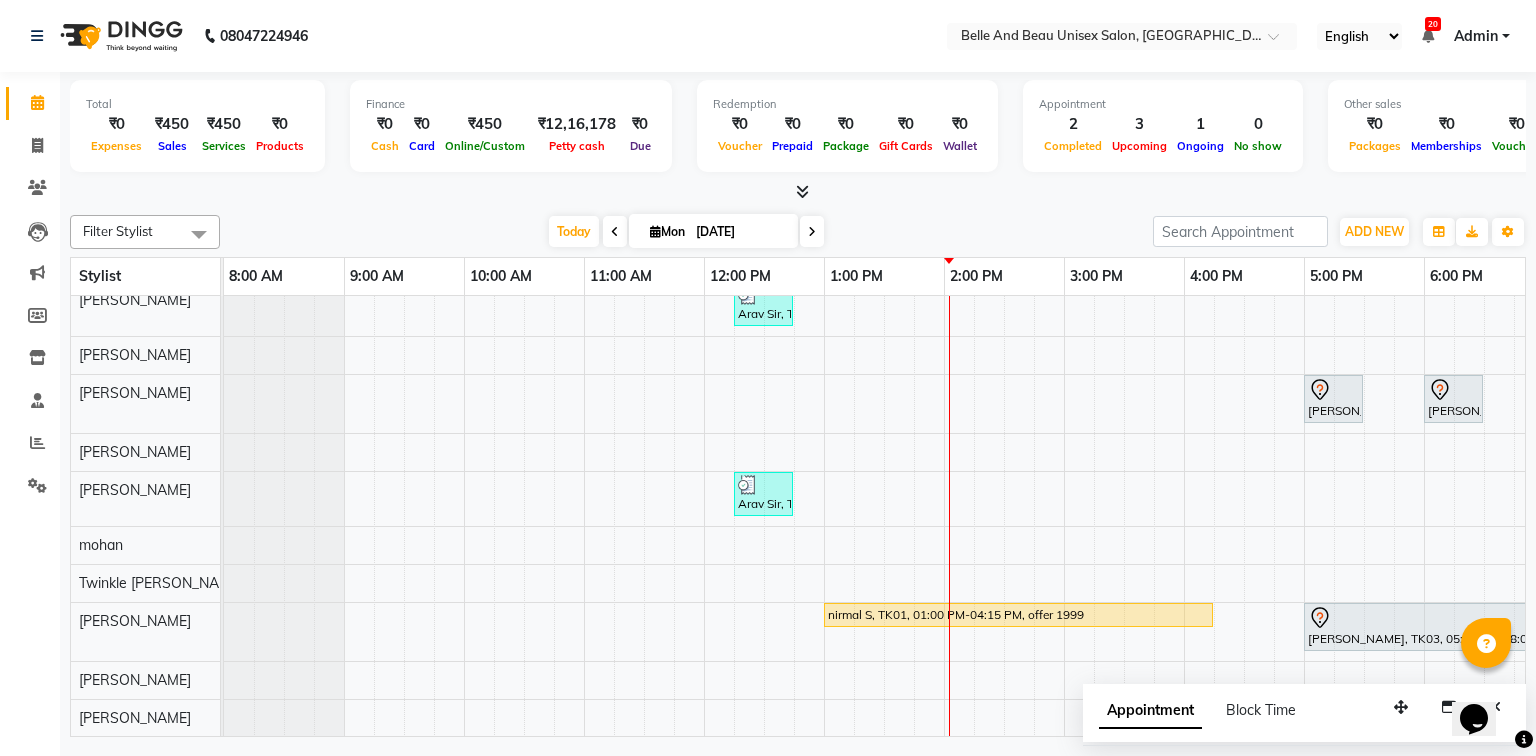 scroll, scrollTop: 20, scrollLeft: 0, axis: vertical 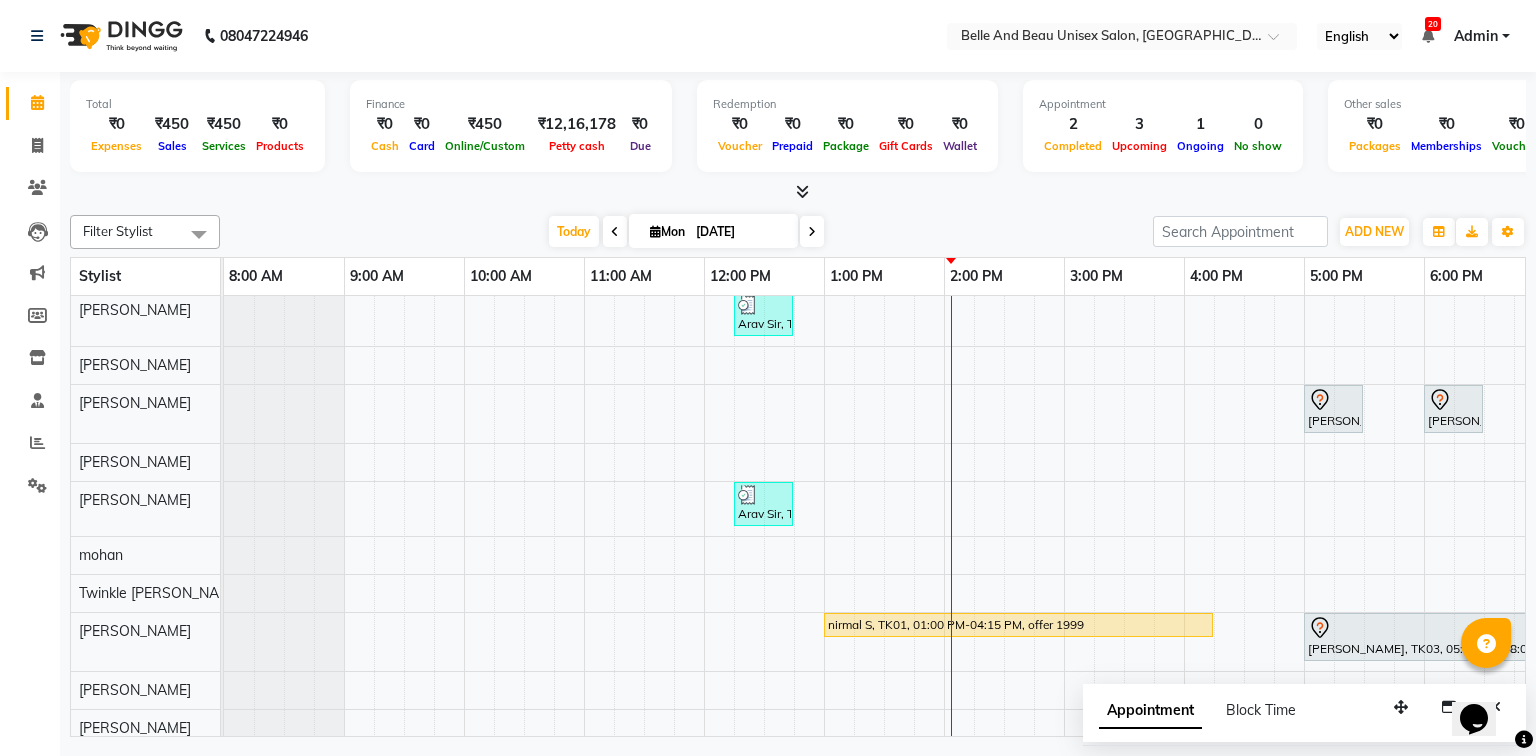 click on "[PERSON_NAME], TK04, 01:30 PM-02:00 PM, Bleach / Detan - Bleach / Detan30 - Face/ Neck Line     Arav Sir, TK02, 12:15 PM-12:45 PM, Shave & Trimming - Shave ([DEMOGRAPHIC_DATA])30 - Shave             Shruti Divakaeran, TK03, 05:00 PM-05:30 PM, Vedic valley  Pedicure              Shruti Divakaeran, TK03, 06:00 PM-06:30 PM, Vedic valley  Pedicure      Arav Sir, TK02, 12:15 PM-12:45 PM, Hair Care - Hair Cut ([DEMOGRAPHIC_DATA])30 - Adult Hair Cut (Below 8)    nirmal S, TK01, 01:00 PM-04:15 PM, offer 1999             [PERSON_NAME], TK03, 05:00 PM-08:00 PM, [MEDICAL_DATA] - Botox30 - Upto Mid Back" at bounding box center [1004, 481] 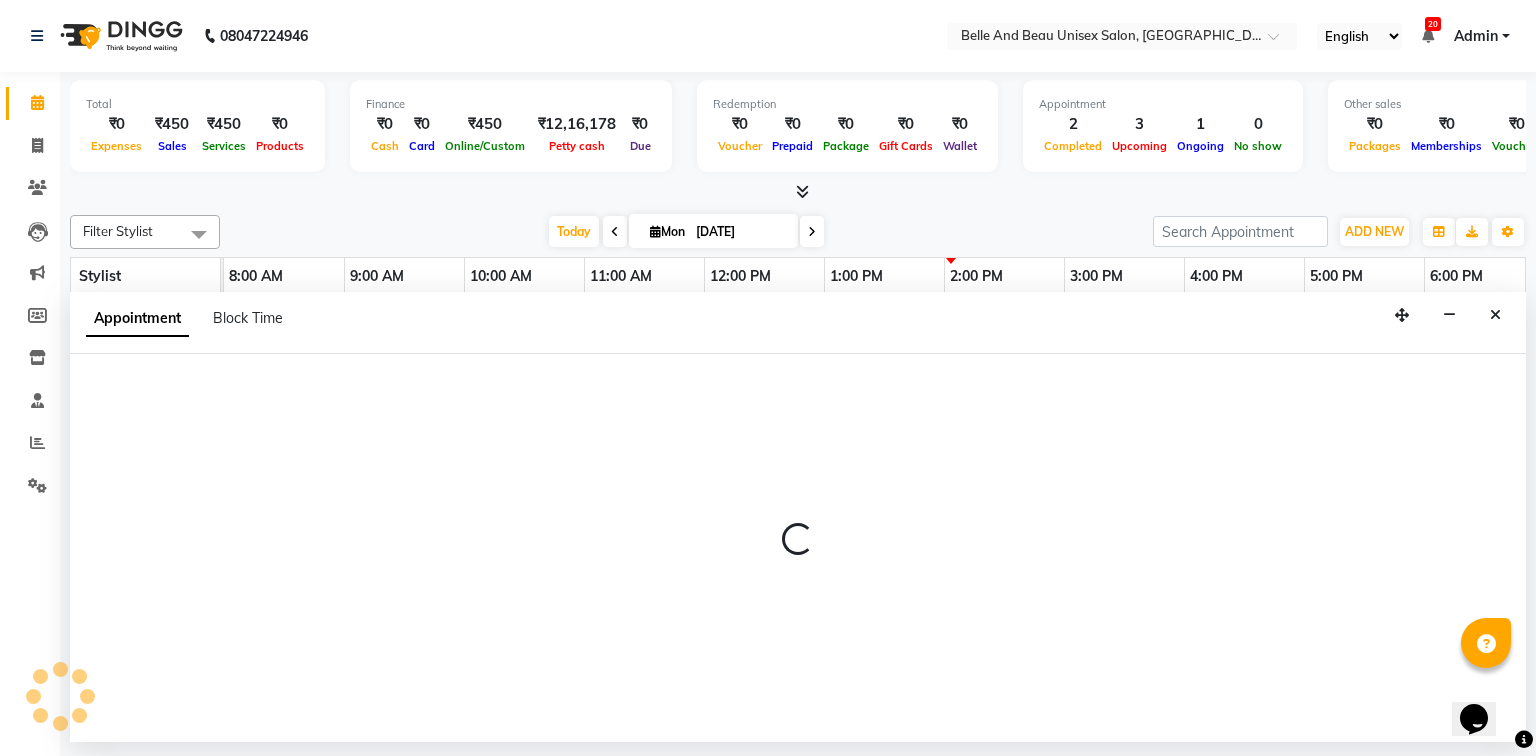 select on "65137" 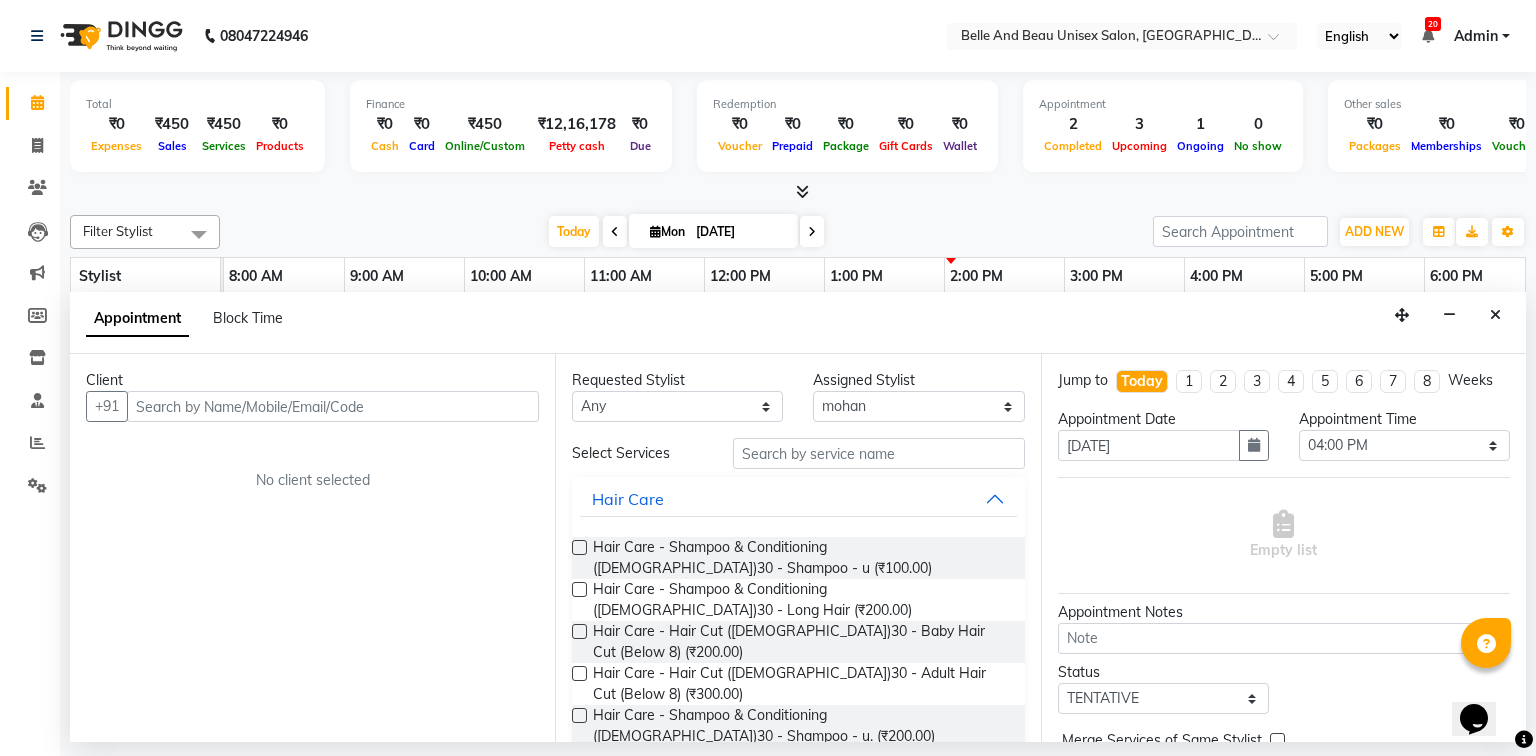 click at bounding box center (333, 406) 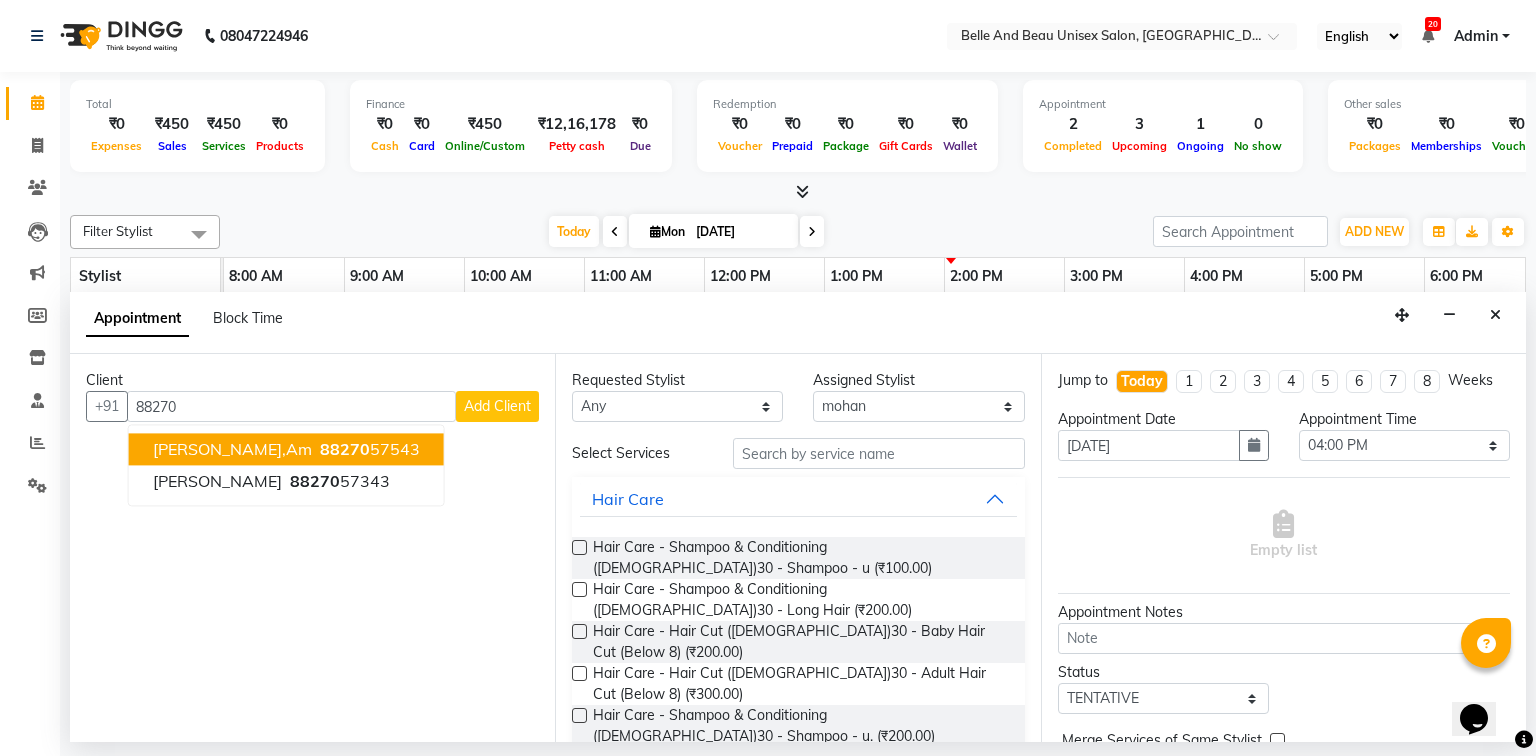 click on "88270 57543" at bounding box center (368, 450) 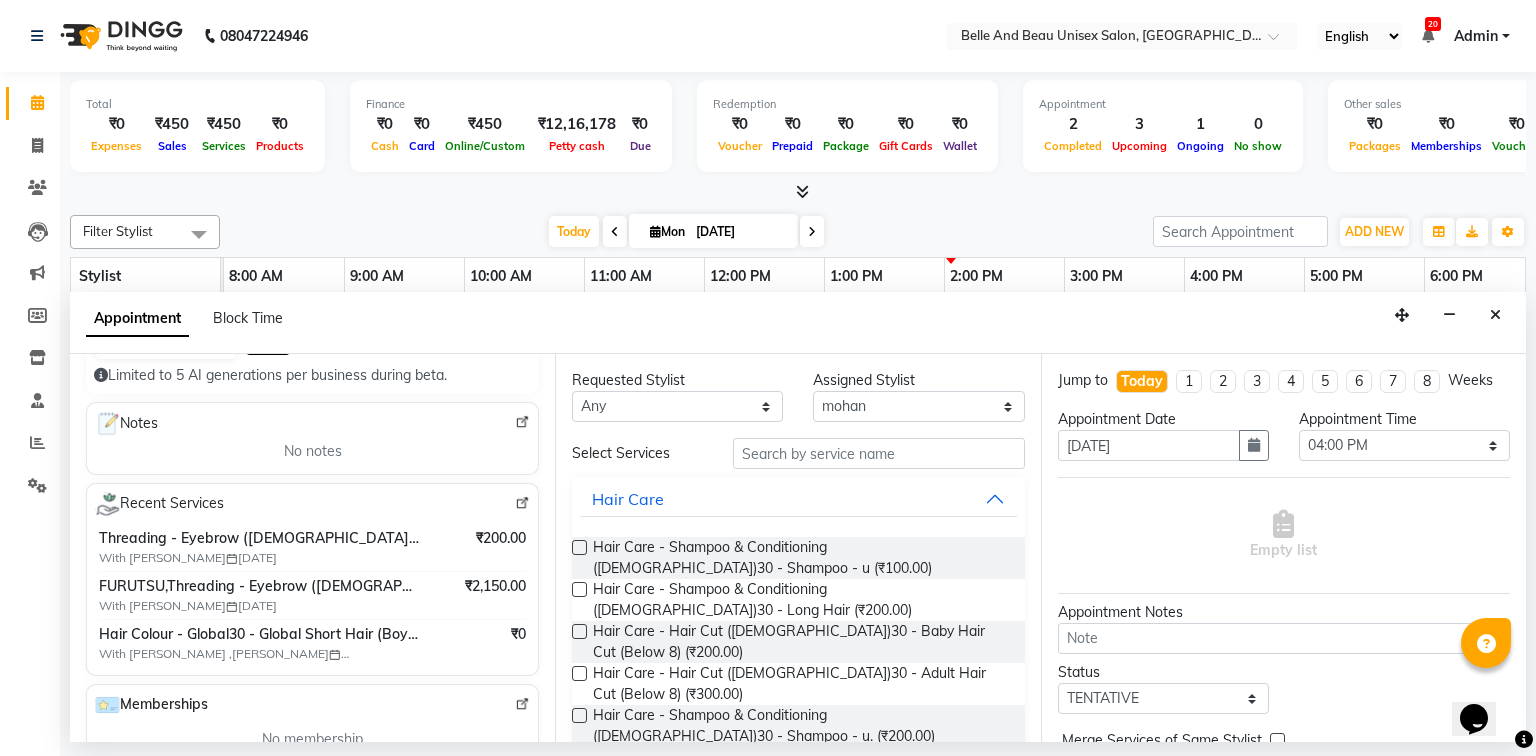 scroll, scrollTop: 240, scrollLeft: 0, axis: vertical 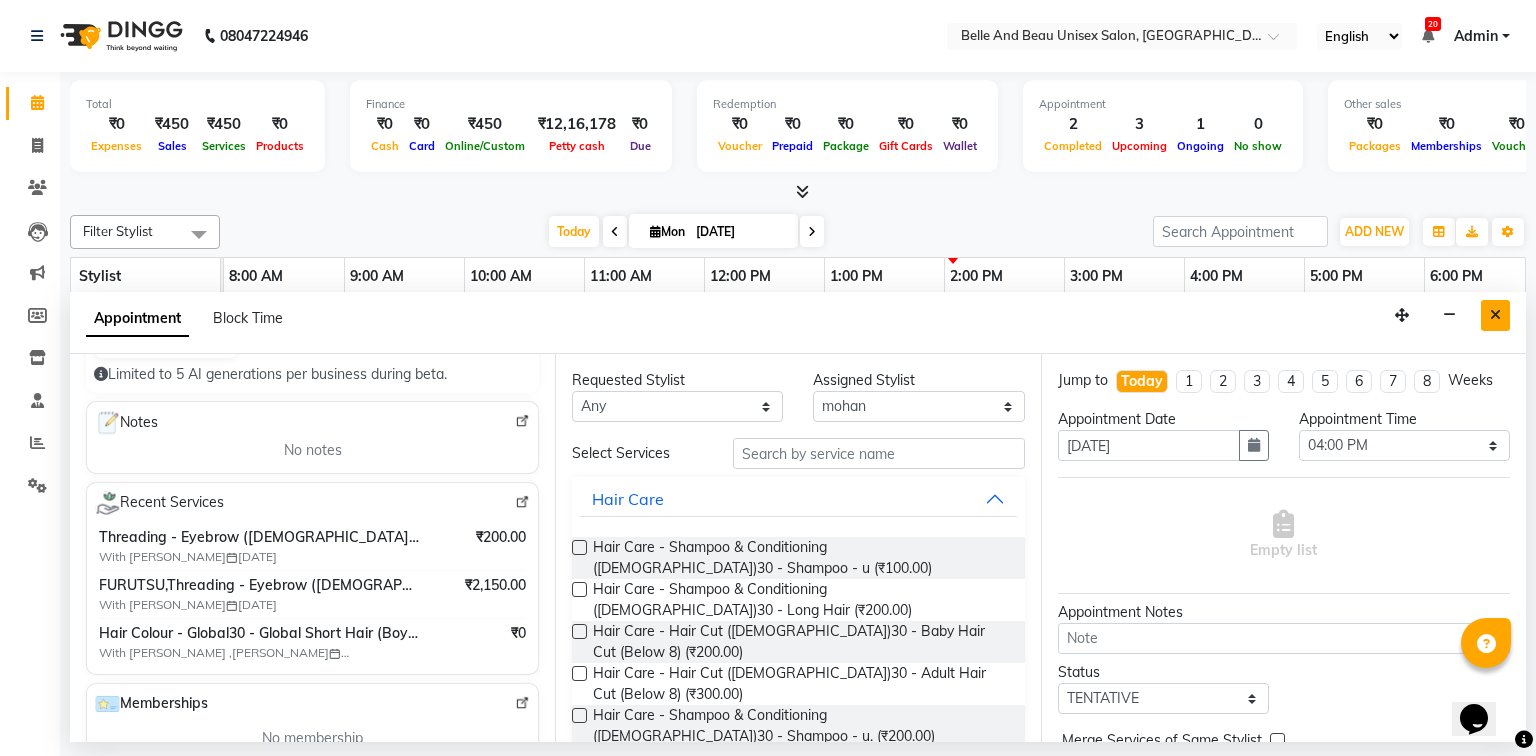 type on "8827057543" 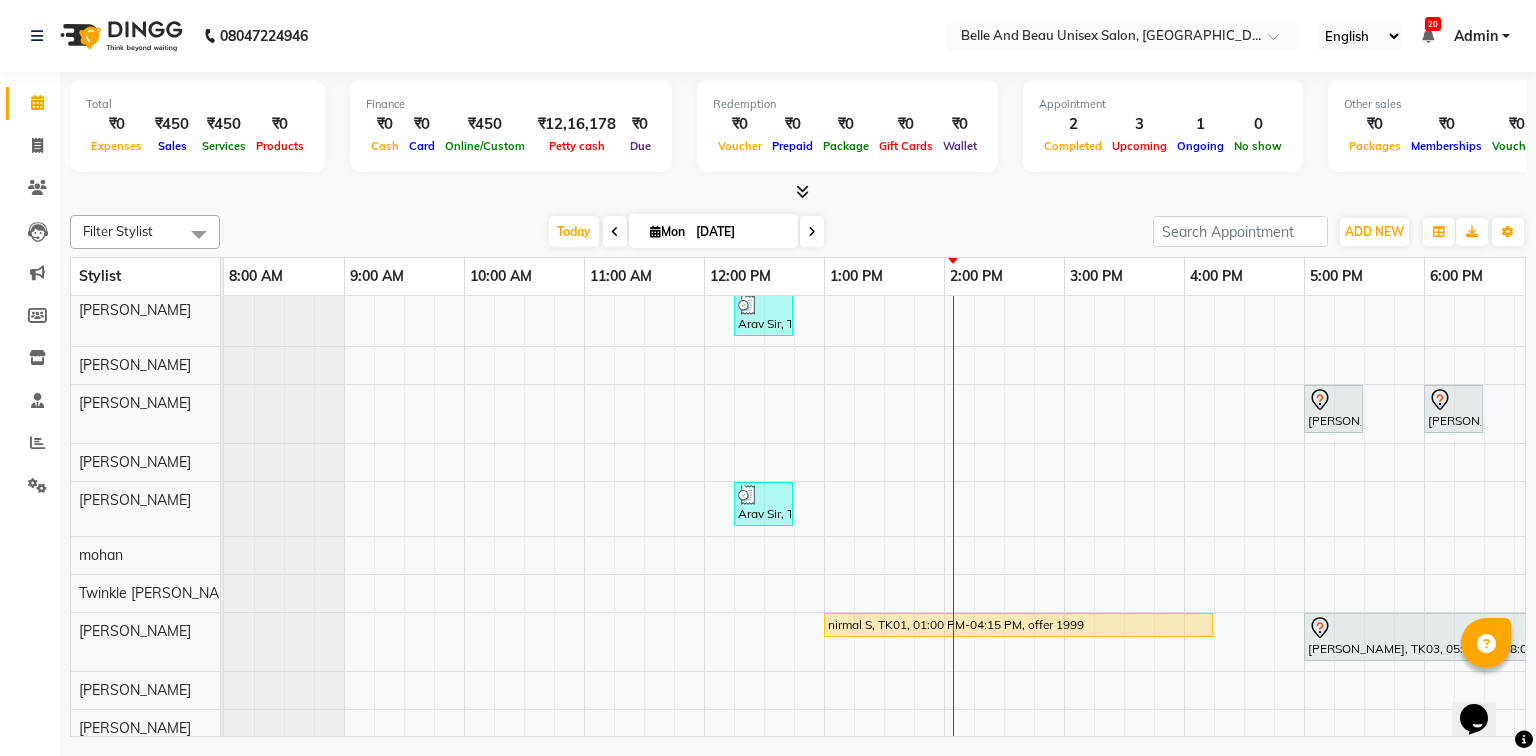 scroll, scrollTop: 0, scrollLeft: 0, axis: both 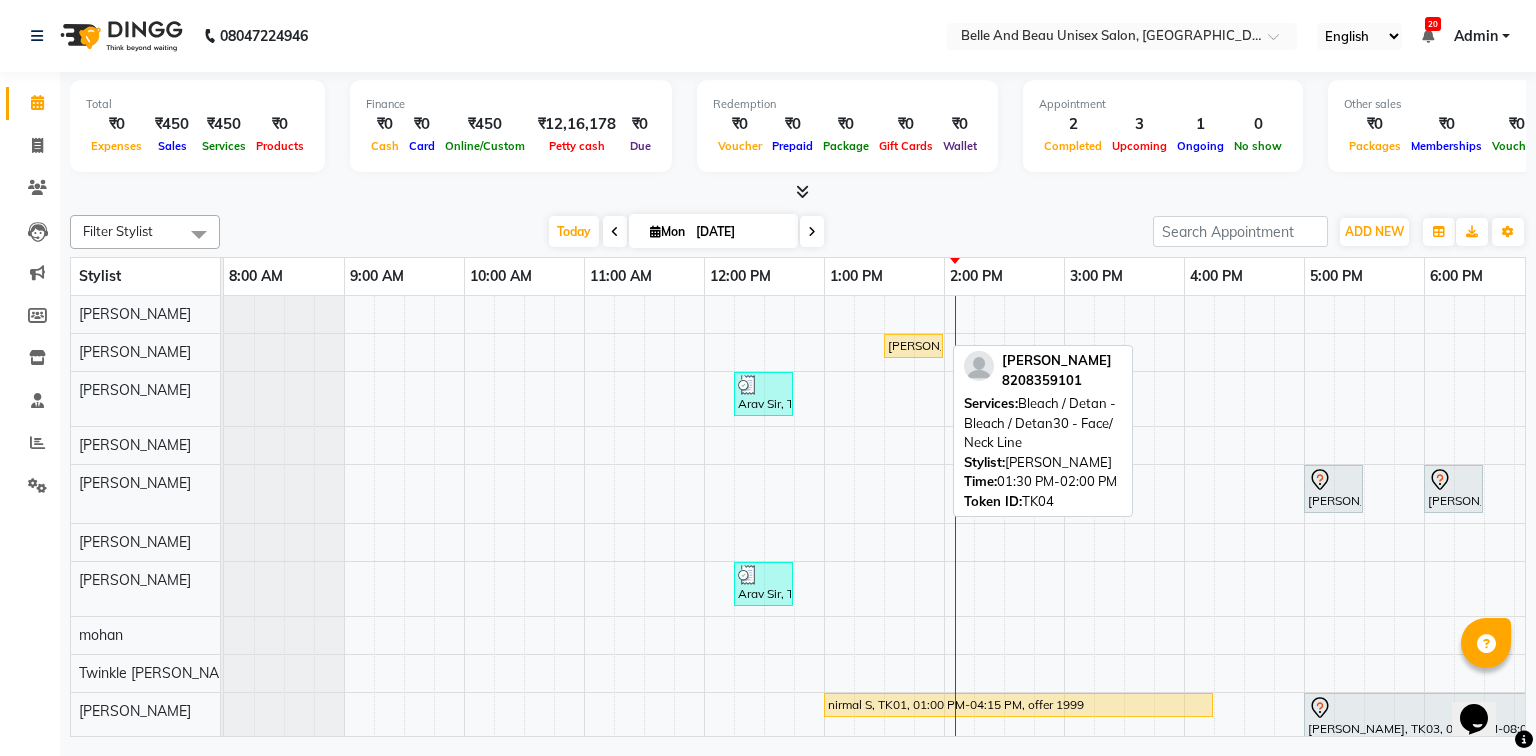 click on "[PERSON_NAME], TK04, 01:30 PM-02:00 PM, Bleach / Detan - Bleach / Detan30 - Face/ Neck Line" at bounding box center [913, 346] 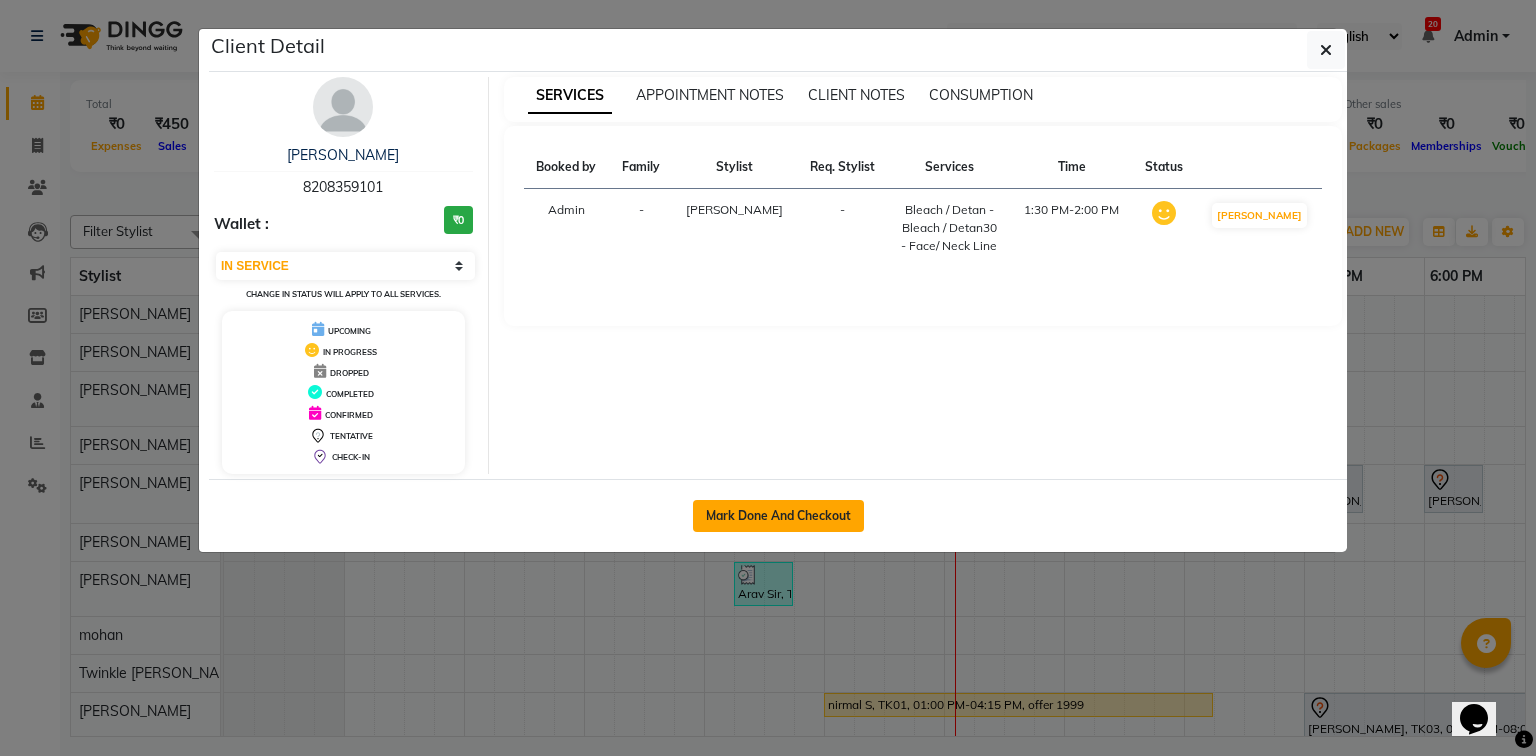 click on "Mark Done And Checkout" 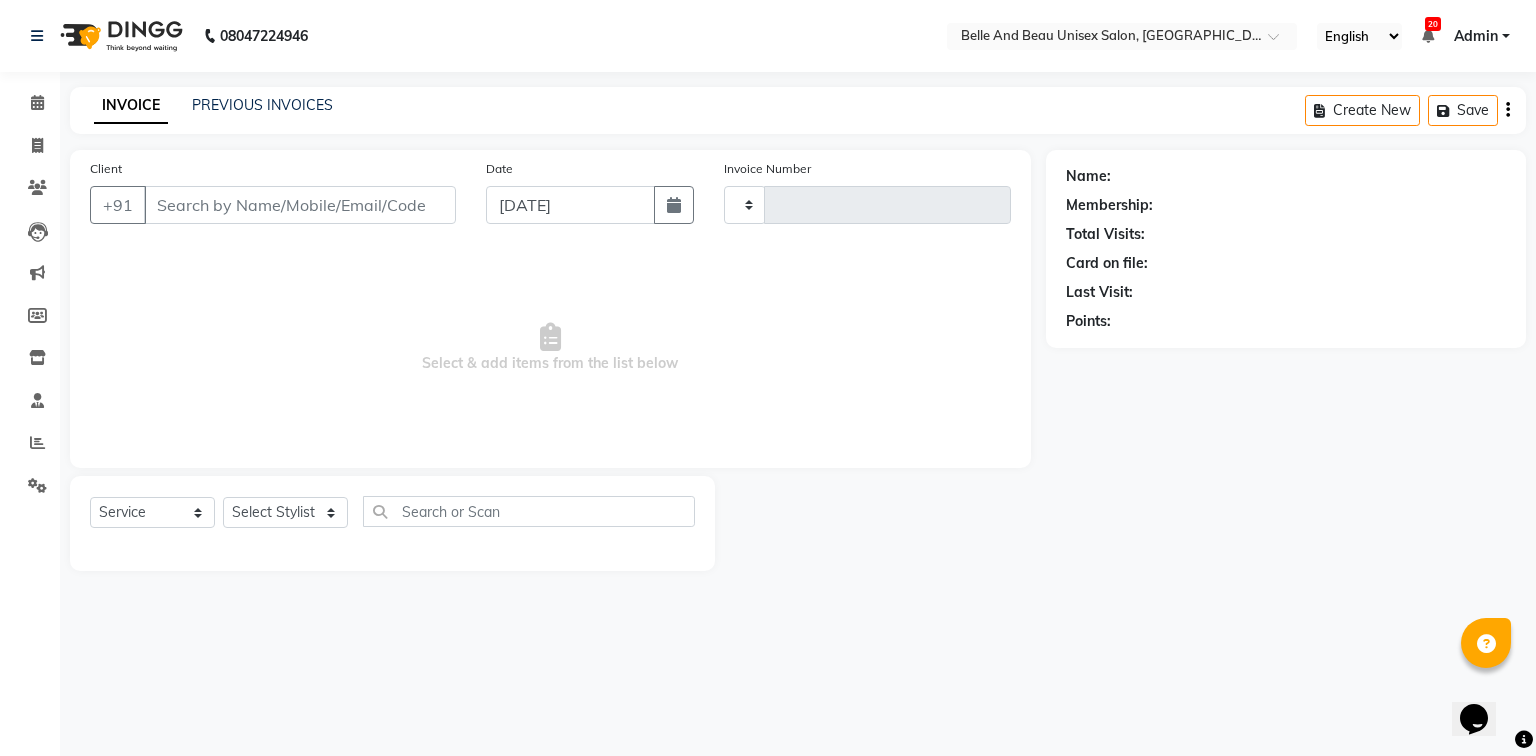 type on "1482" 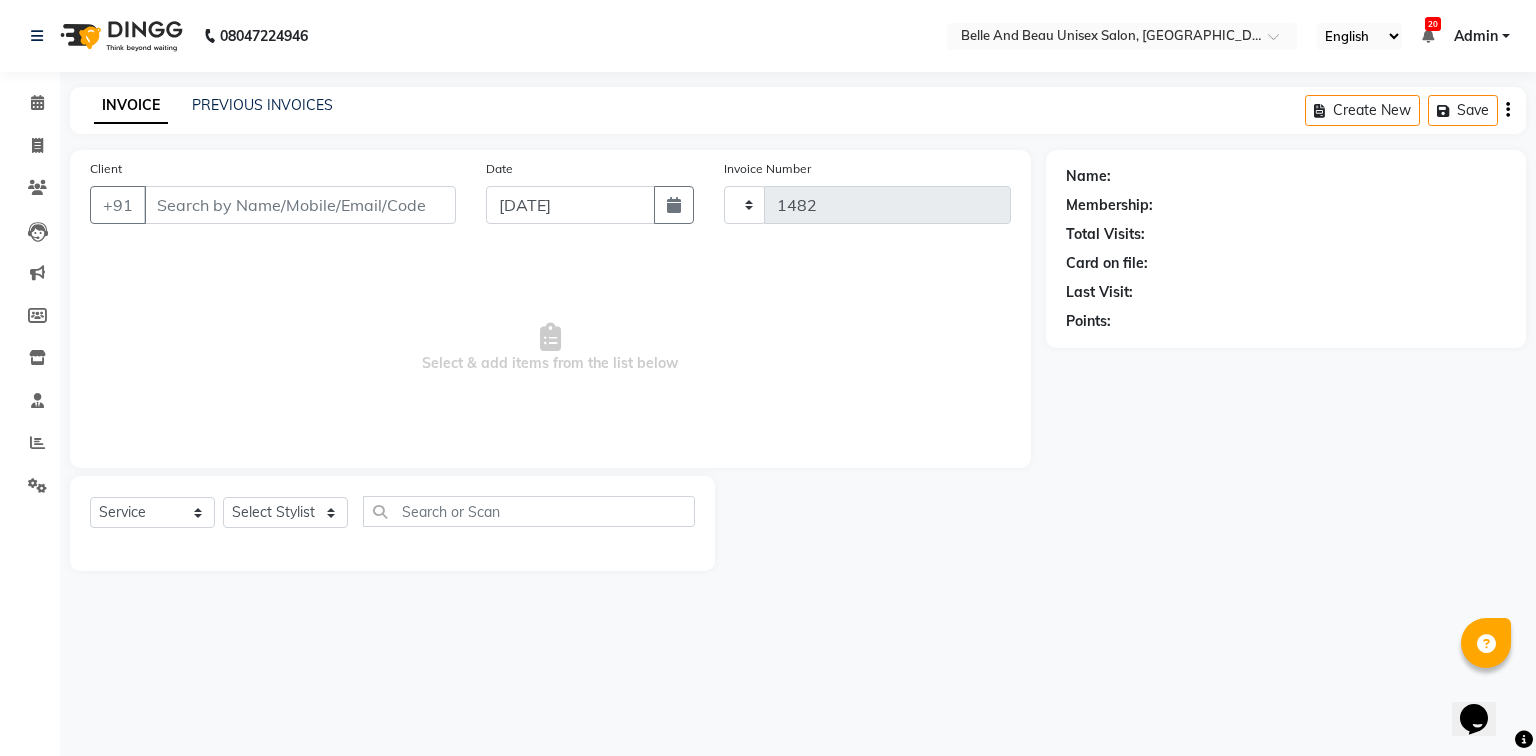 select on "7066" 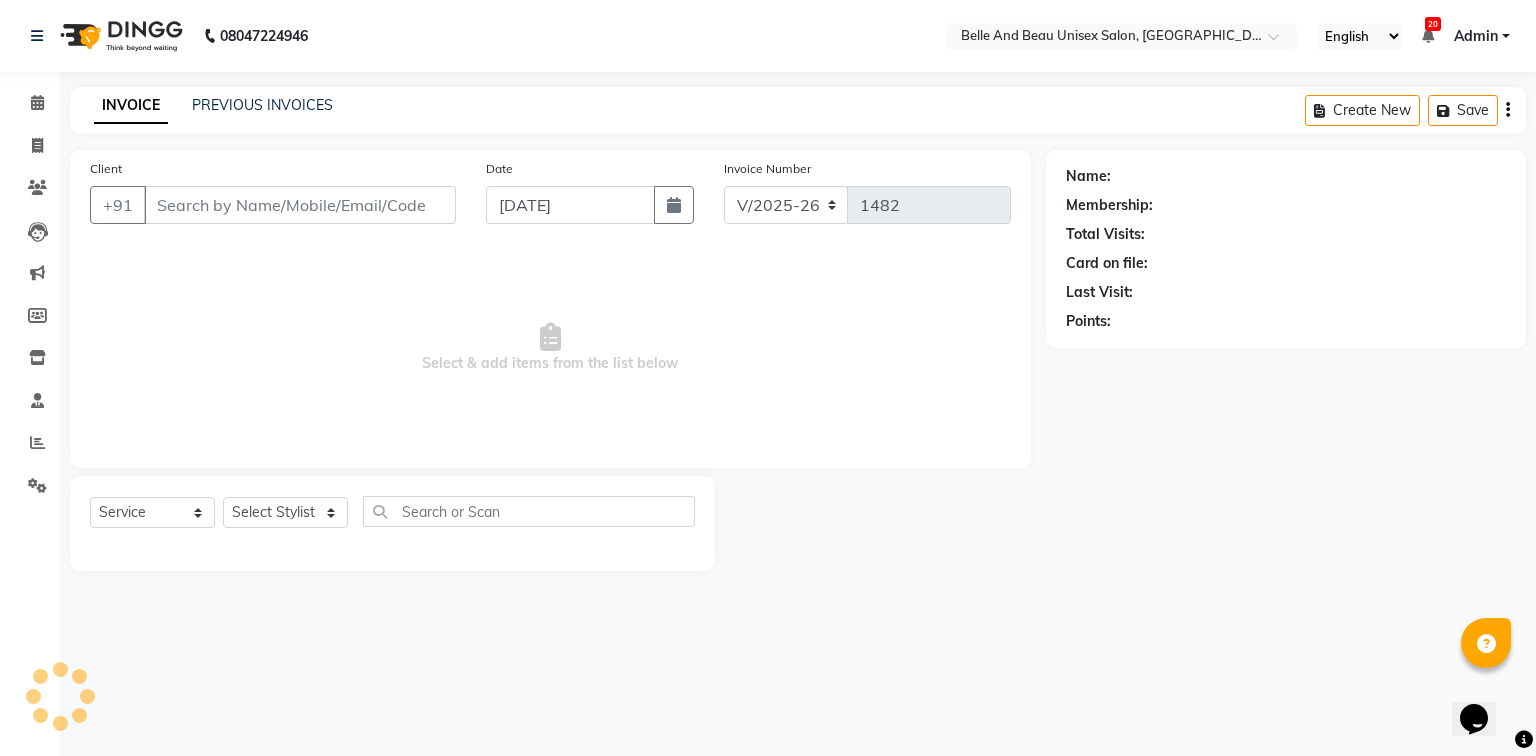 type on "8208359101" 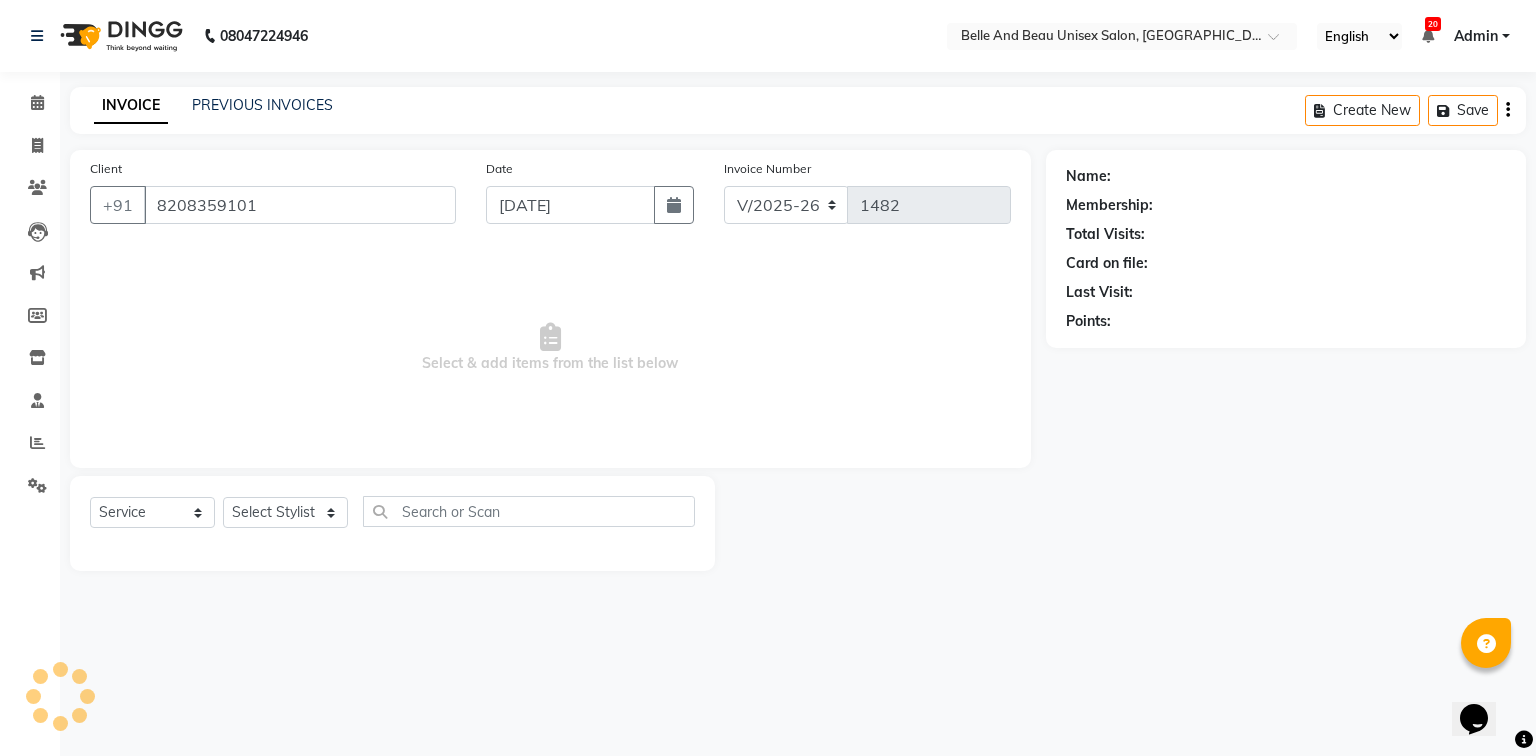 select on "59222" 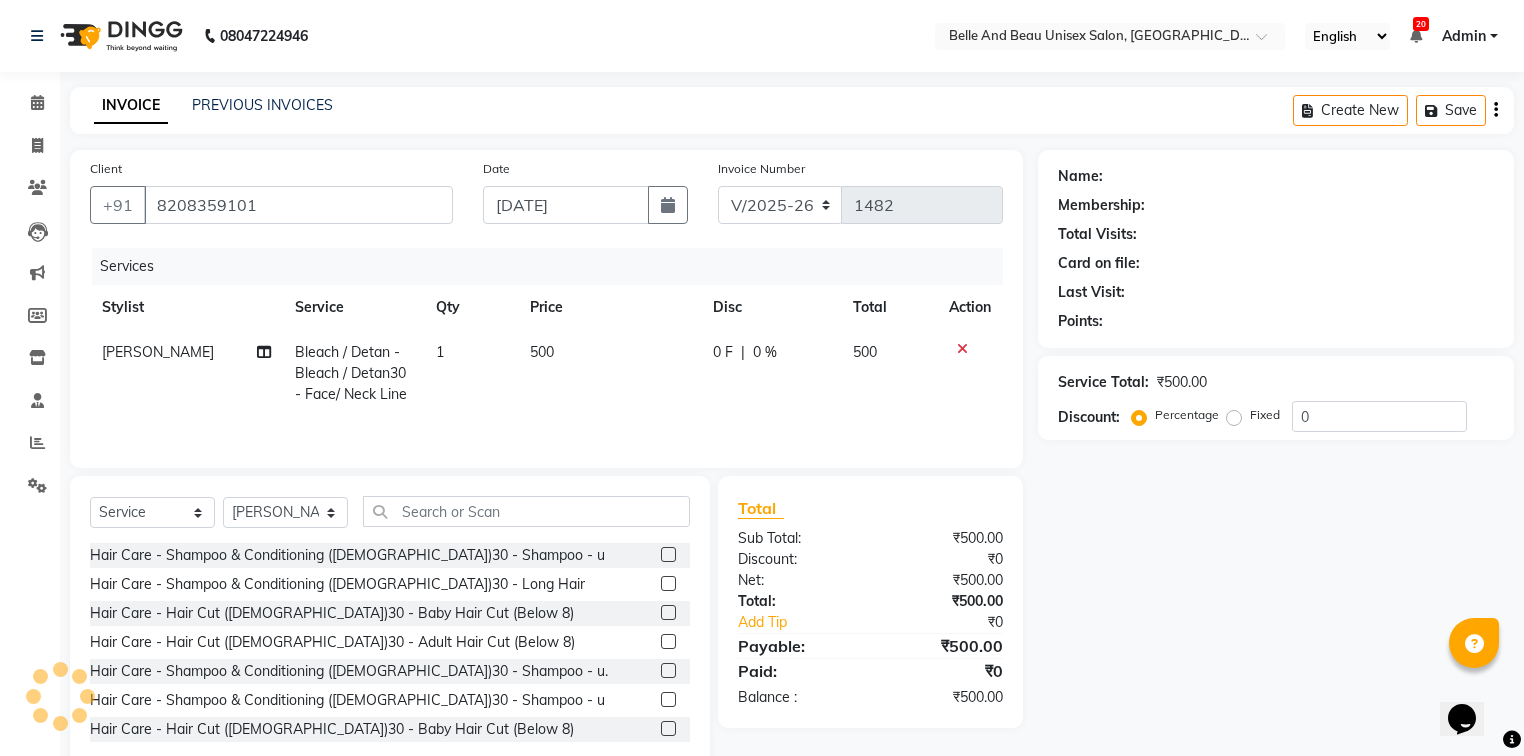 select on "1: Object" 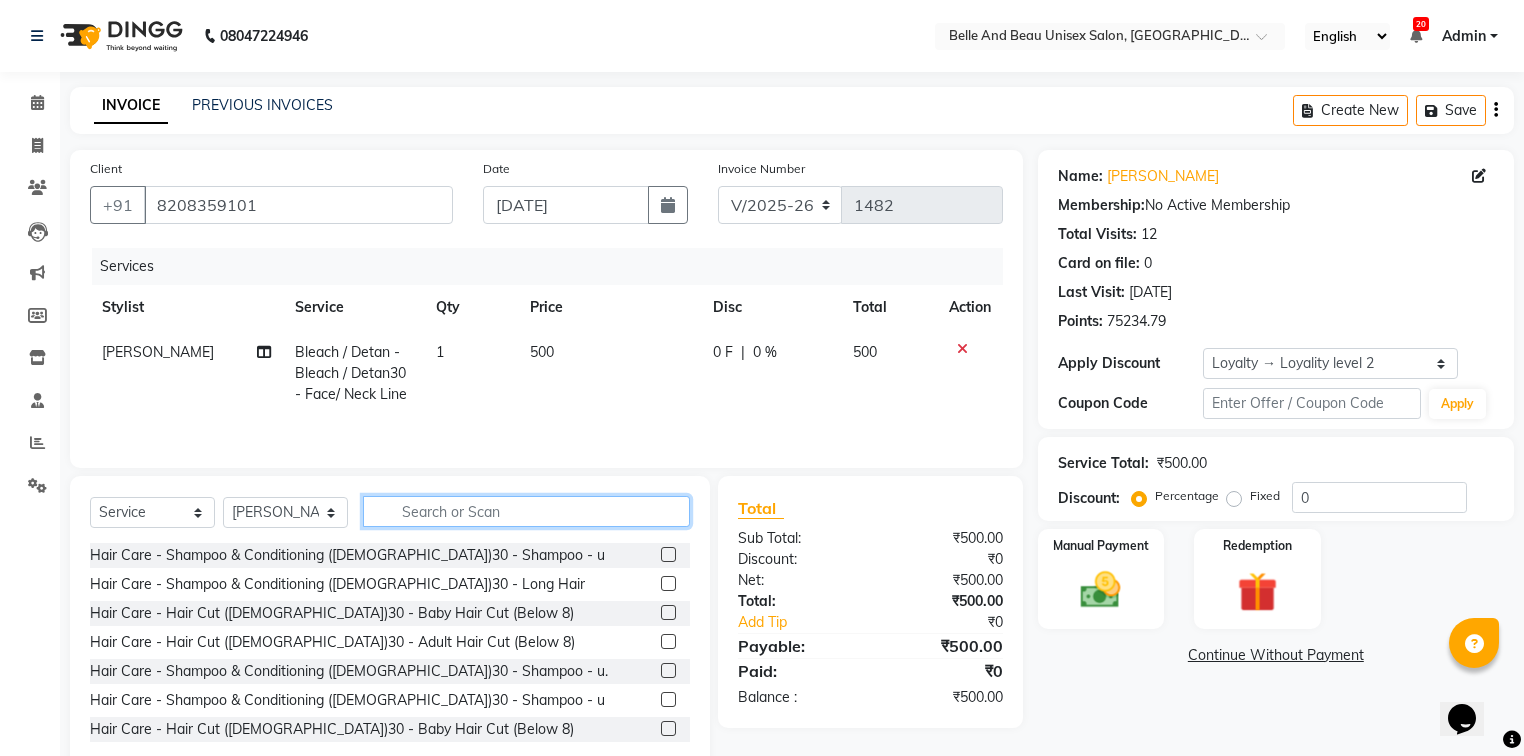 click 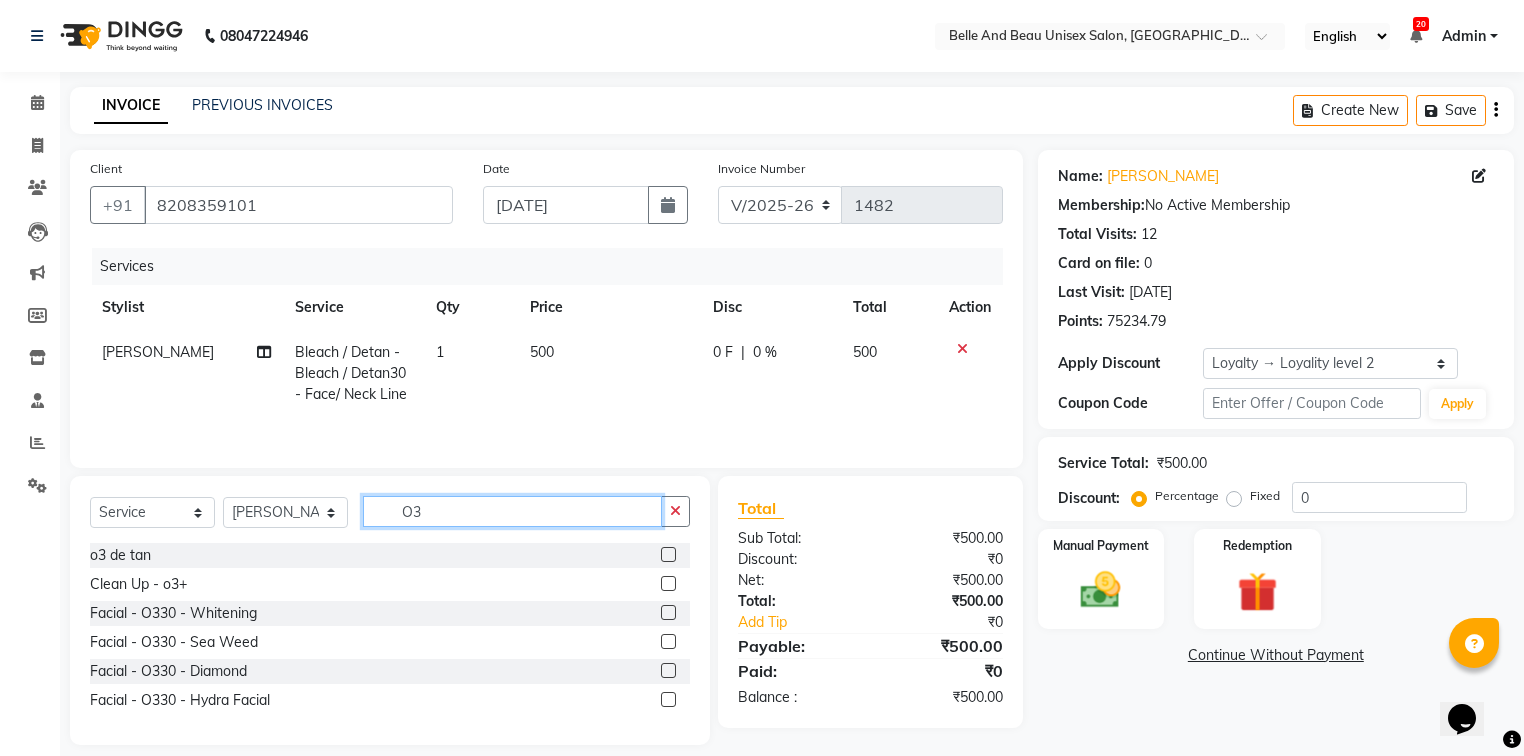 type on "O3" 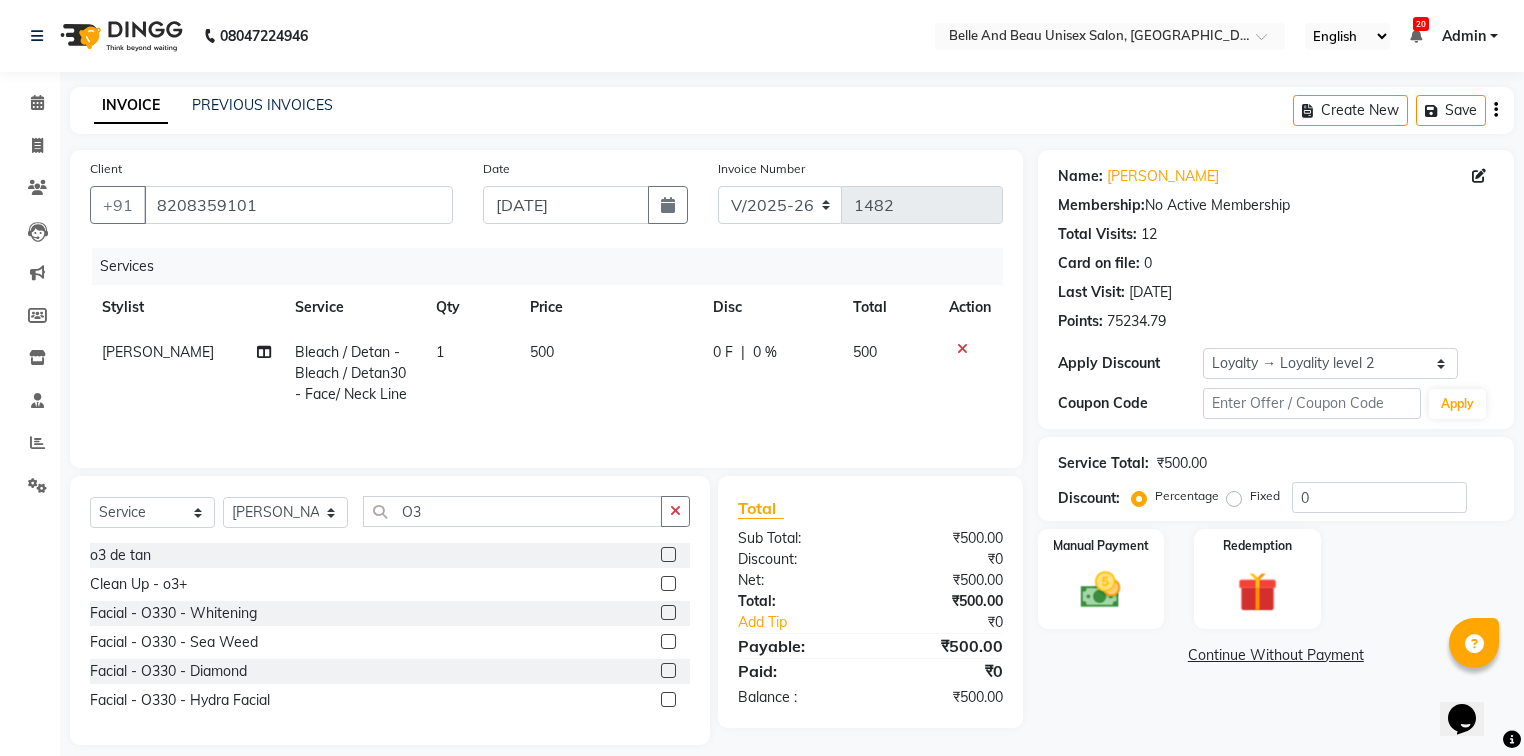 click 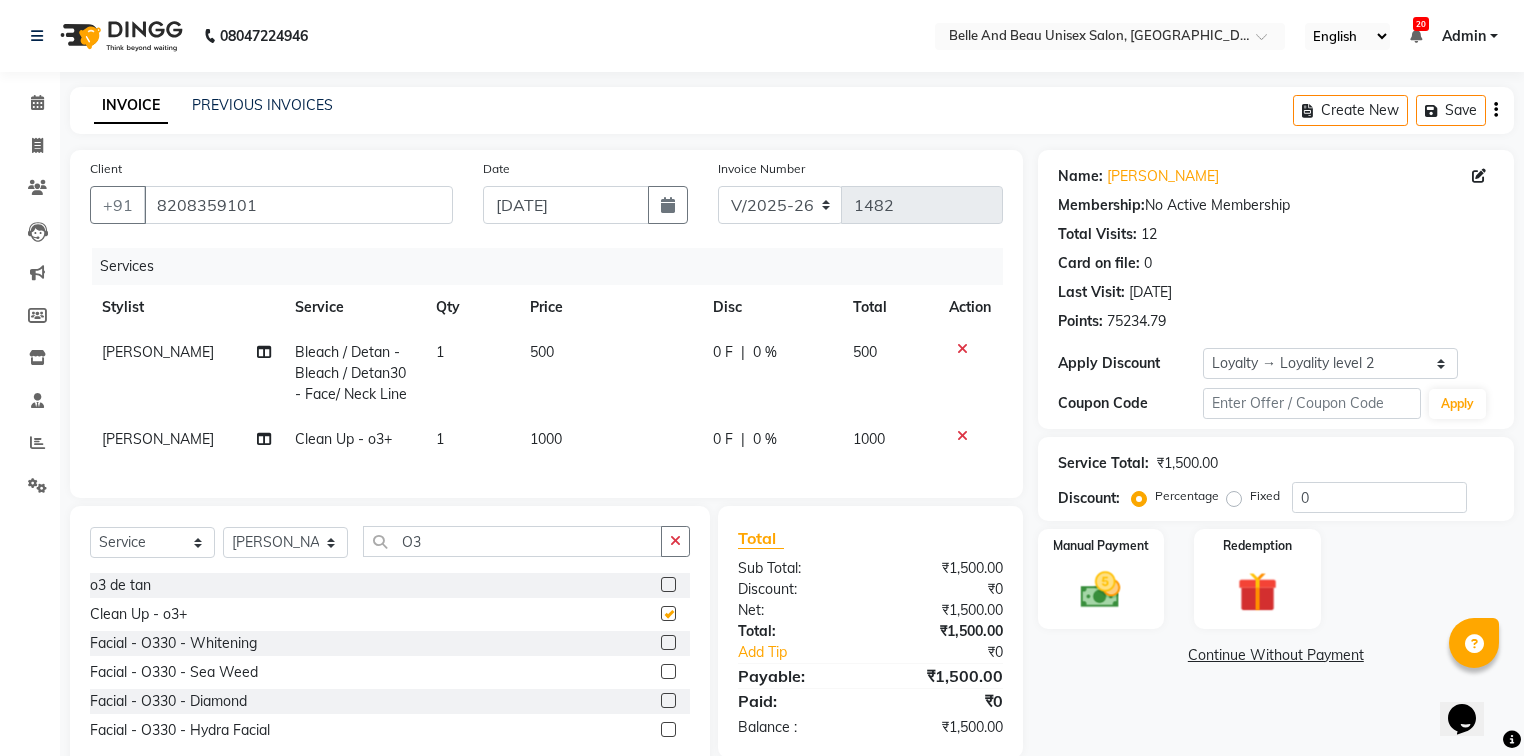 checkbox on "false" 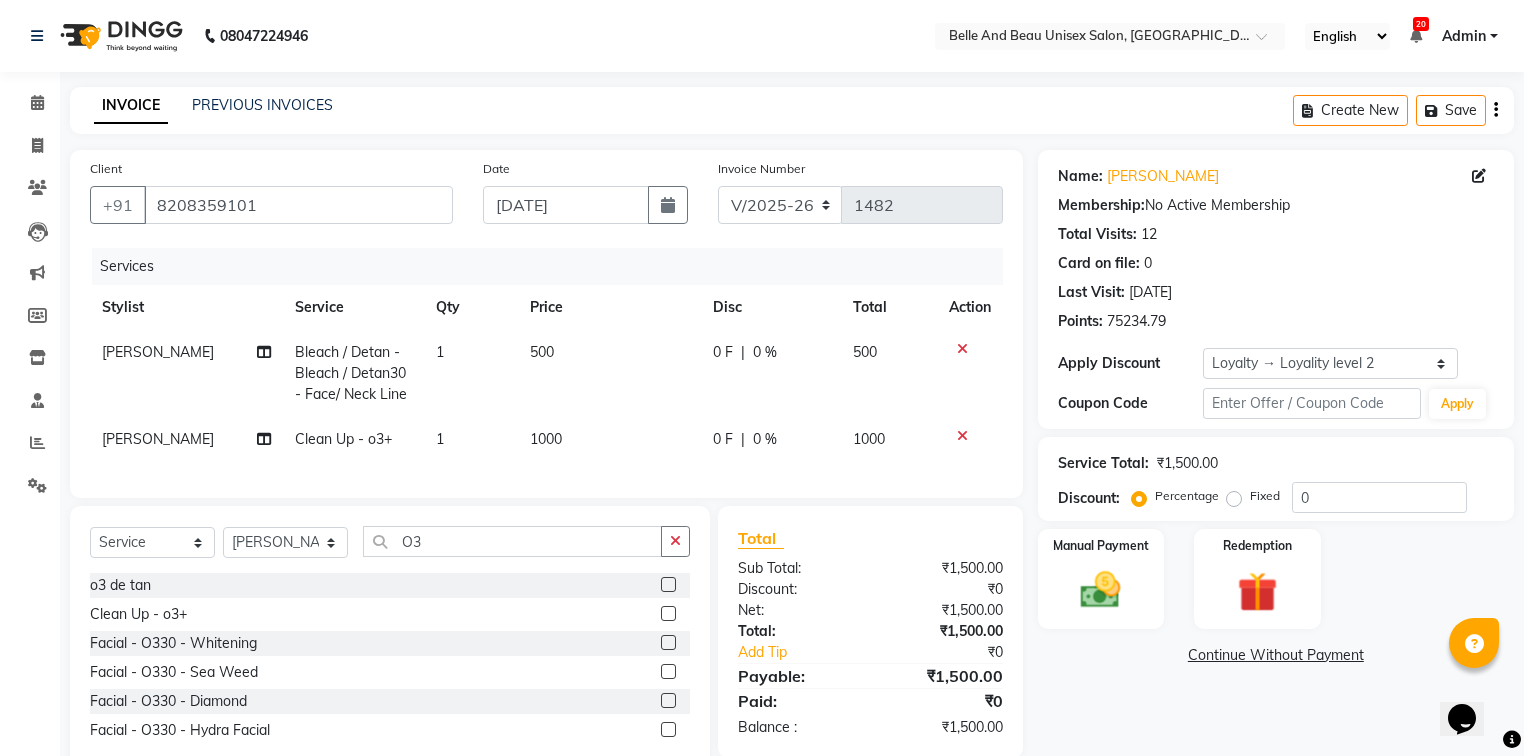 click on "1000" 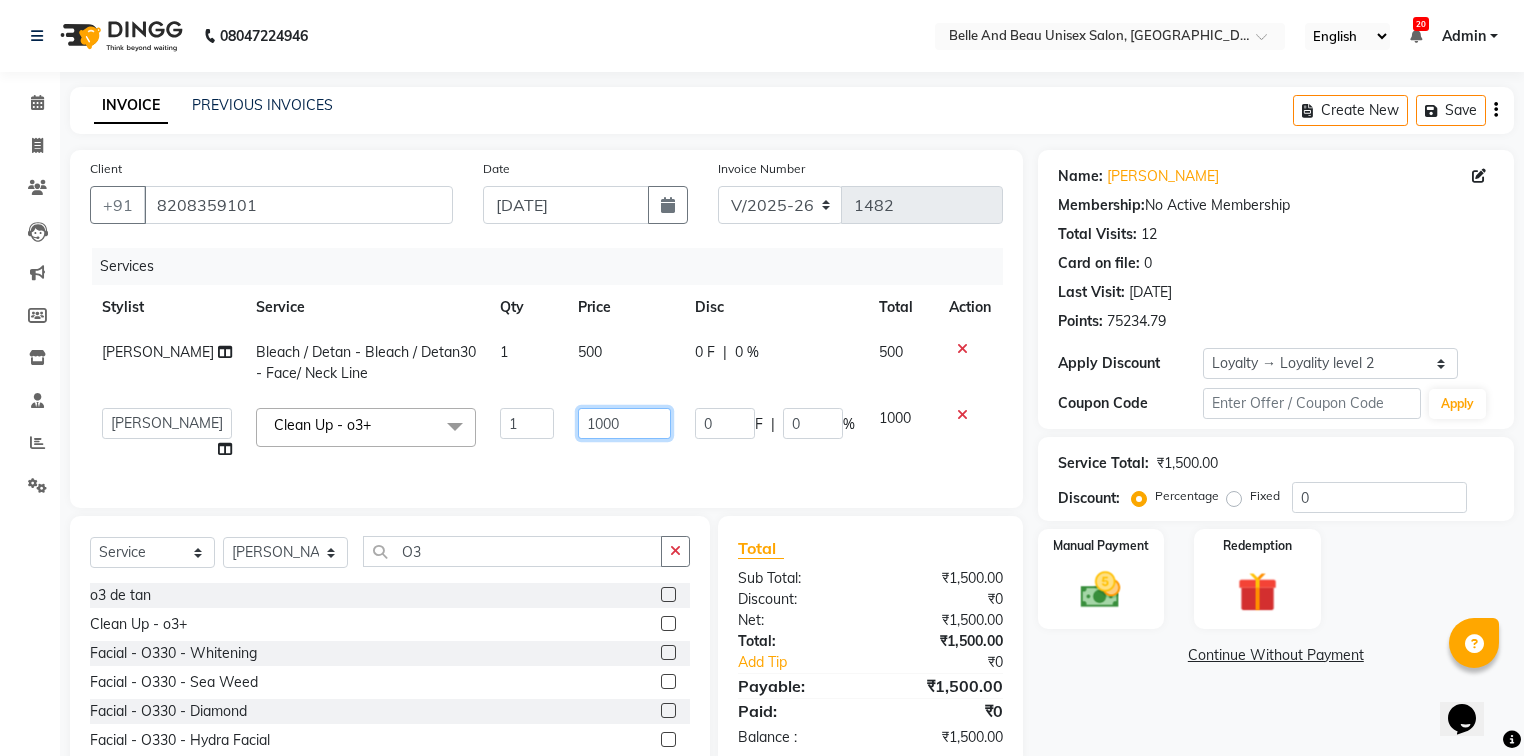 click on "1000" 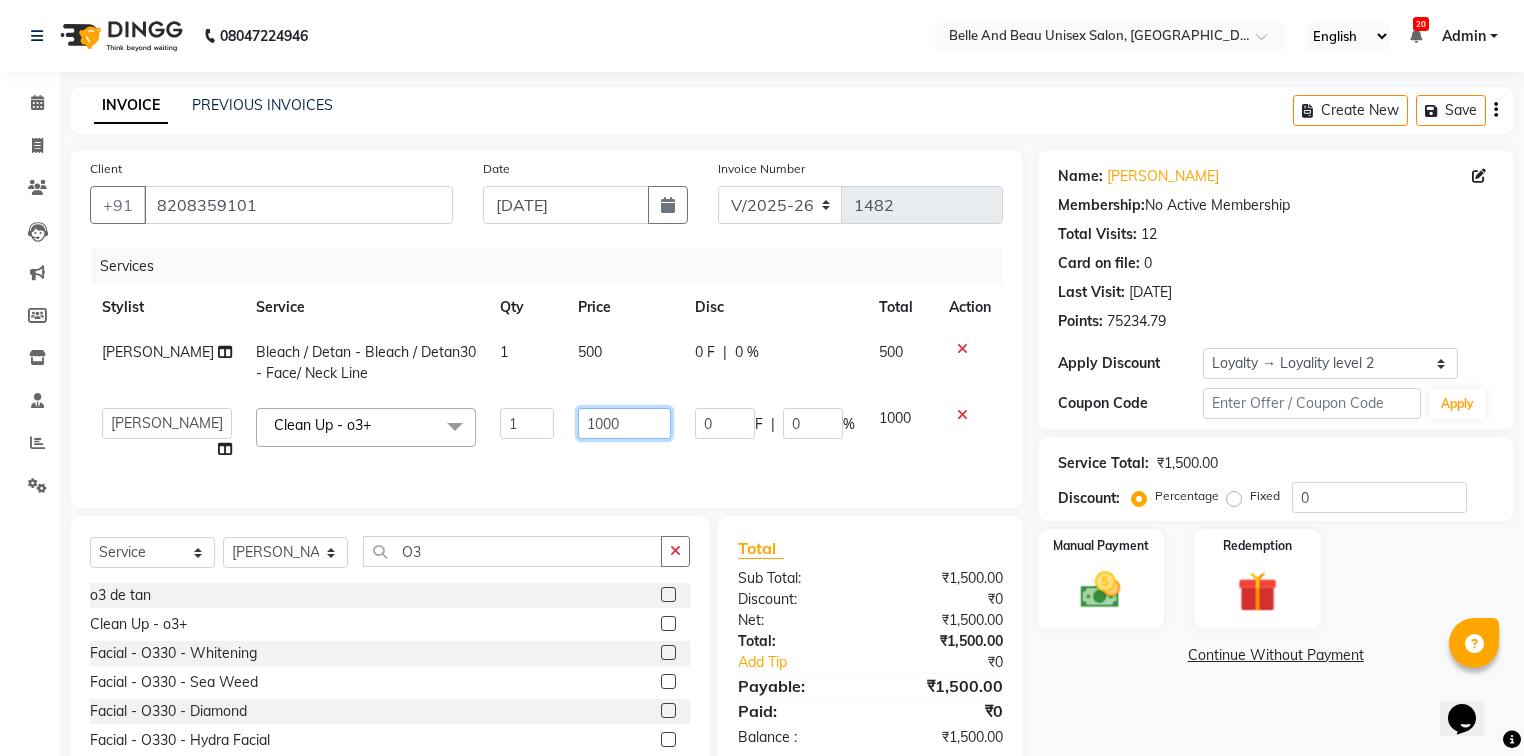 click on "1000" 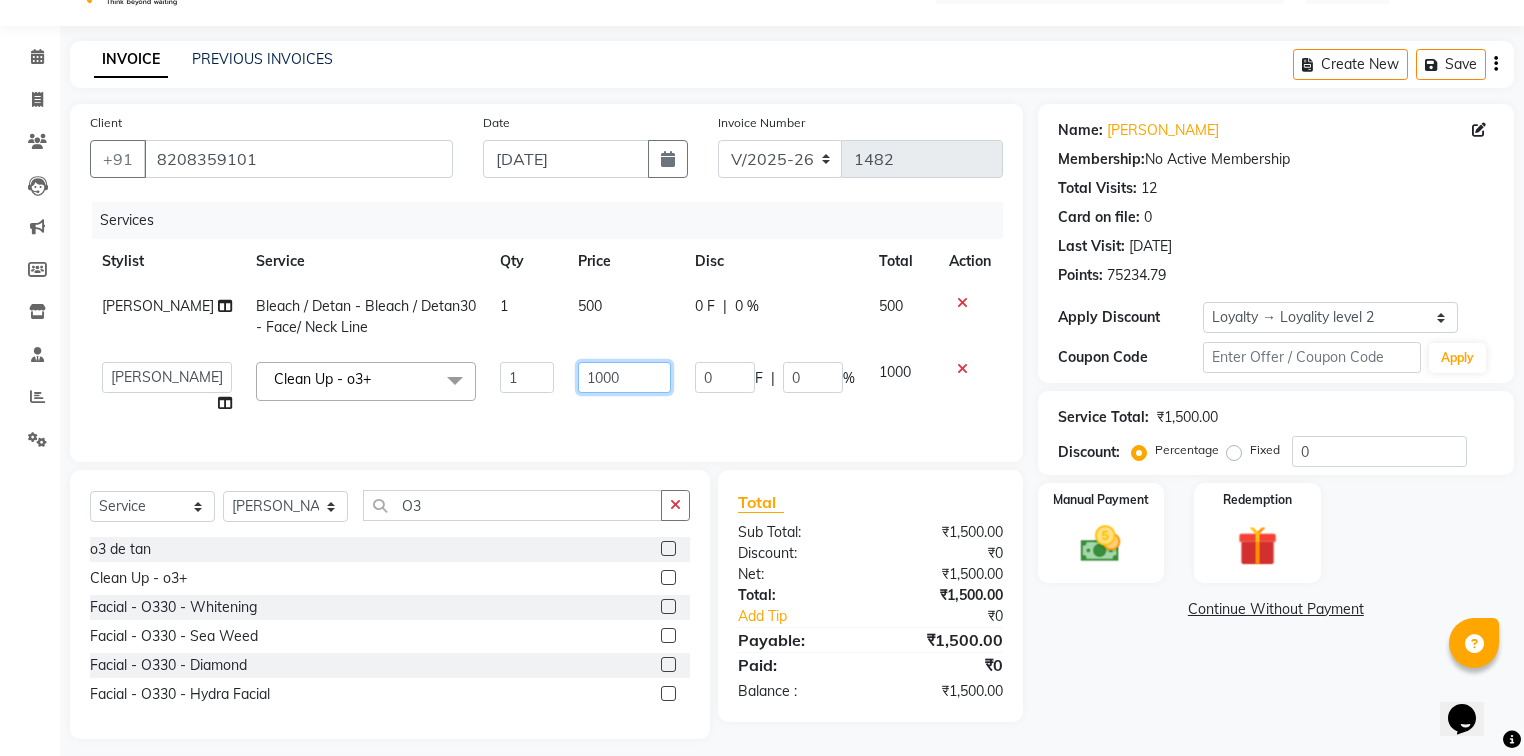 scroll, scrollTop: 72, scrollLeft: 0, axis: vertical 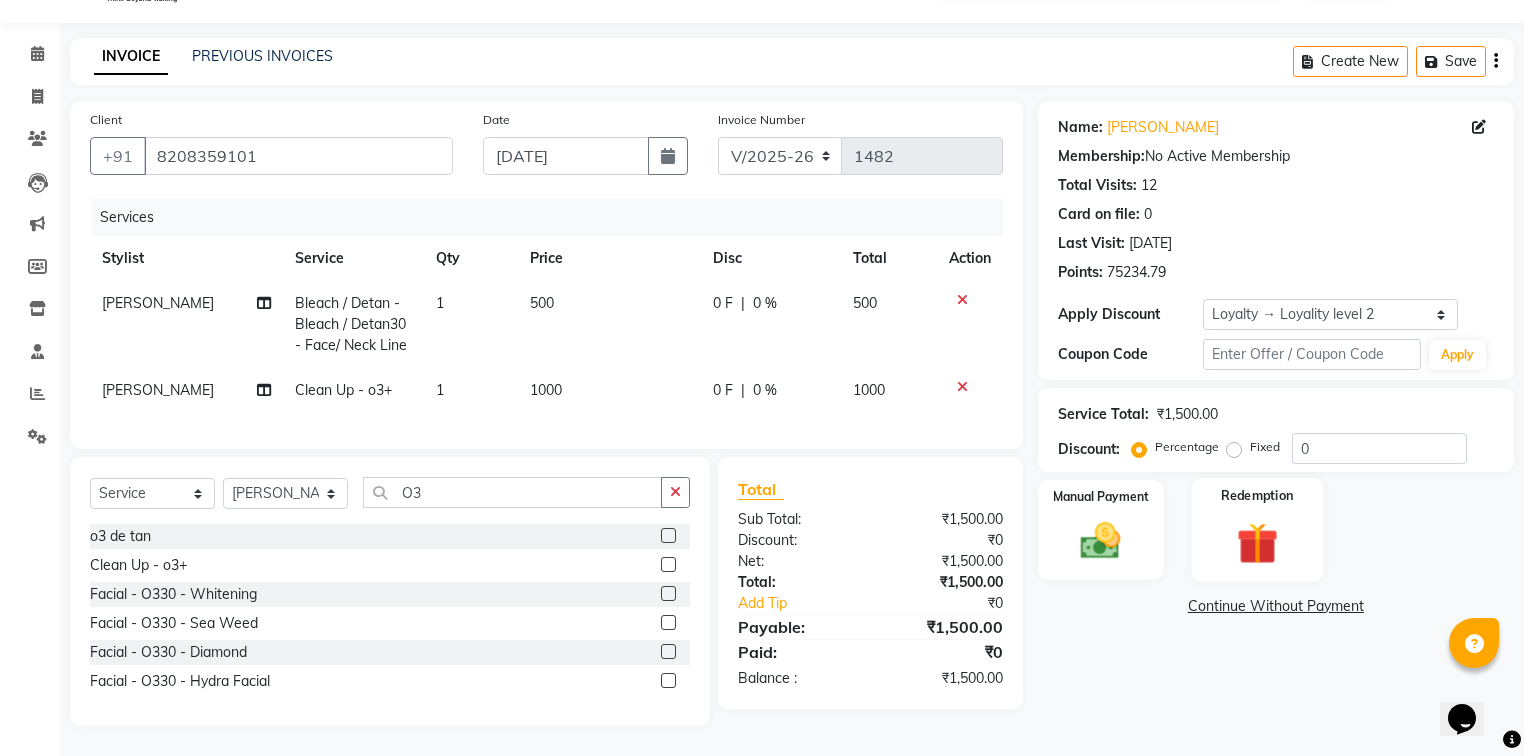 click 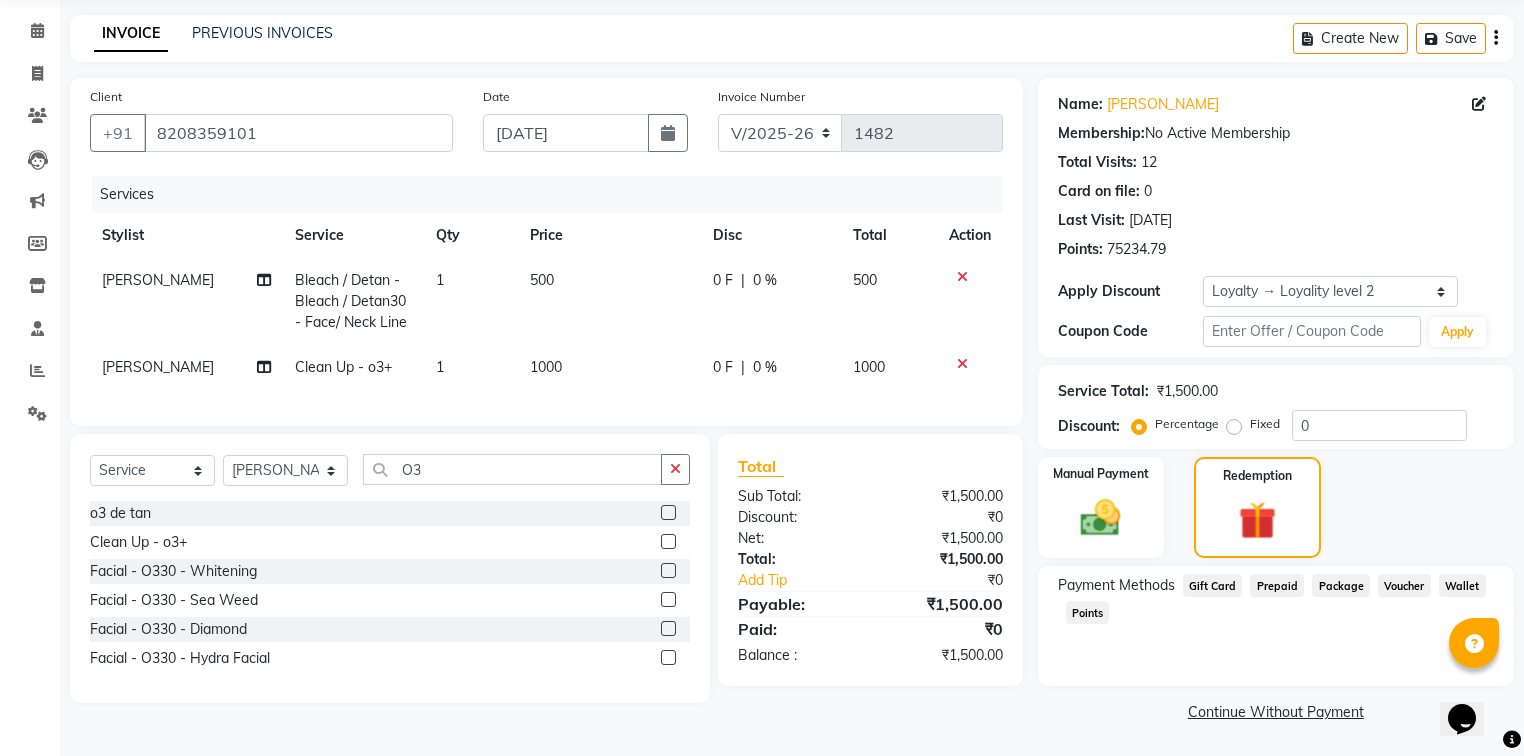 click on "Wallet" 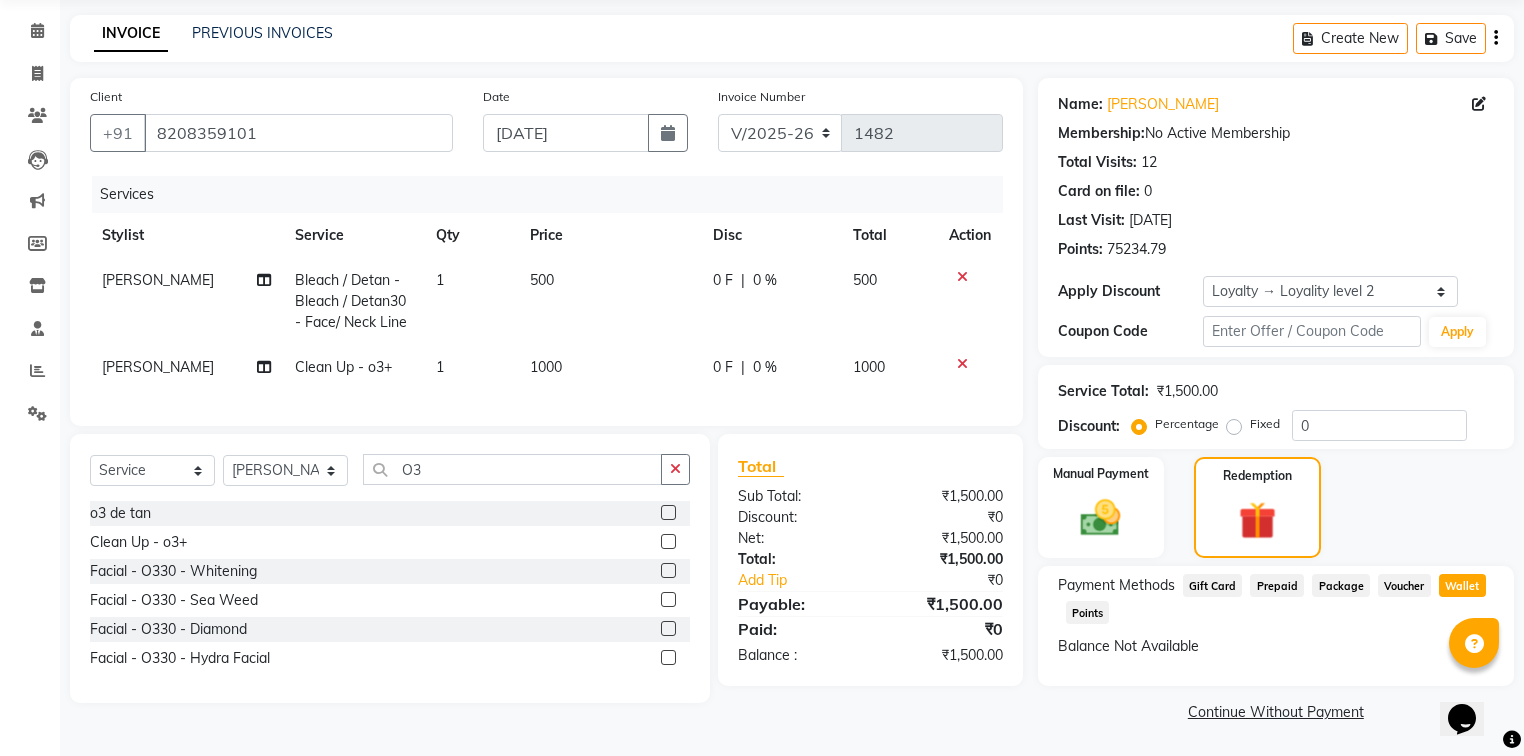 click on "Wallet" 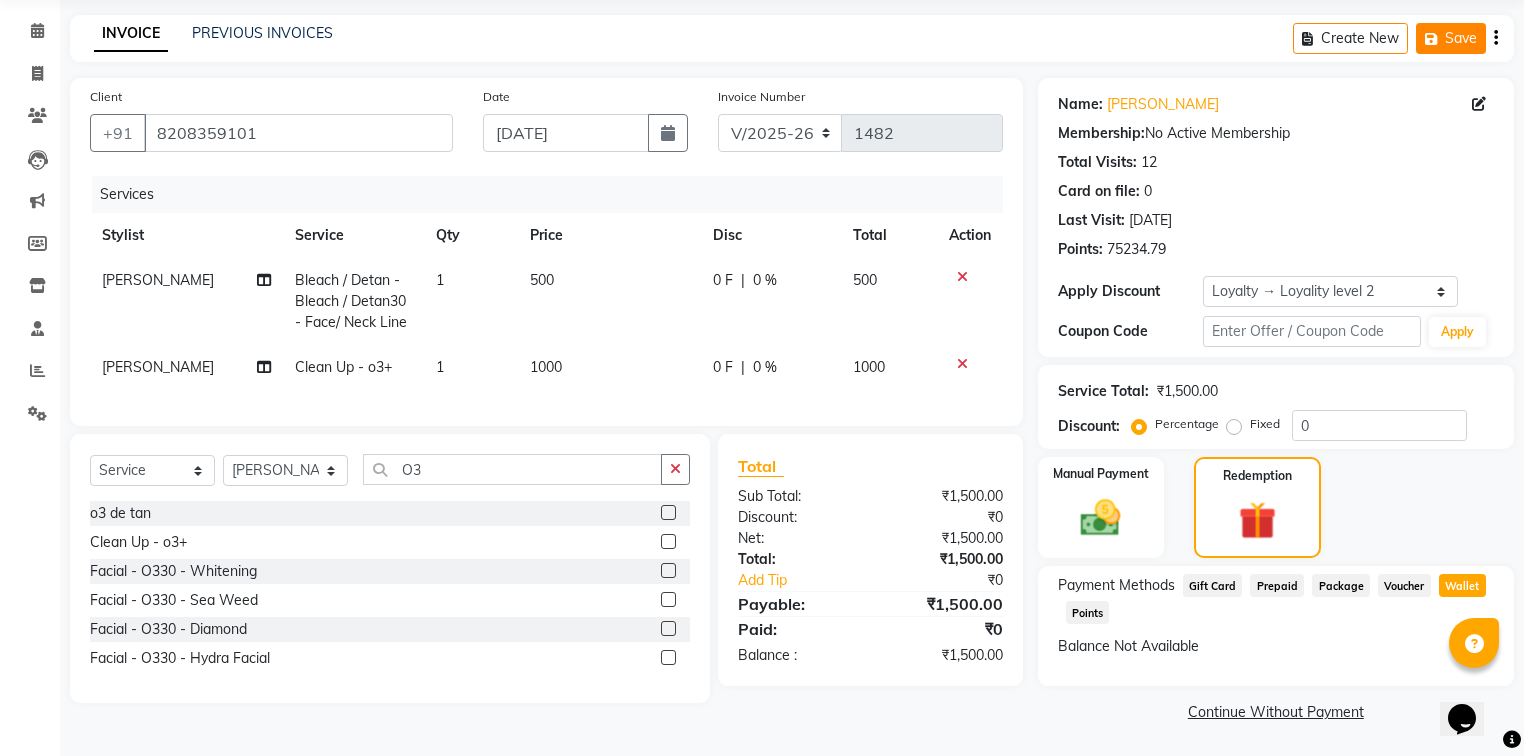 click 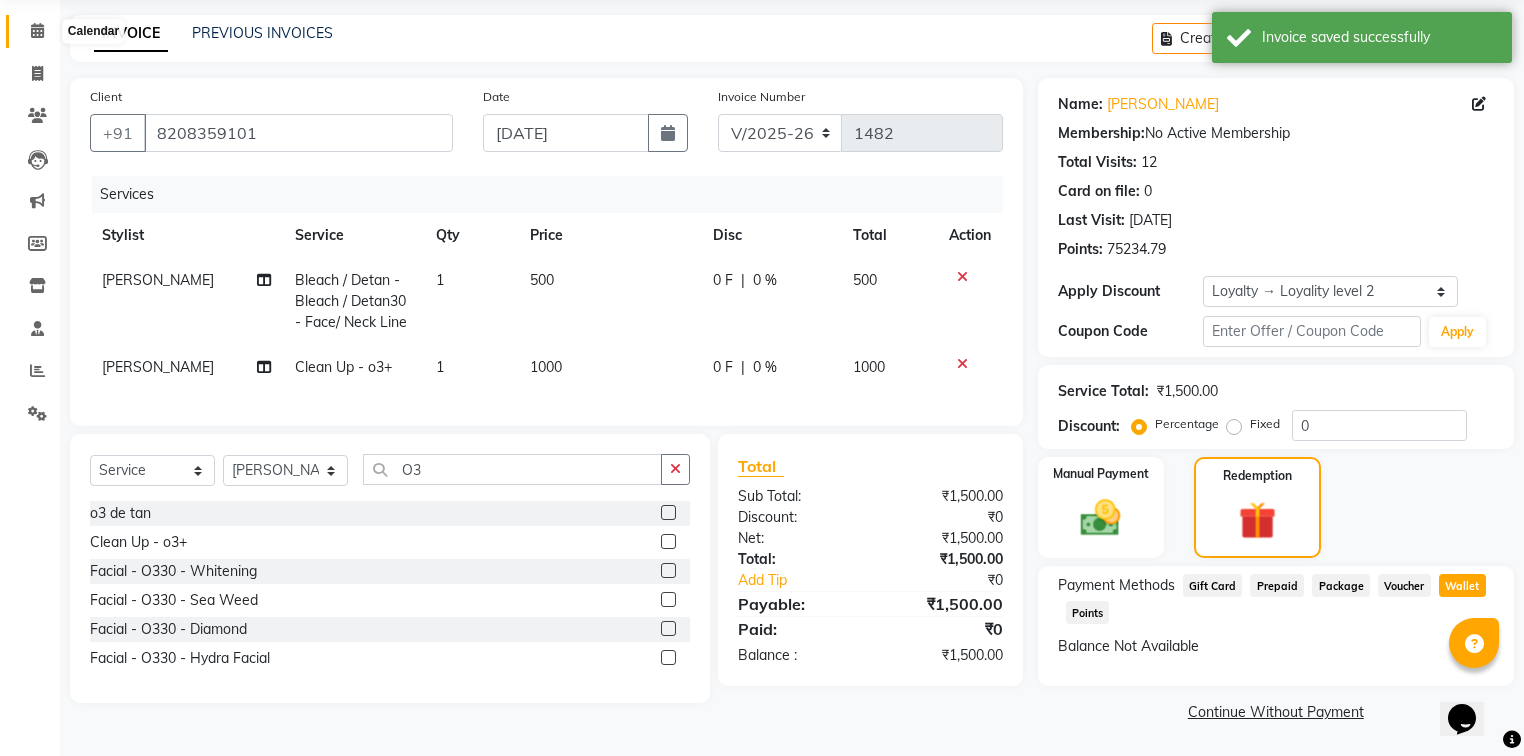 click 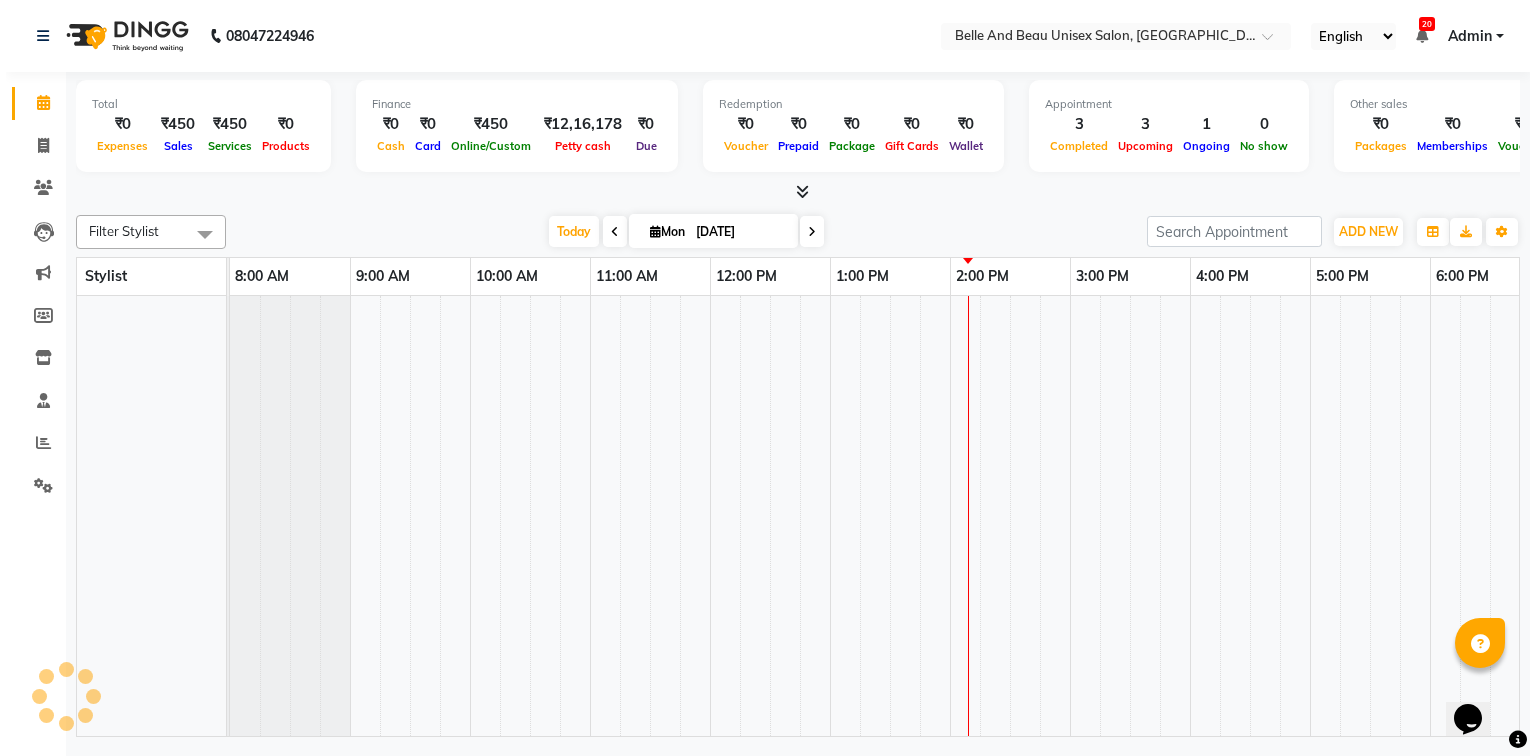 scroll, scrollTop: 0, scrollLeft: 0, axis: both 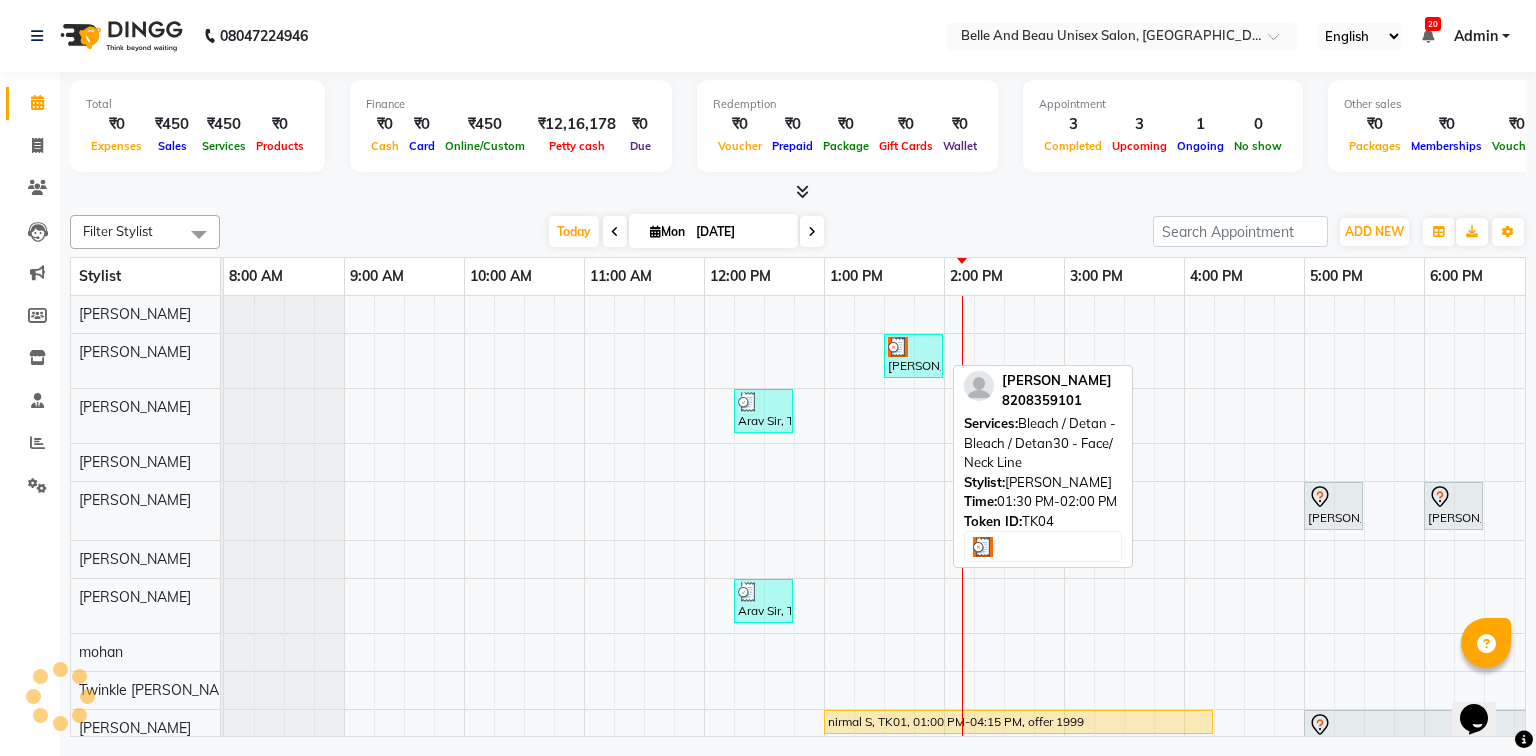 click on "[PERSON_NAME], TK04, 01:30 PM-02:00 PM, Bleach / Detan - Bleach / Detan30 - Face/ Neck Line     Arav Sir, TK02, 12:15 PM-12:45 PM, Shave & Trimming - Shave ([DEMOGRAPHIC_DATA])30 - Shave             Shruti Divakaeran, TK03, 05:00 PM-05:30 PM, Vedic valley  Pedicure              Shruti Divakaeran, TK03, 06:00 PM-06:30 PM, Vedic valley  Pedicure      Arav Sir, TK02, 12:15 PM-12:45 PM, Hair Care - Hair Cut ([DEMOGRAPHIC_DATA])30 - Adult Hair Cut (Below 8)    nirmal S, TK01, 01:00 PM-04:15 PM, offer 1999             [PERSON_NAME], TK03, 05:00 PM-08:00 PM, [MEDICAL_DATA] - Botox30 - Upto Mid Back" at bounding box center (1004, 570) 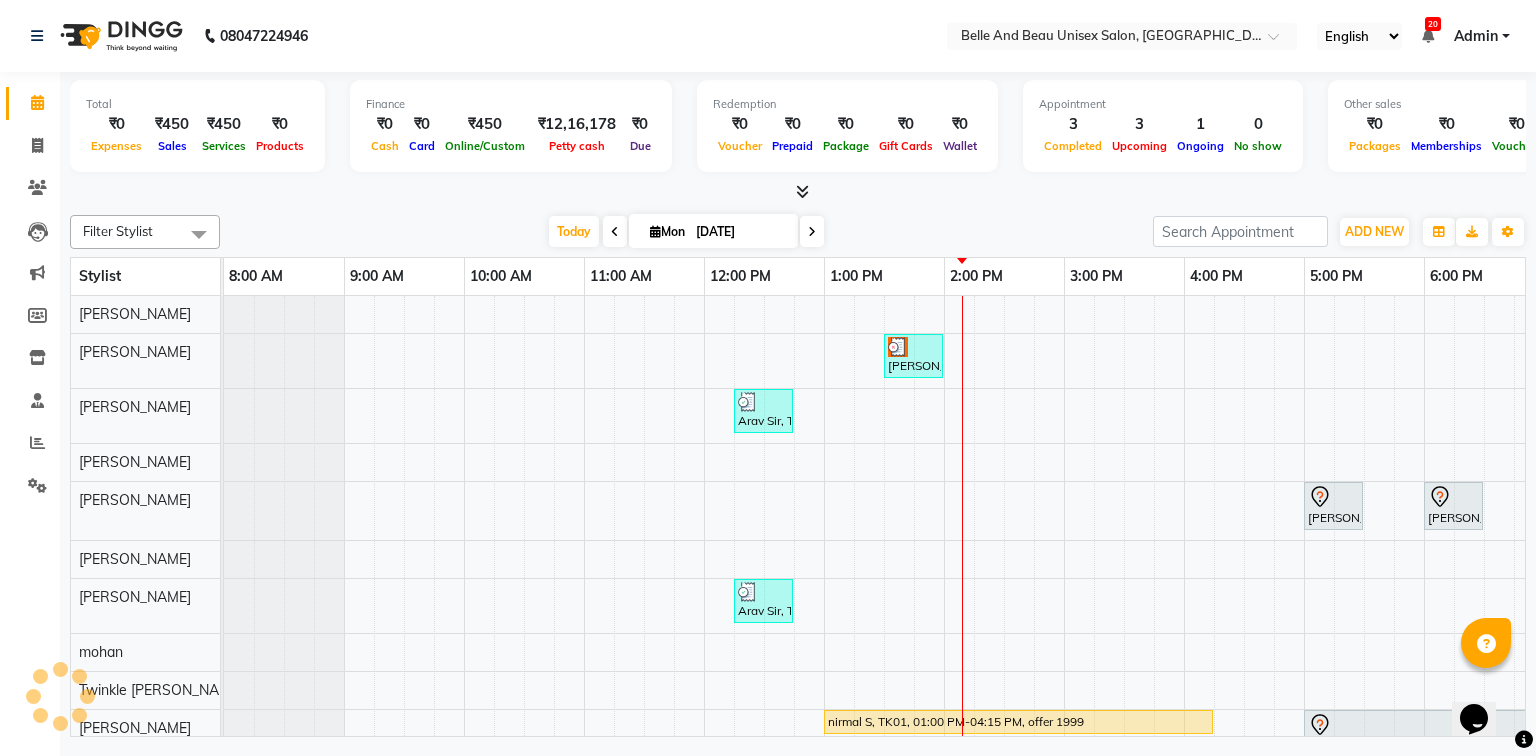 scroll, scrollTop: 0, scrollLeft: 258, axis: horizontal 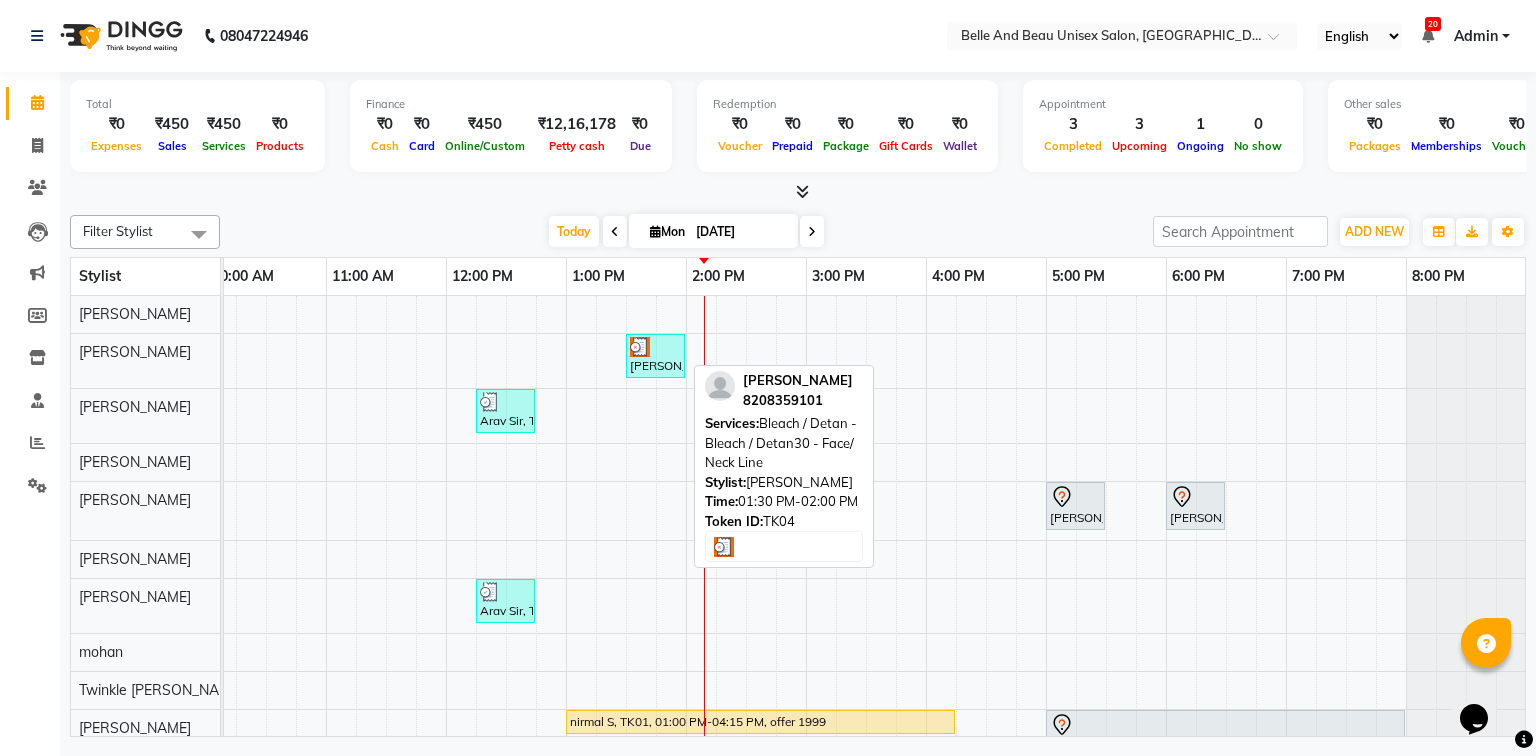 click on "[PERSON_NAME], TK04, 01:30 PM-02:00 PM, Bleach / Detan - Bleach / Detan30 - Face/ Neck Line" at bounding box center [655, 356] 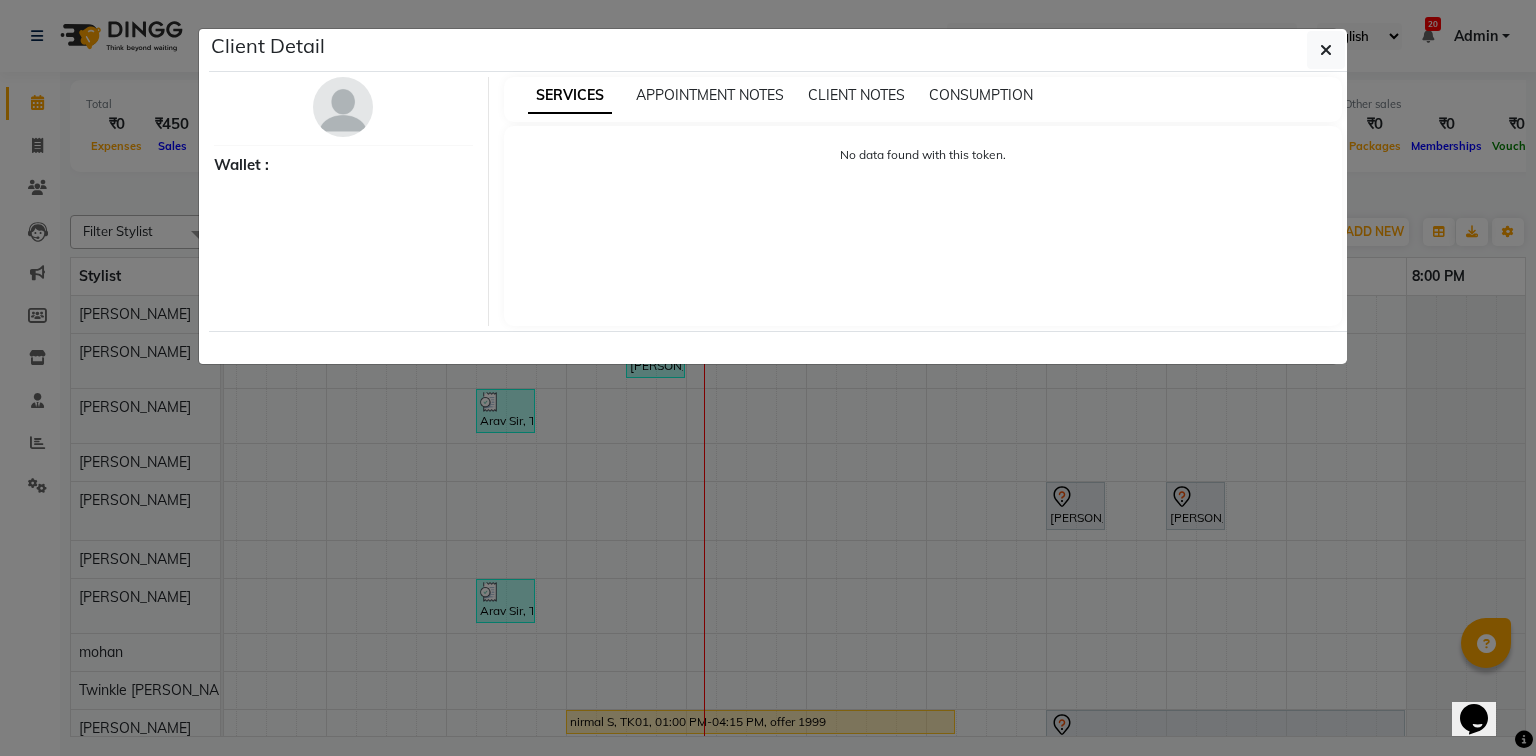 select on "3" 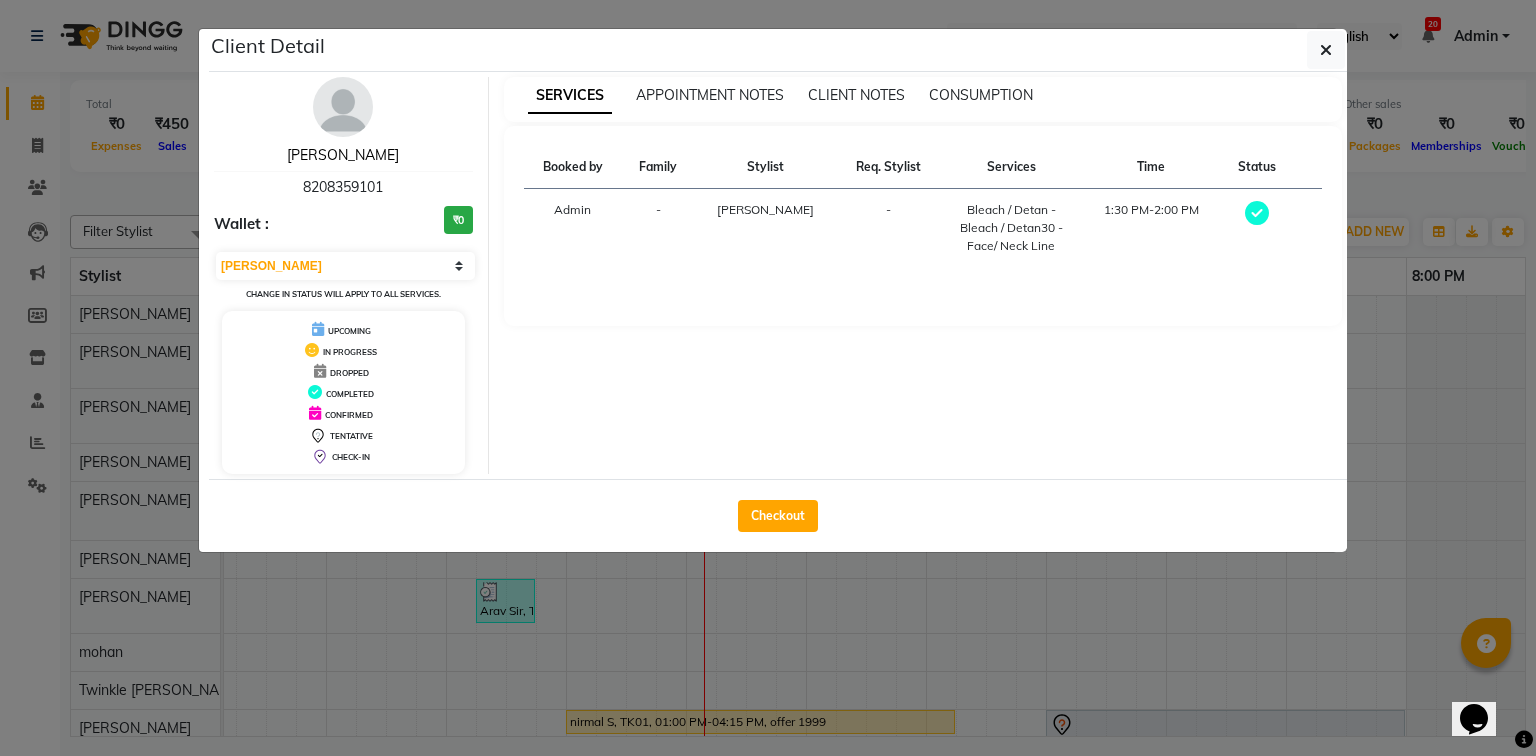 click on "[PERSON_NAME]" at bounding box center [343, 155] 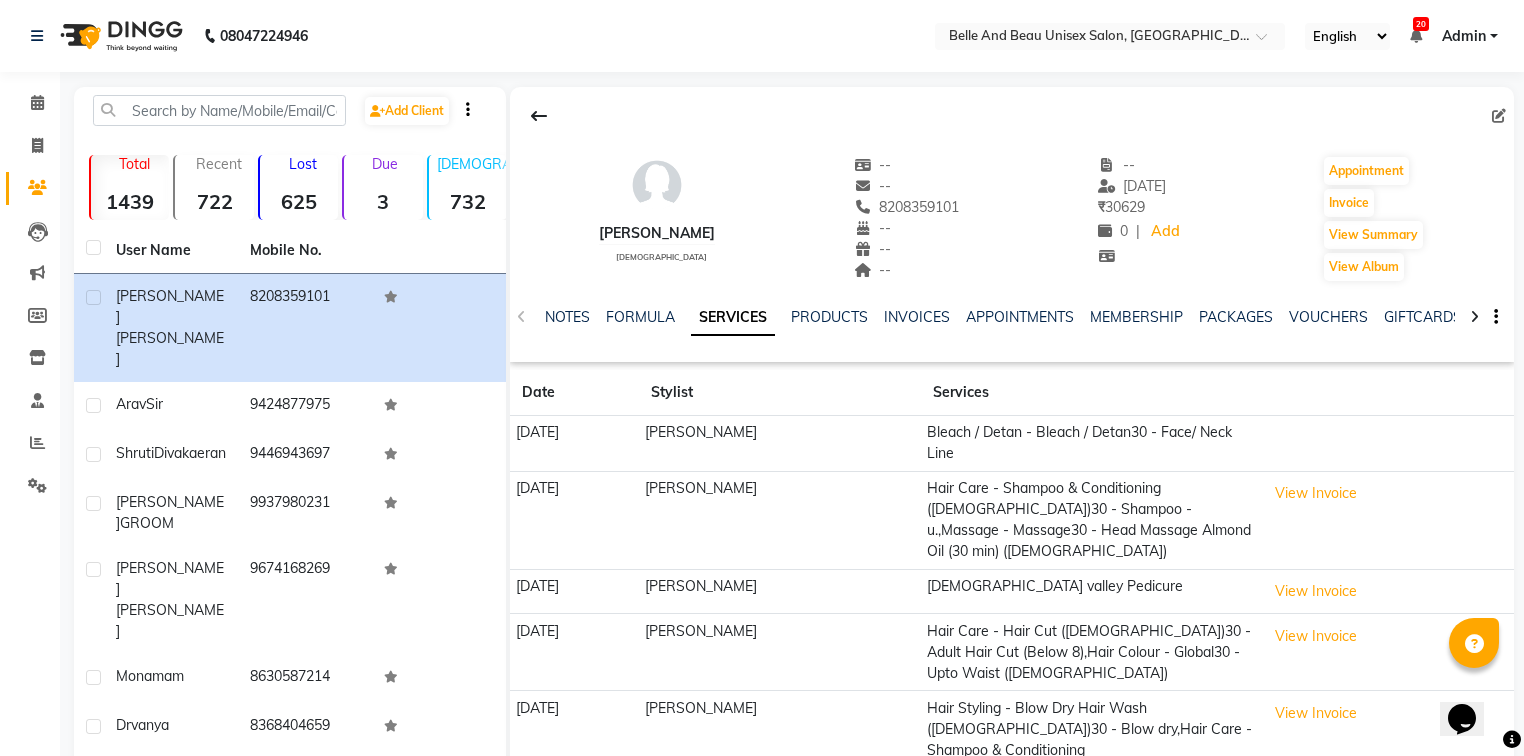 click 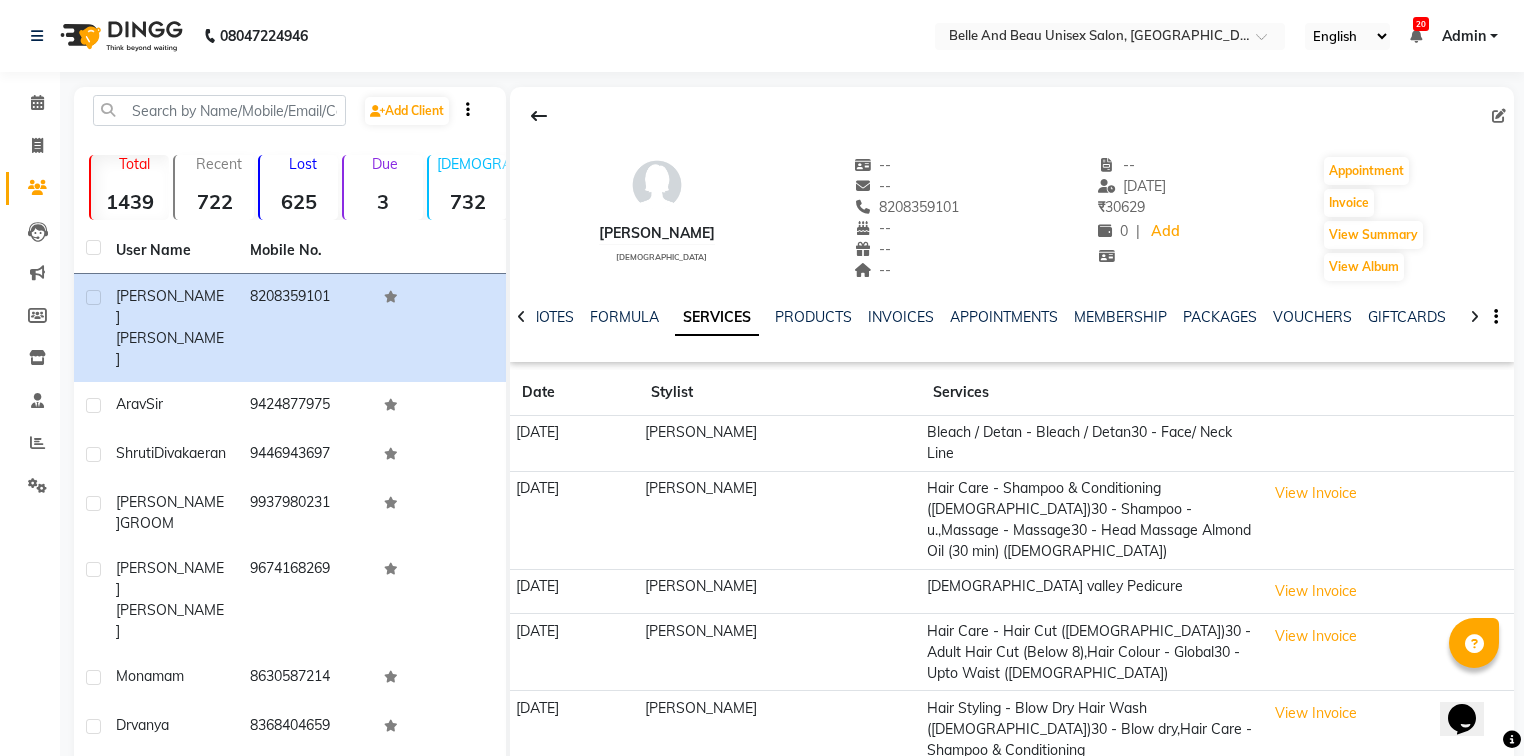 click 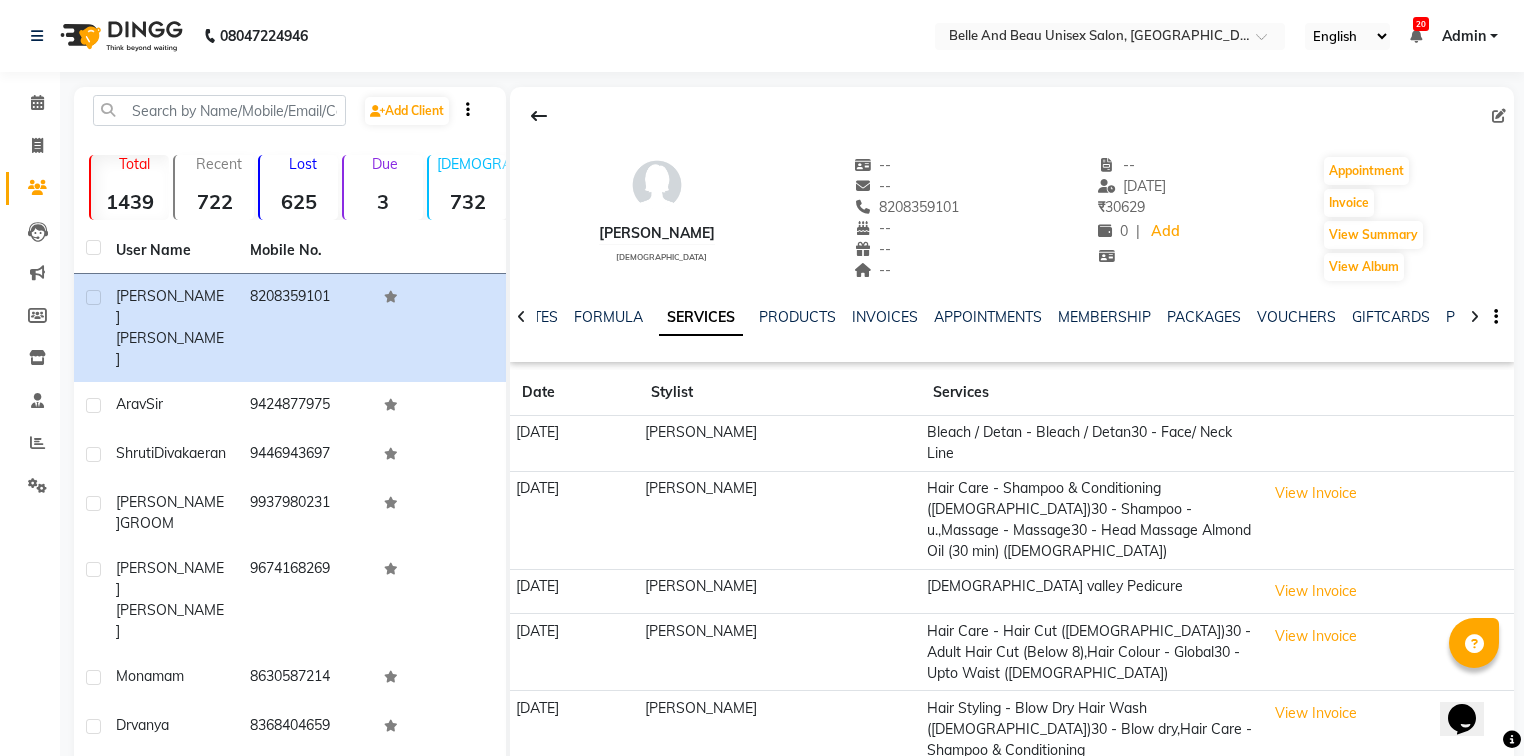 click 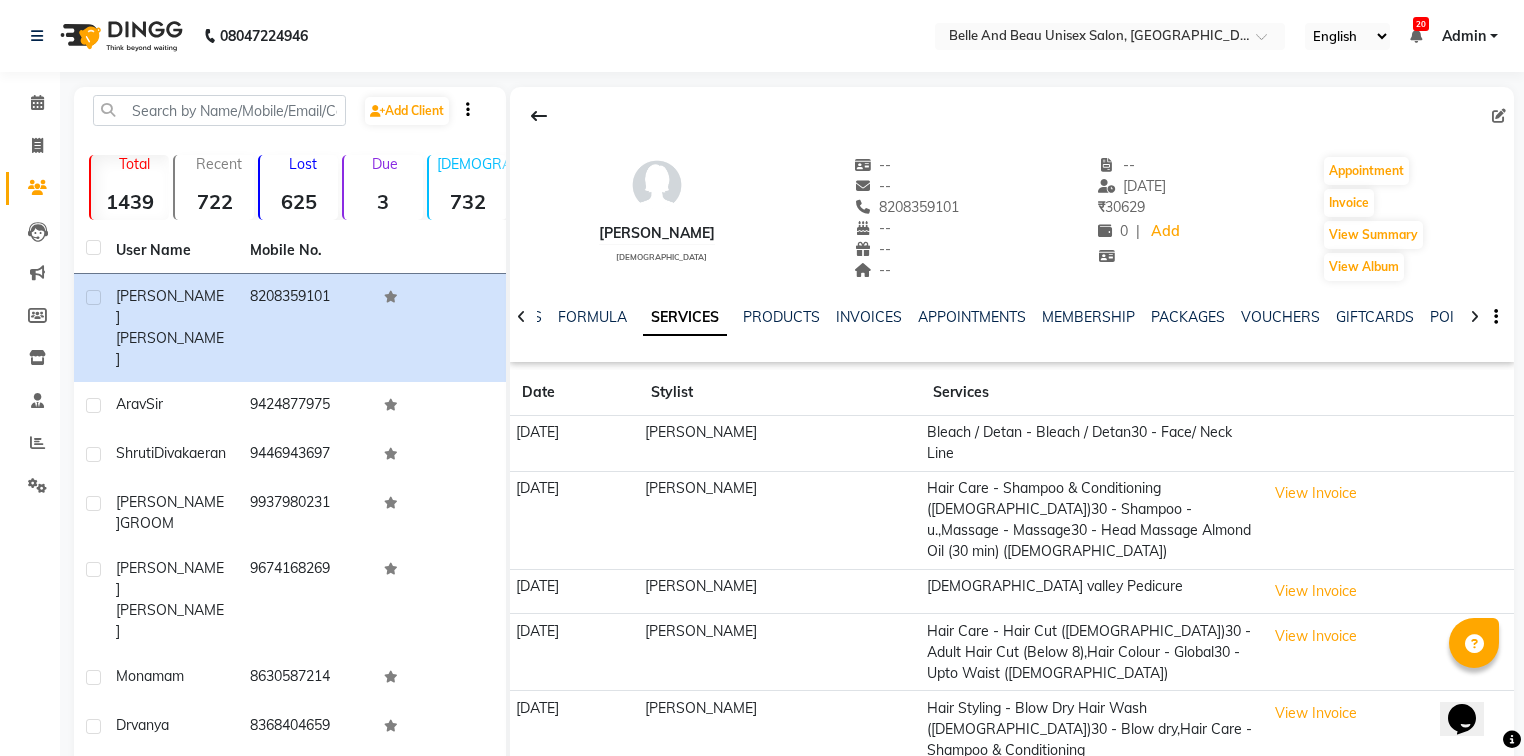 click 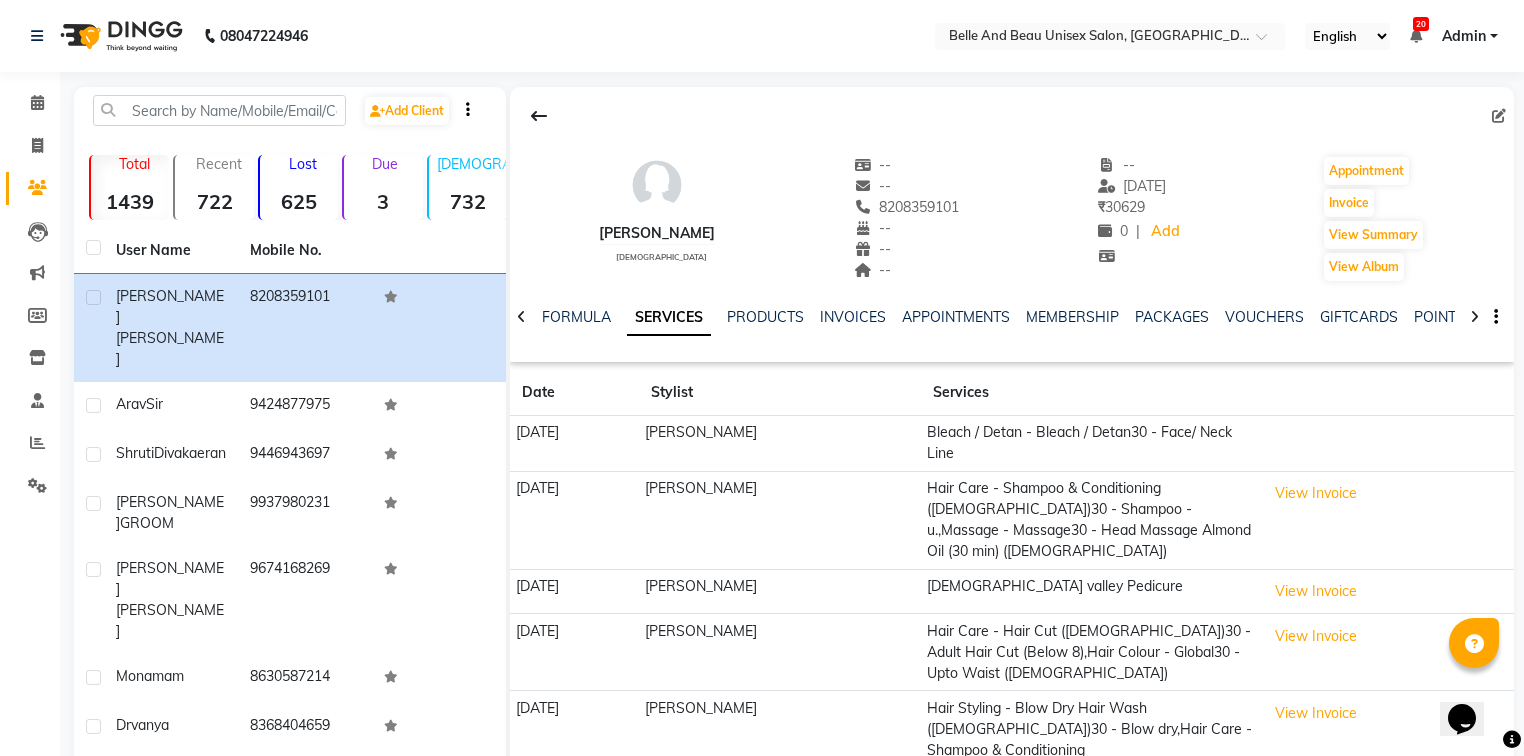 click 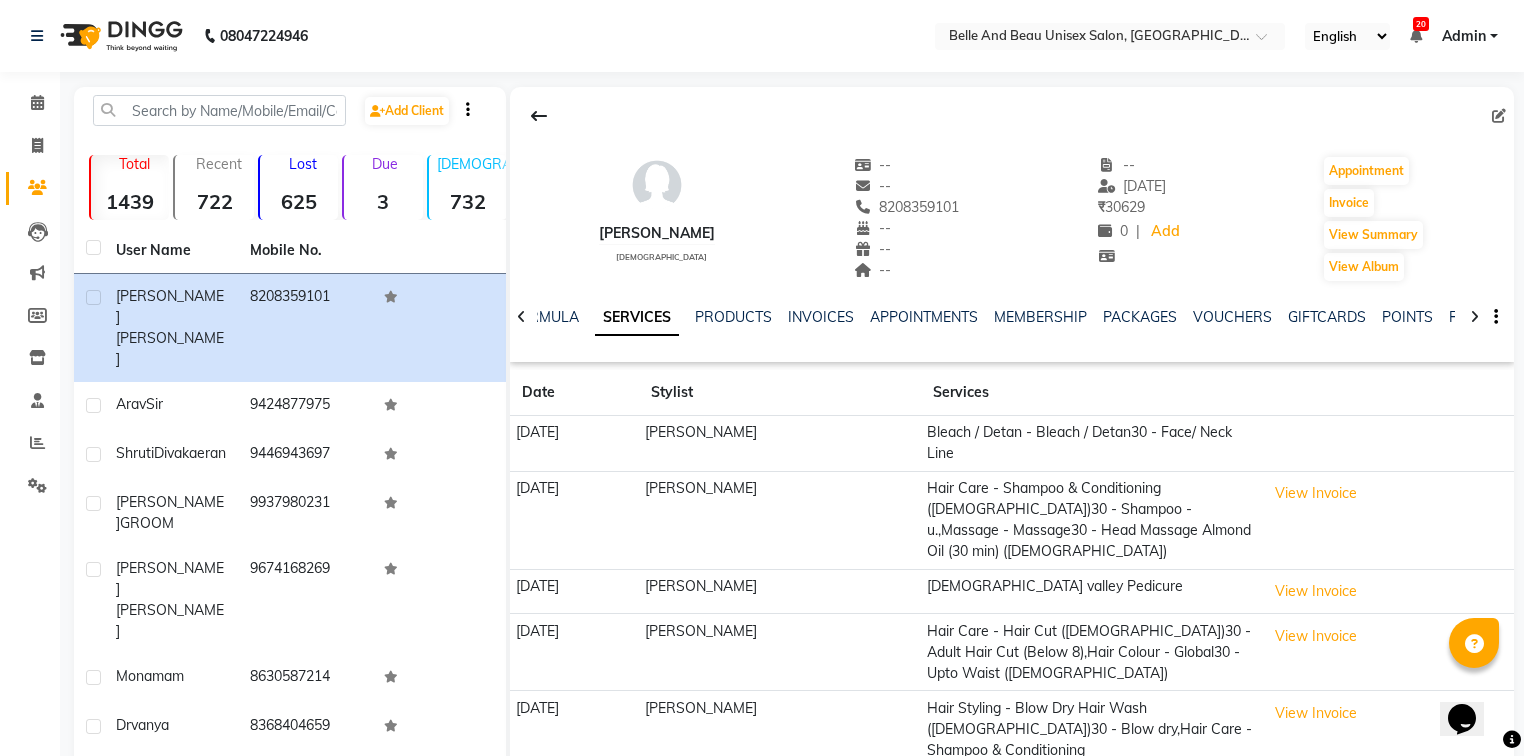 click 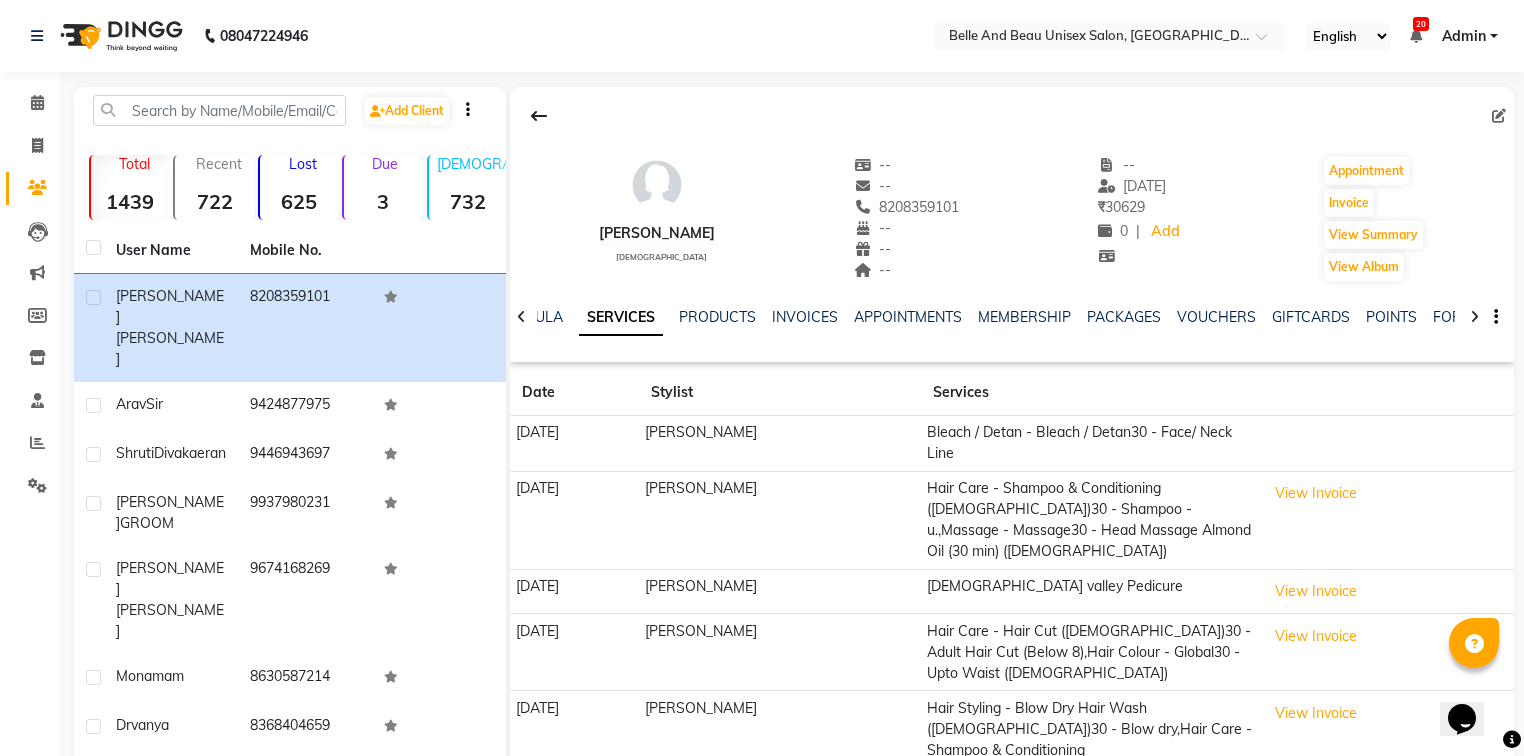 click 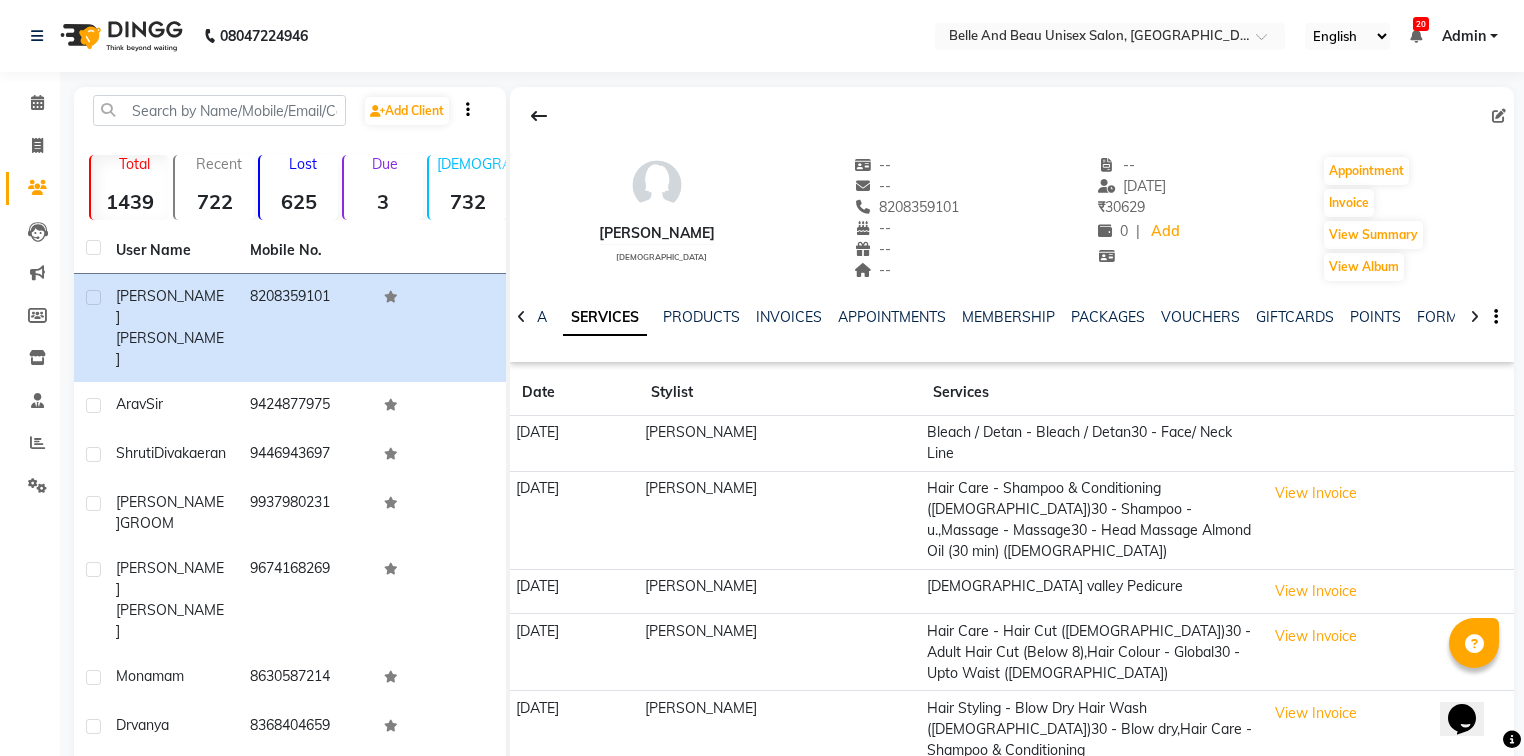 click 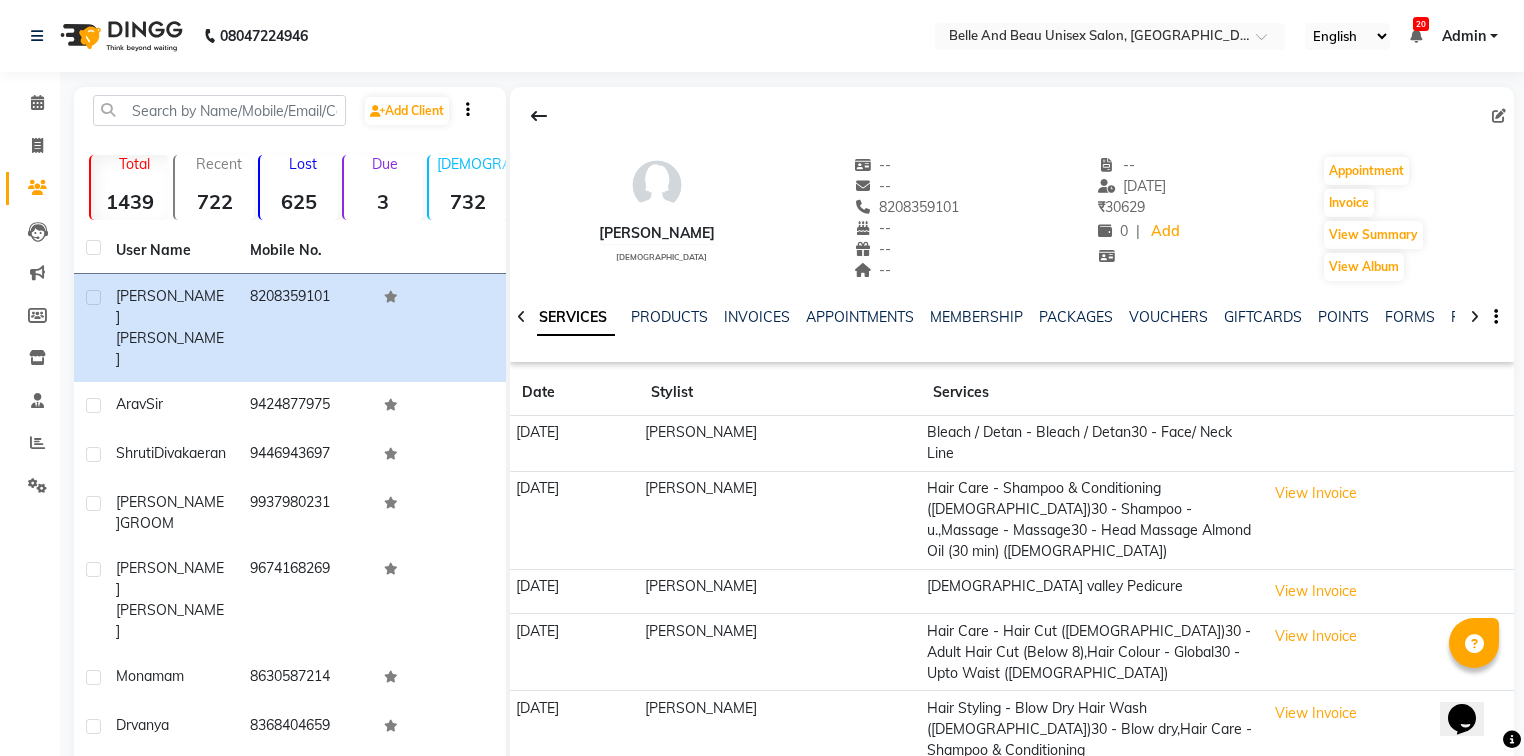 click 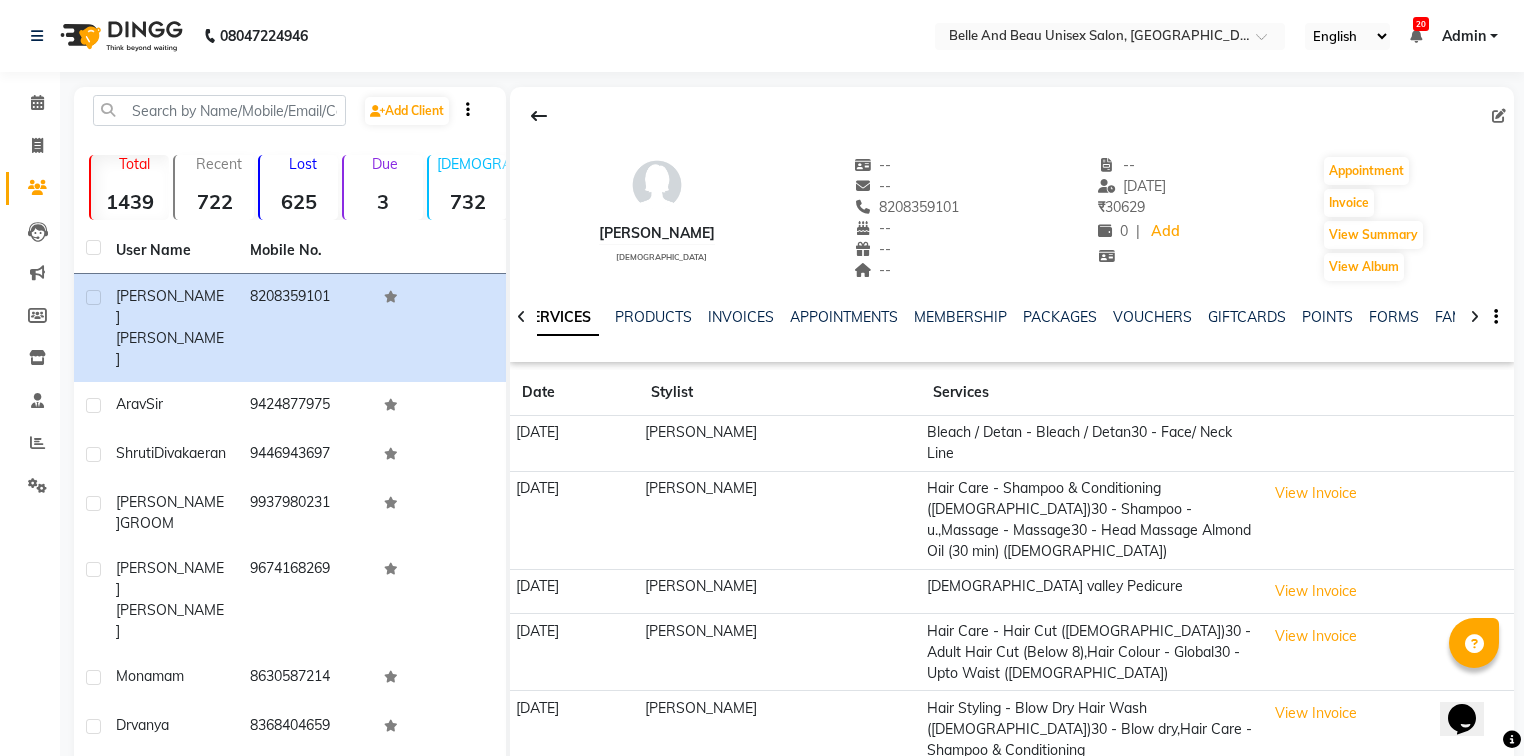 click 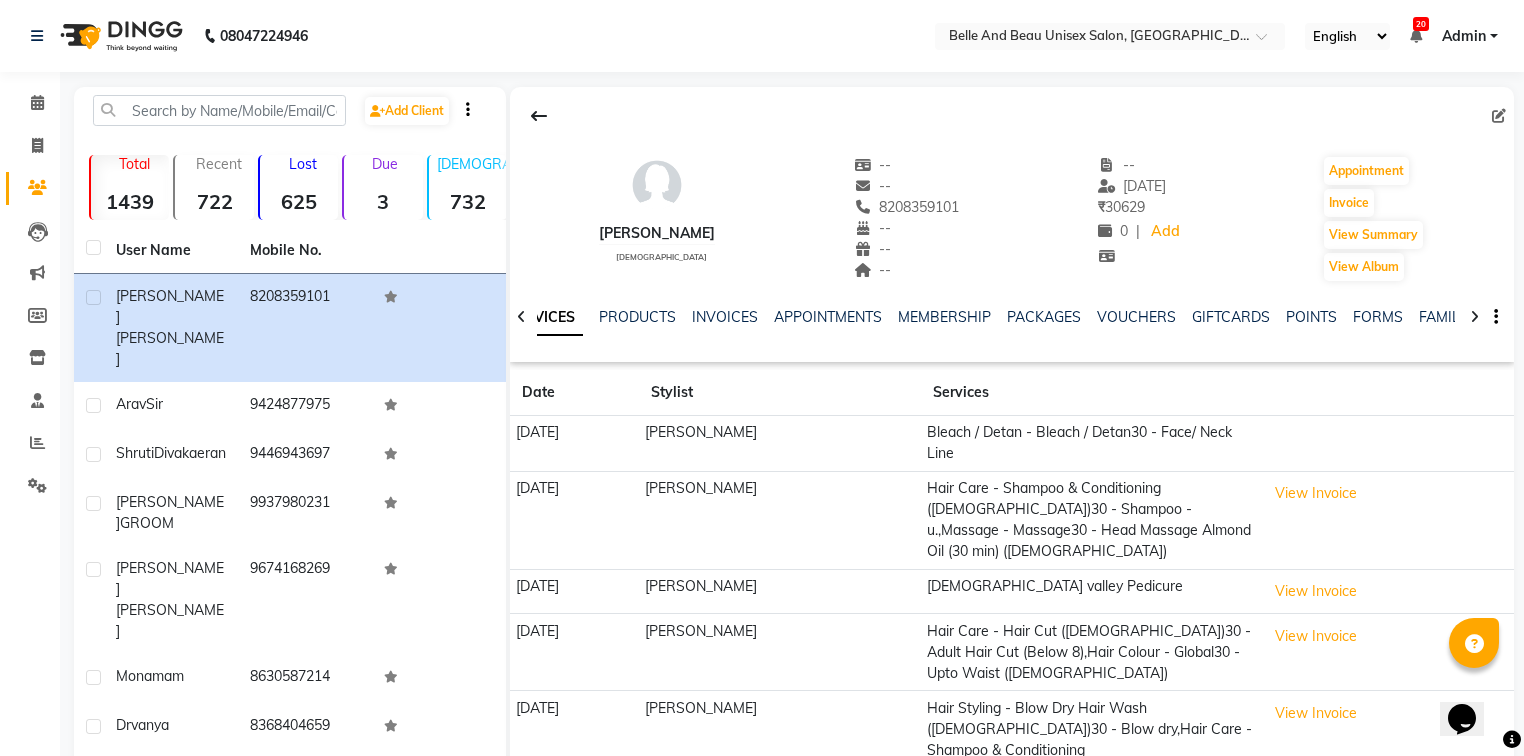 click 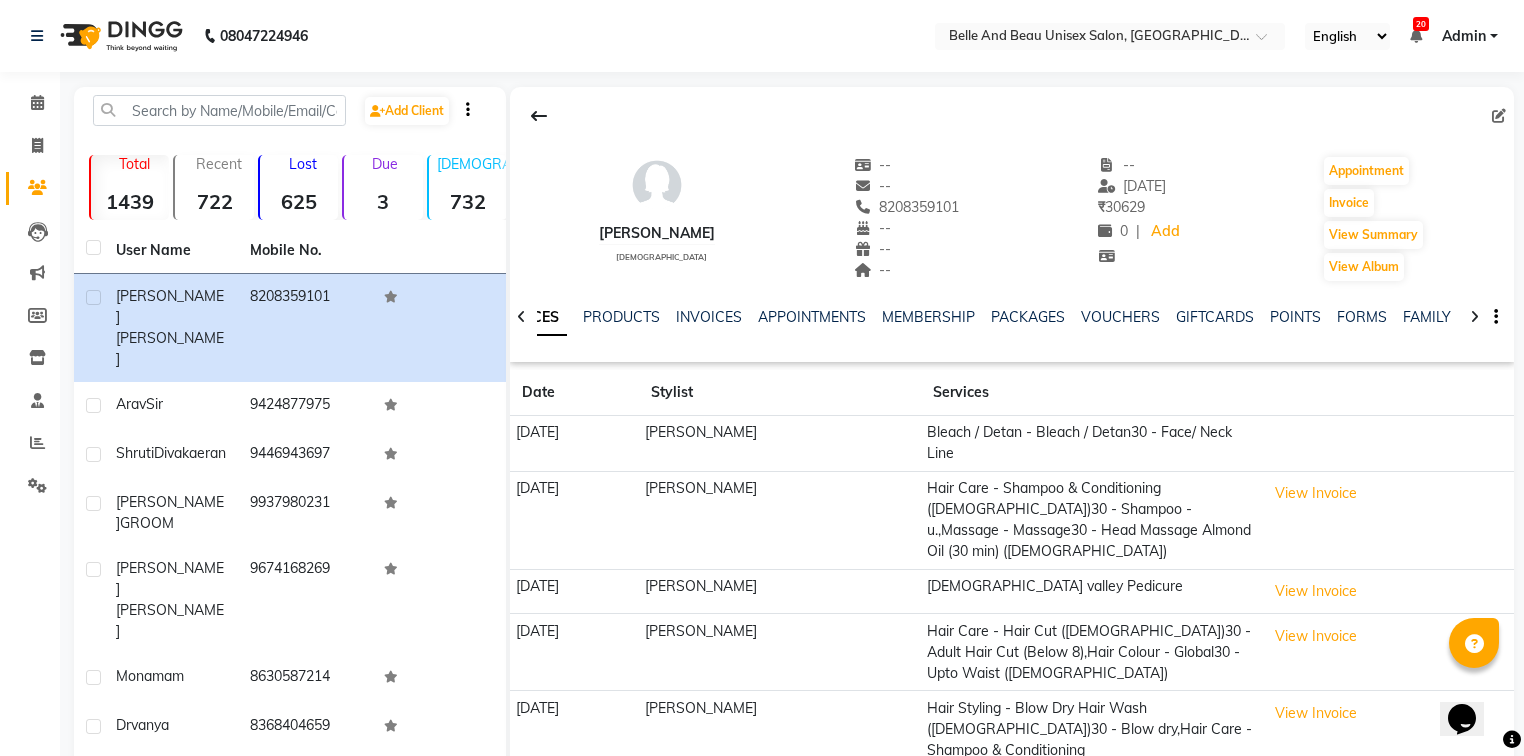 click 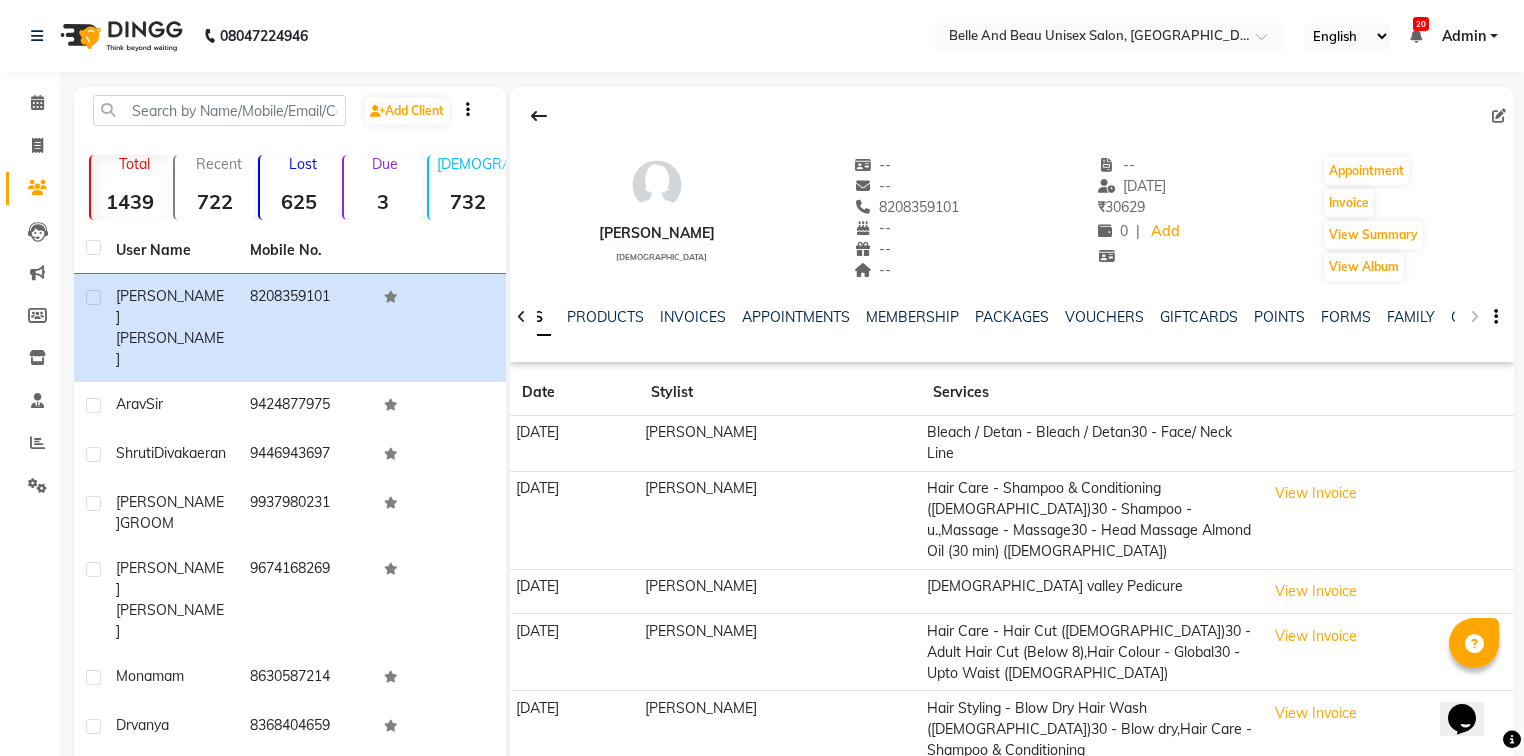 click on "NOTES FORMULA SERVICES PRODUCTS INVOICES APPOINTMENTS MEMBERSHIP PACKAGES VOUCHERS GIFTCARDS POINTS FORMS FAMILY CARDS WALLET" 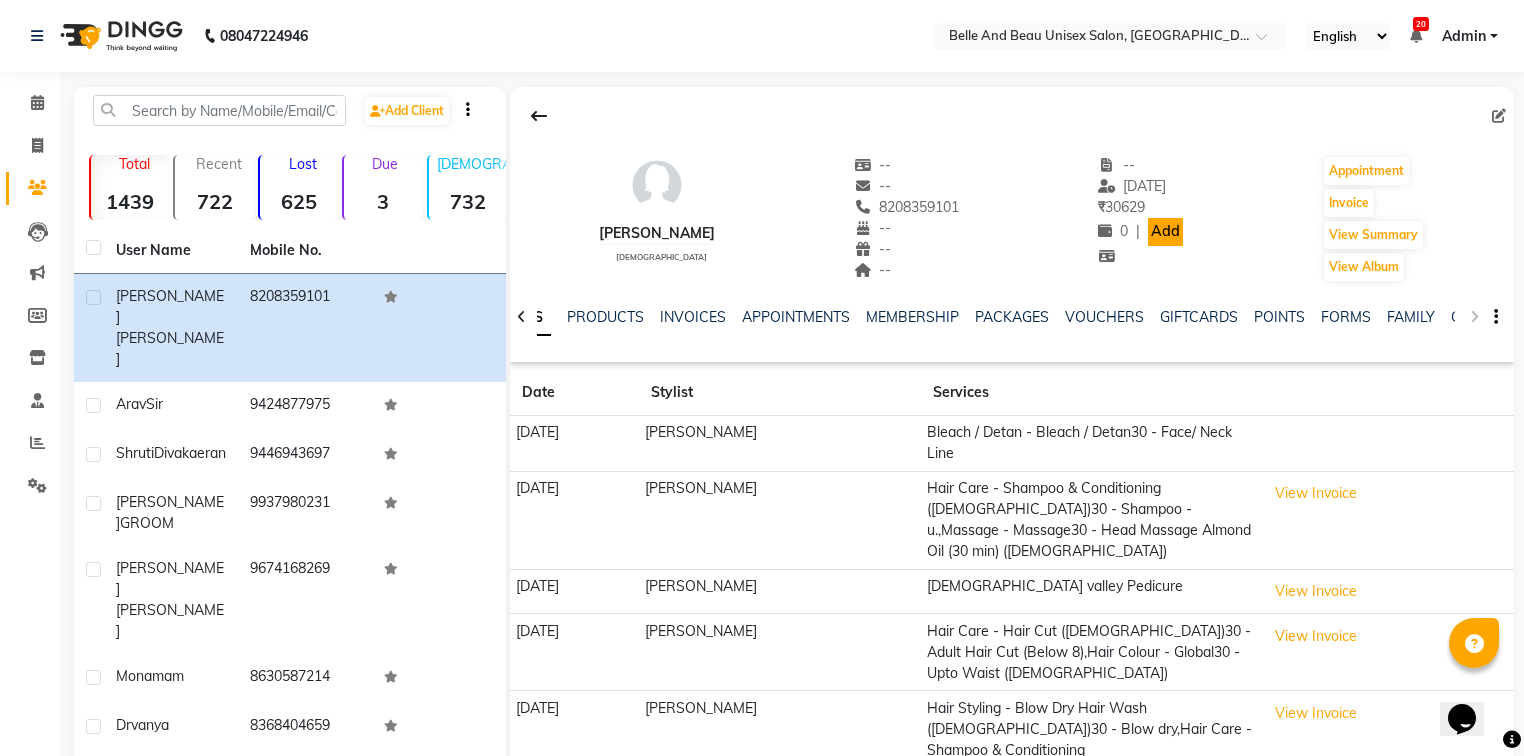 click on "Add" 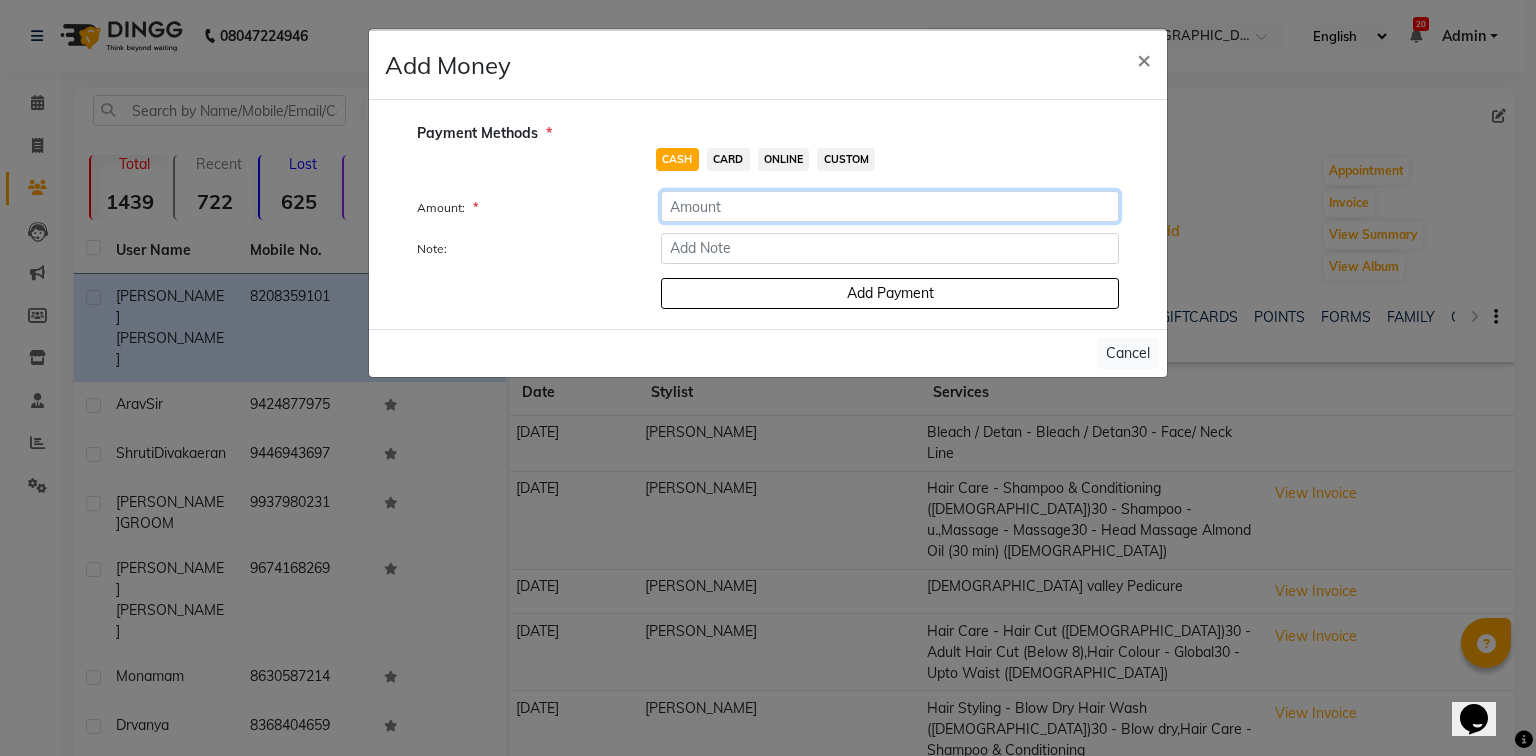 click 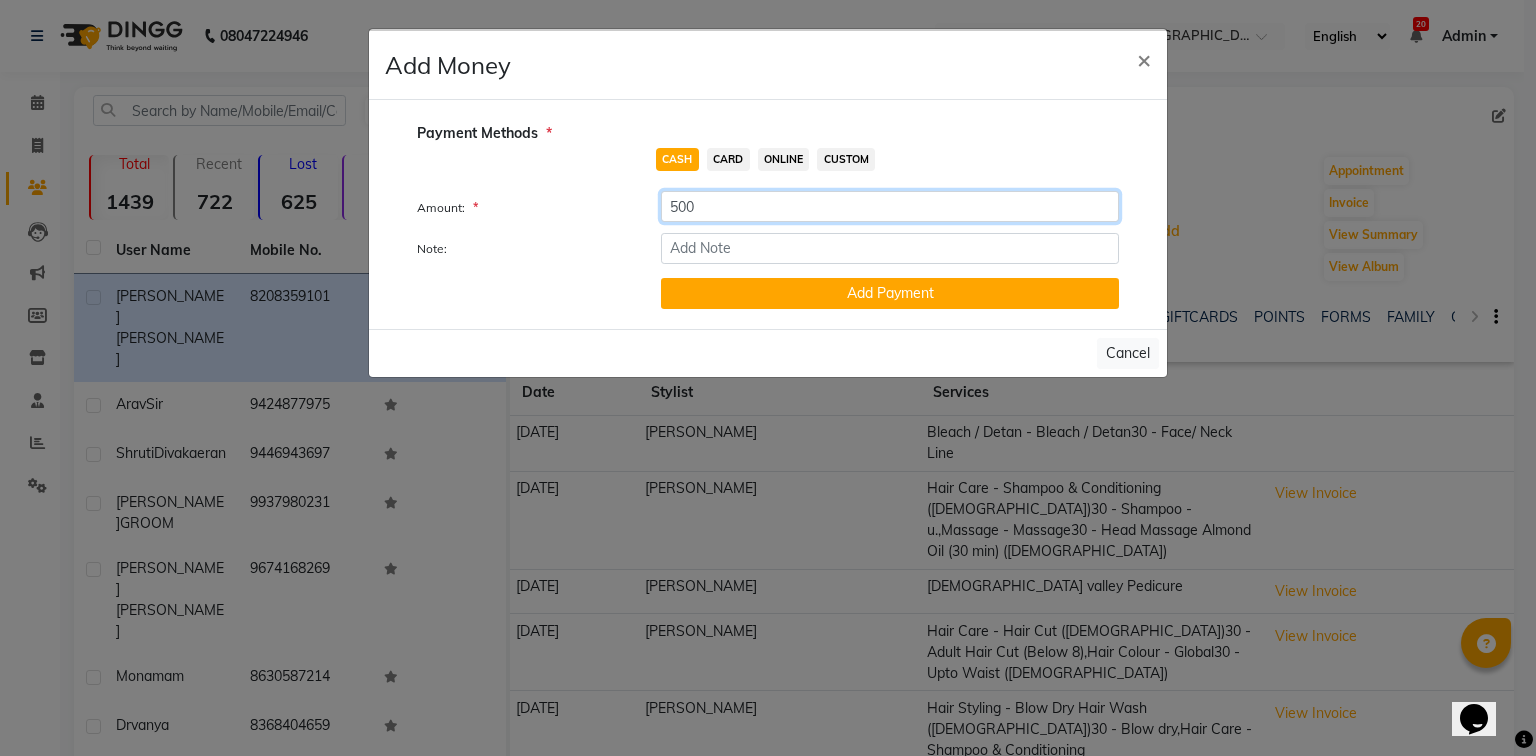 type on "500" 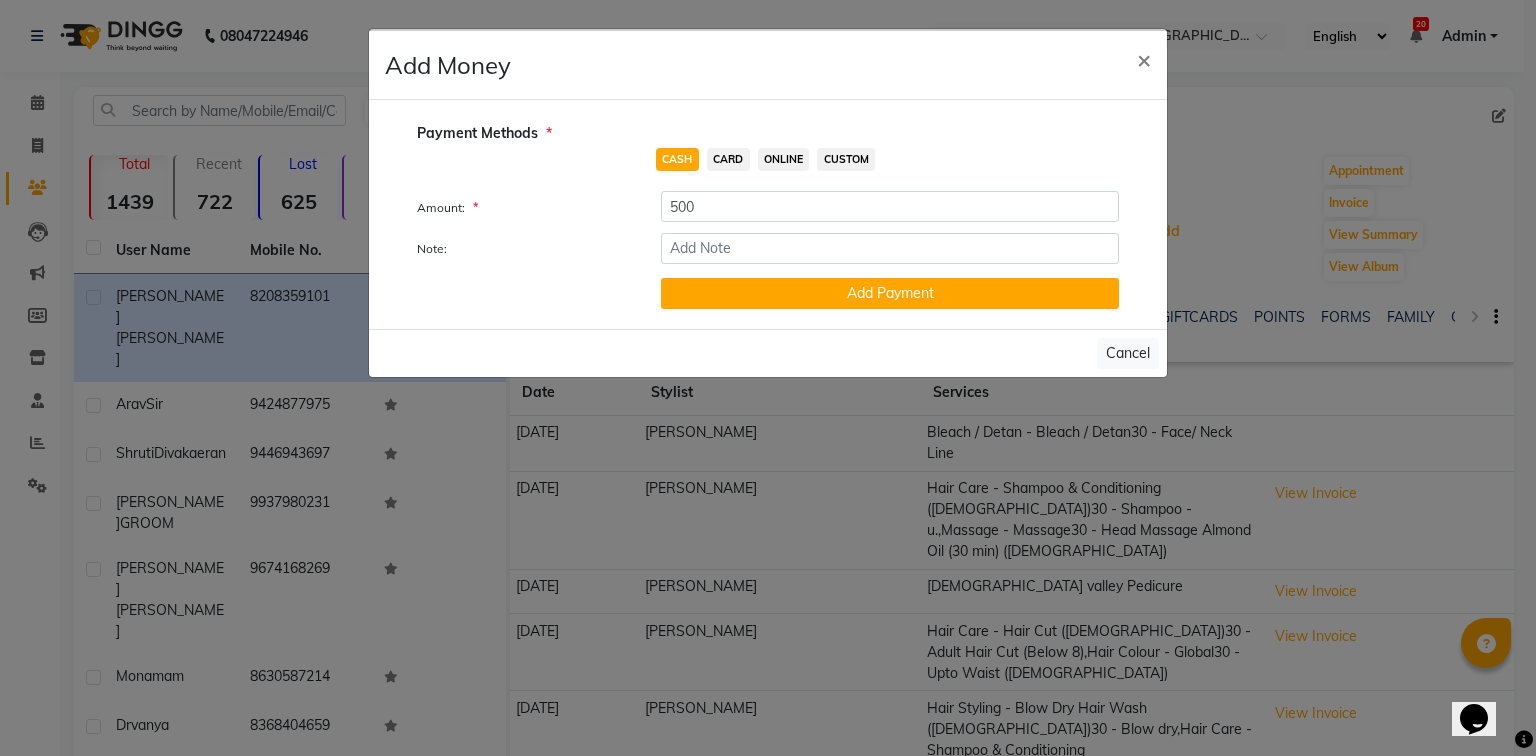 click on "ONLINE" 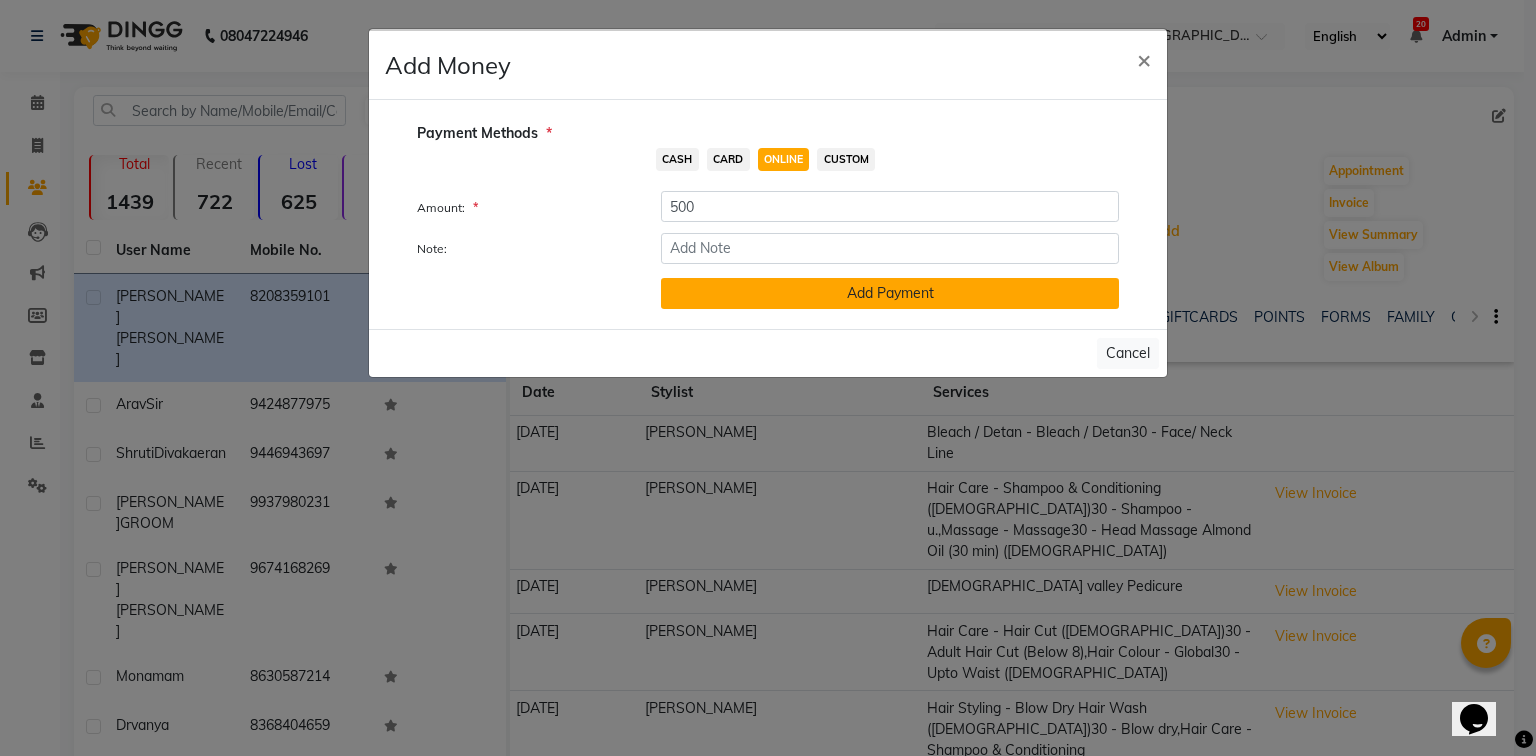 click on "Add Payment" 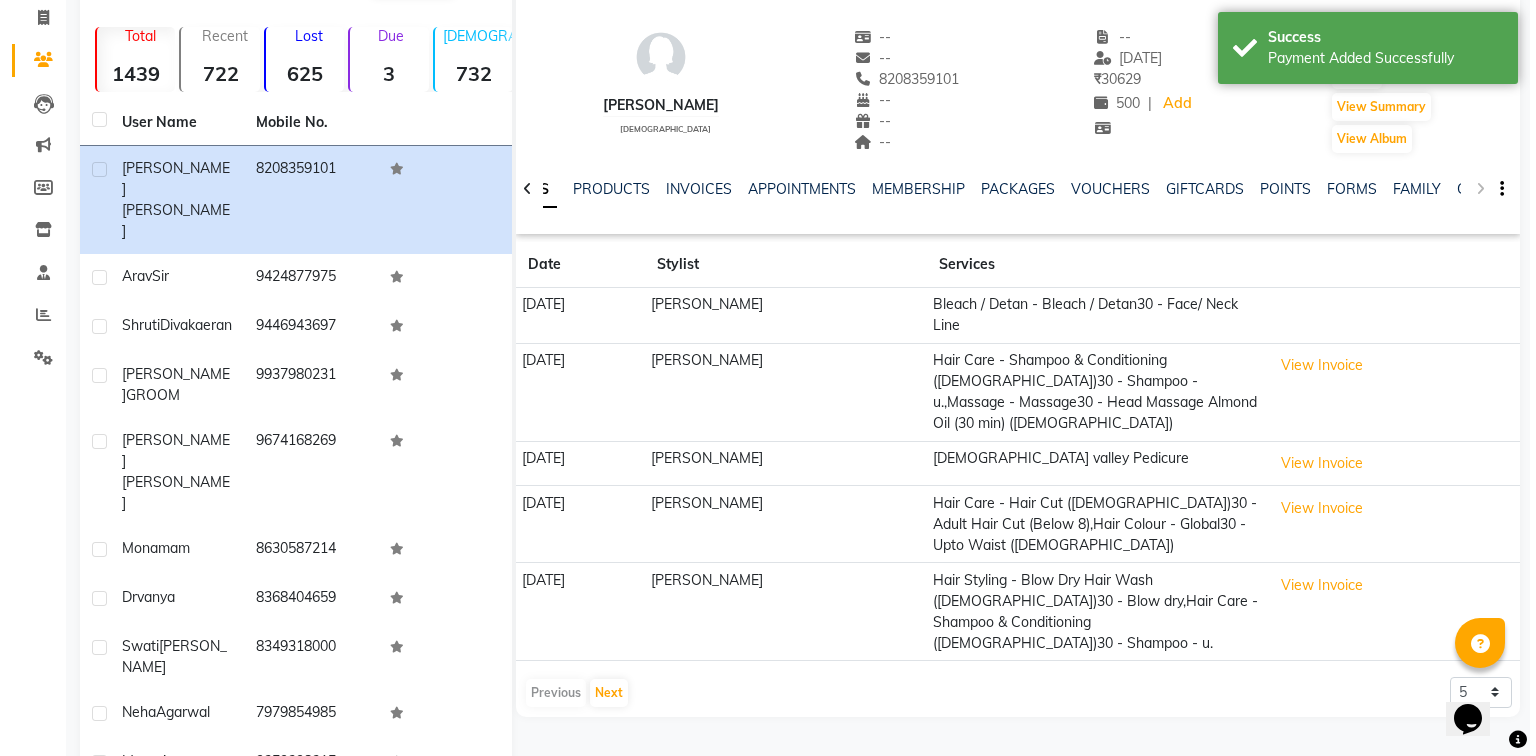 scroll, scrollTop: 0, scrollLeft: 0, axis: both 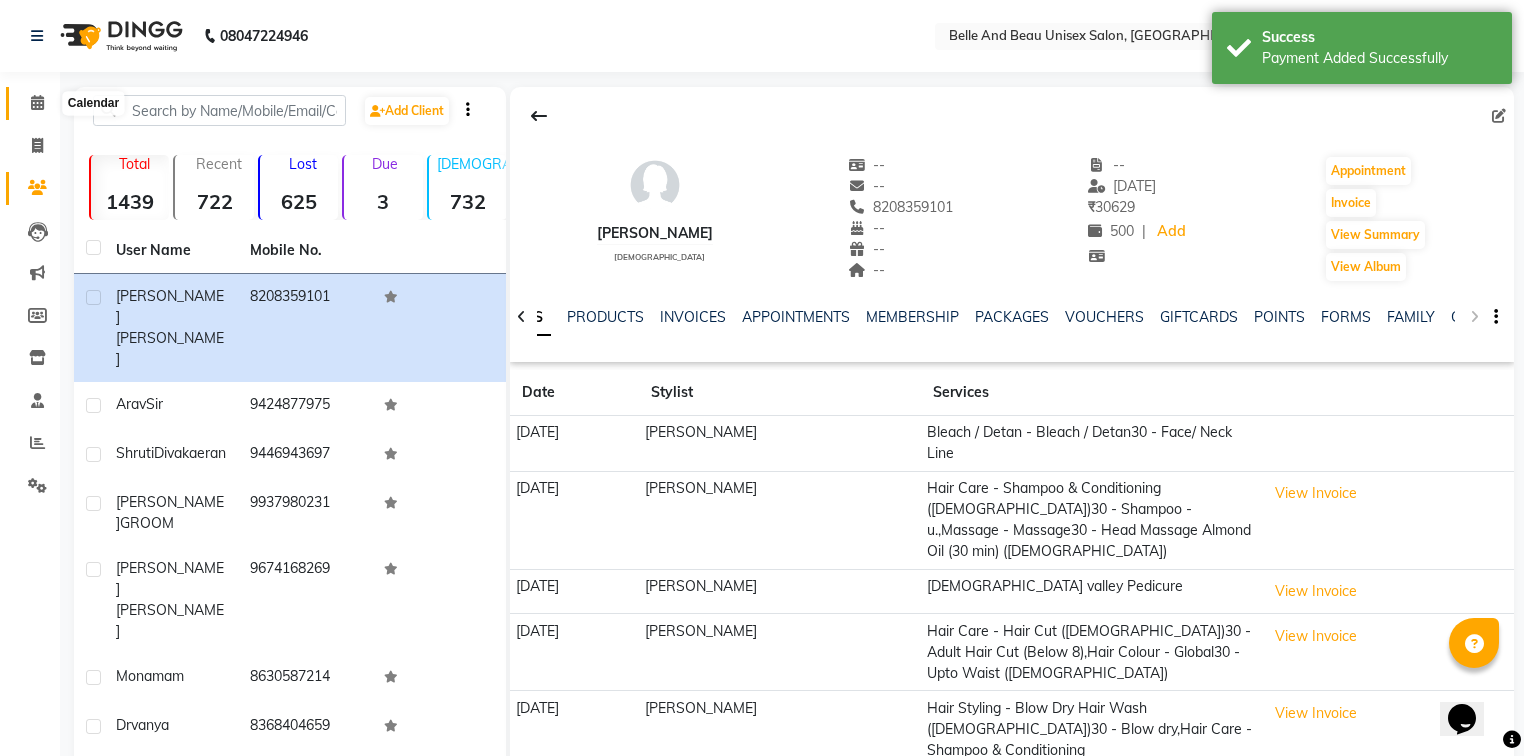 click 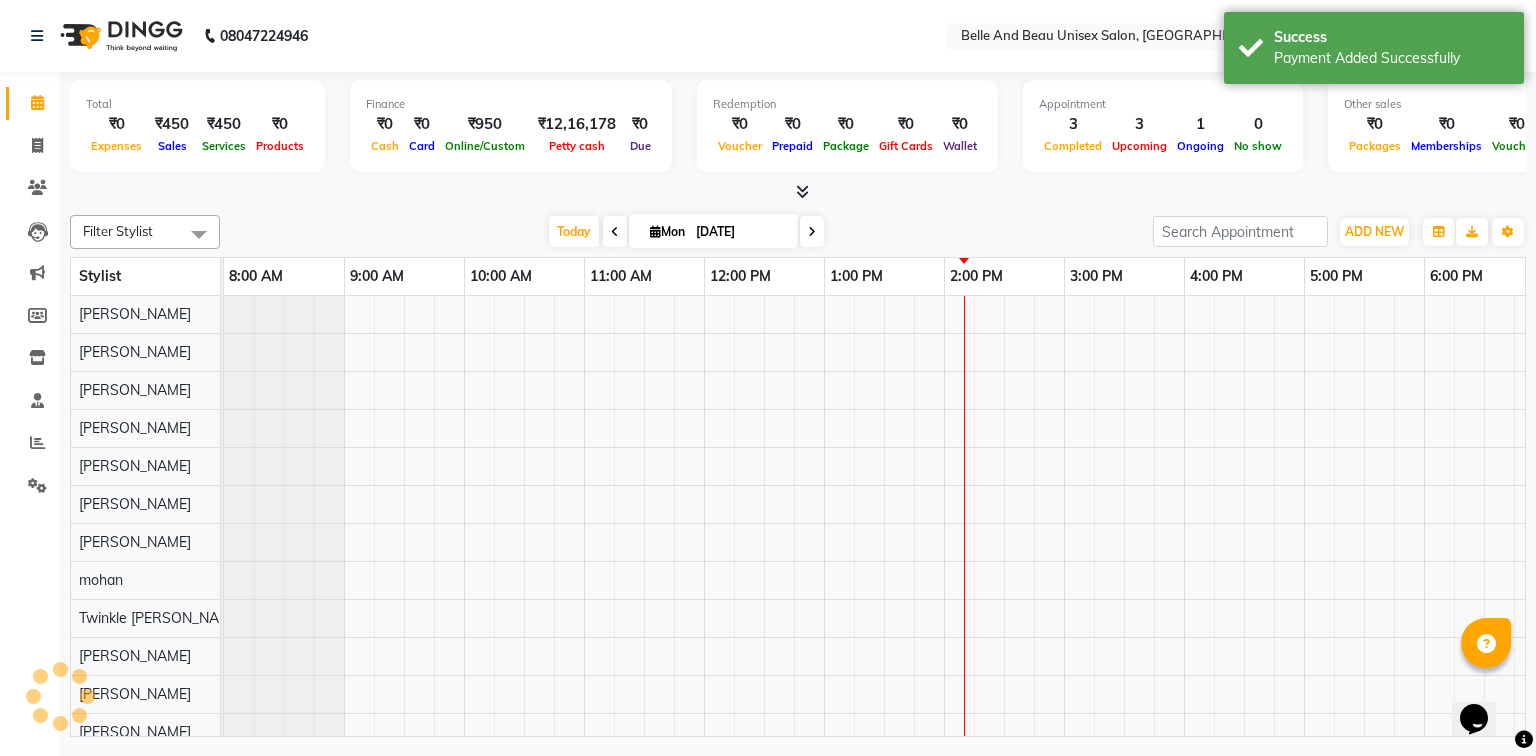 scroll, scrollTop: 0, scrollLeft: 0, axis: both 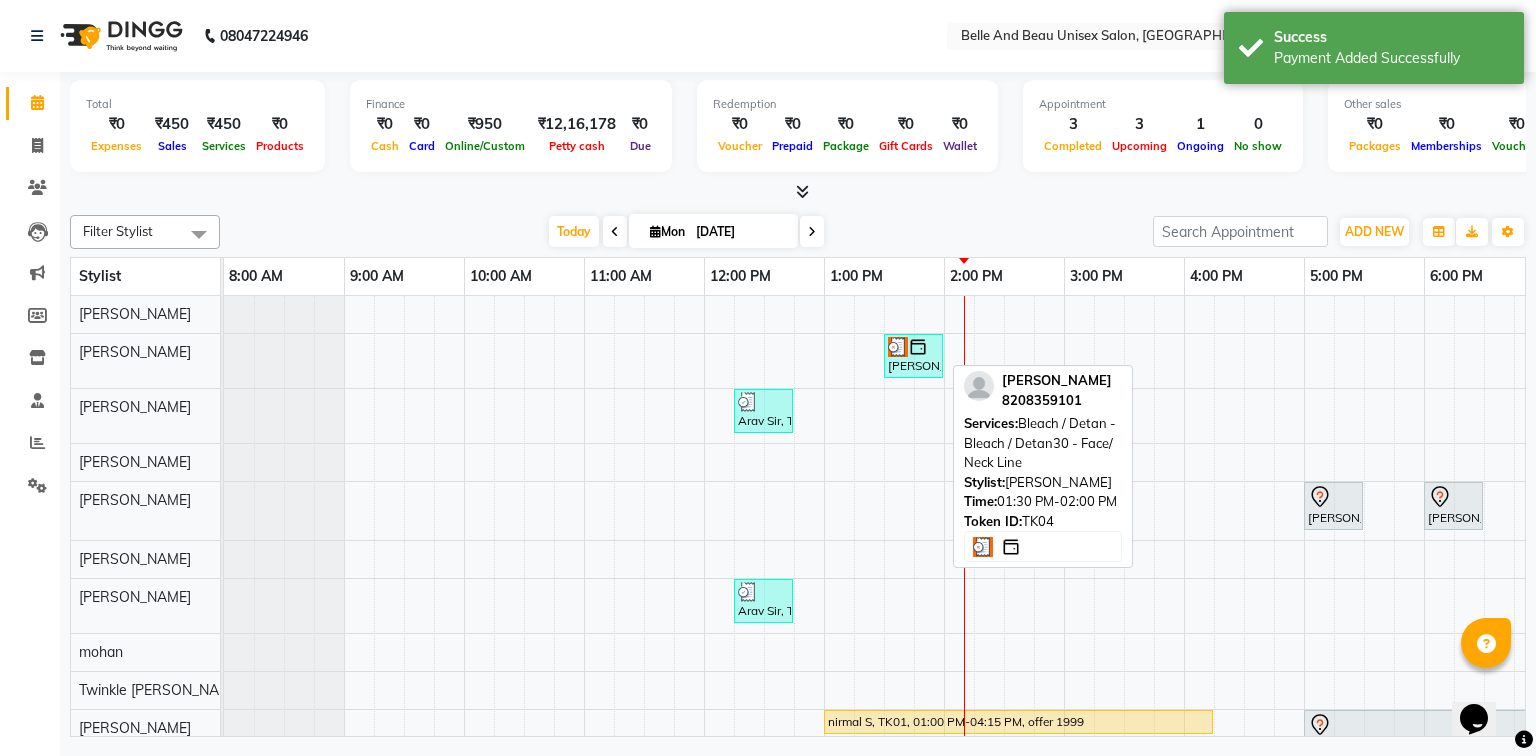 click at bounding box center [918, 347] 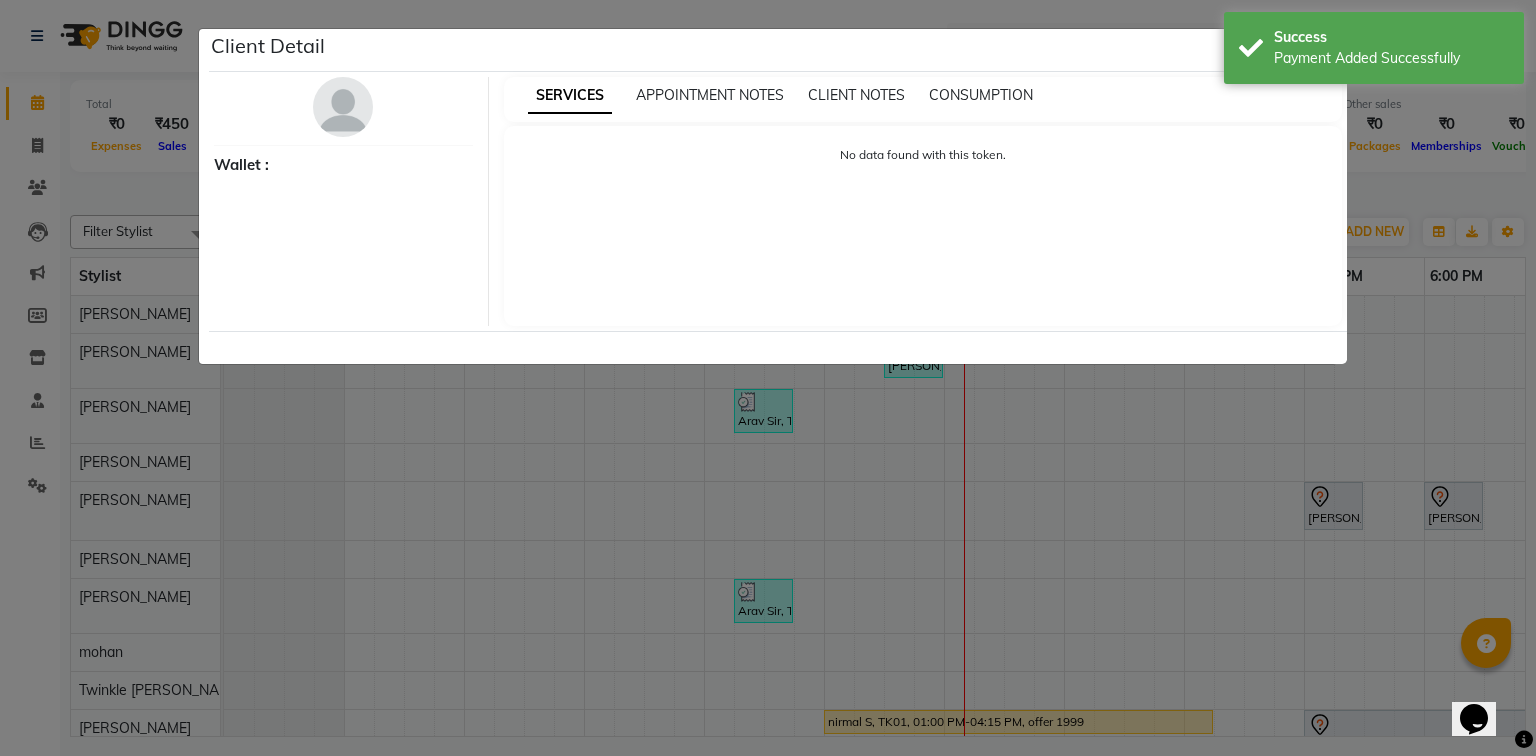 select on "3" 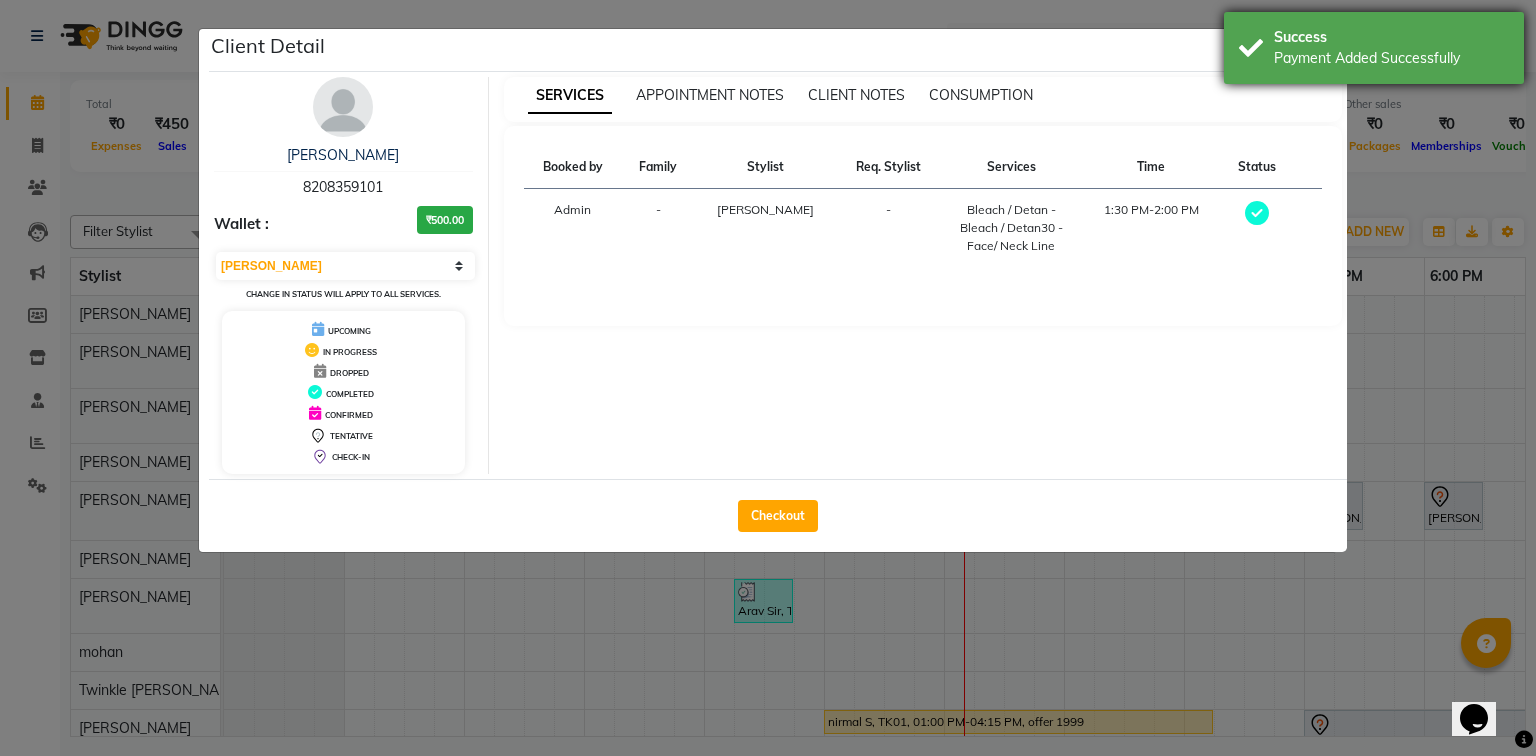 click on "Payment Added Successfully" at bounding box center [1391, 58] 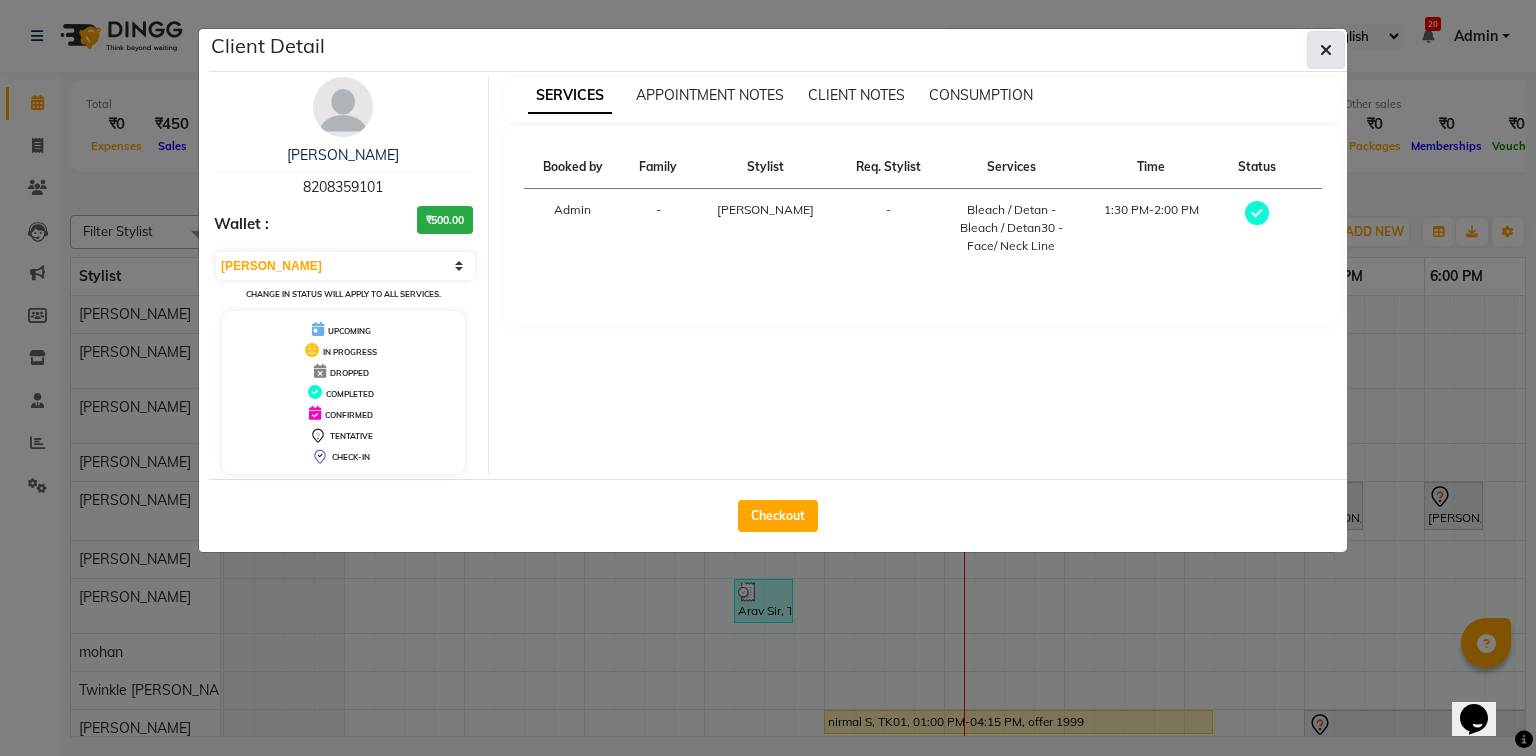 click 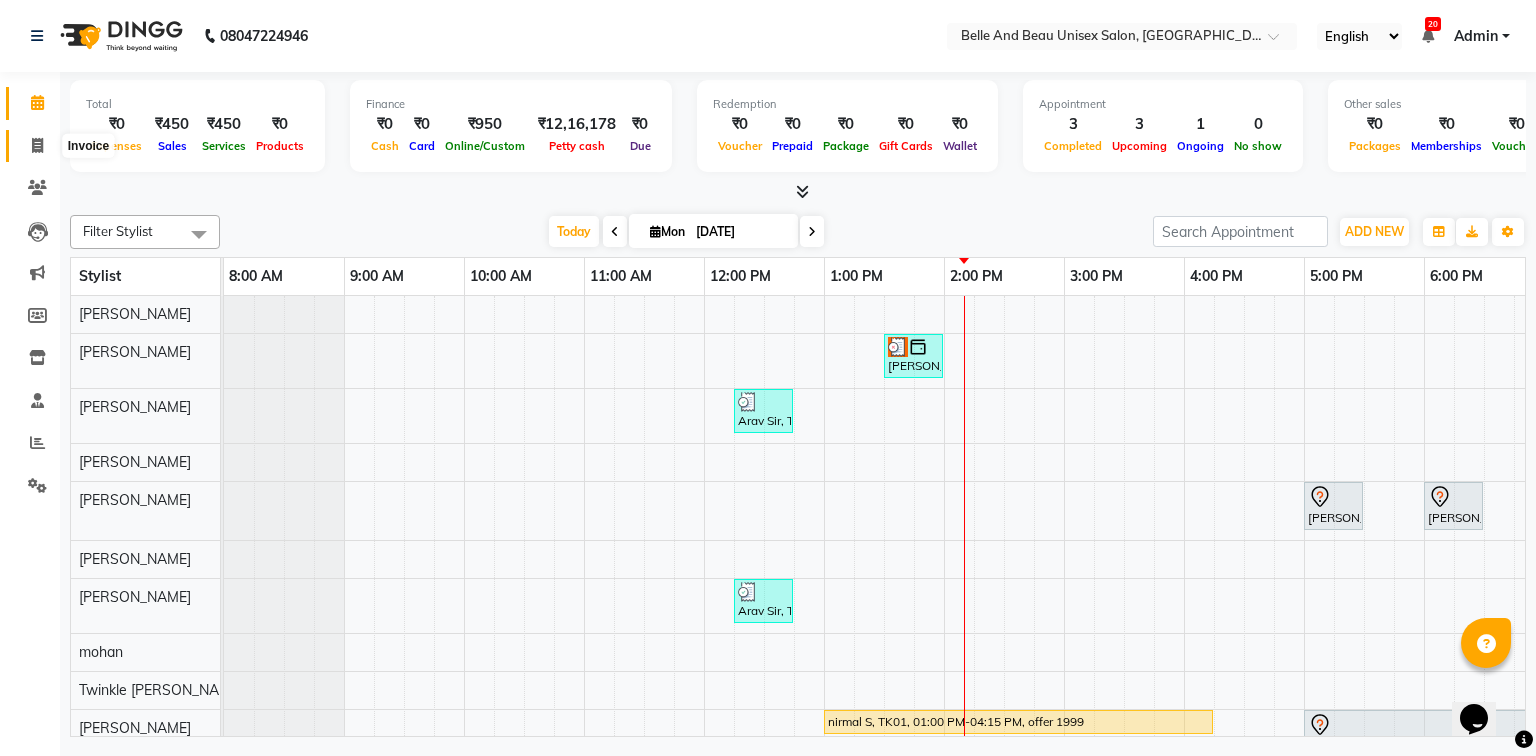 click 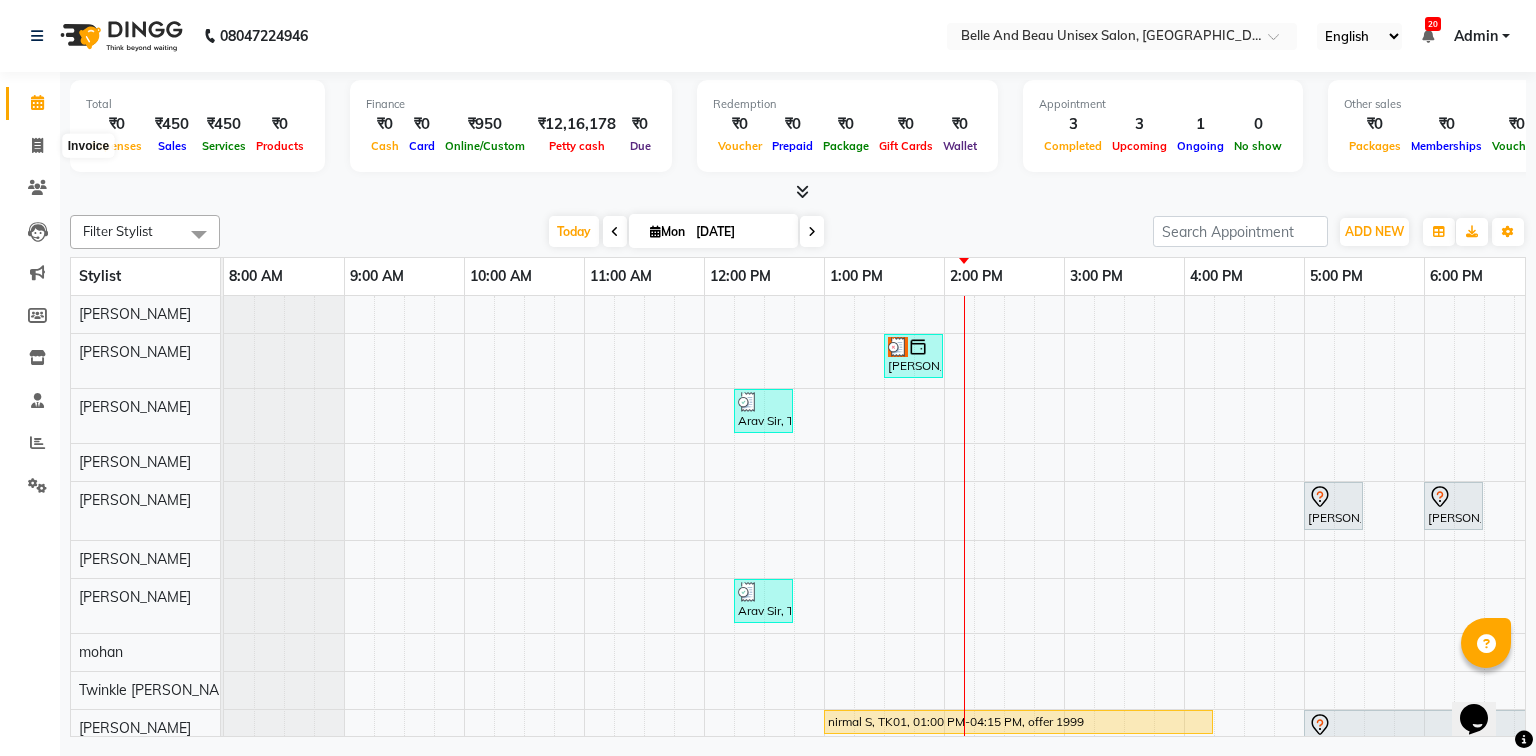select on "service" 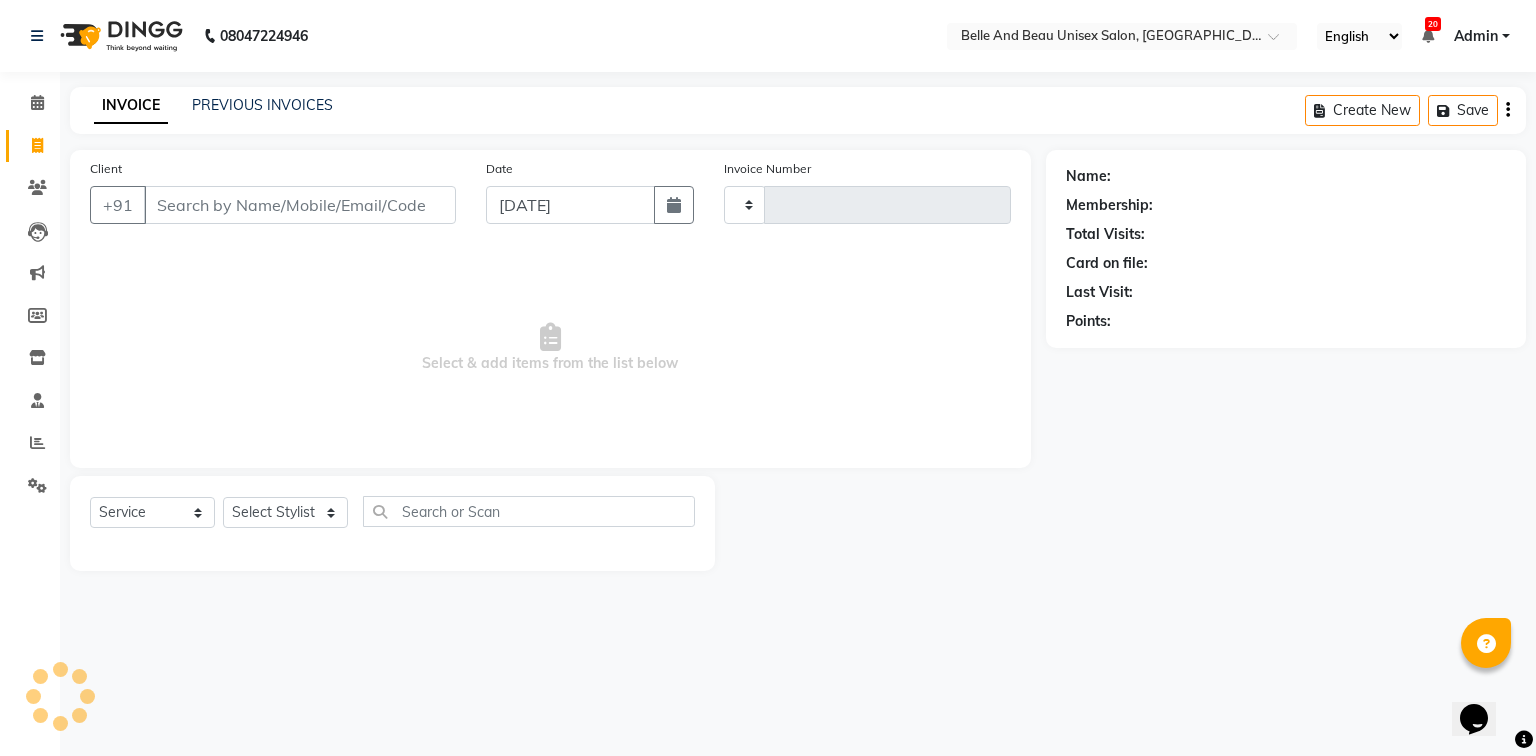 type on "1482" 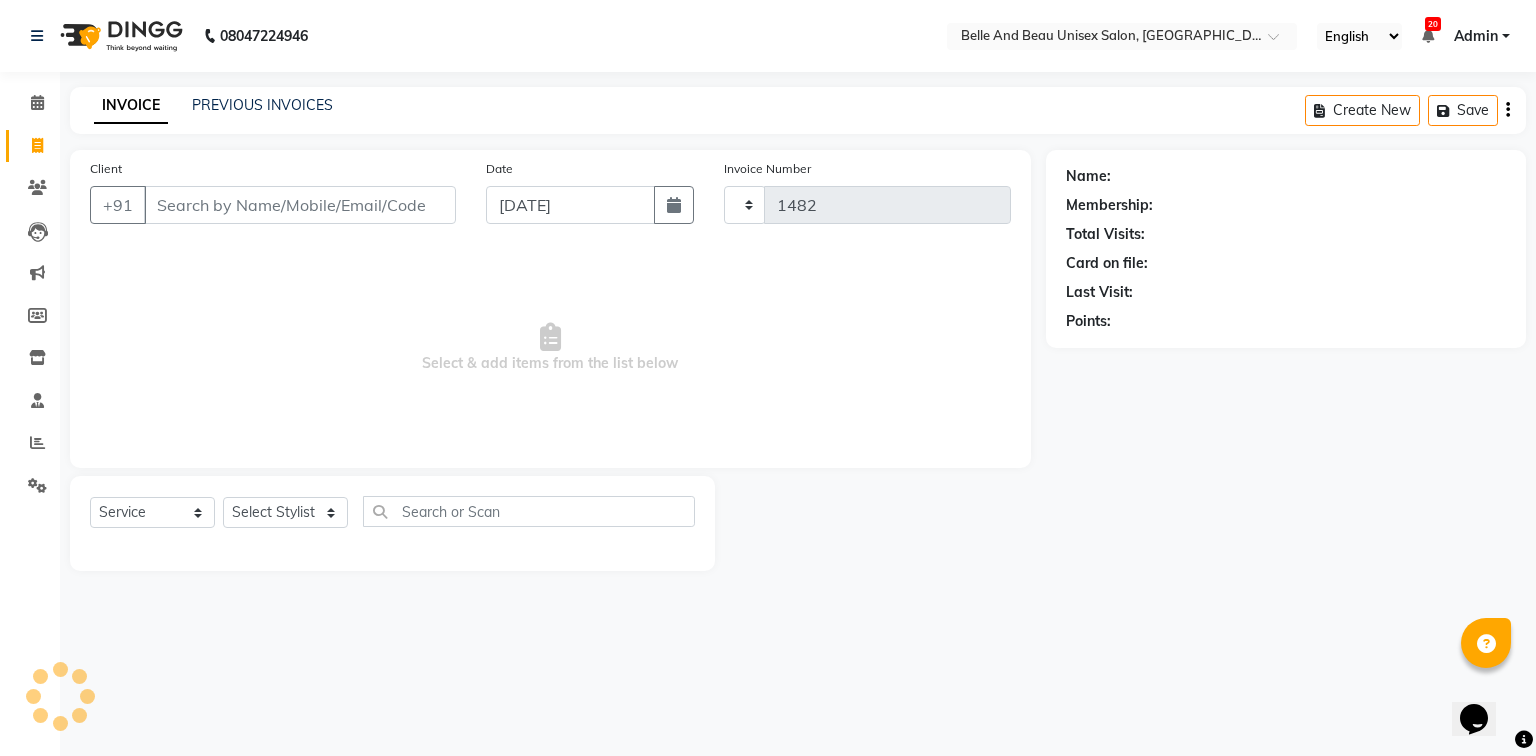 select on "7066" 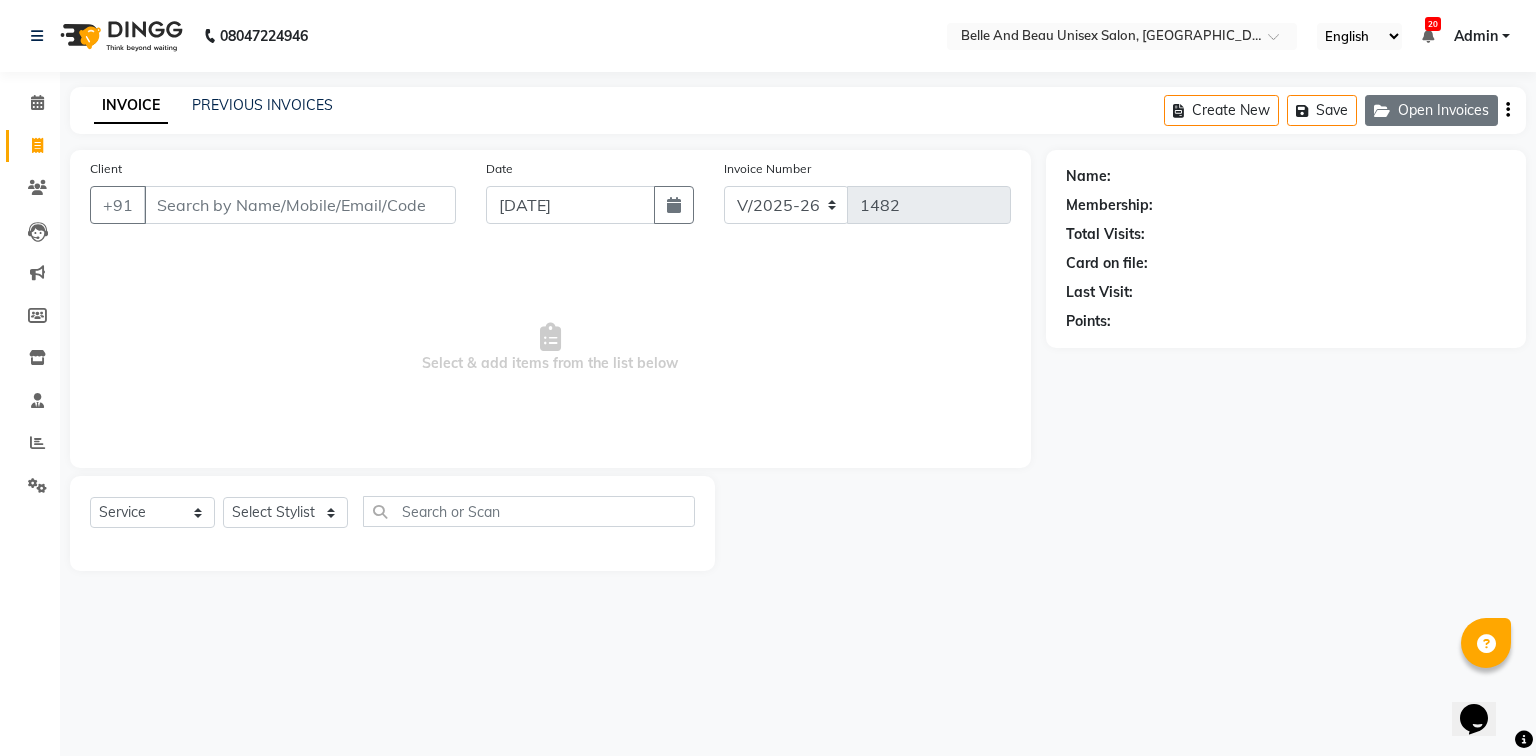 click on "Open Invoices" 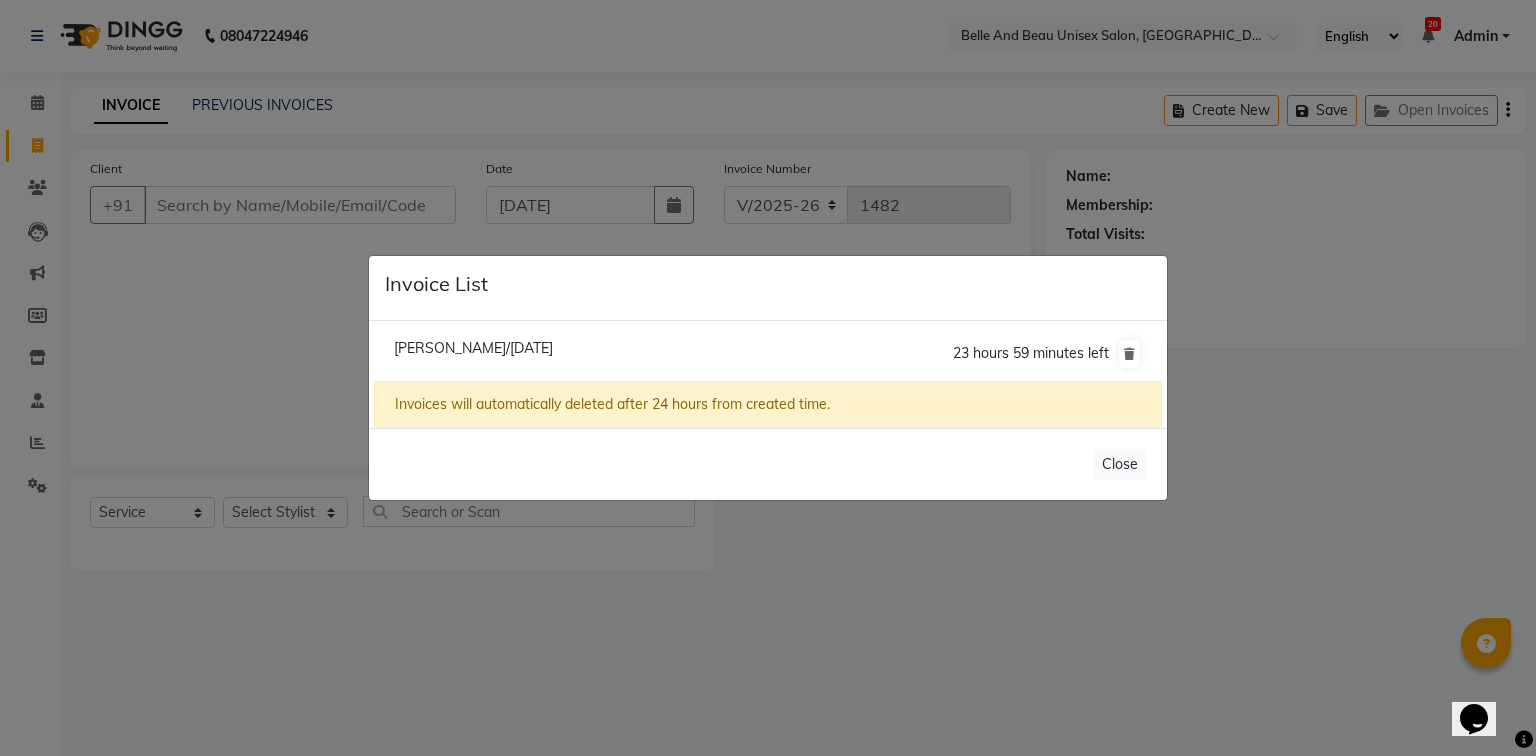click on "[PERSON_NAME]/[DATE]" 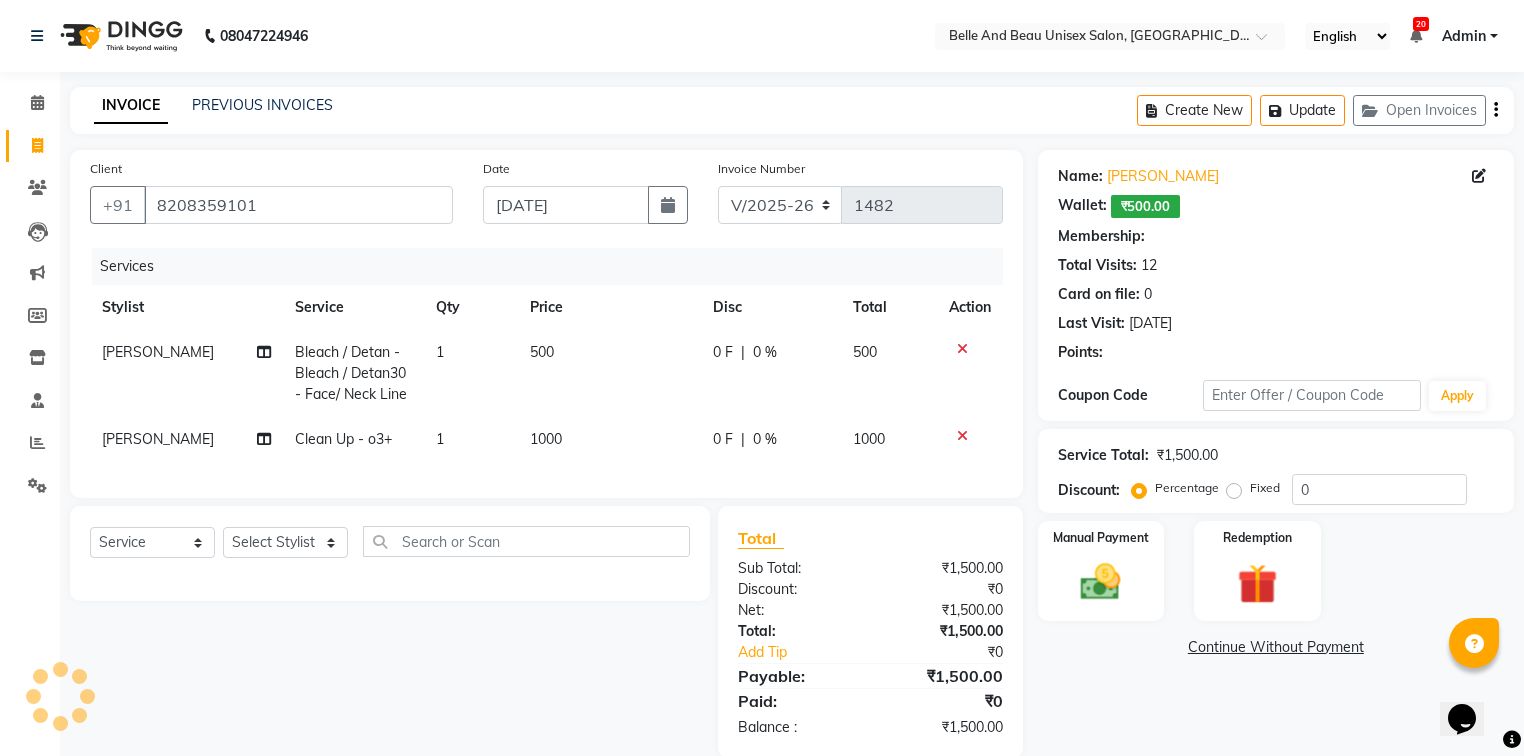 select on "1: Object" 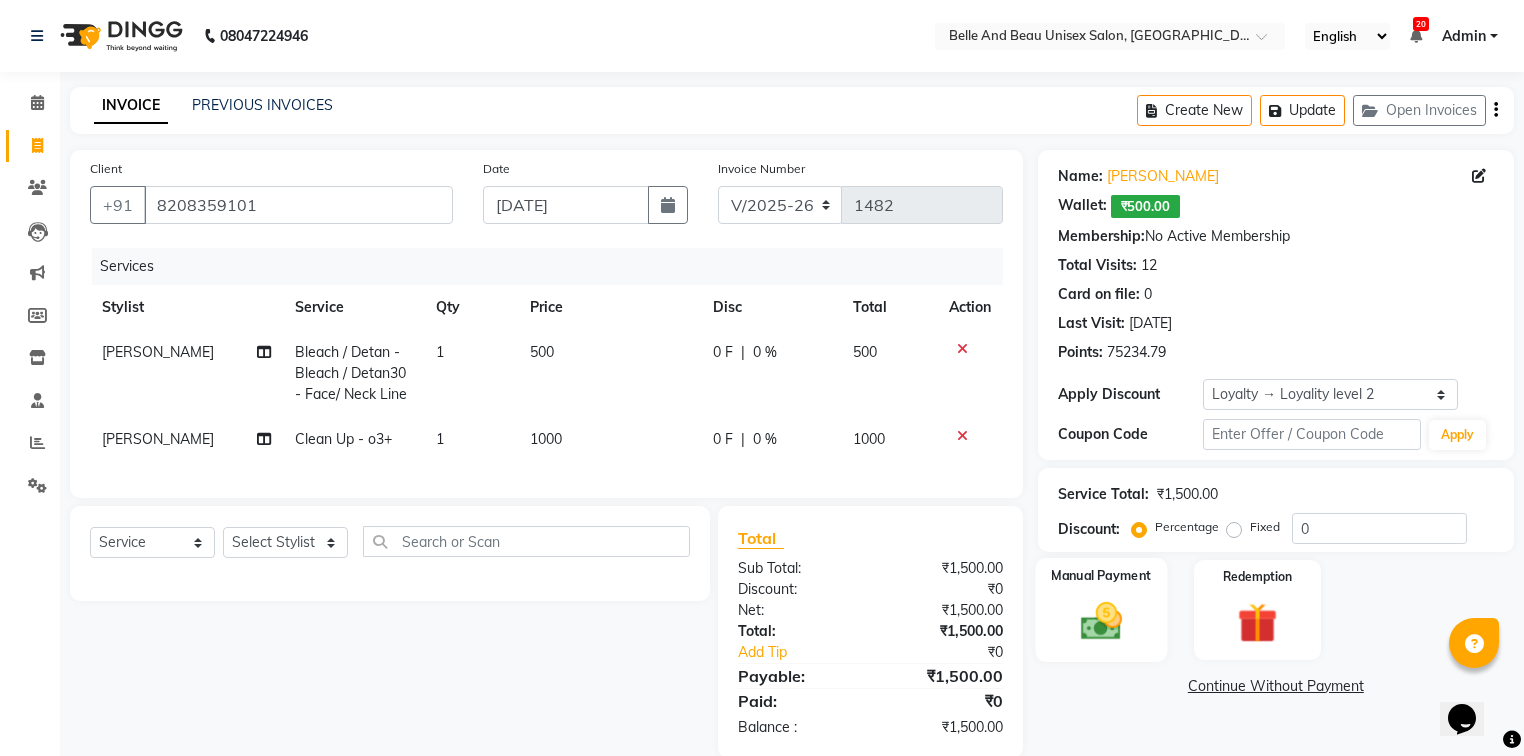 click on "Manual Payment" 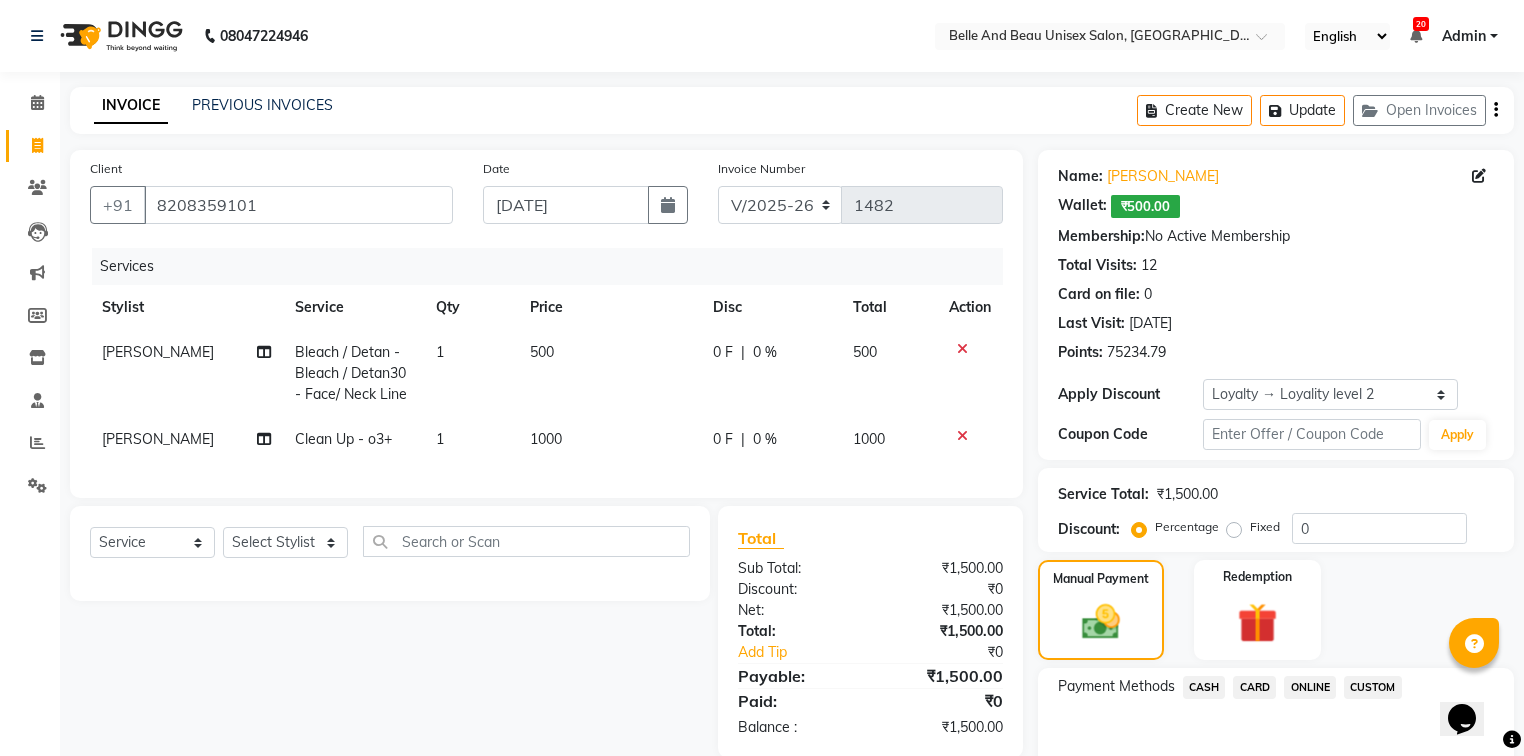 click on "ONLINE" 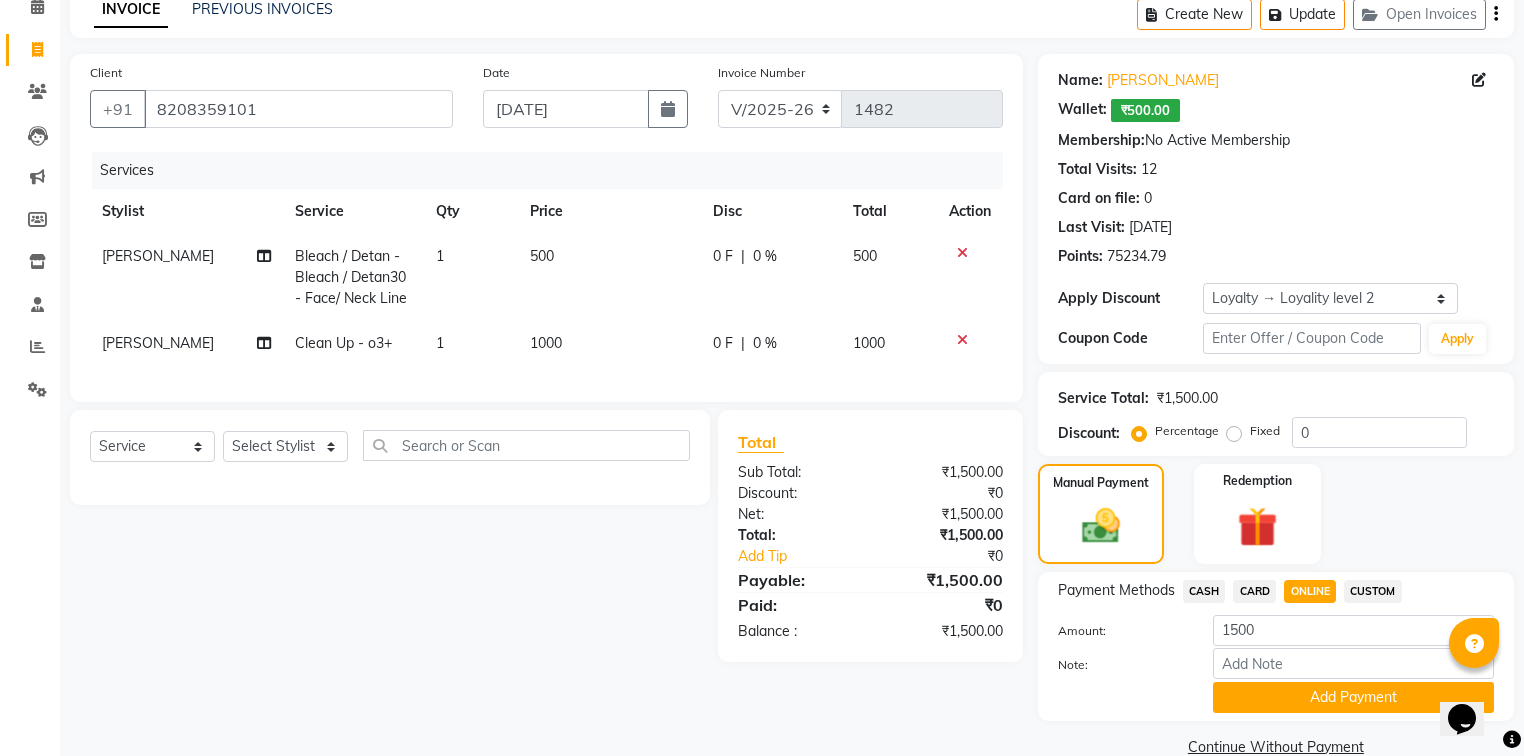 scroll, scrollTop: 133, scrollLeft: 0, axis: vertical 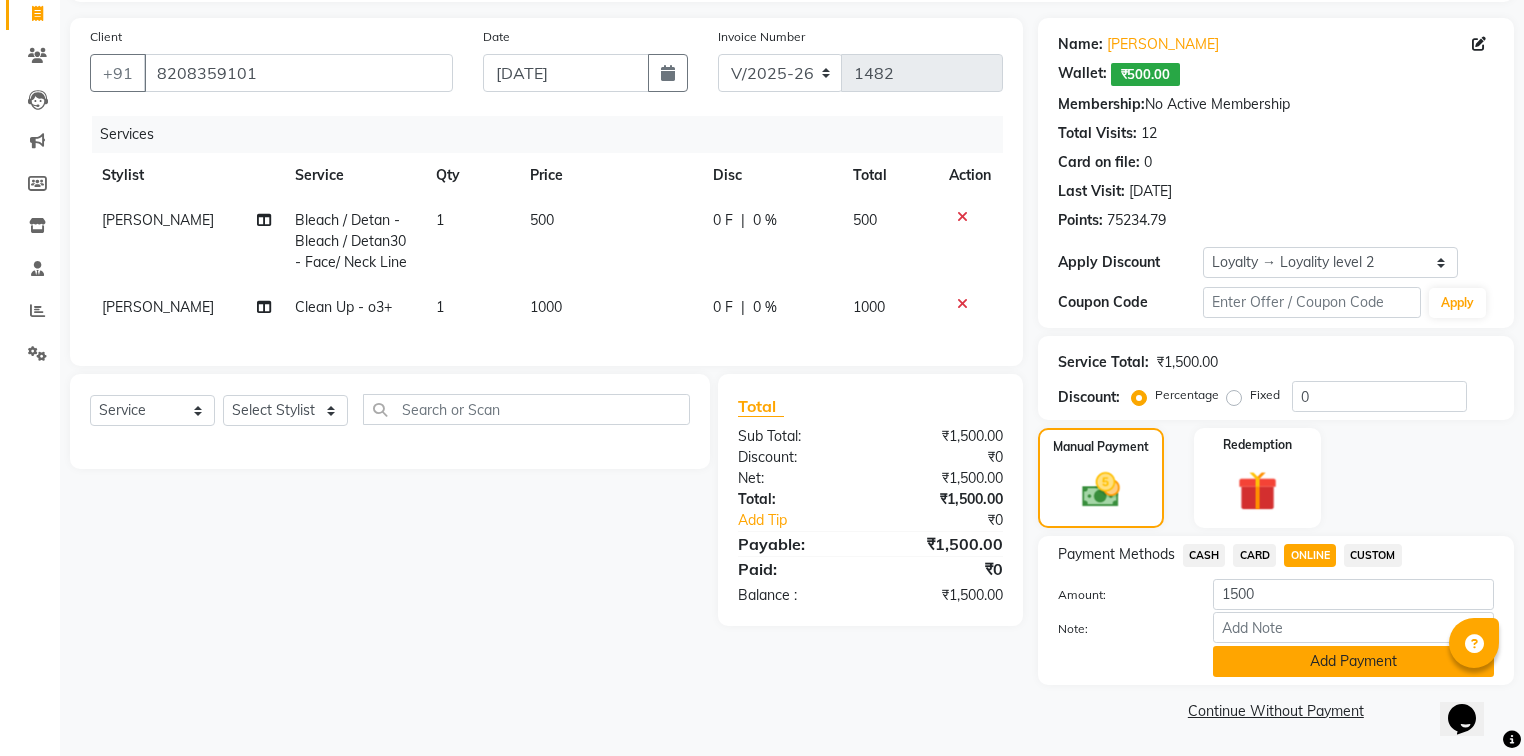click on "Add Payment" 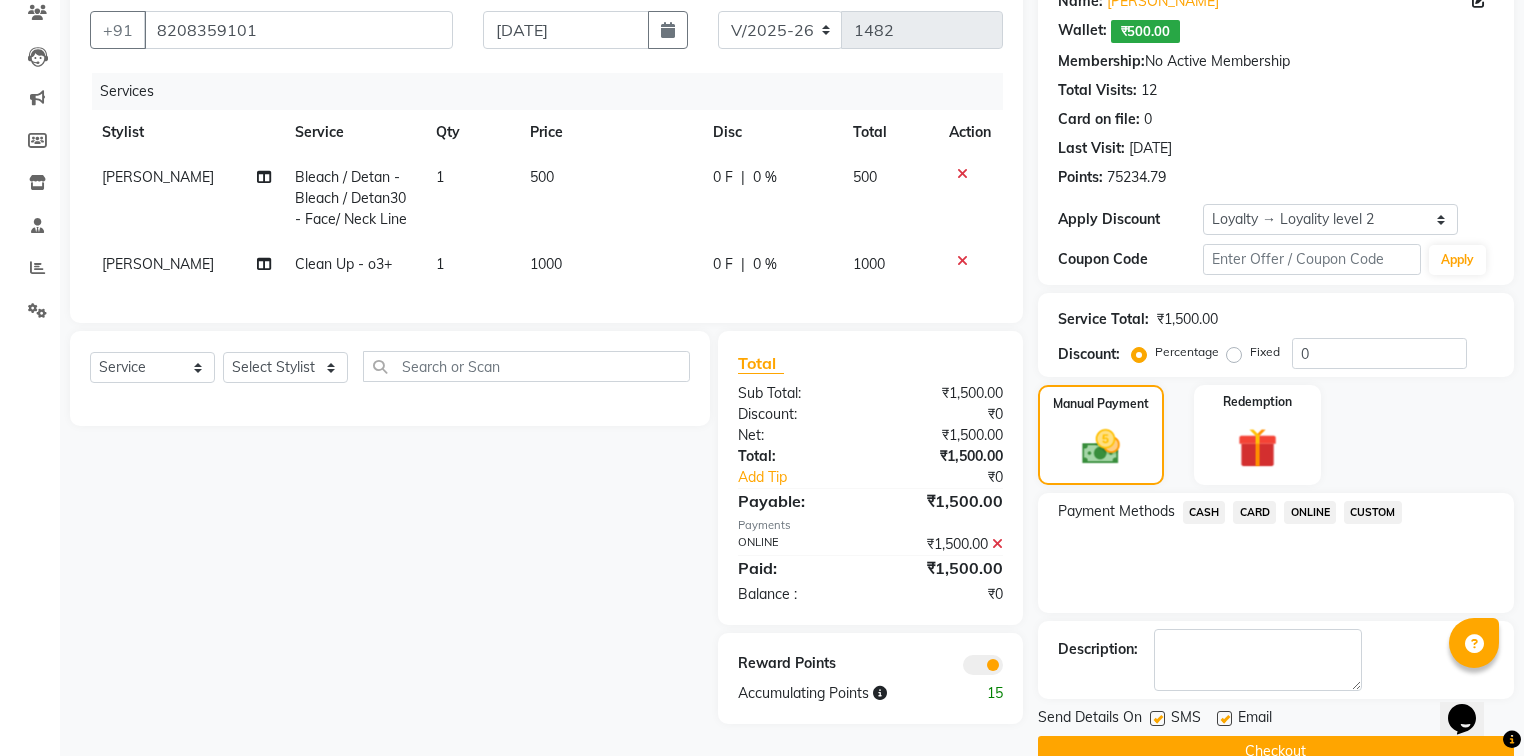 scroll, scrollTop: 214, scrollLeft: 0, axis: vertical 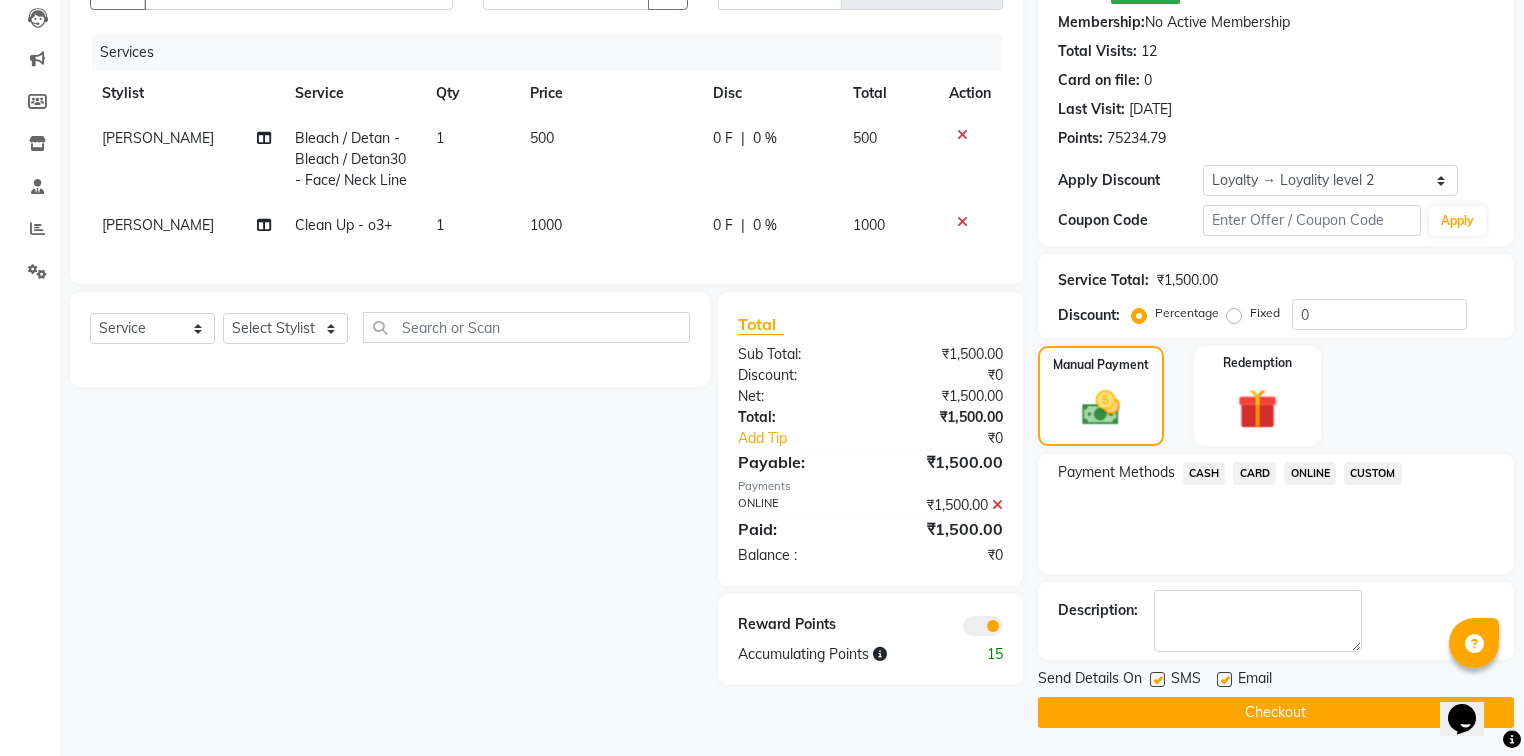 click on "Checkout" 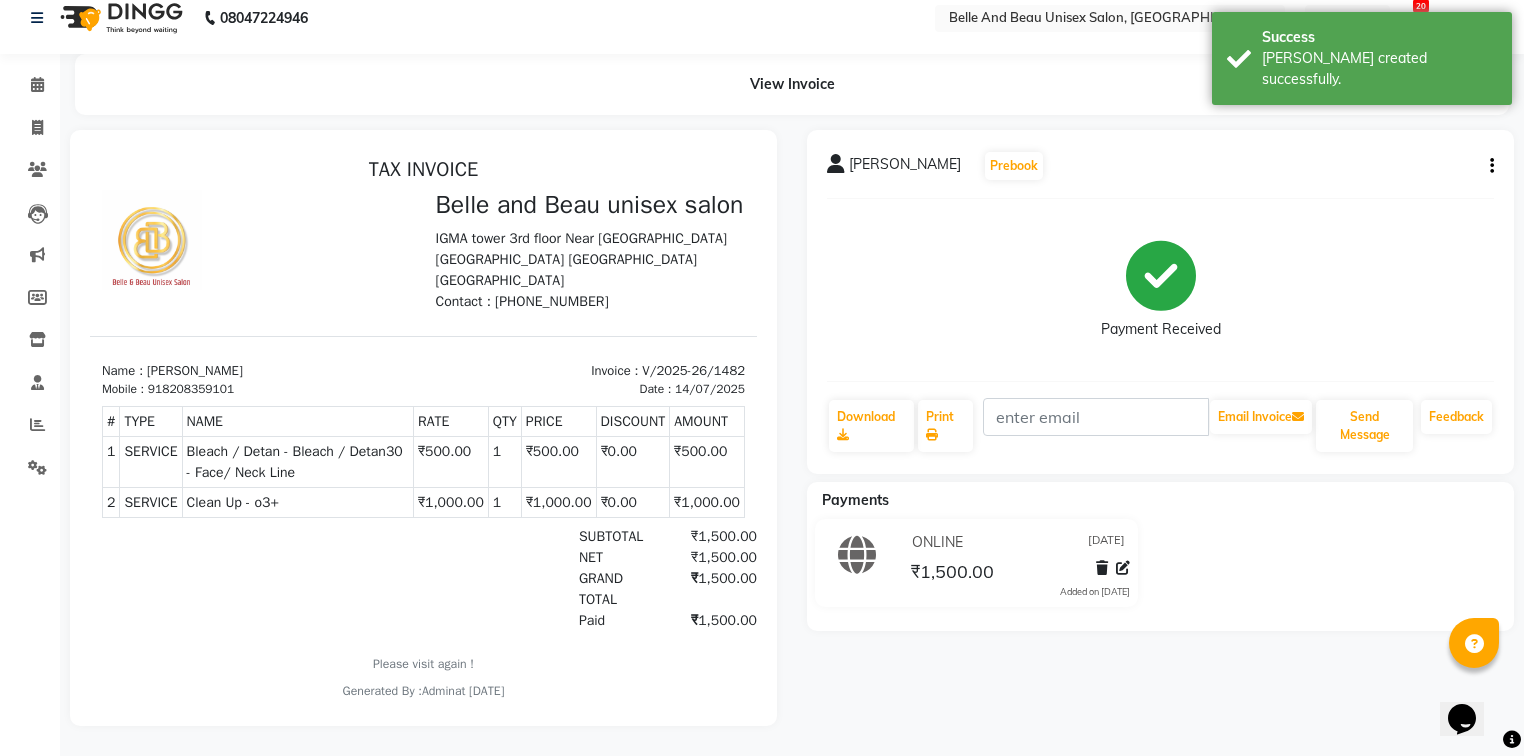 scroll, scrollTop: 28, scrollLeft: 0, axis: vertical 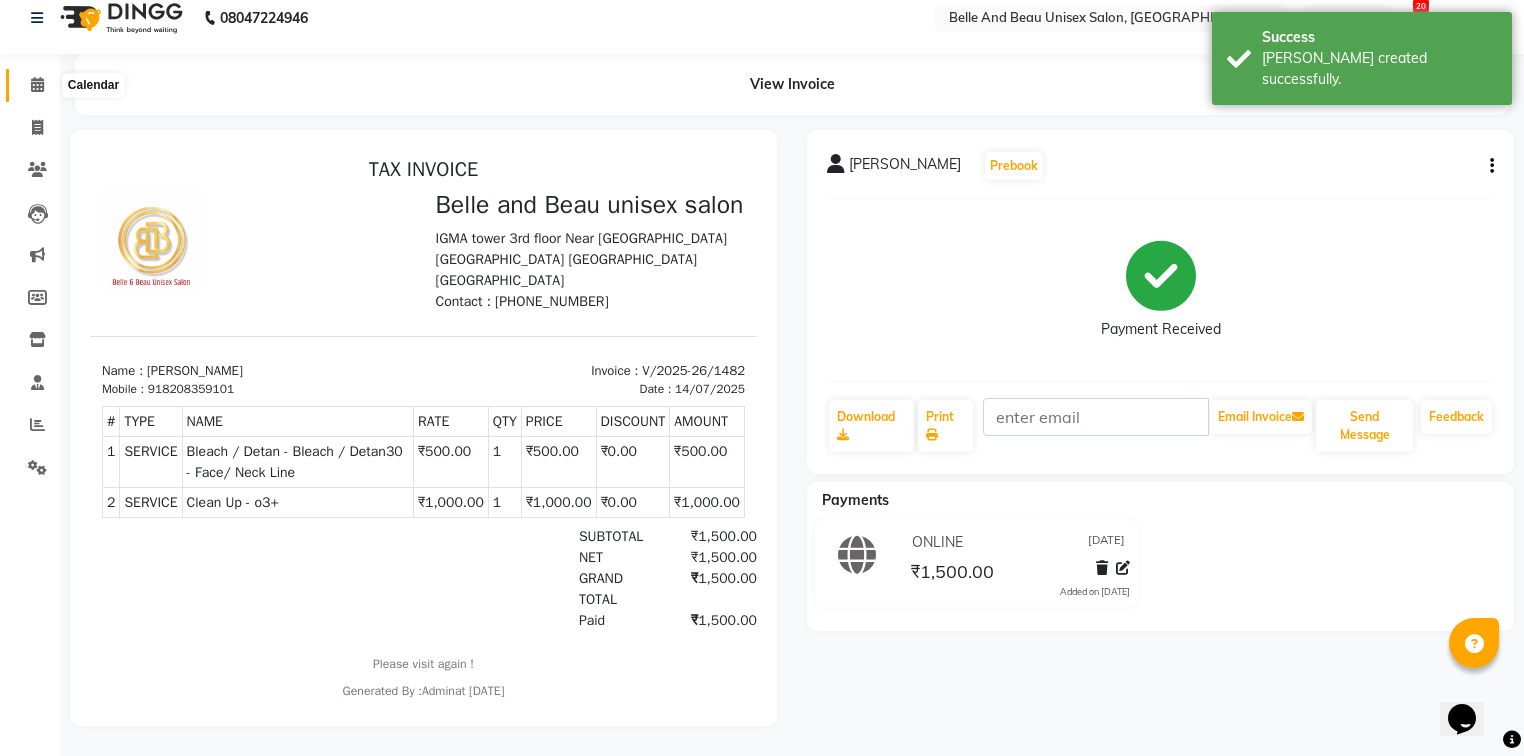 click 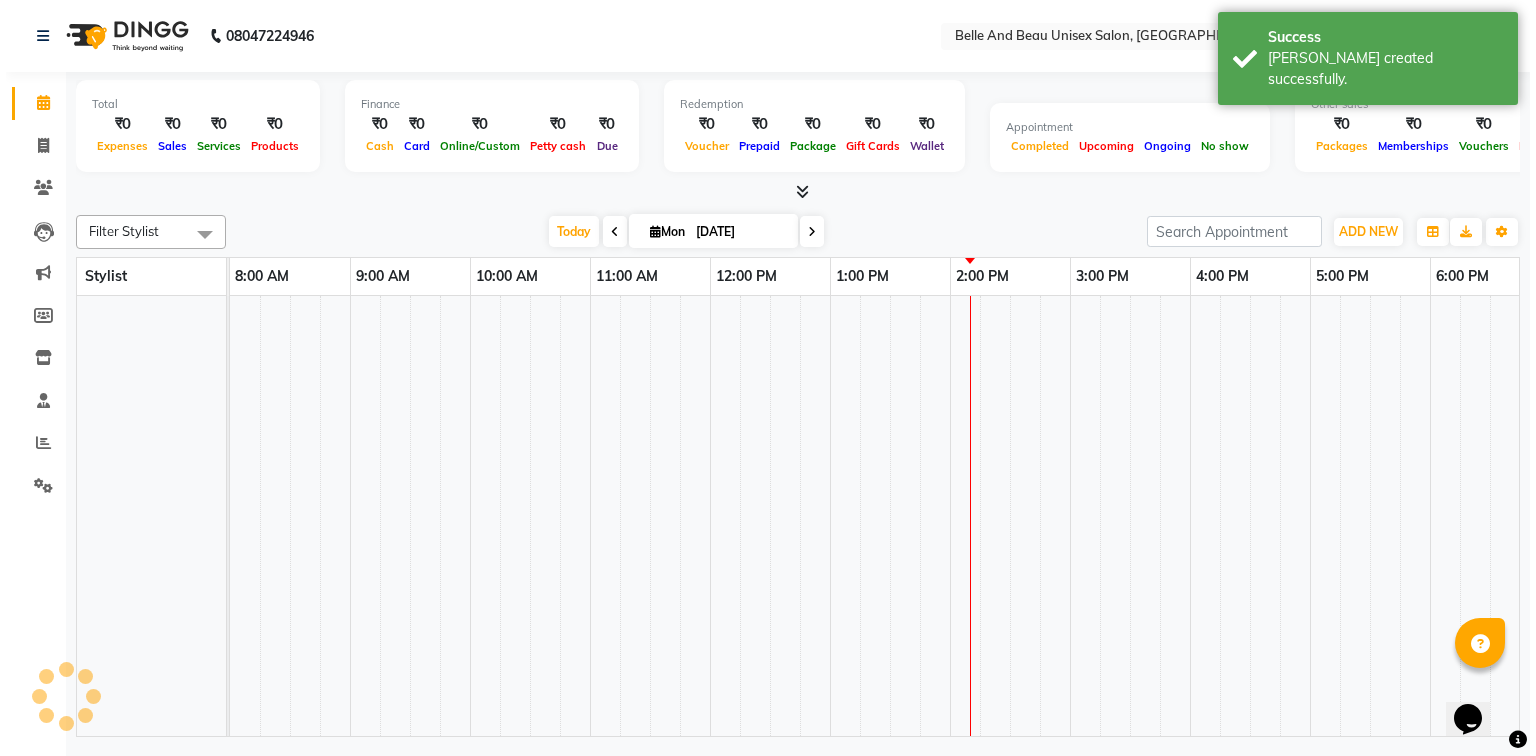 scroll, scrollTop: 0, scrollLeft: 0, axis: both 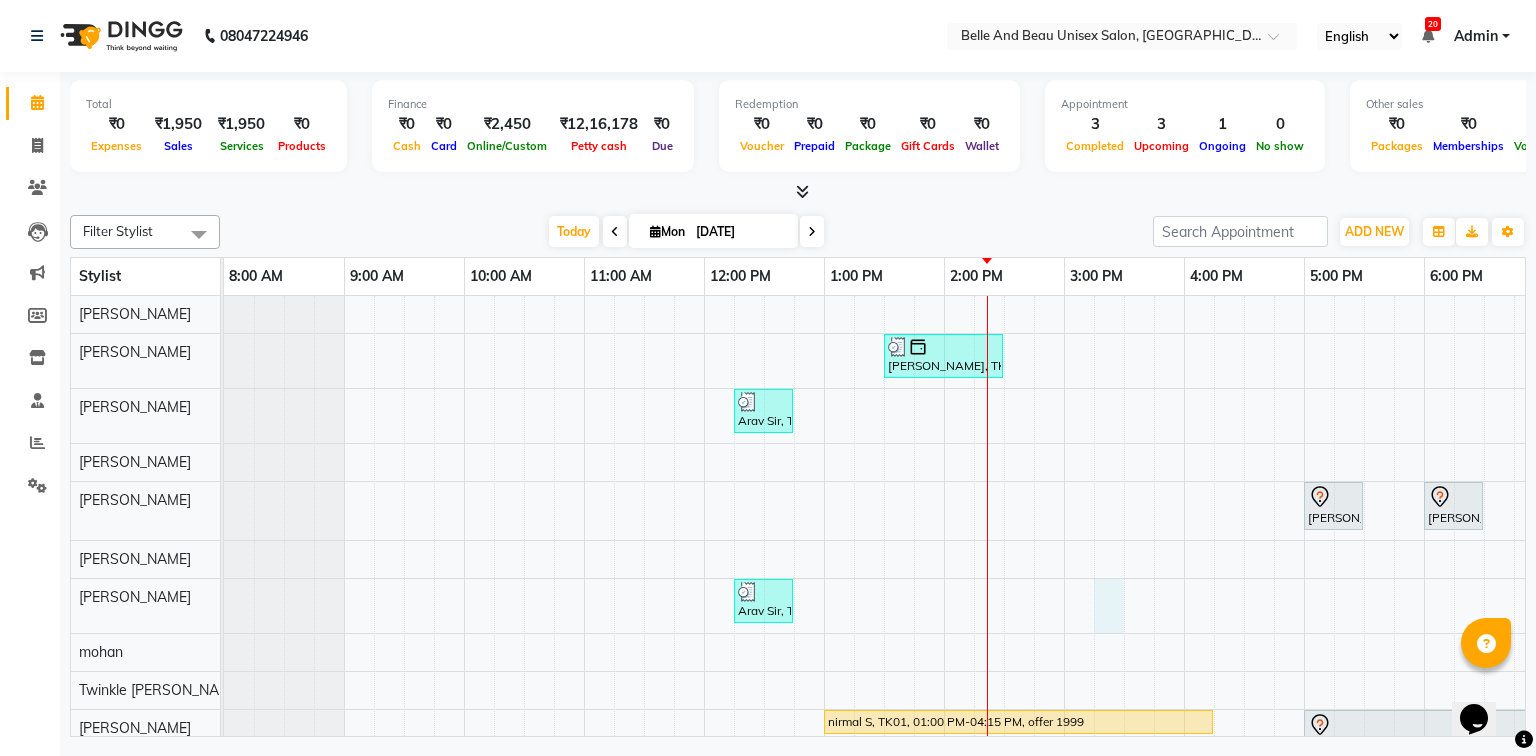 click on "[PERSON_NAME], TK04, 01:30 PM-02:30 PM, Bleach / Detan - Bleach / Detan30 - Face/ Neck Line,Clean Up - o3+     Arav Sir, TK02, 12:15 PM-12:45 PM, Shave & Trimming - Shave ([DEMOGRAPHIC_DATA])30 - Shave             Shruti Divakaeran, TK03, 05:00 PM-05:30 PM, Vedic valley  Pedicure              Shruti Divakaeran, TK03, 06:00 PM-06:30 PM, Vedic valley  Pedicure      Arav Sir, TK02, 12:15 PM-12:45 PM, Hair Care - Hair Cut ([DEMOGRAPHIC_DATA])30 - Adult Hair Cut (Below 8)    nirmal S, TK01, 01:00 PM-04:15 PM, offer 1999             [PERSON_NAME], TK03, 05:00 PM-08:00 PM, [MEDICAL_DATA] - Botox30 - Upto Mid Back" at bounding box center (1004, 570) 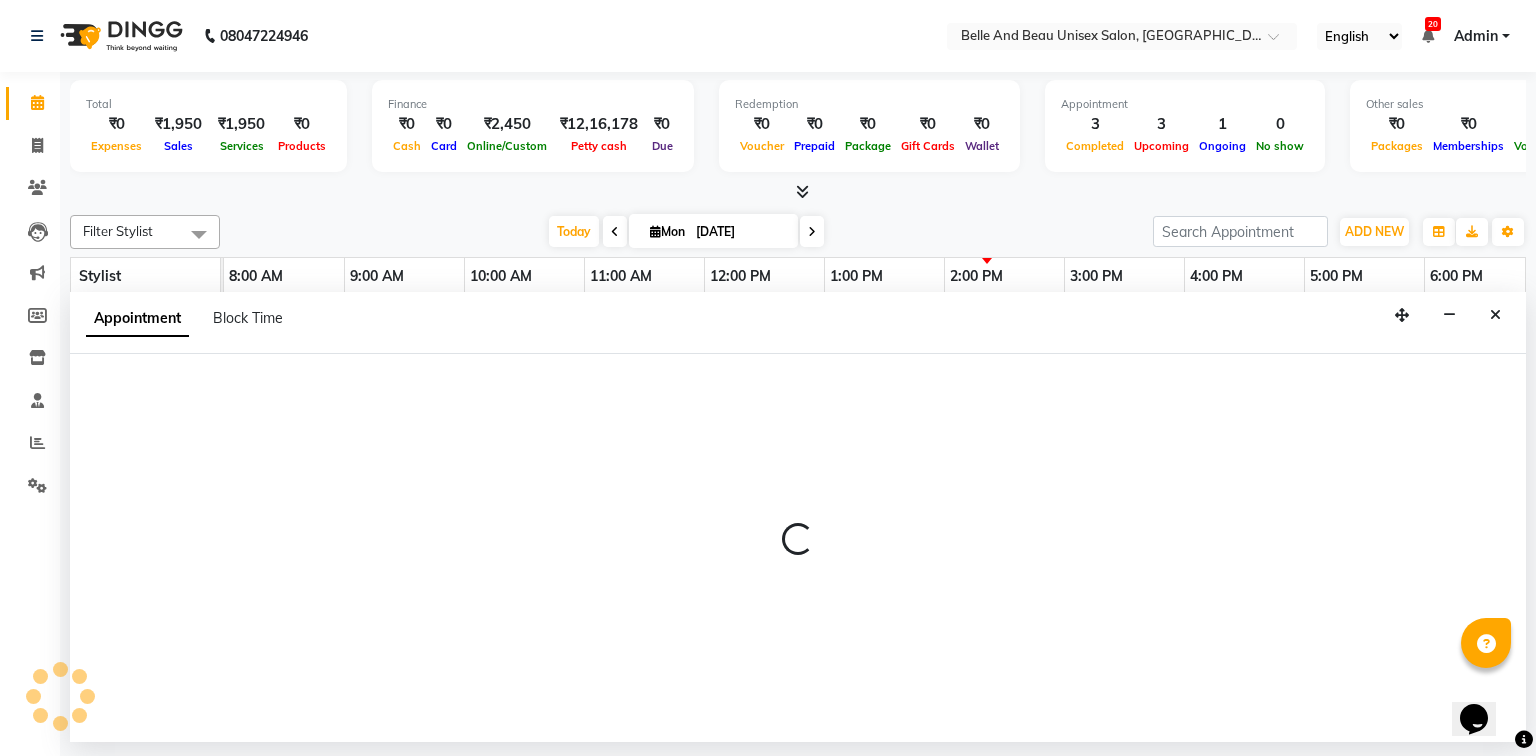 select on "63196" 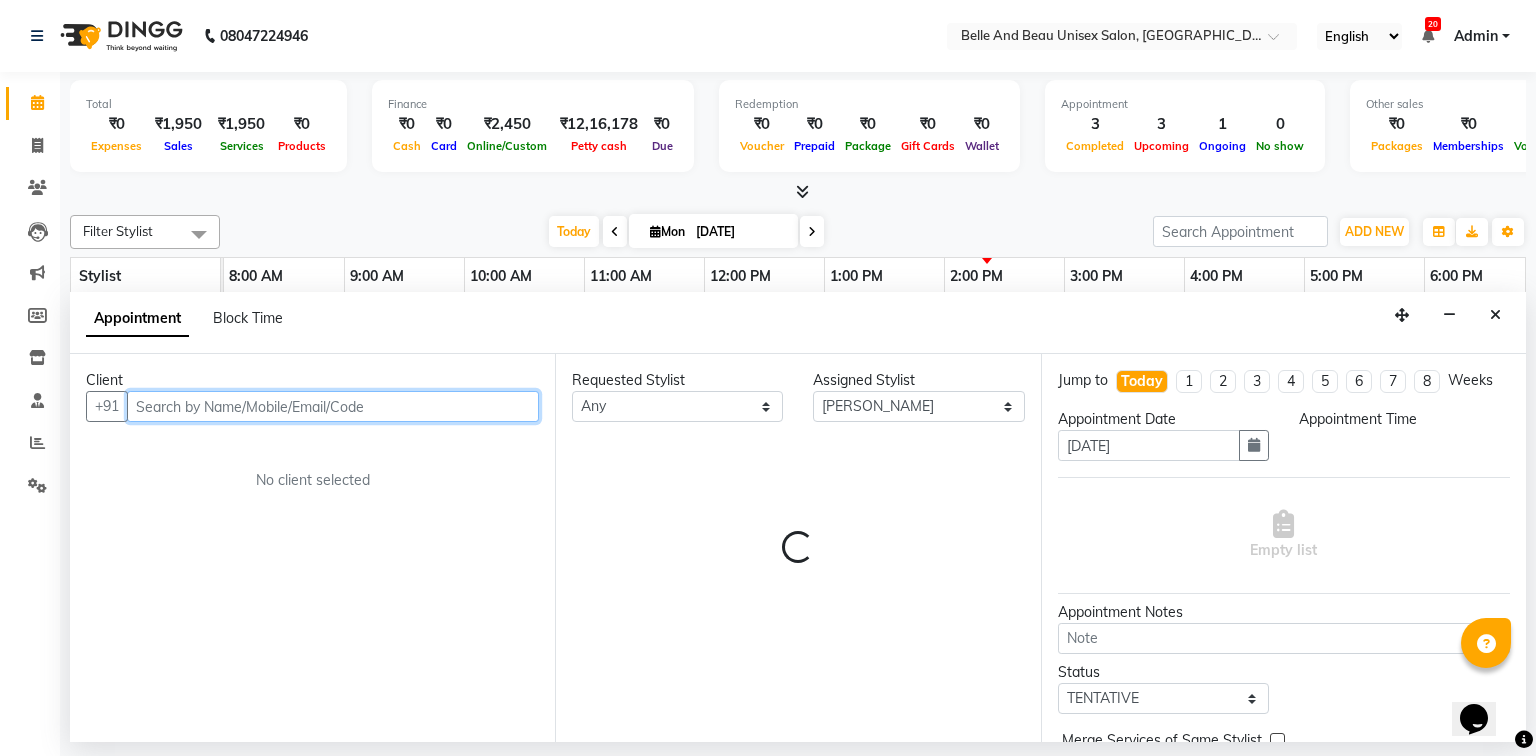 select on "915" 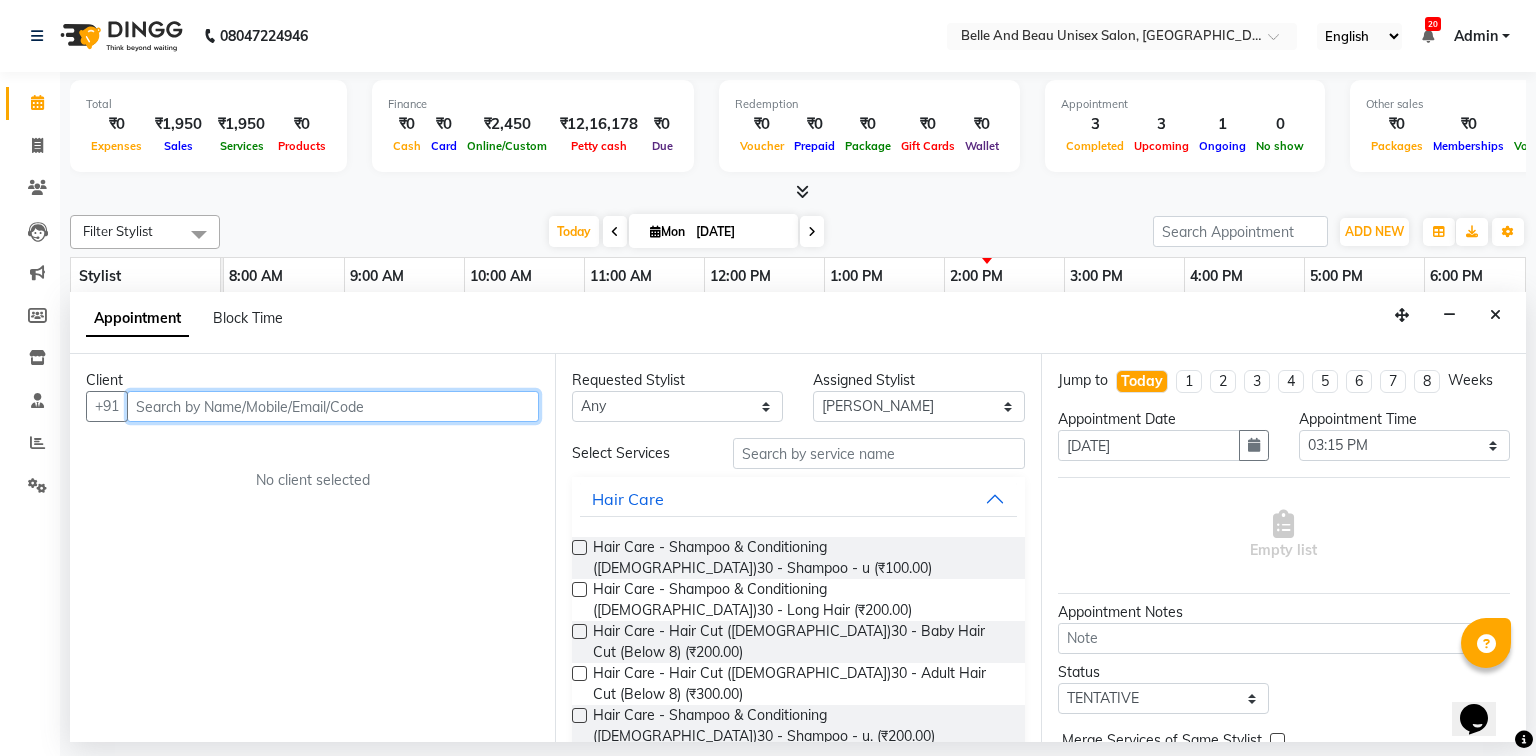 click at bounding box center [333, 406] 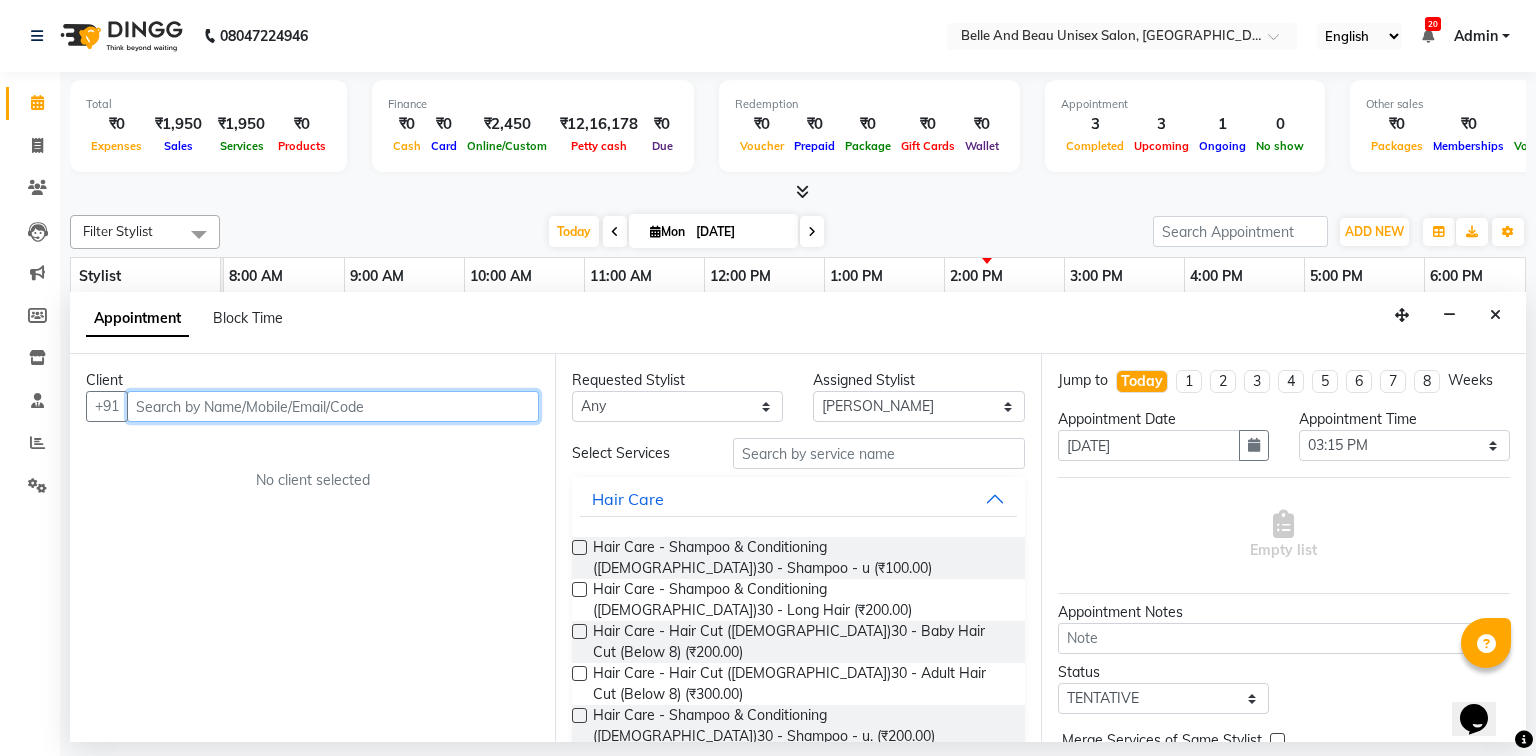 click at bounding box center [333, 406] 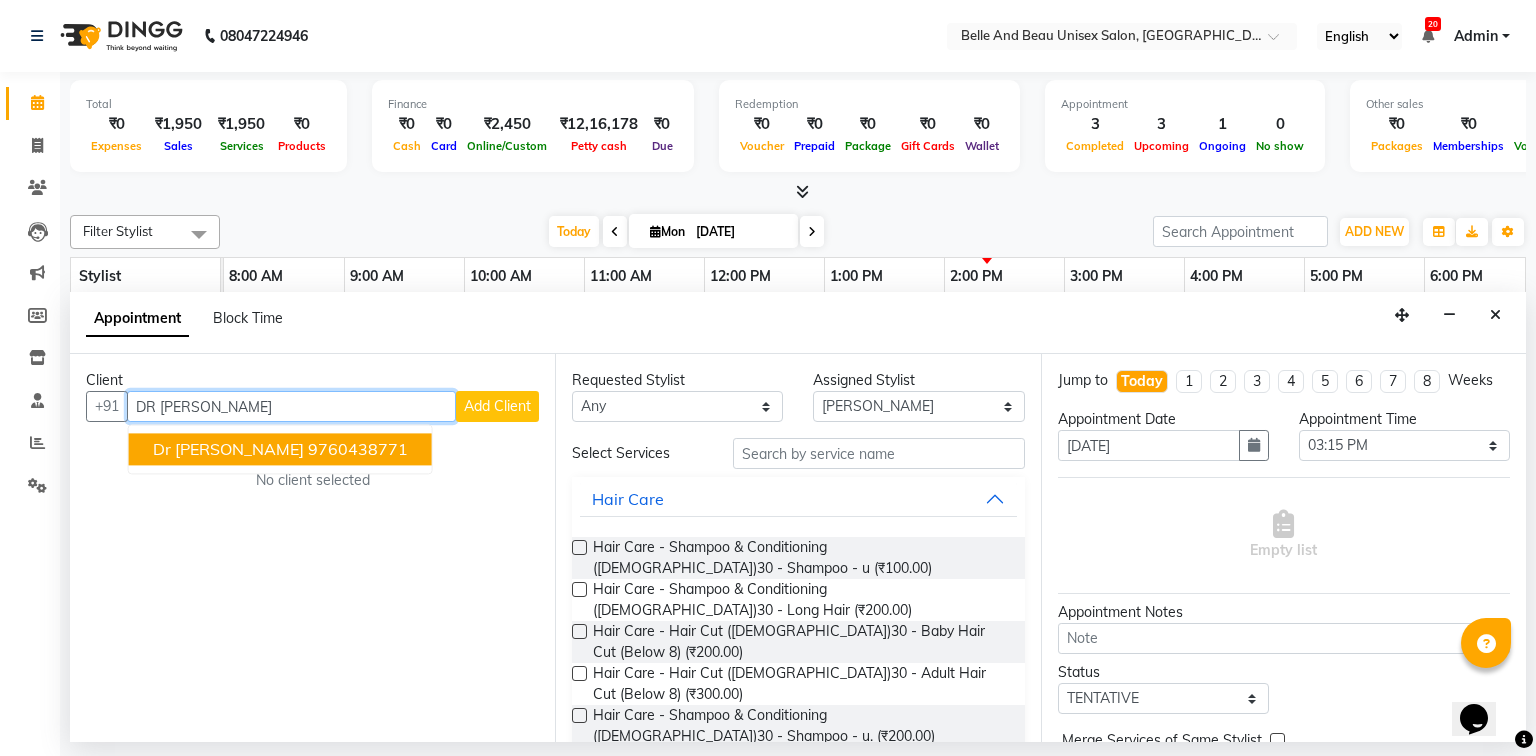 click on "DR [PERSON_NAME]" at bounding box center [291, 406] 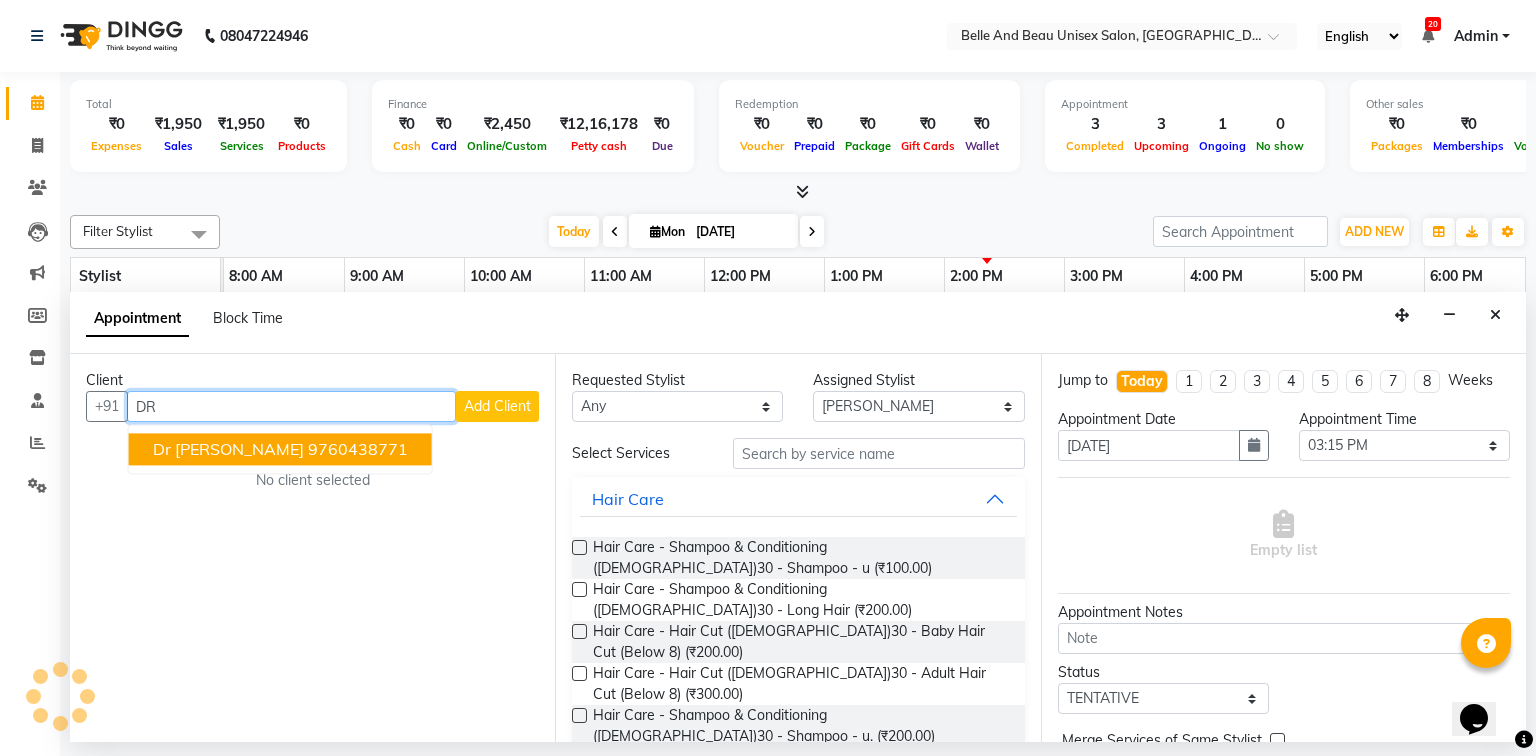 type on "D" 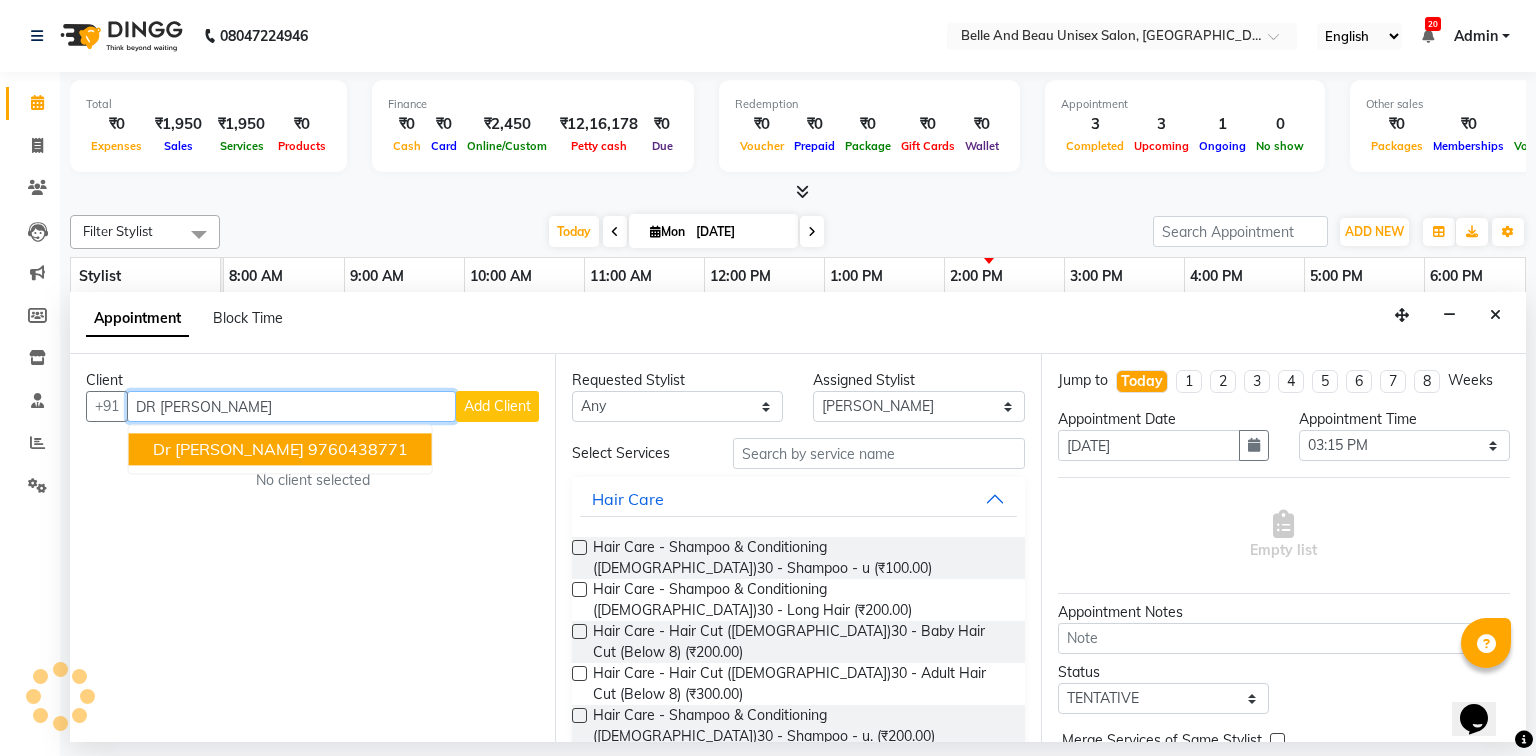 click on "9760438771" at bounding box center [358, 450] 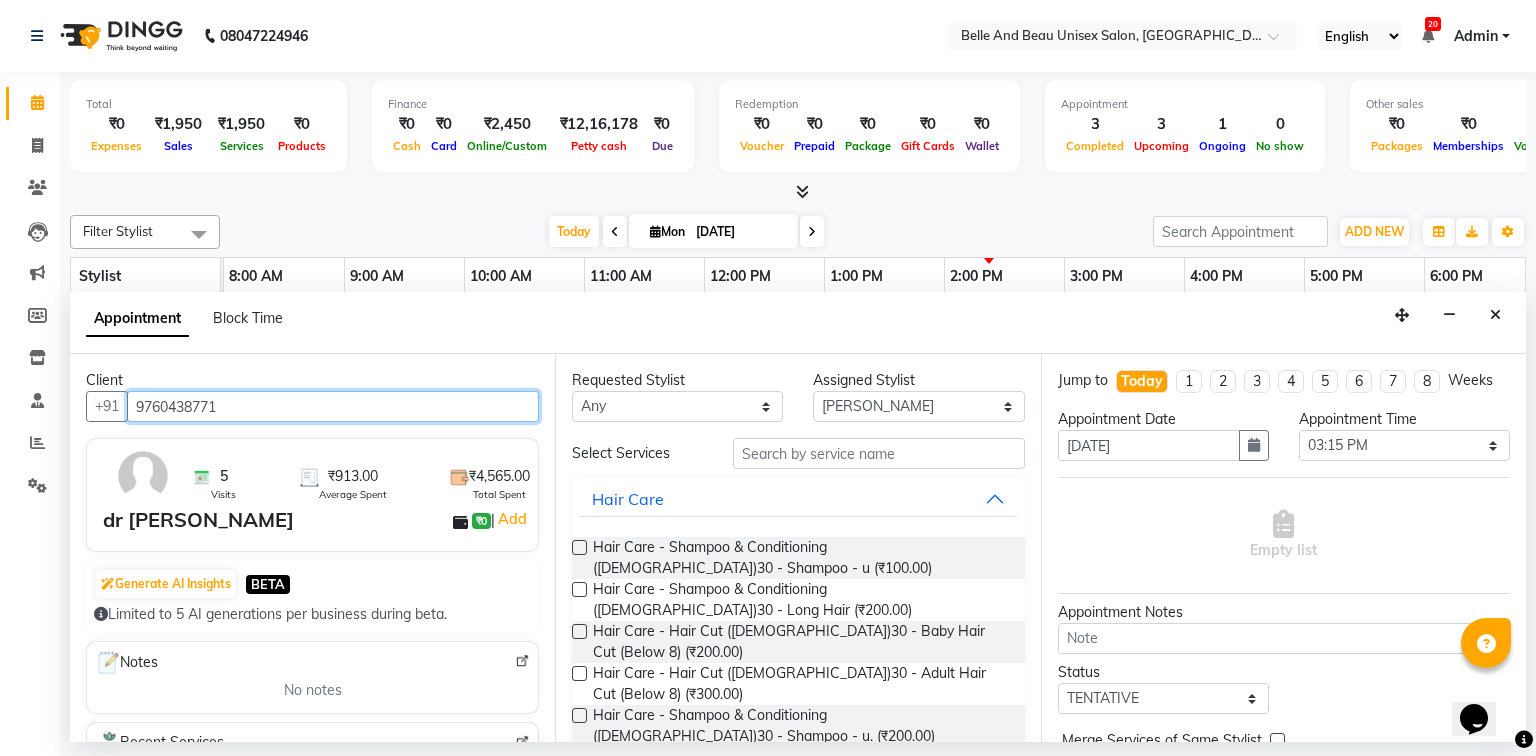 type on "9760438771" 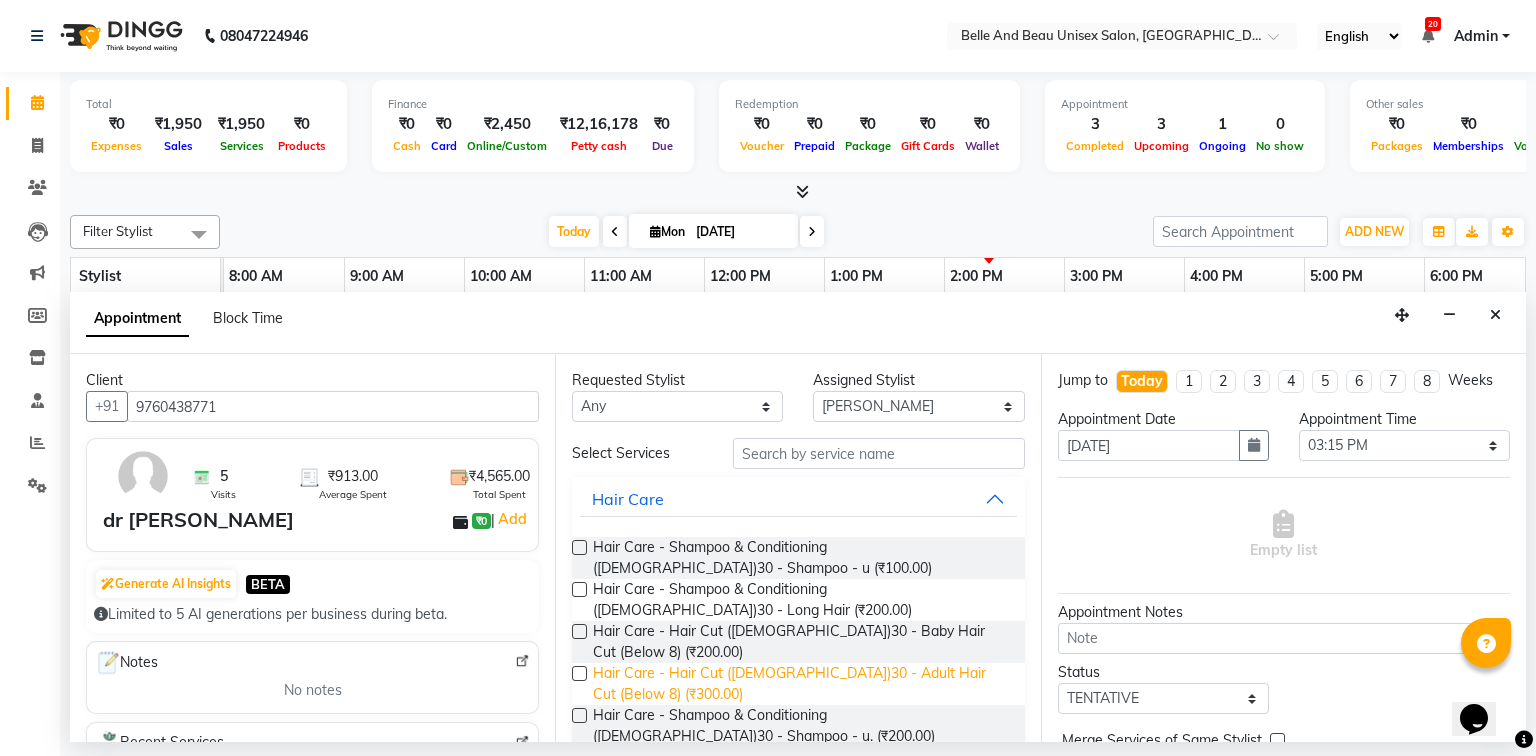 drag, startPoint x: 577, startPoint y: 672, endPoint x: 781, endPoint y: 684, distance: 204.35263 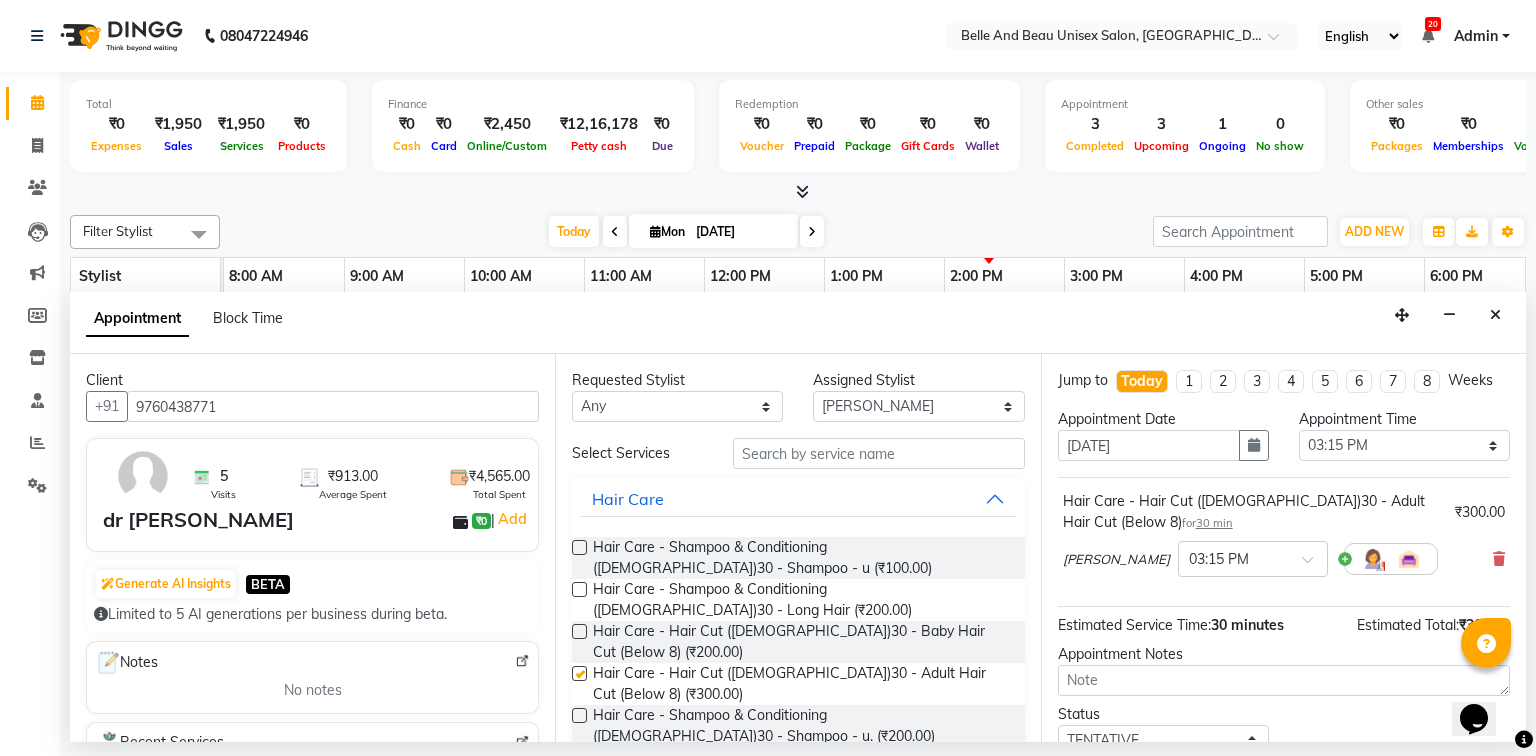 checkbox on "false" 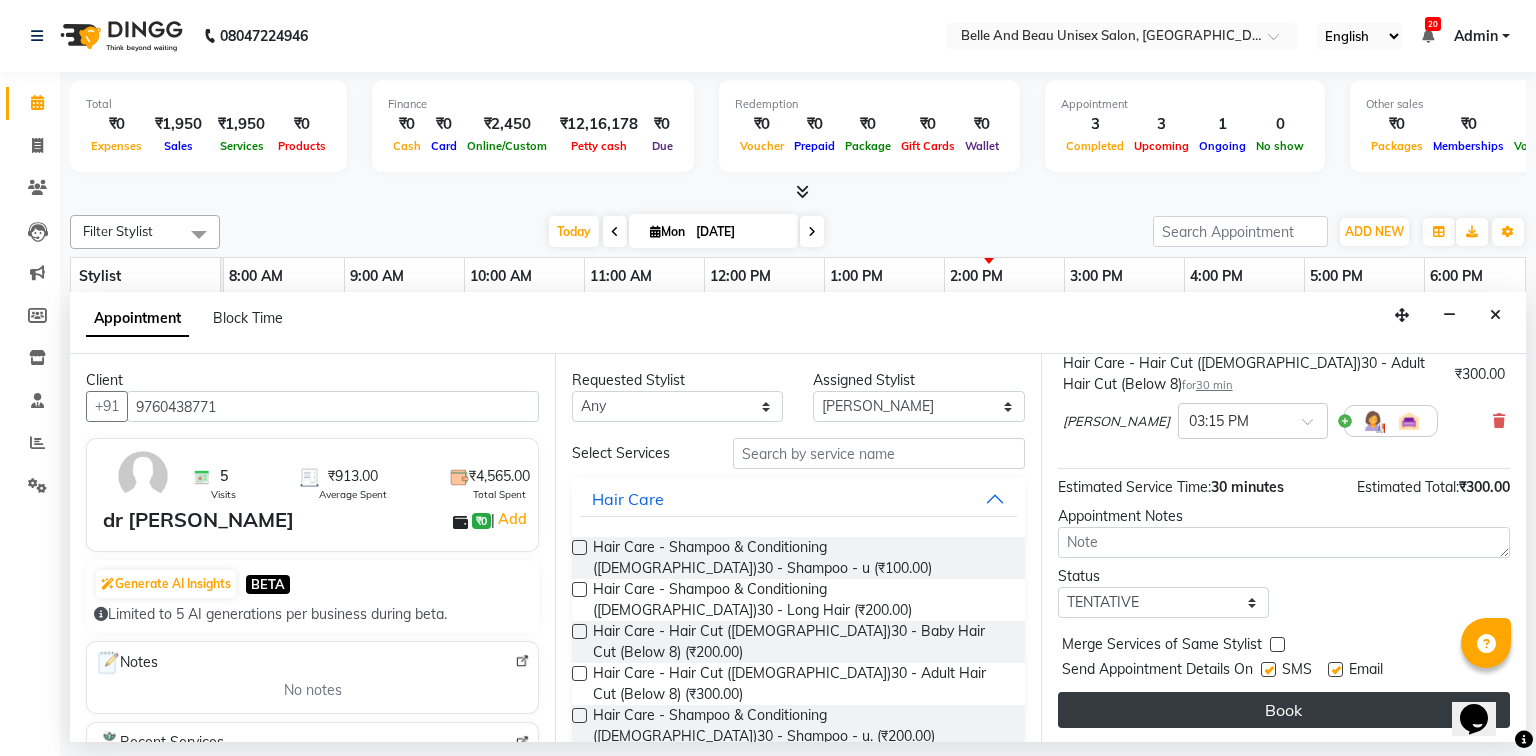 scroll, scrollTop: 139, scrollLeft: 0, axis: vertical 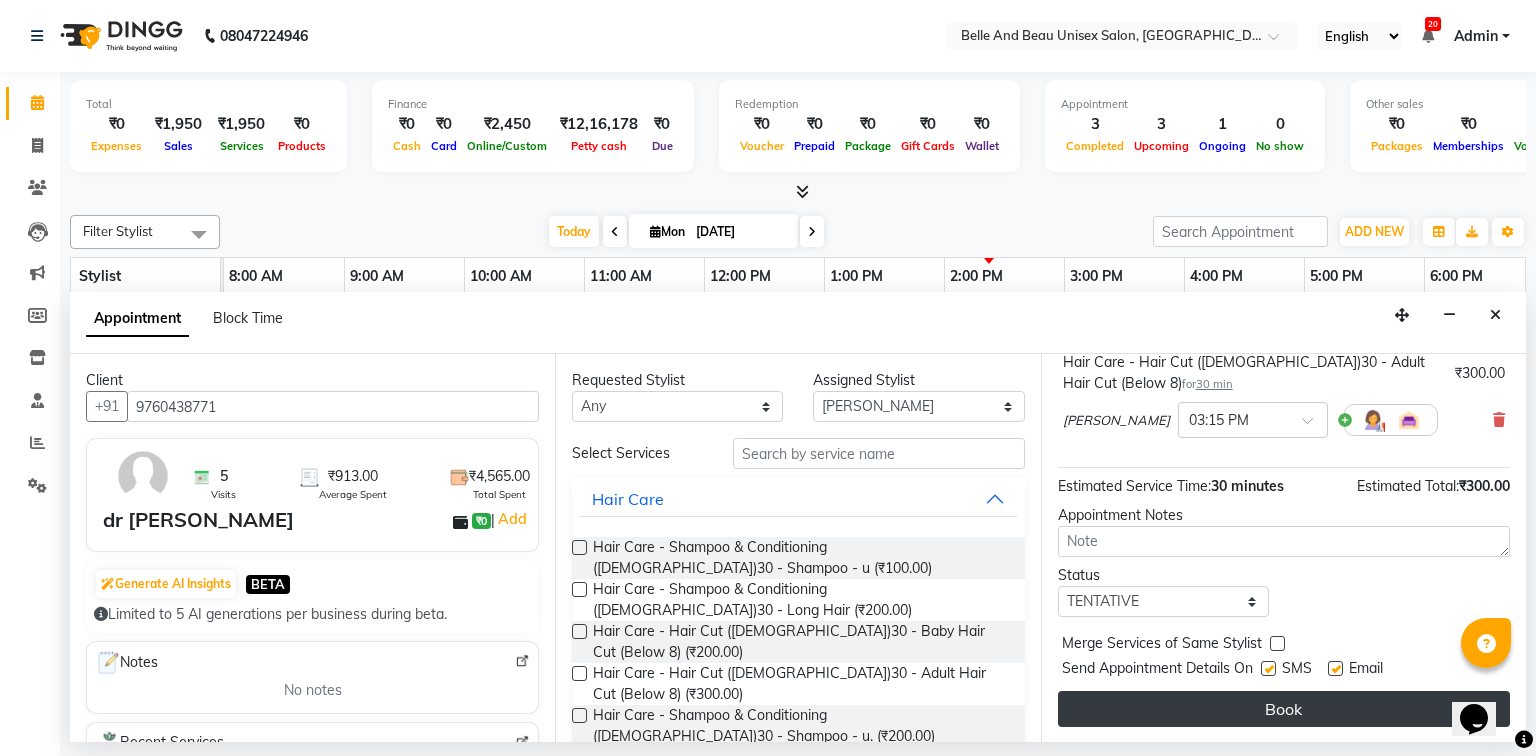click on "Book" at bounding box center [1284, 709] 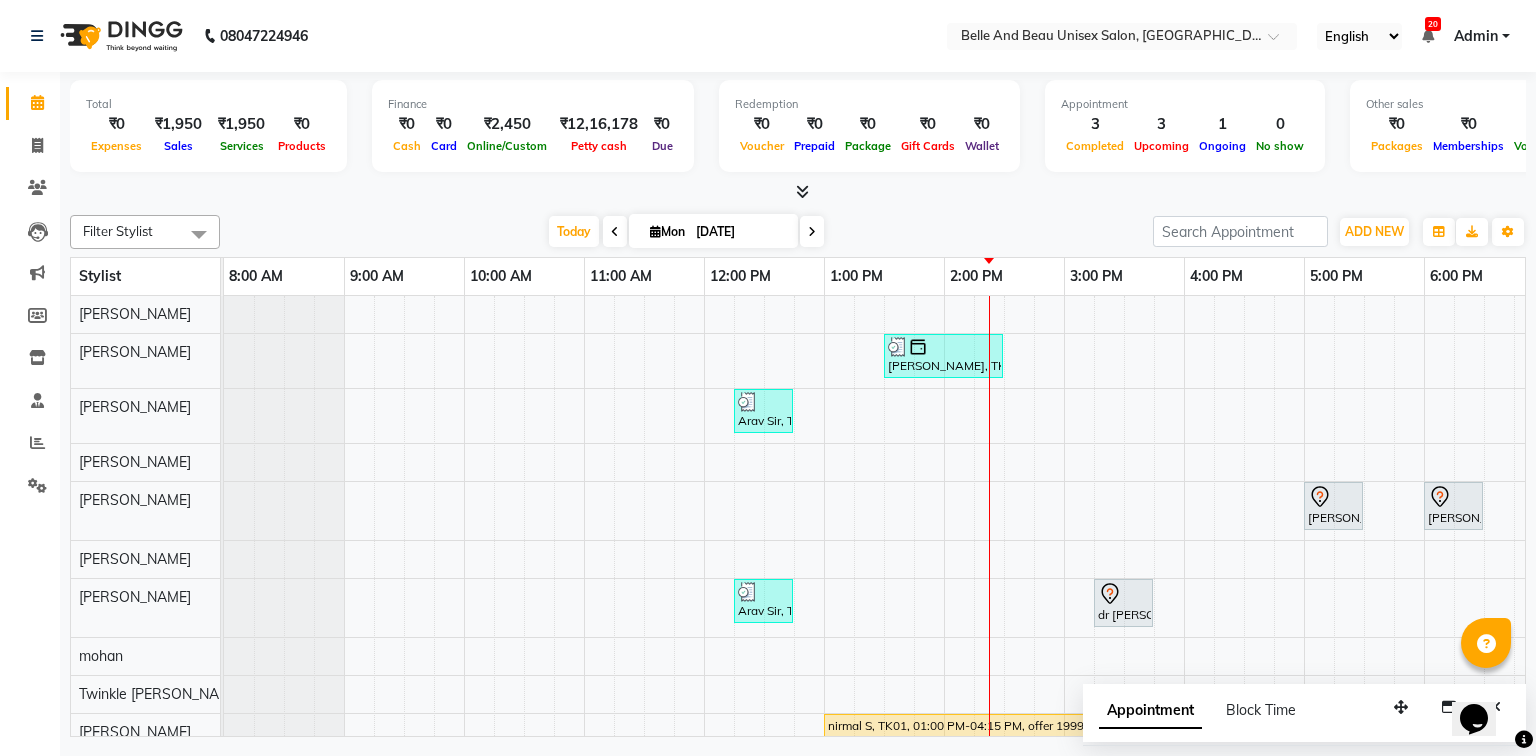 scroll, scrollTop: 56, scrollLeft: 0, axis: vertical 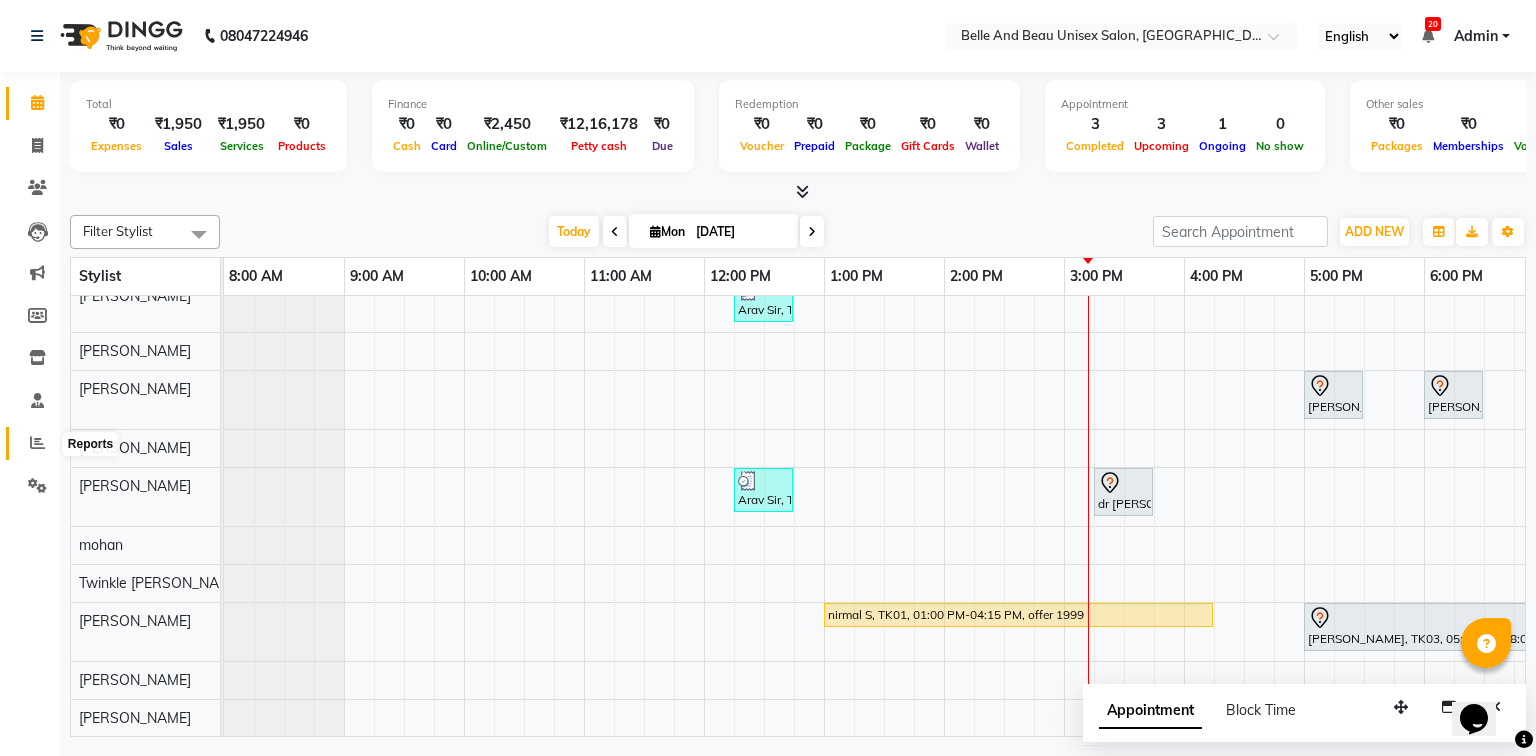 click 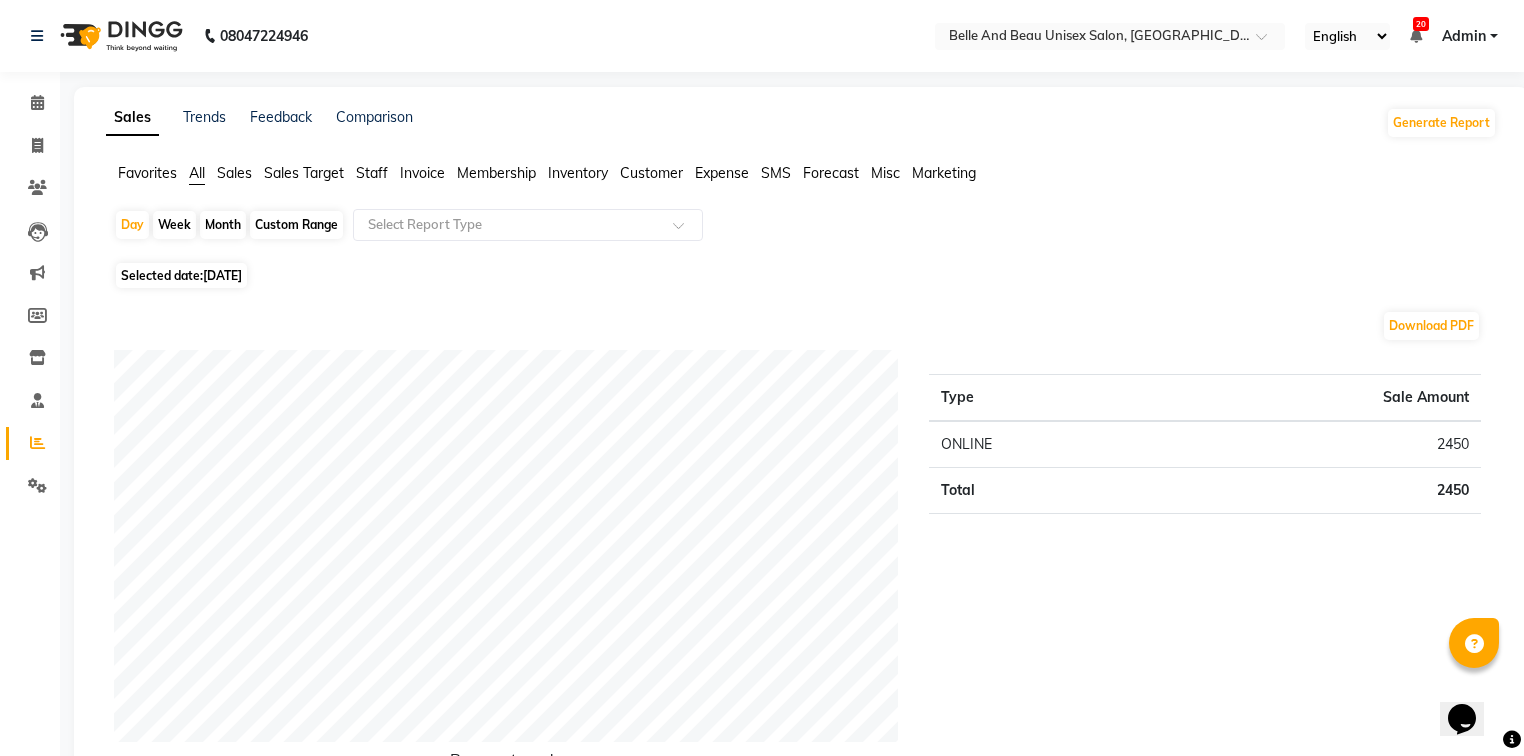 click on "Staff" 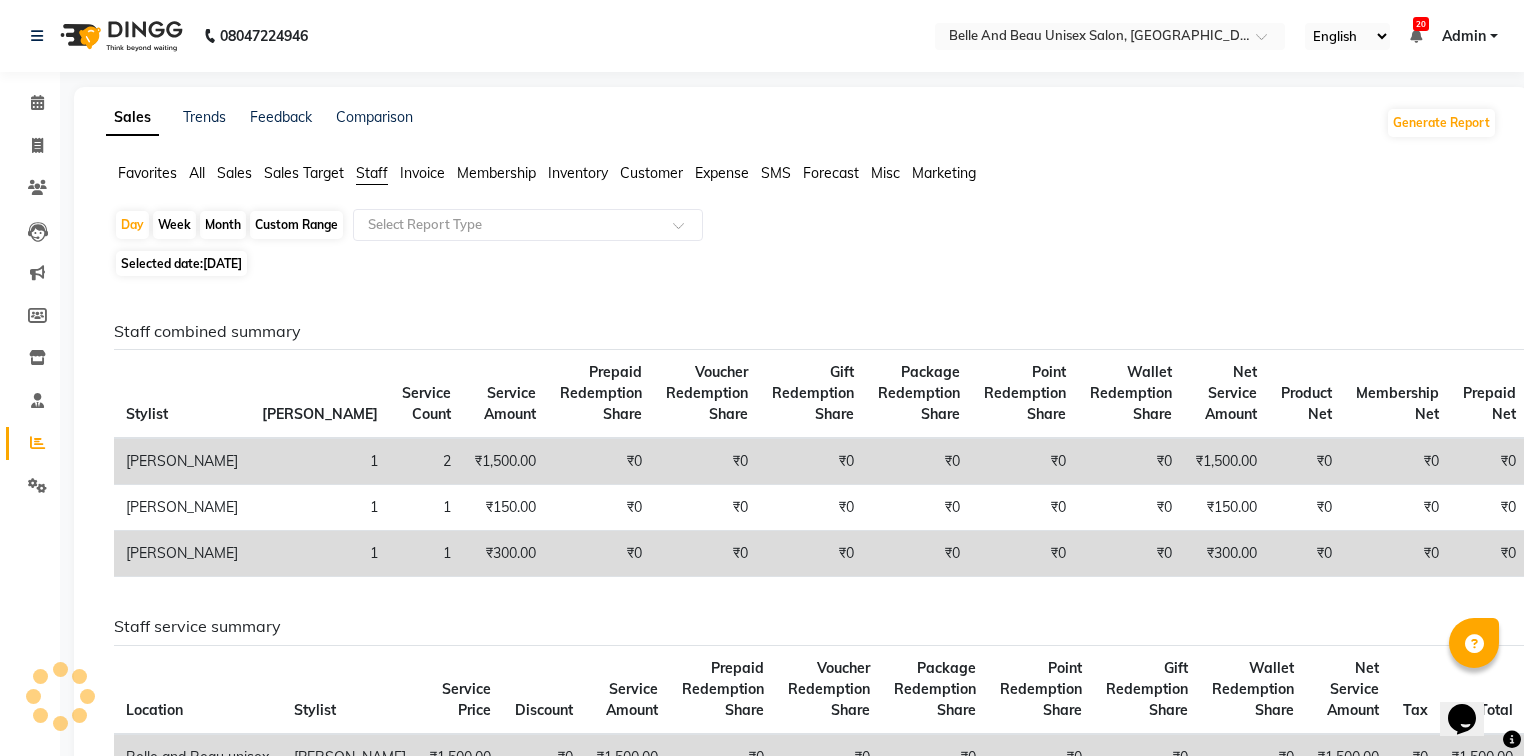 click on "Custom Range" 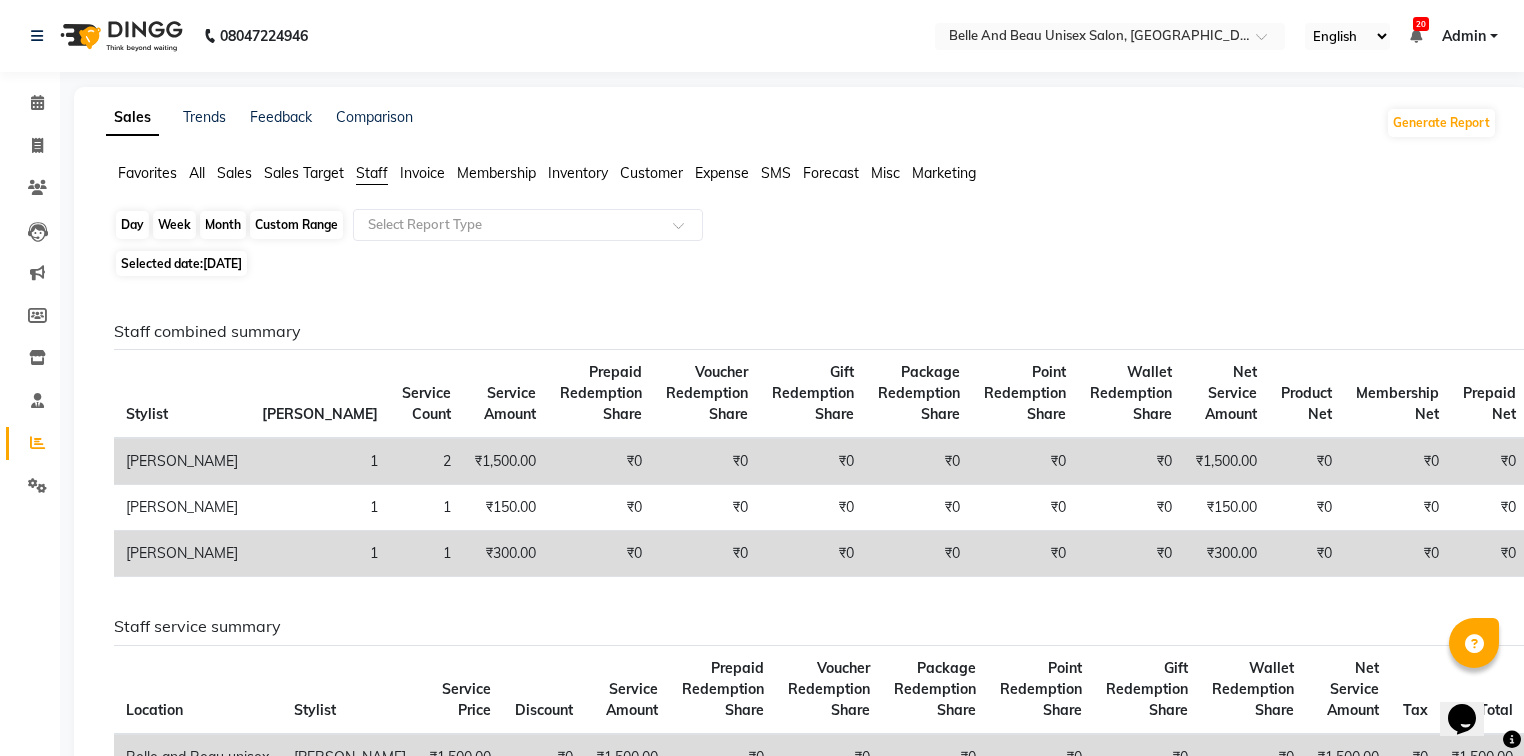 click on "Custom Range" 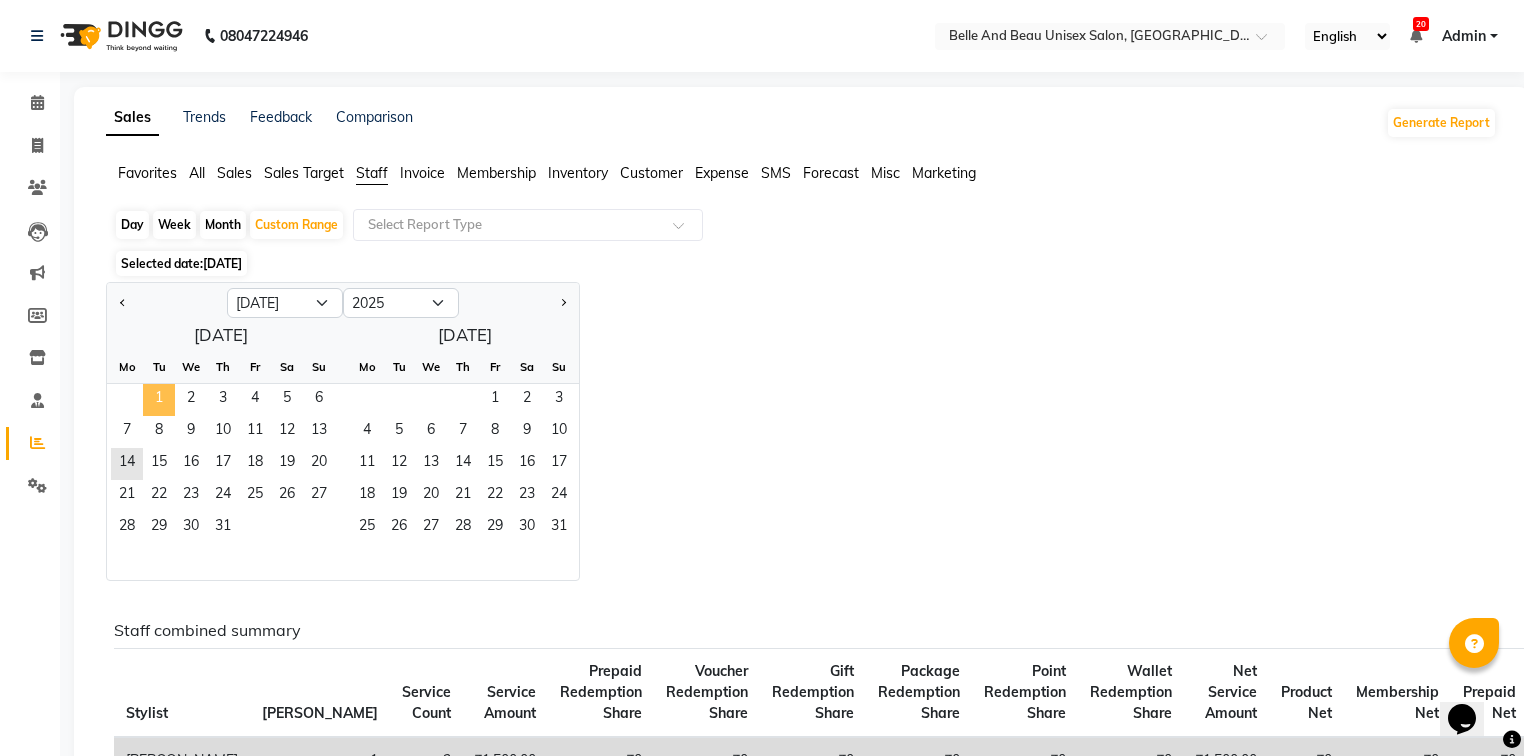 click on "1" 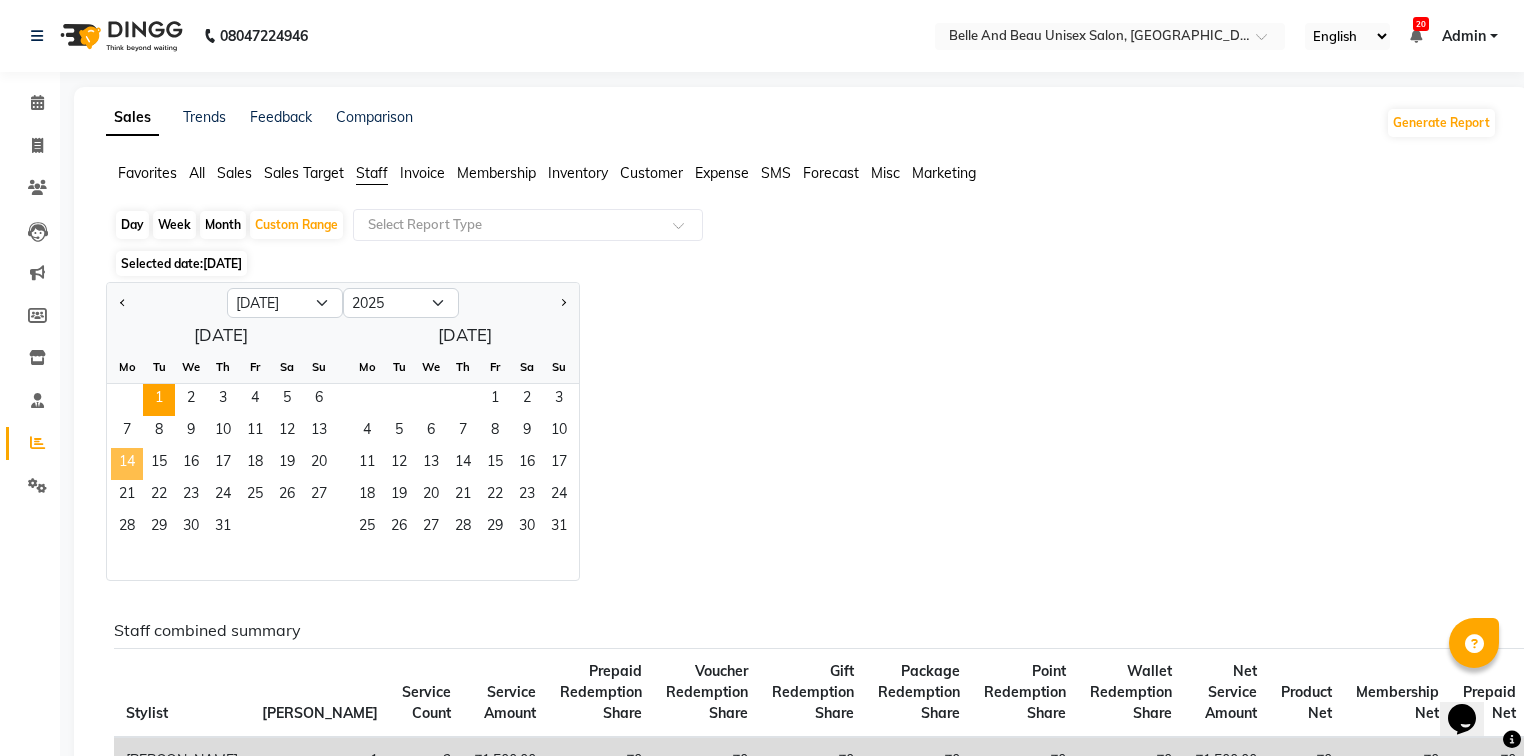click on "14" 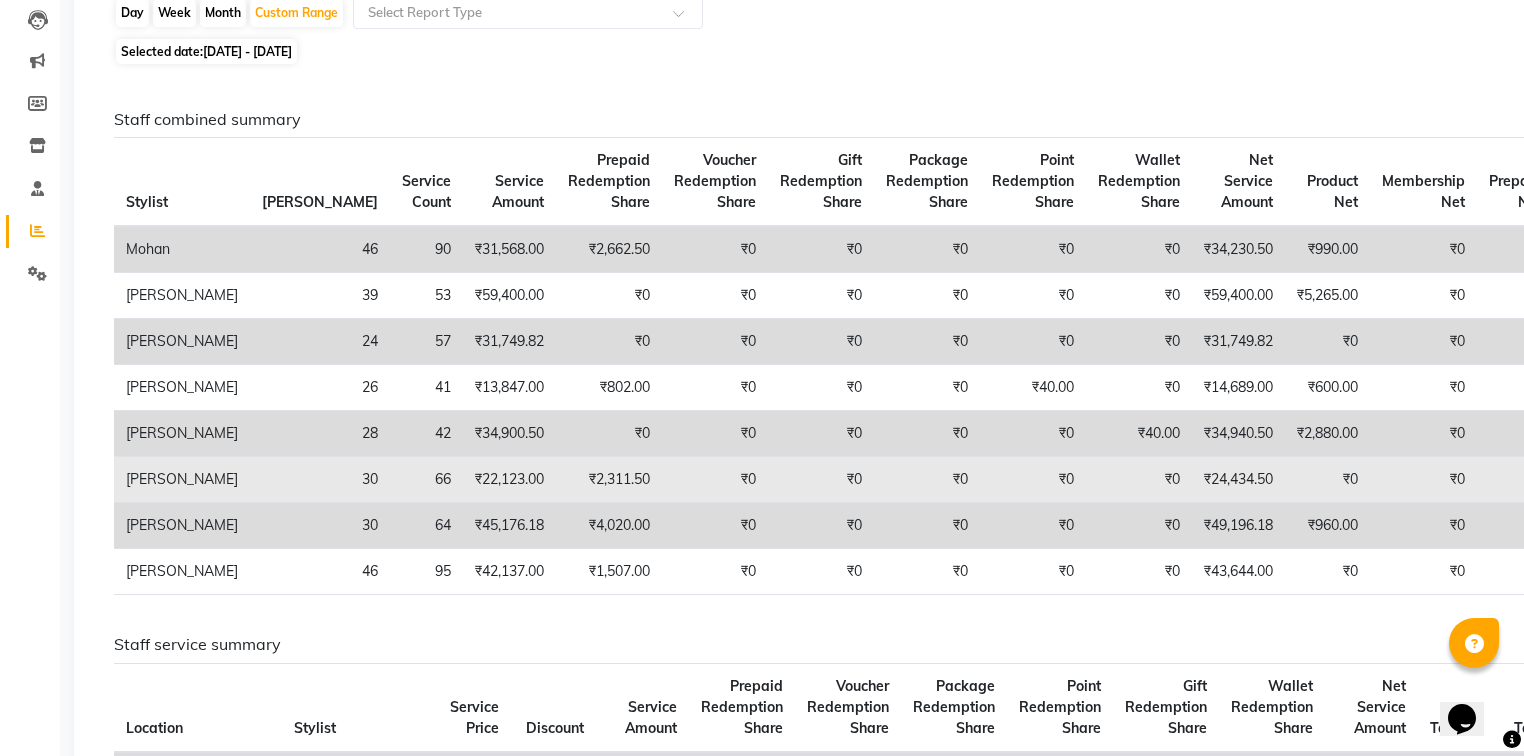 scroll, scrollTop: 240, scrollLeft: 0, axis: vertical 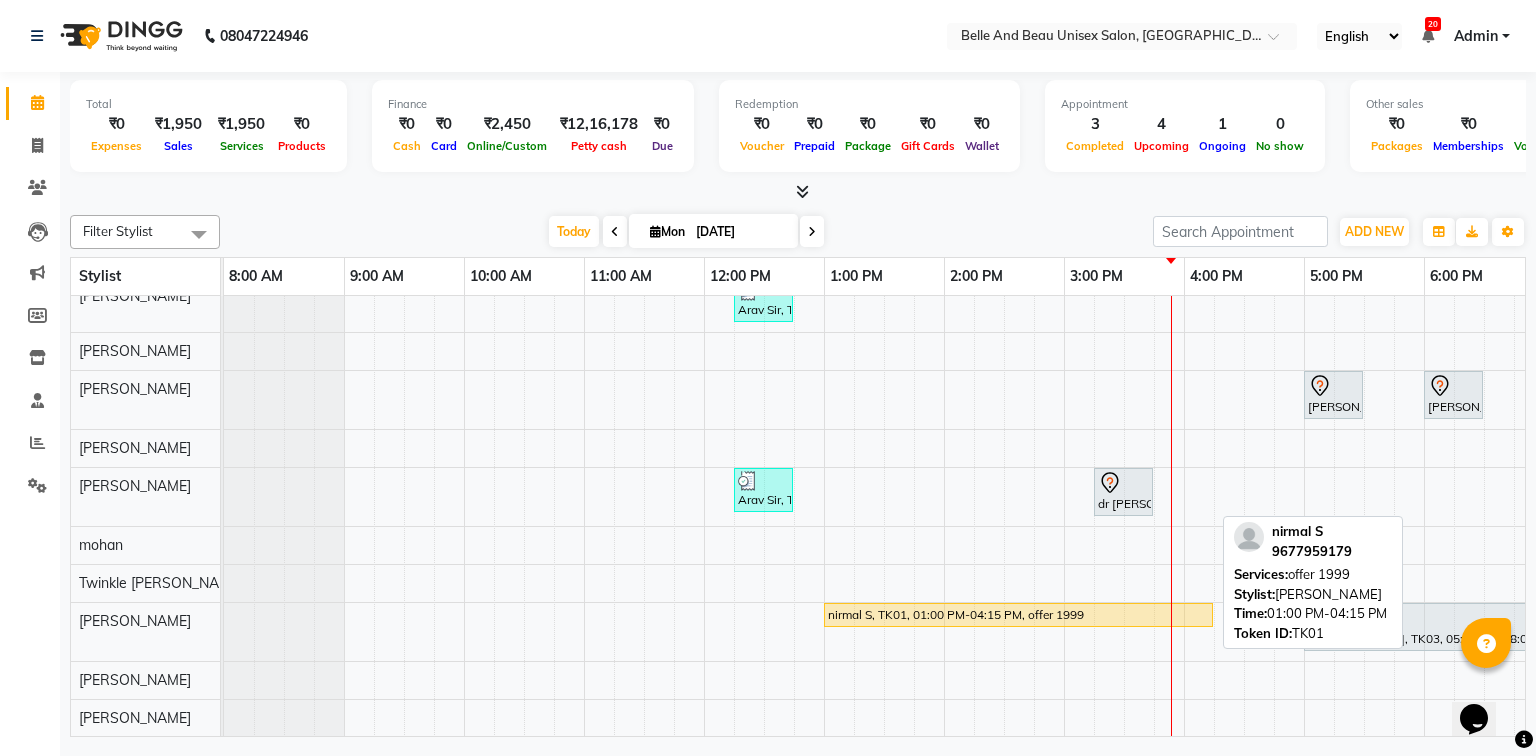 click on "nirmal S, TK01, 01:00 PM-04:15 PM, offer 1999" at bounding box center (1018, 615) 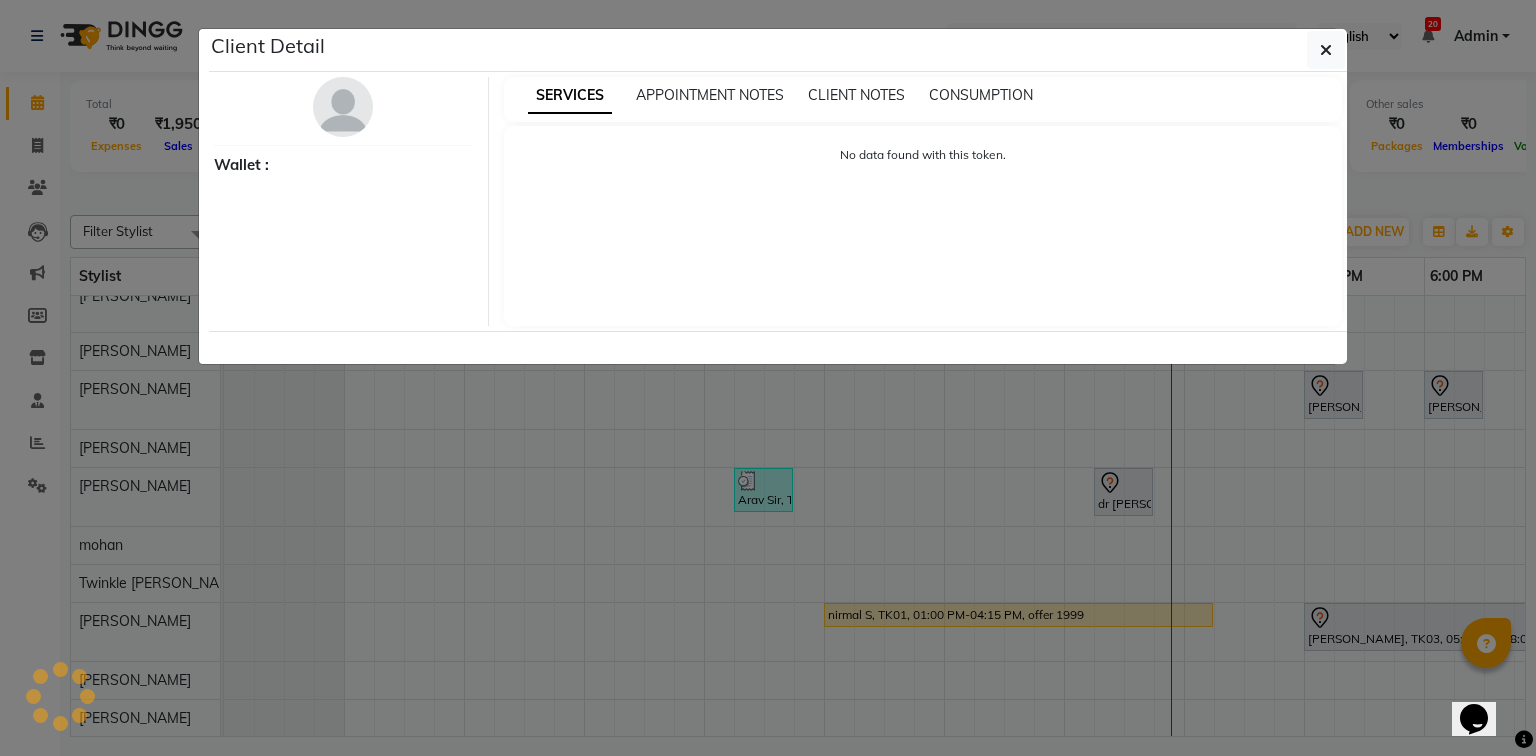 select on "1" 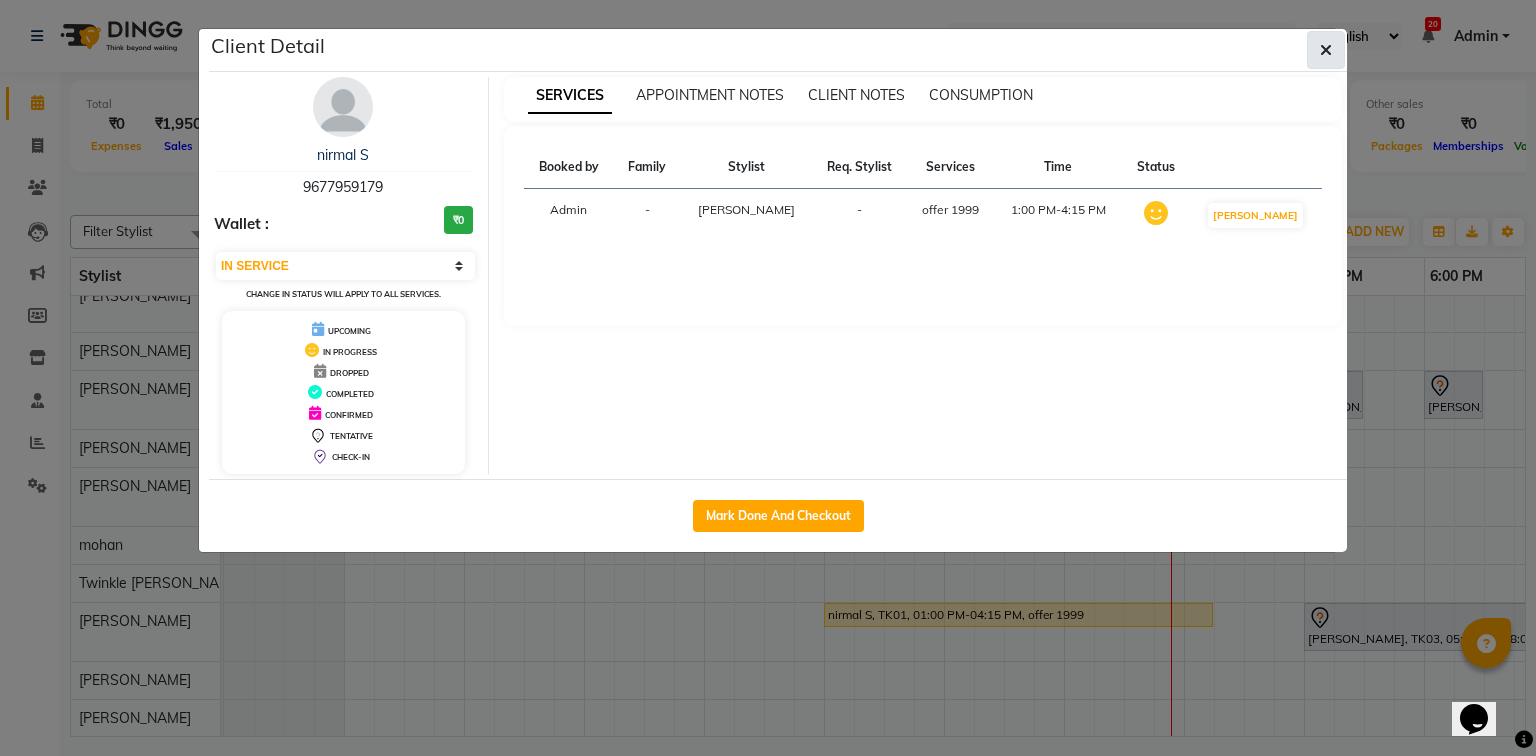 click 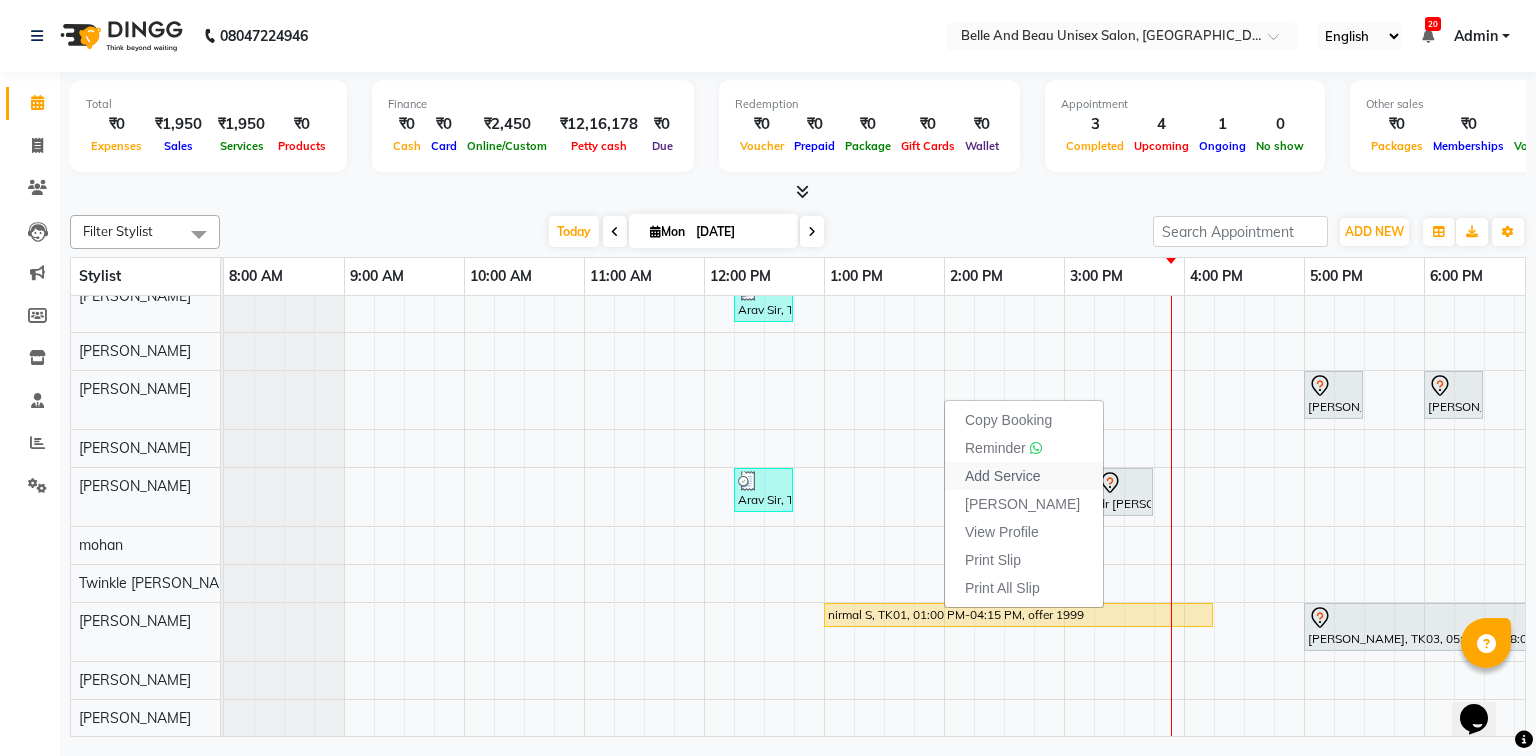 click on "Add Service" at bounding box center [1002, 476] 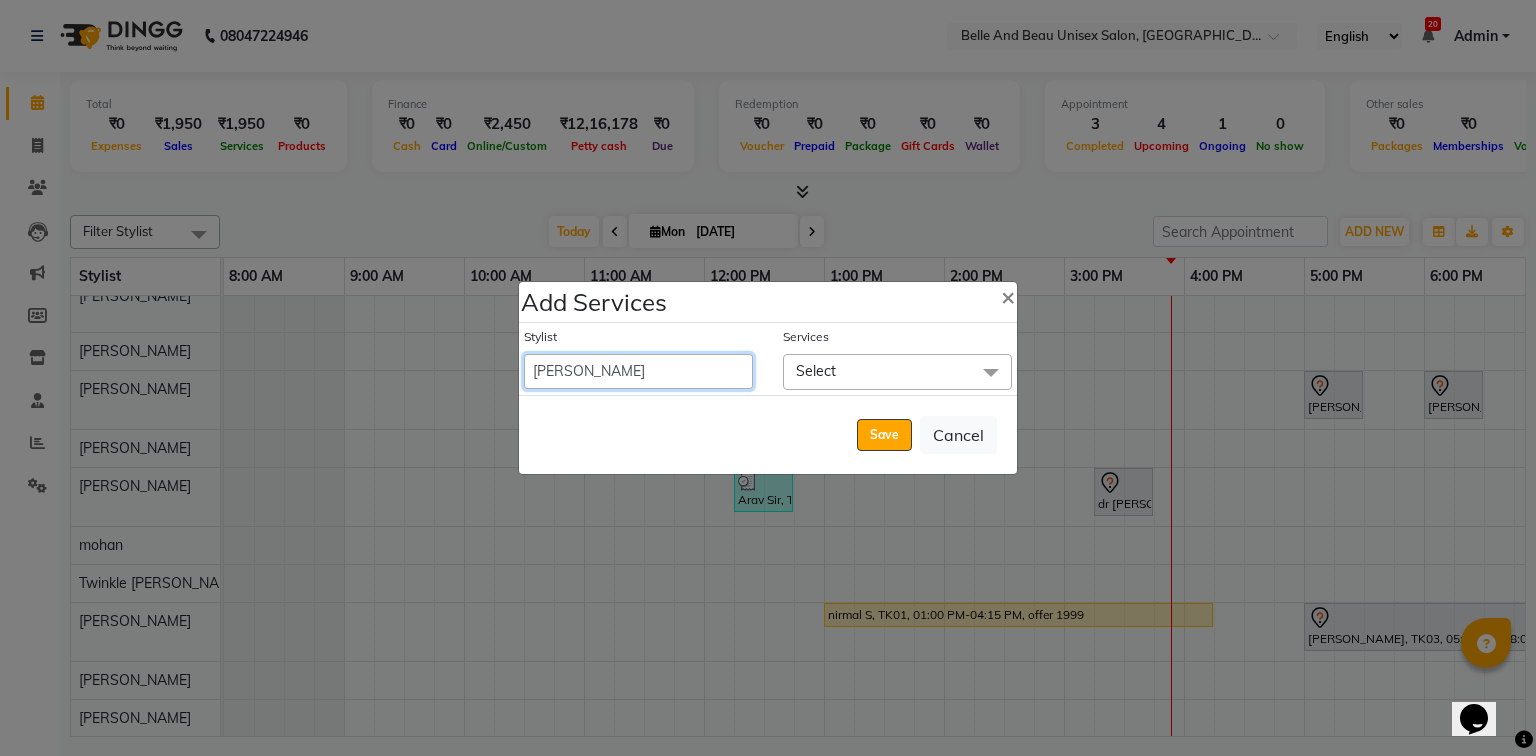 click on "[PERSON_NAME]    [PERSON_NAME] [PERSON_NAME]   [PERSON_NAME]   [PERSON_NAME]   [PERSON_NAME]   [PERSON_NAME]   [PERSON_NAME]   [PERSON_NAME]   Twinkle [PERSON_NAME]   [PERSON_NAME]" at bounding box center (638, 371) 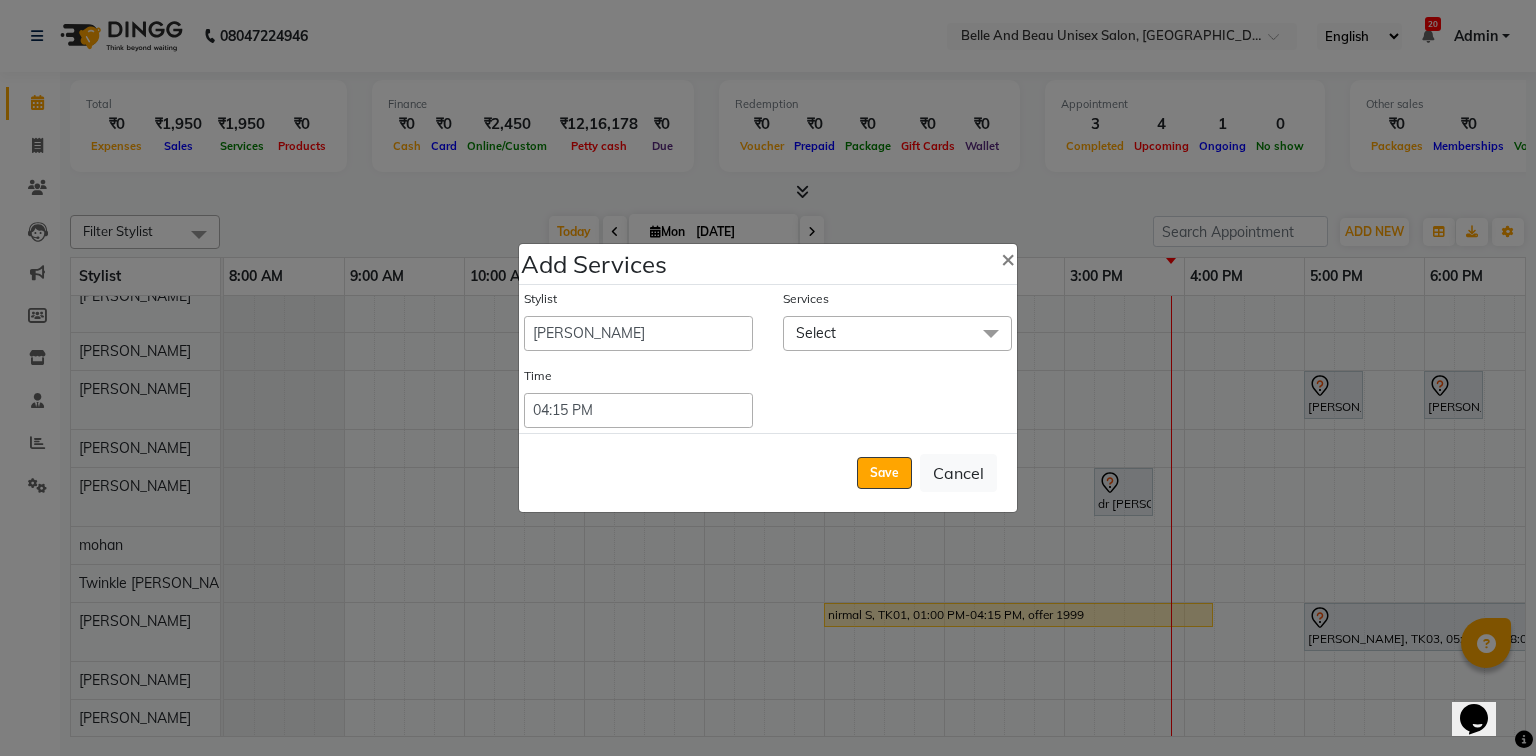 click on "Select" 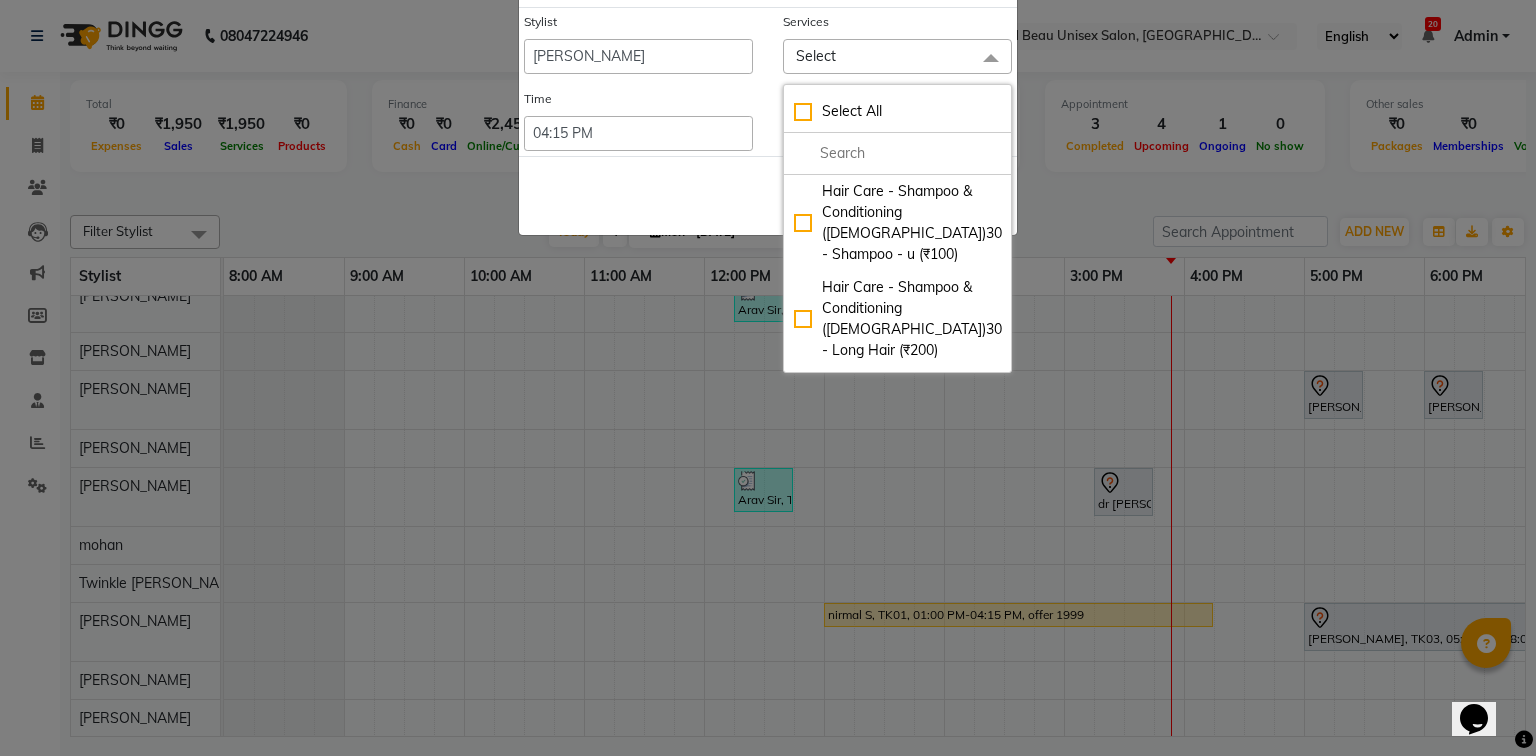 scroll, scrollTop: 320, scrollLeft: 0, axis: vertical 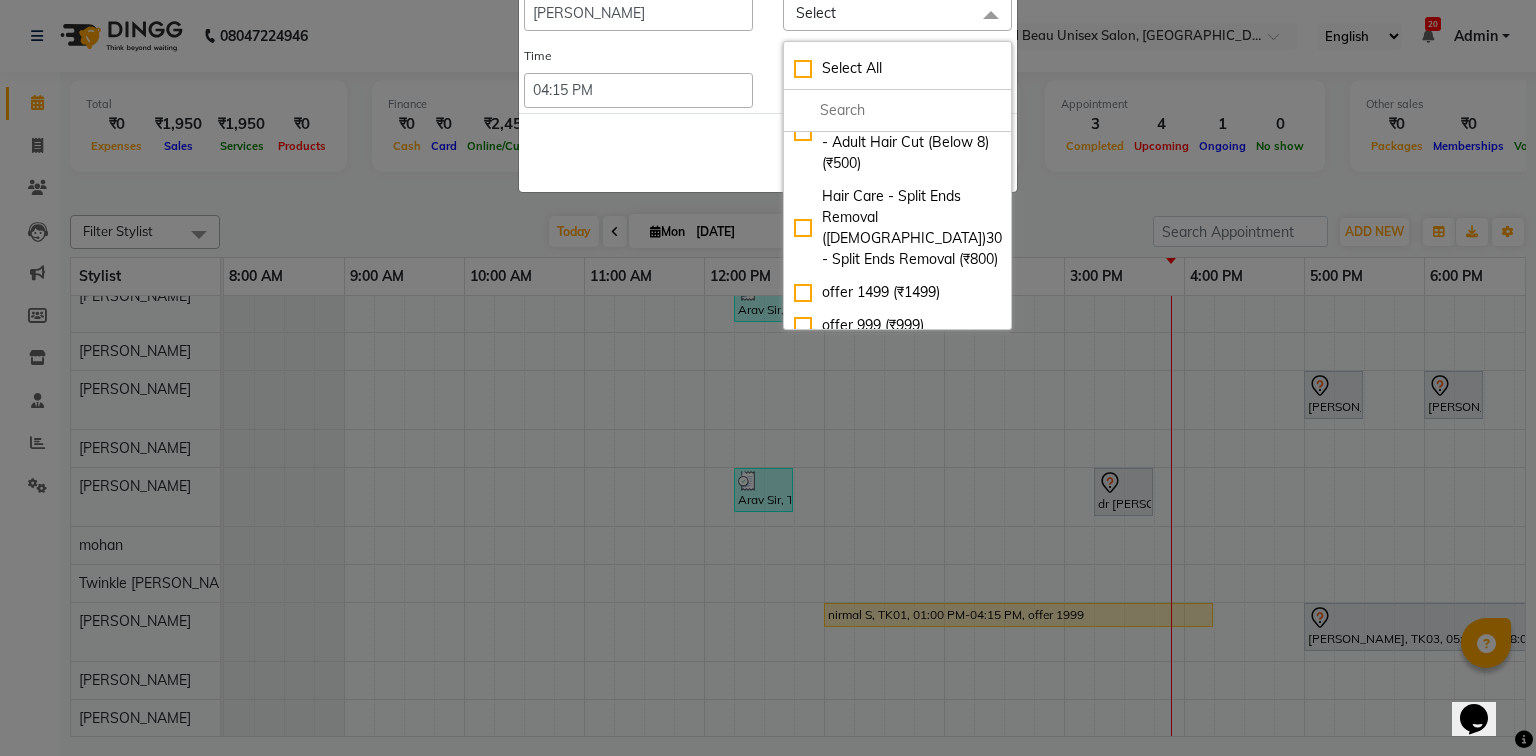 click on "offer 1999 (₹1999)" 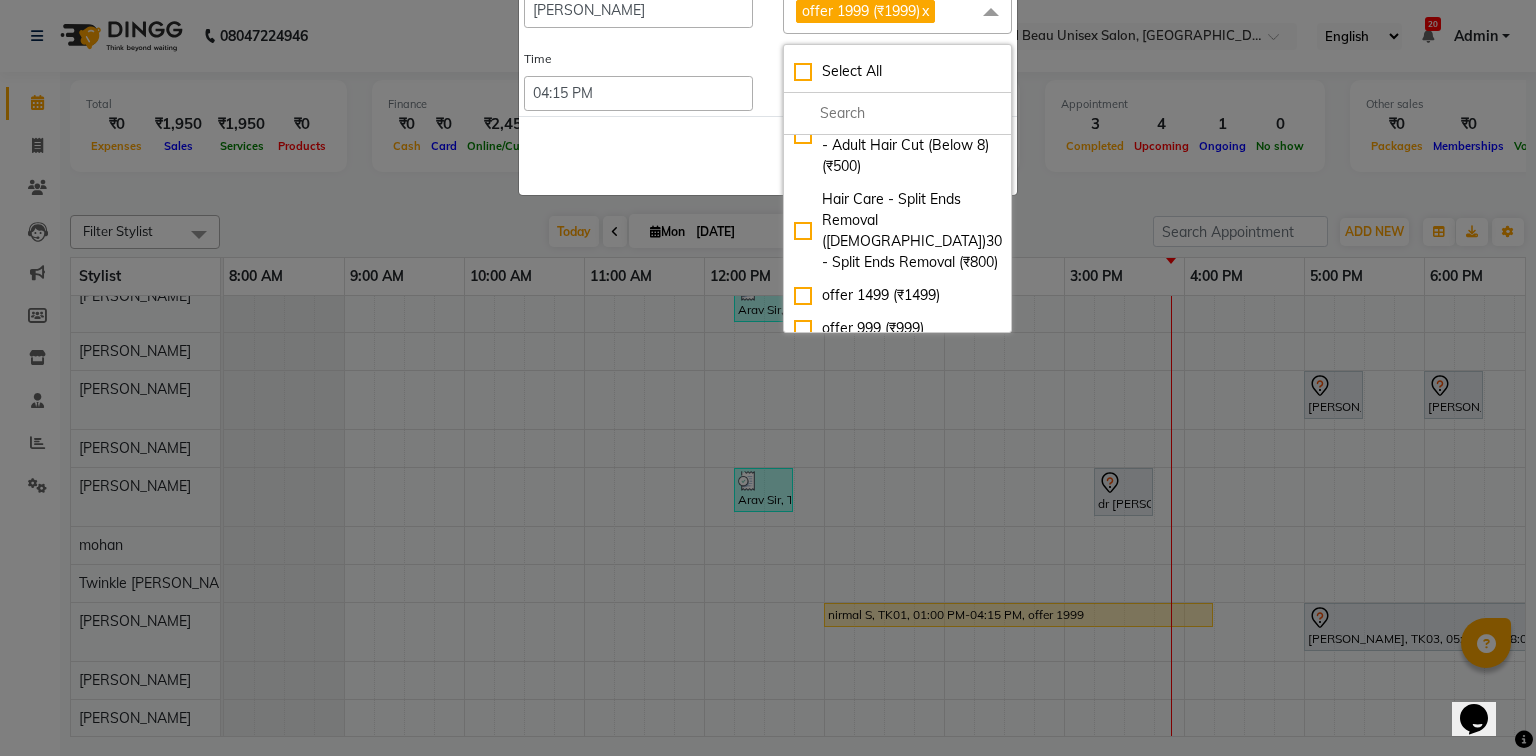 scroll, scrollTop: 317, scrollLeft: 0, axis: vertical 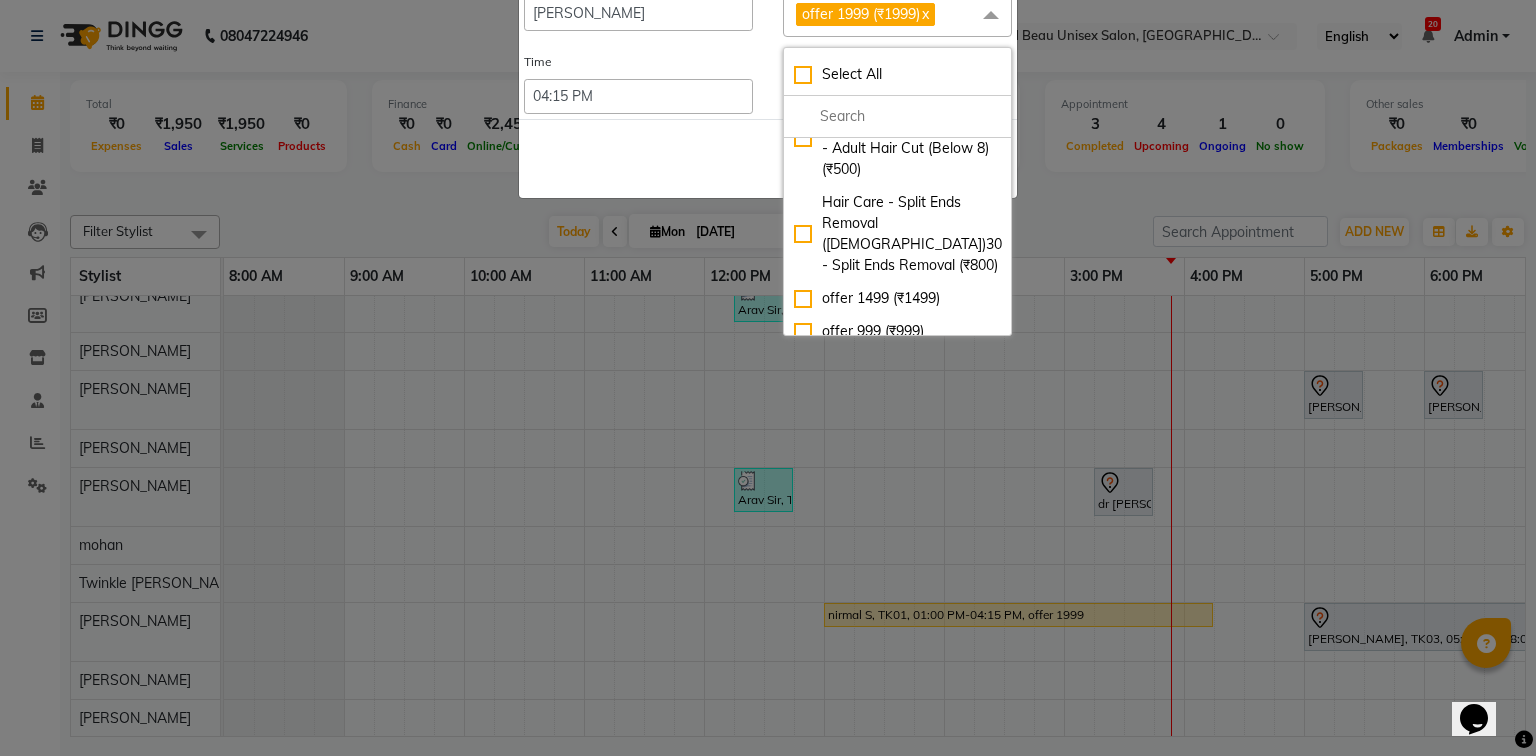 click on "Save   Cancel" 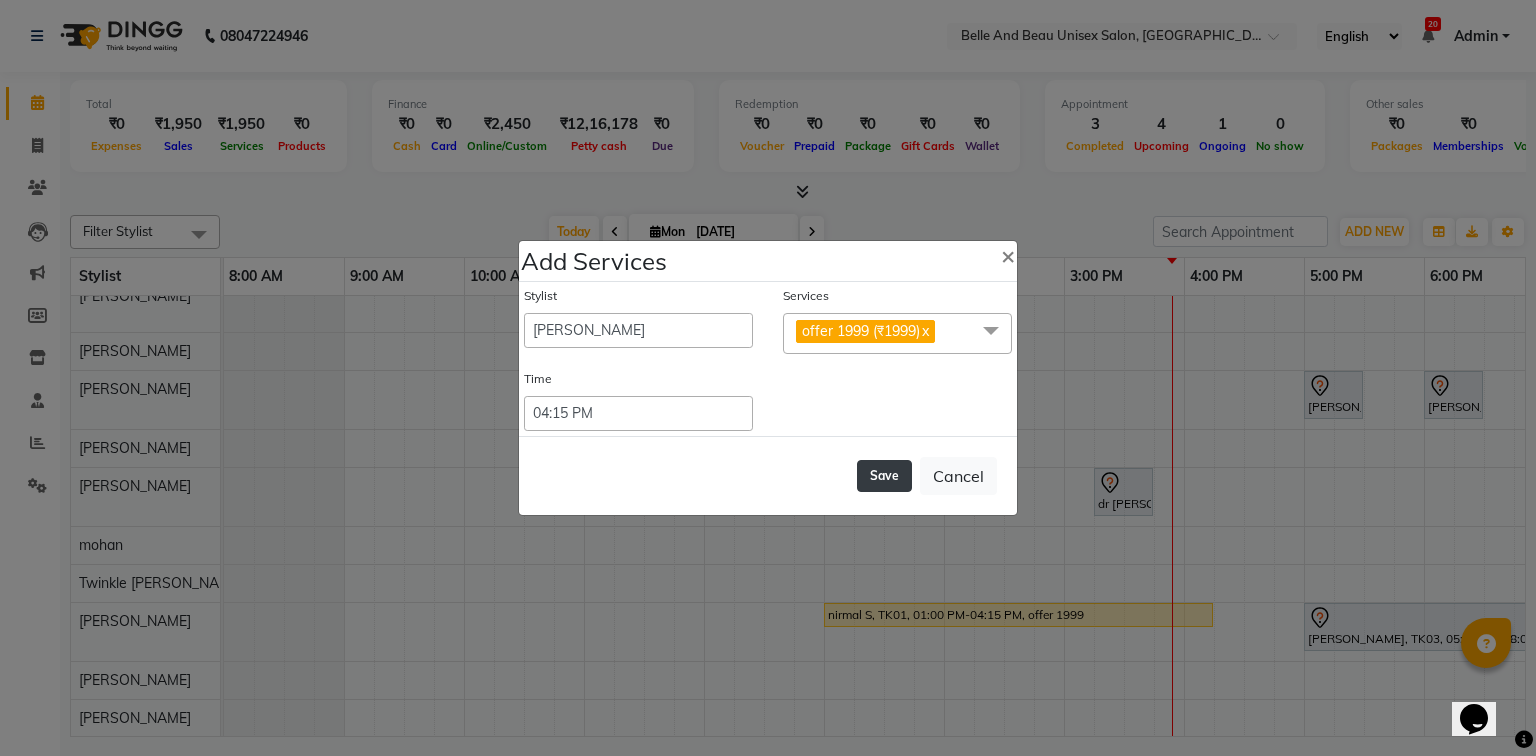 click on "Save" 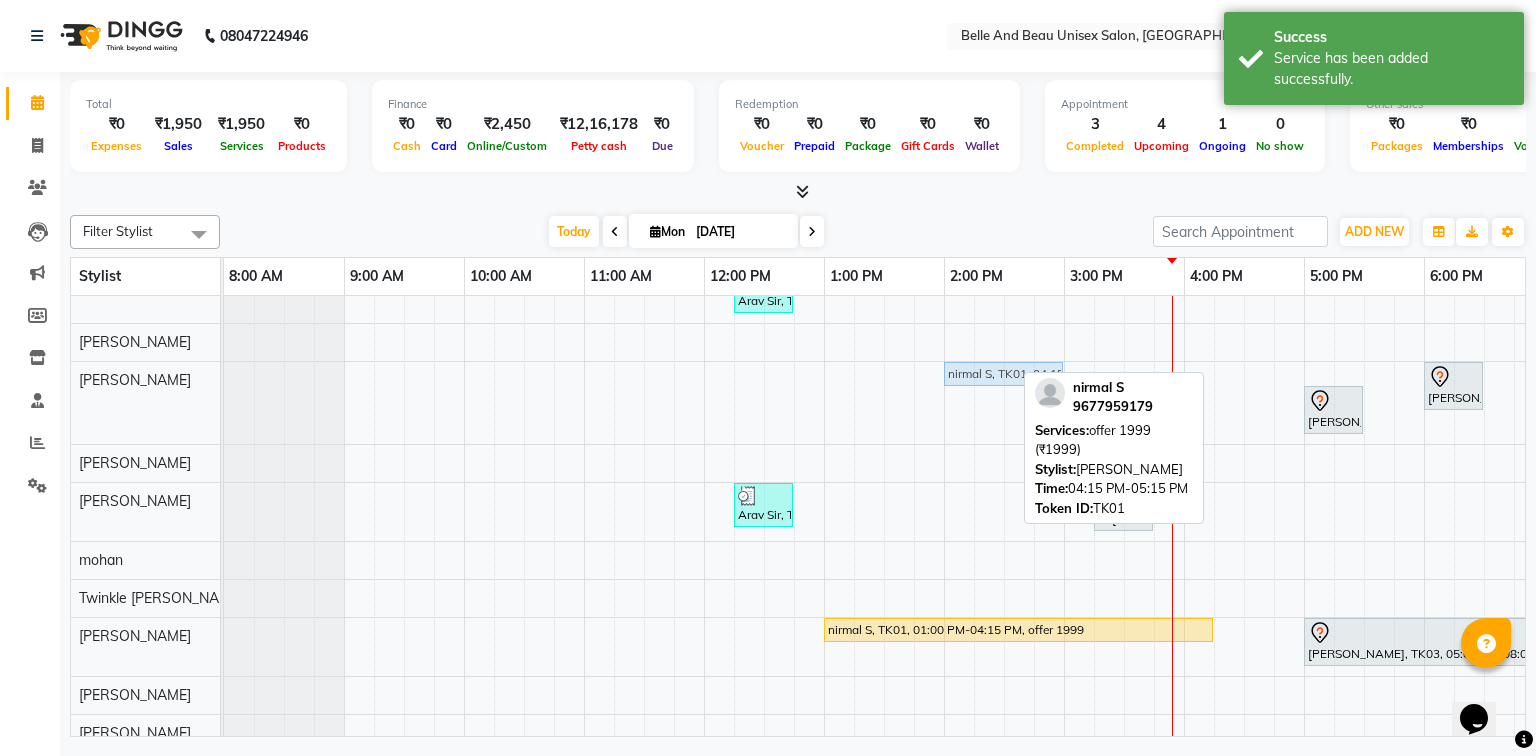 drag, startPoint x: 1272, startPoint y: 368, endPoint x: 1011, endPoint y: 376, distance: 261.1226 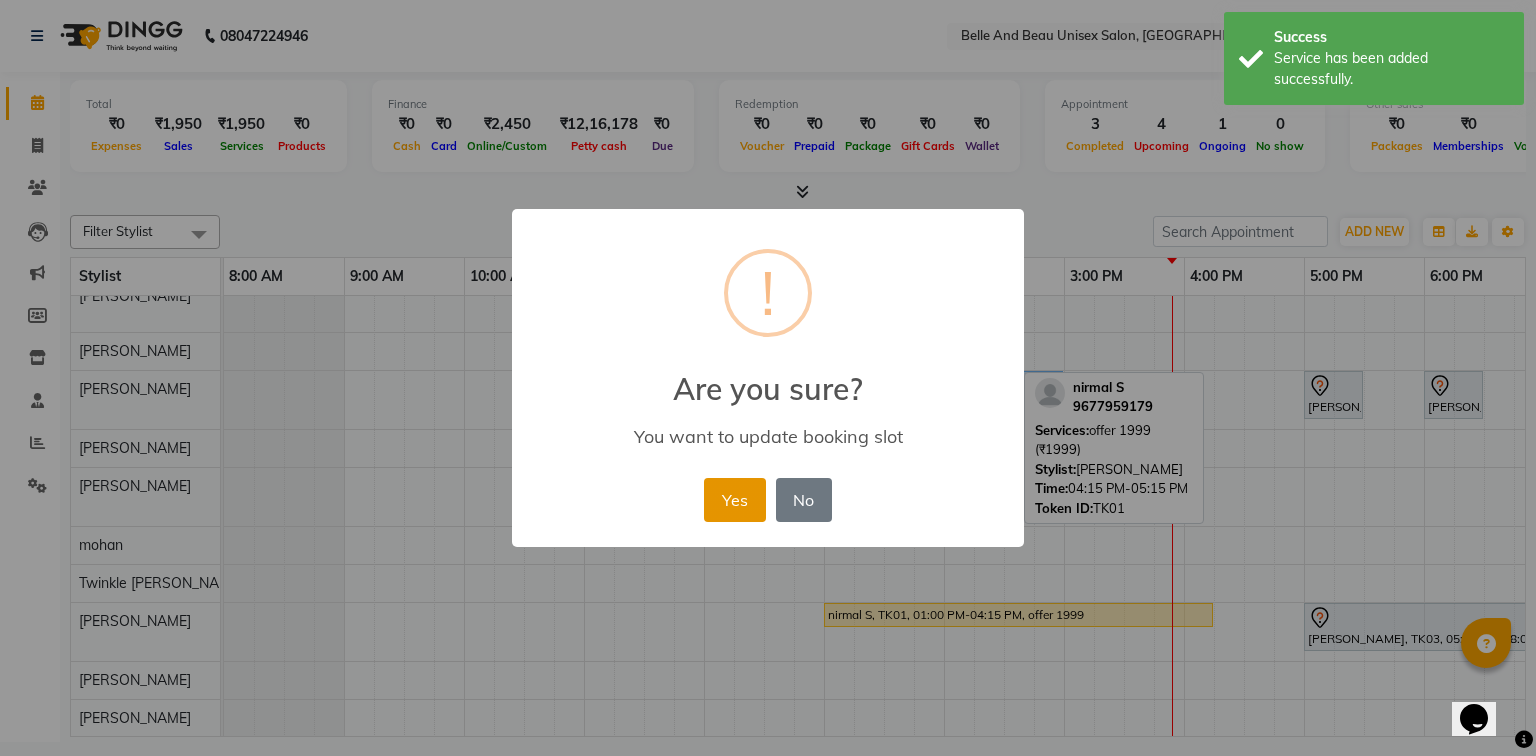 click on "Yes" at bounding box center [734, 500] 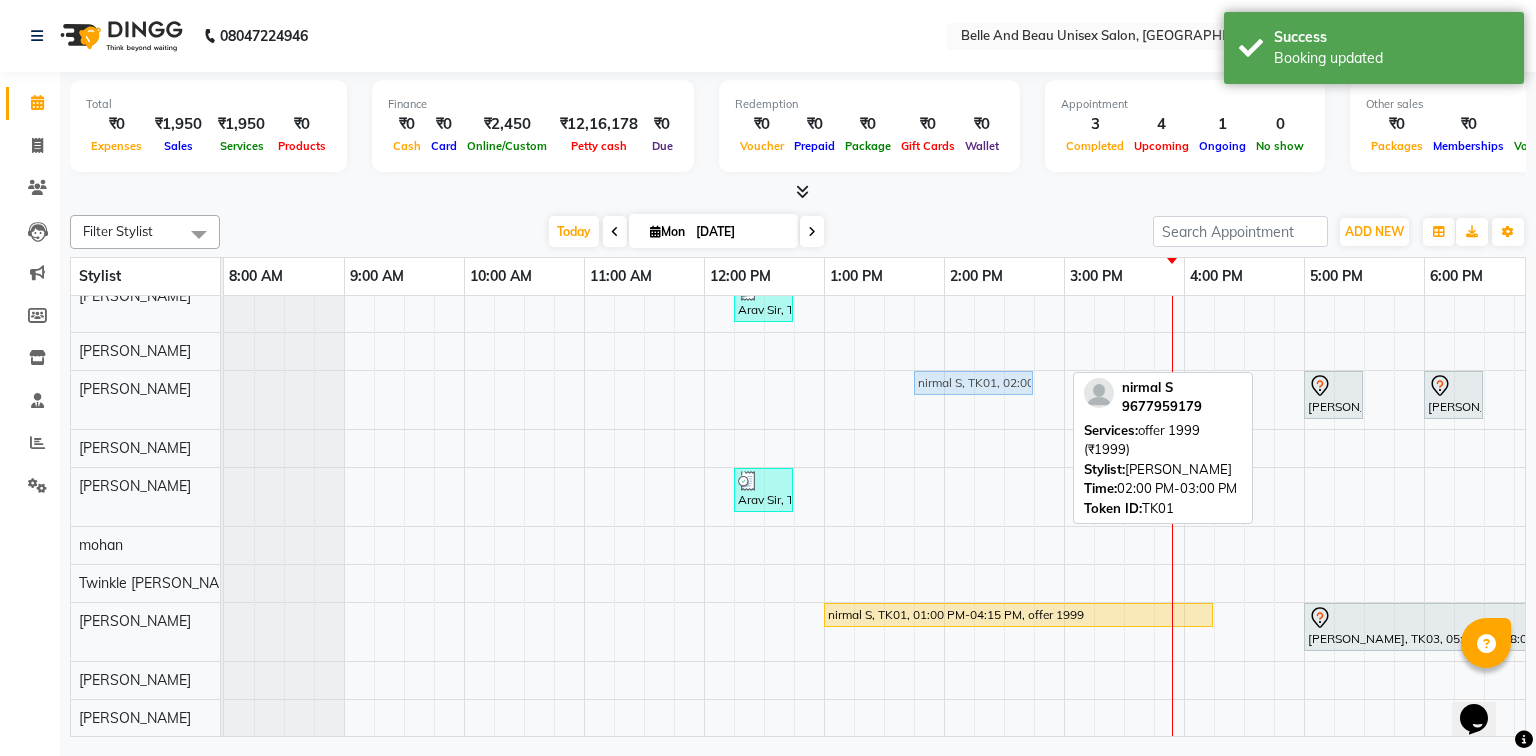 drag, startPoint x: 966, startPoint y: 371, endPoint x: 940, endPoint y: 372, distance: 26.019224 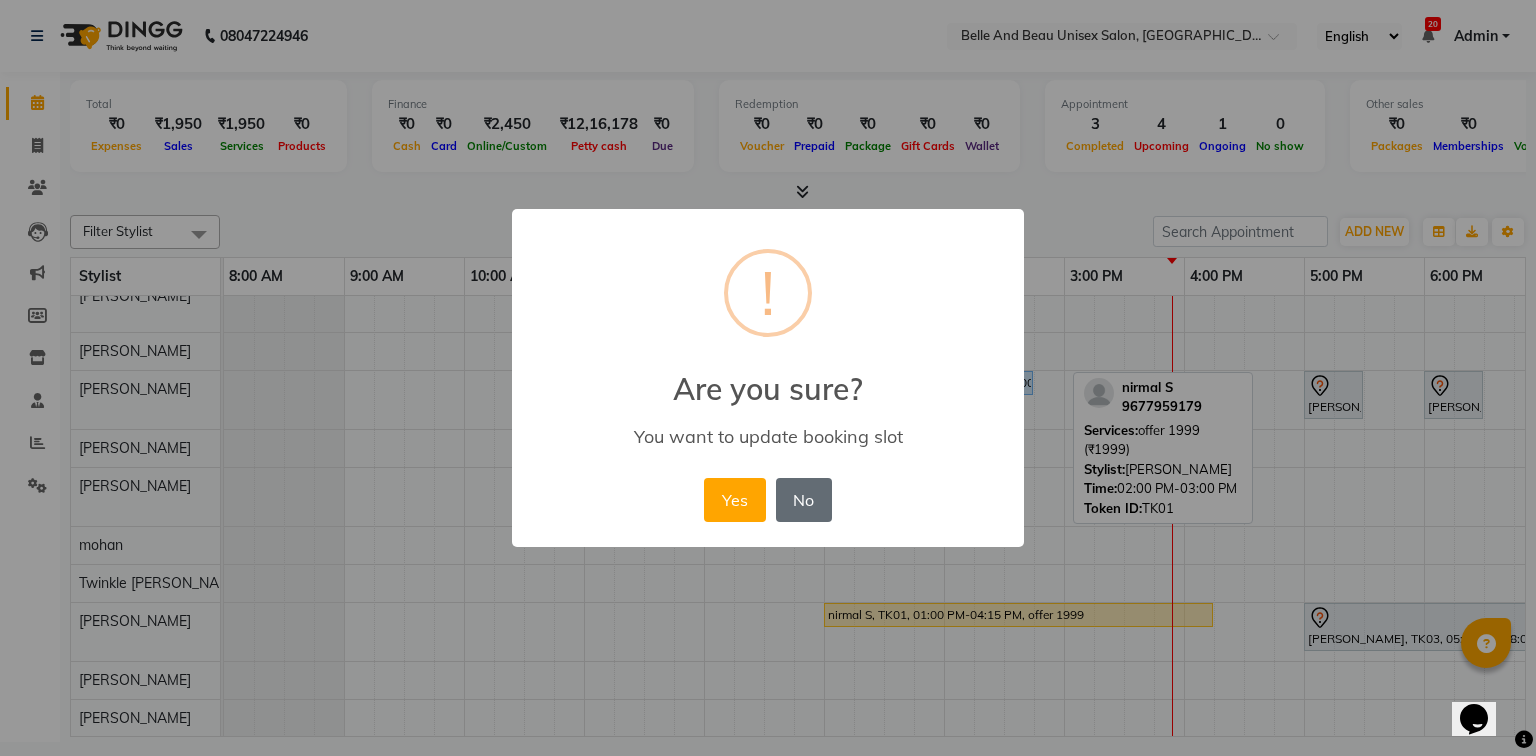 click on "No" at bounding box center (804, 500) 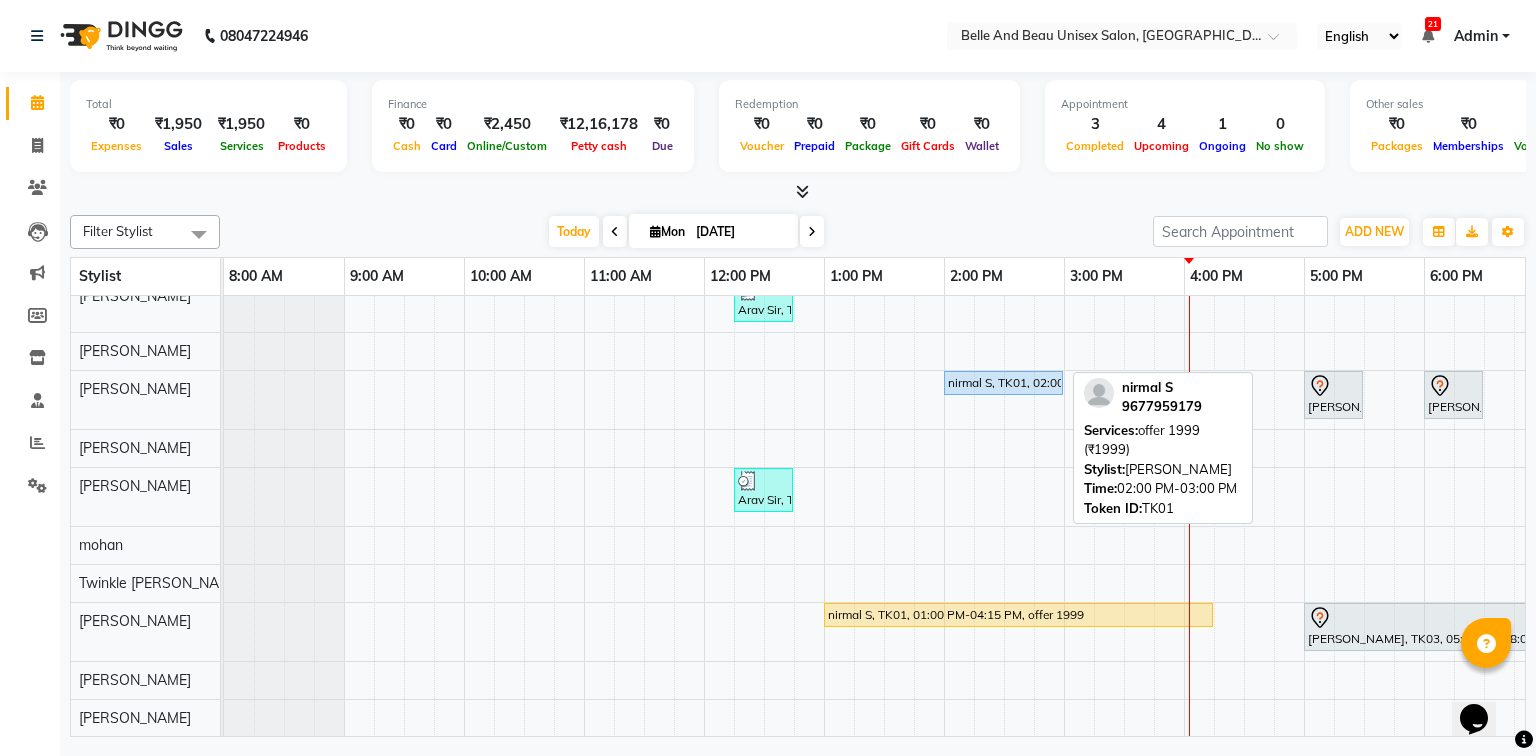click on "nirmal S, TK01, 02:00 PM-03:00 PM, offer 1999 (₹1999)" at bounding box center [1003, 383] 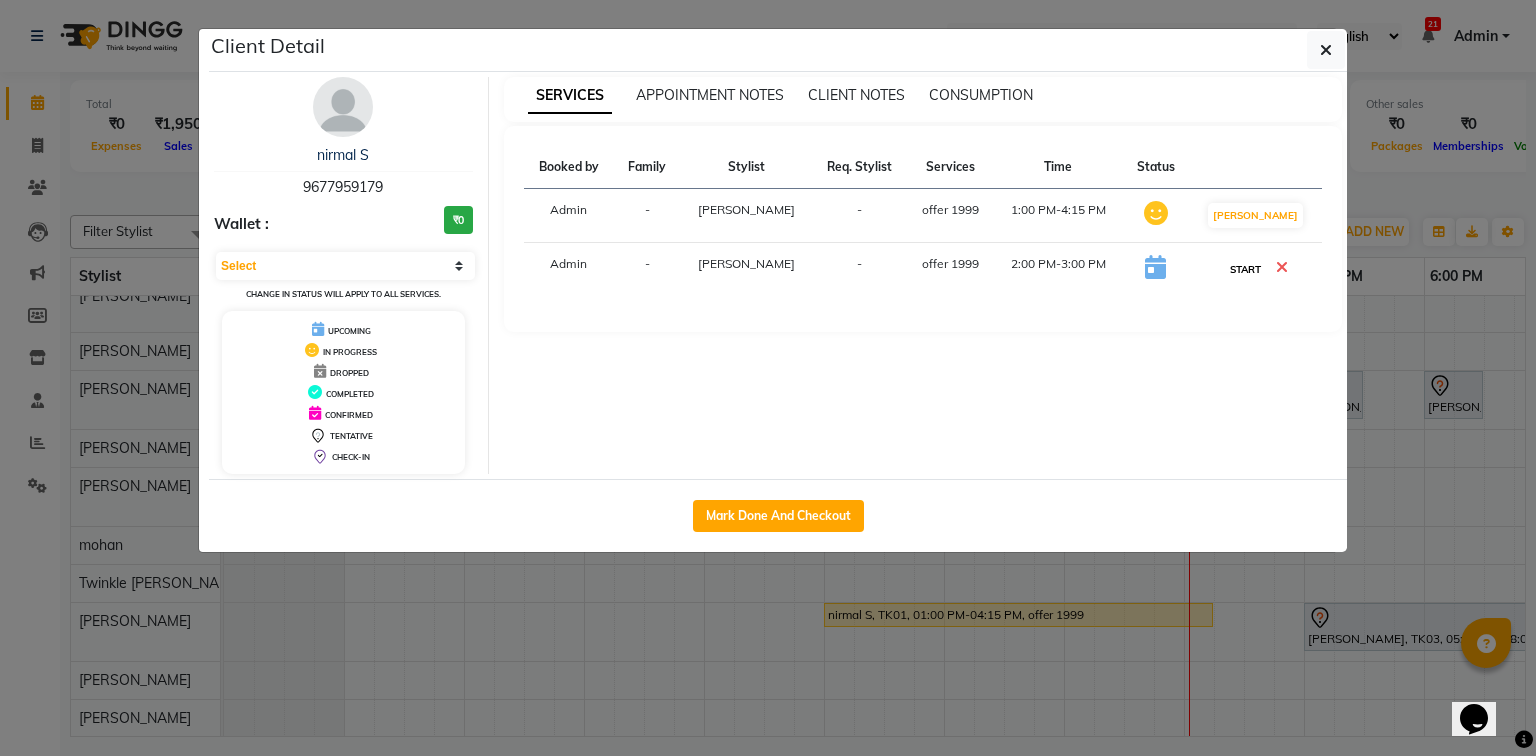 click on "START" at bounding box center [1245, 269] 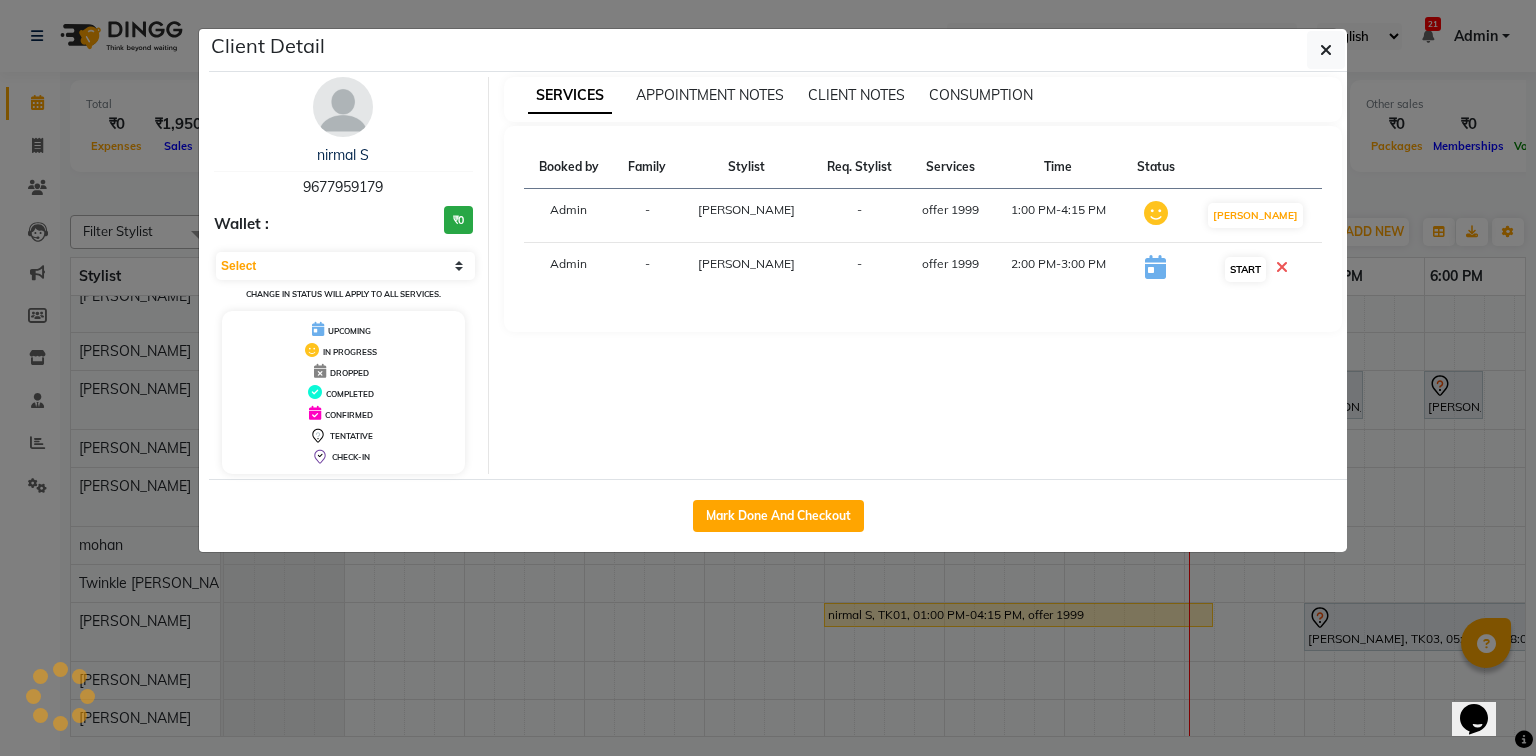 select on "1" 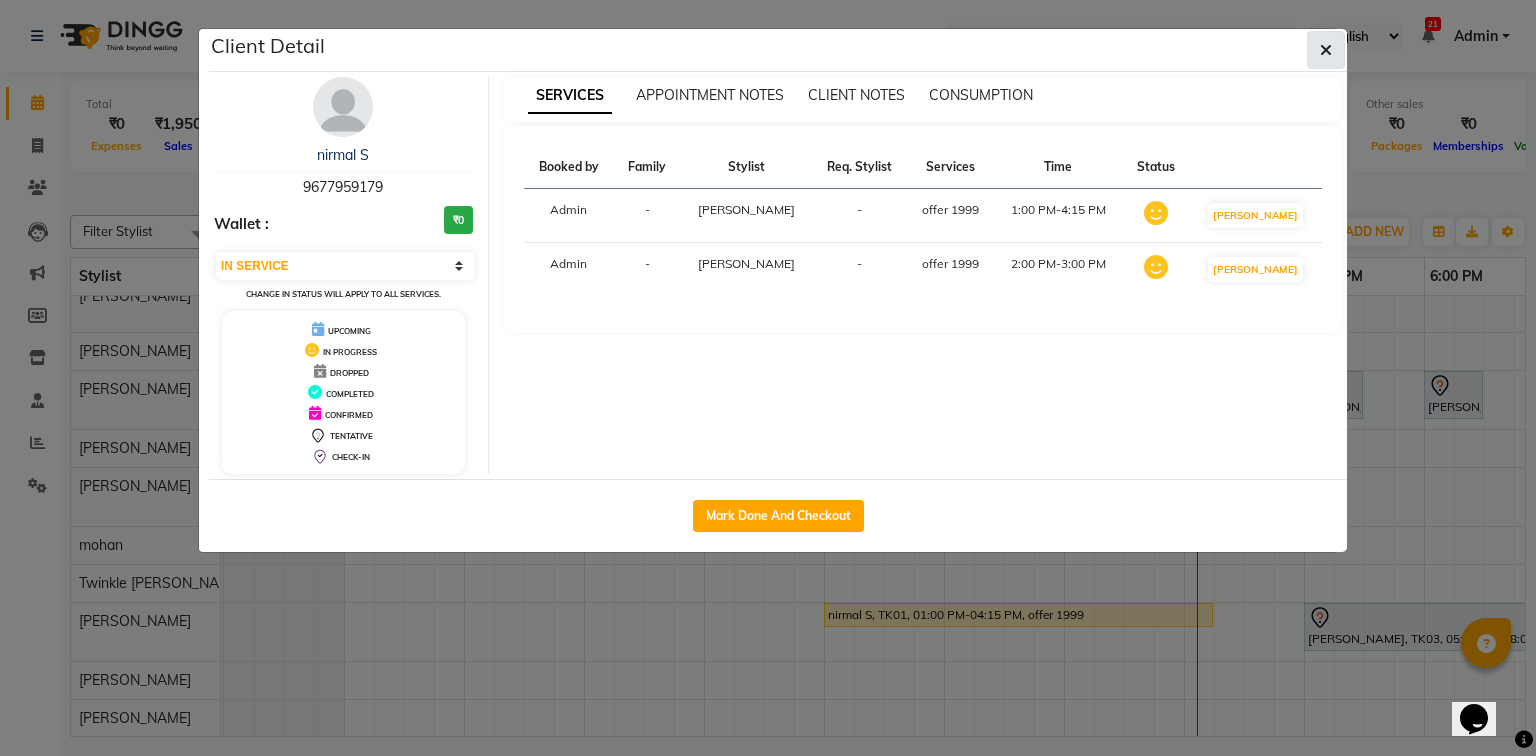 click 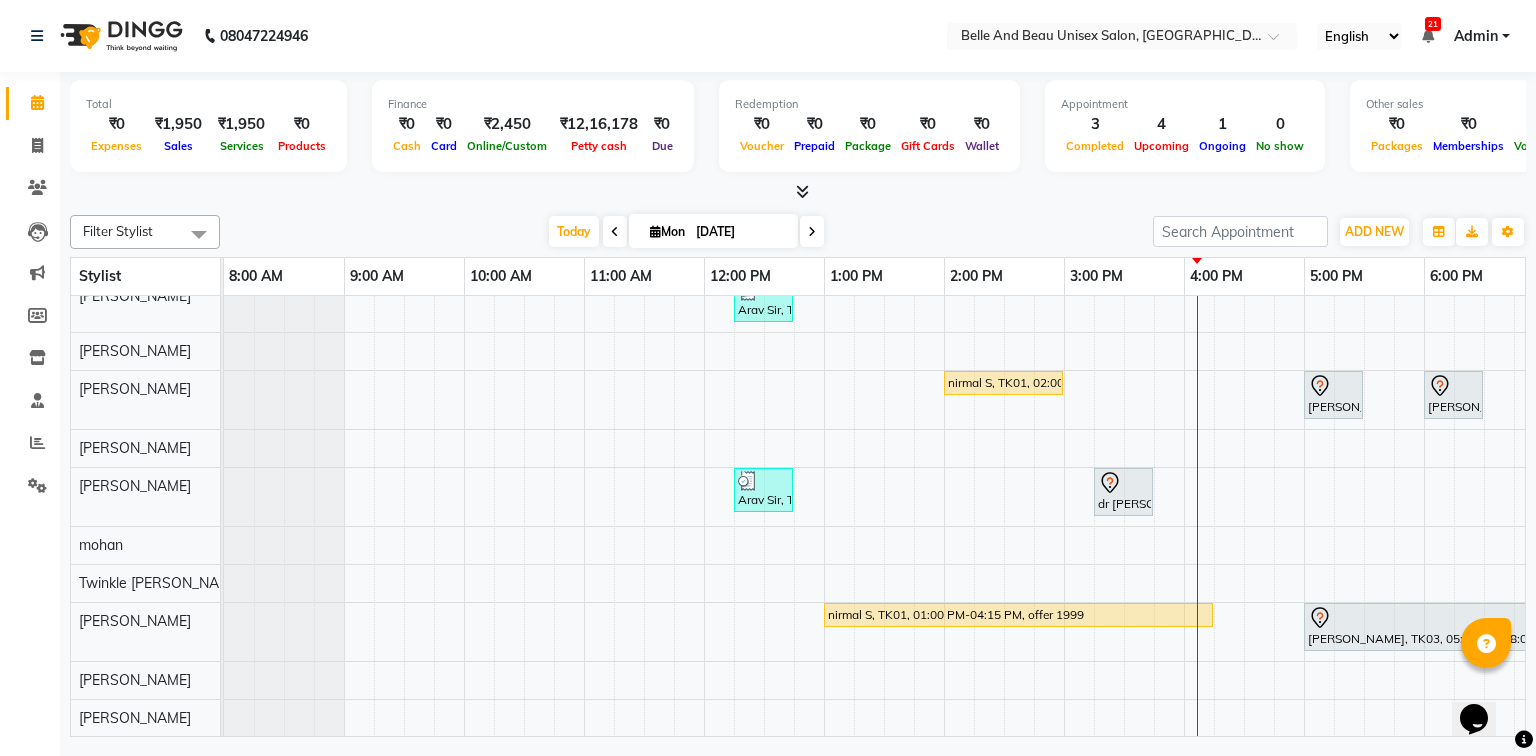 click on "[PERSON_NAME], TK04, 01:30 PM-02:30 PM, Bleach / Detan - Bleach / Detan30 - Face/ Neck Line,Clean Up - o3+     Arav Sir, TK02, 12:15 PM-12:45 PM, Shave & Trimming - Shave ([DEMOGRAPHIC_DATA])30 - Shave    nirmal S, TK01, 02:00 PM-03:00 PM, offer 1999 (₹1999)             [PERSON_NAME], TK03, 05:00 PM-05:30 PM, Vedic valley  Pedicure              Shruti Divakaeran, TK03, 06:00 PM-06:30 PM, Vedic valley  Pedicure      Arav Sir, TK02, 12:15 PM-12:45 PM, Hair Care - Hair Cut ([DEMOGRAPHIC_DATA])30 - Adult Hair Cut (Below 8)             dr [PERSON_NAME], TK05, 03:15 PM-03:45 PM, Hair Care - Hair Cut ([DEMOGRAPHIC_DATA])30 - Adult Hair Cut (Below 8)    nirmal S, TK01, 01:00 PM-04:15 PM, offer 1999             [PERSON_NAME], TK03, 05:00 PM-08:00 PM, [MEDICAL_DATA] - Botox30 - Upto Mid Back" at bounding box center [1004, 461] 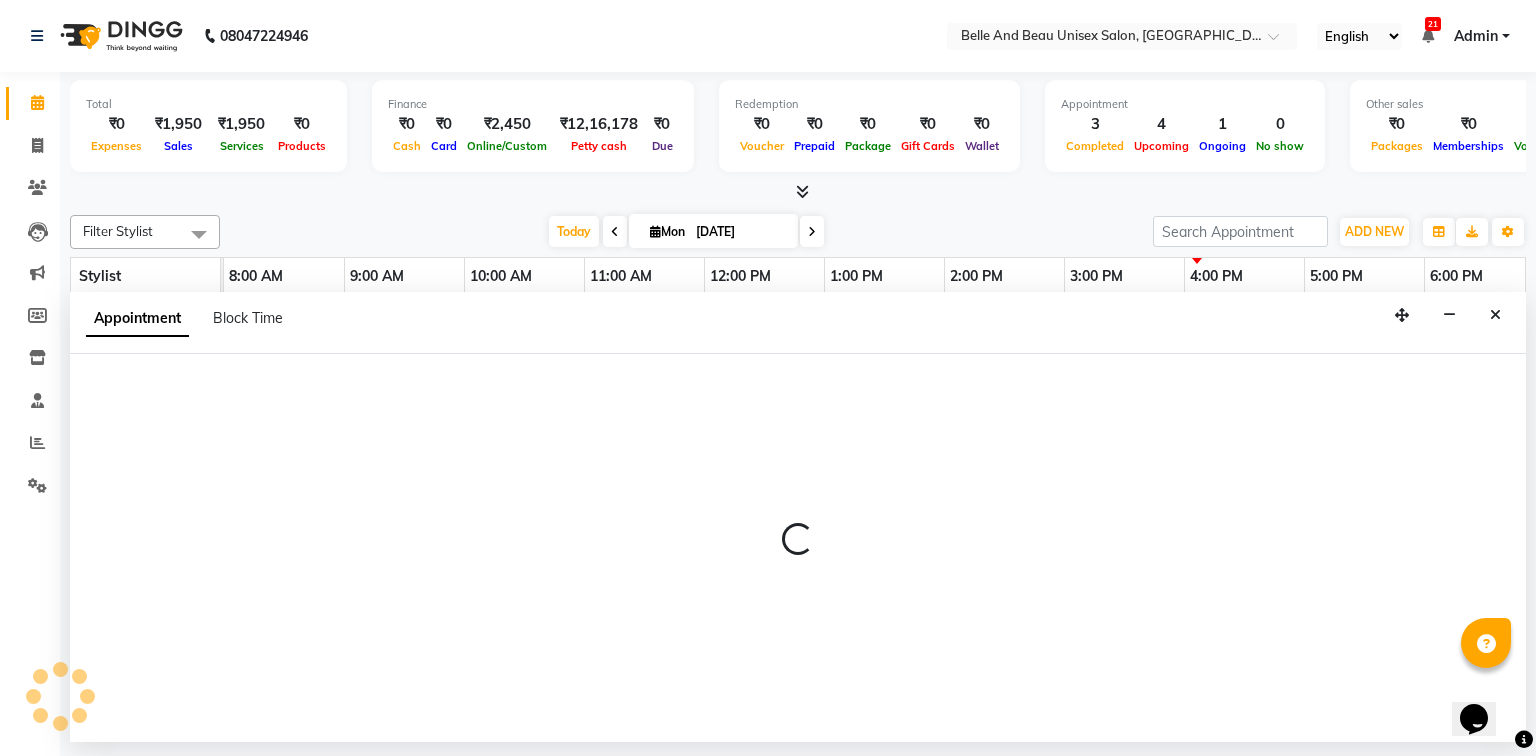 select on "60511" 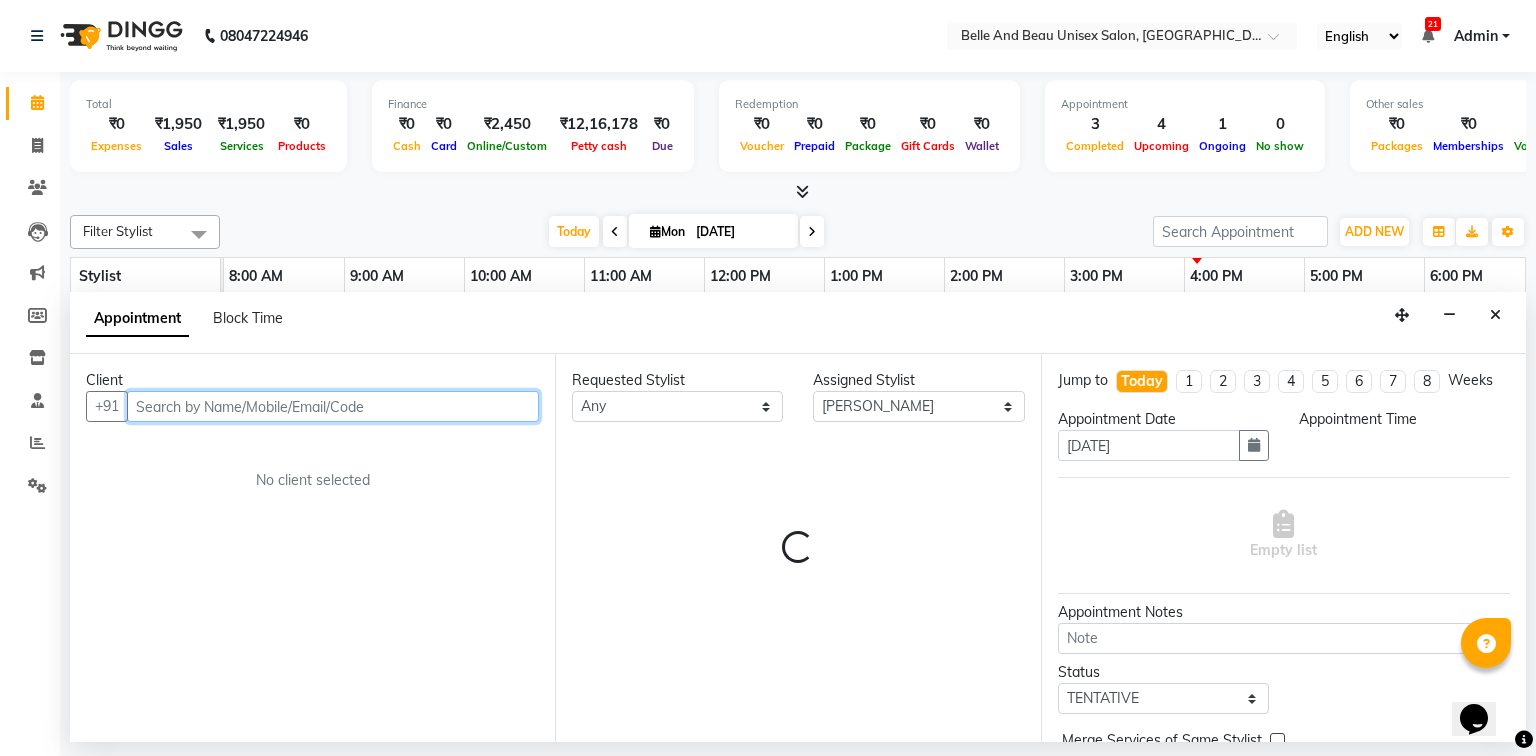 select on "960" 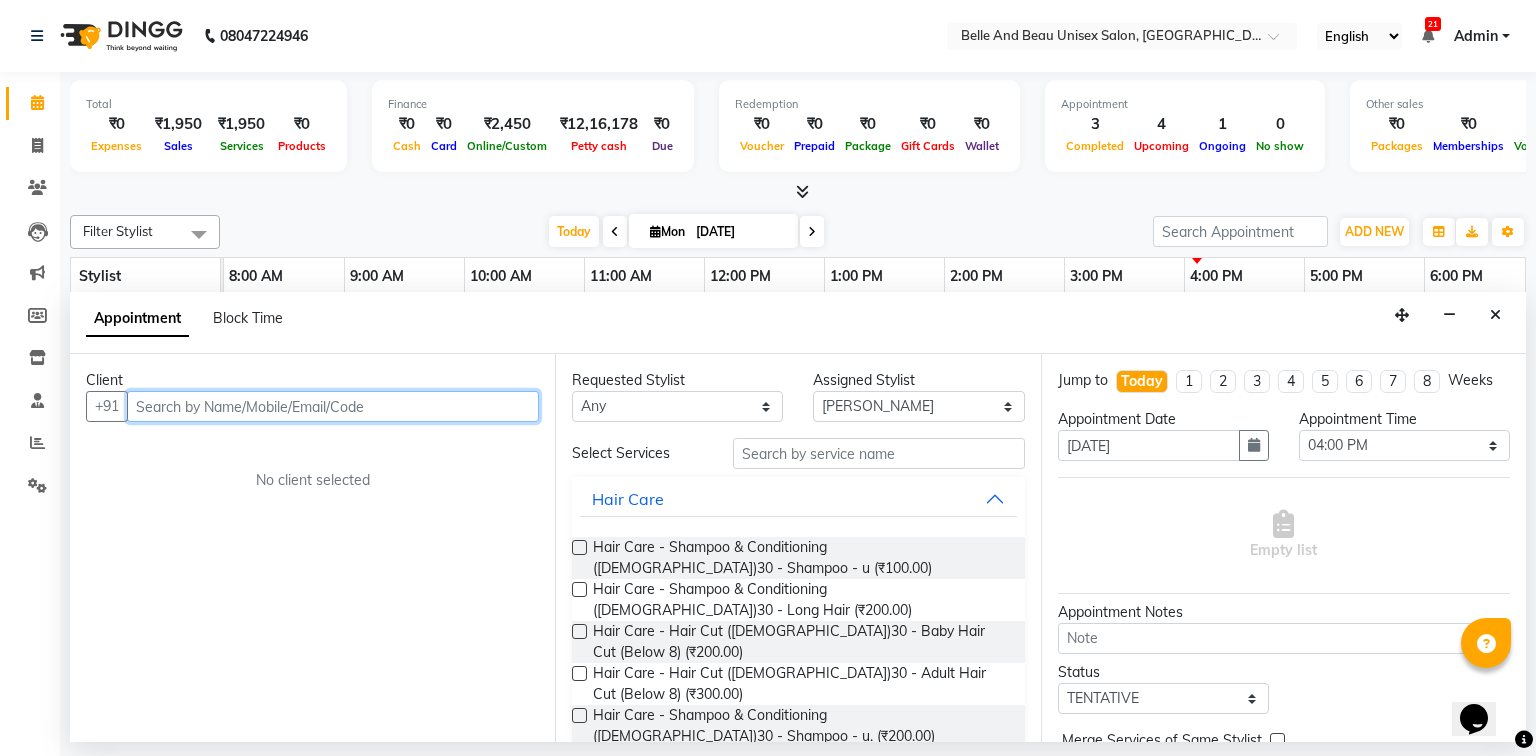 click at bounding box center [333, 406] 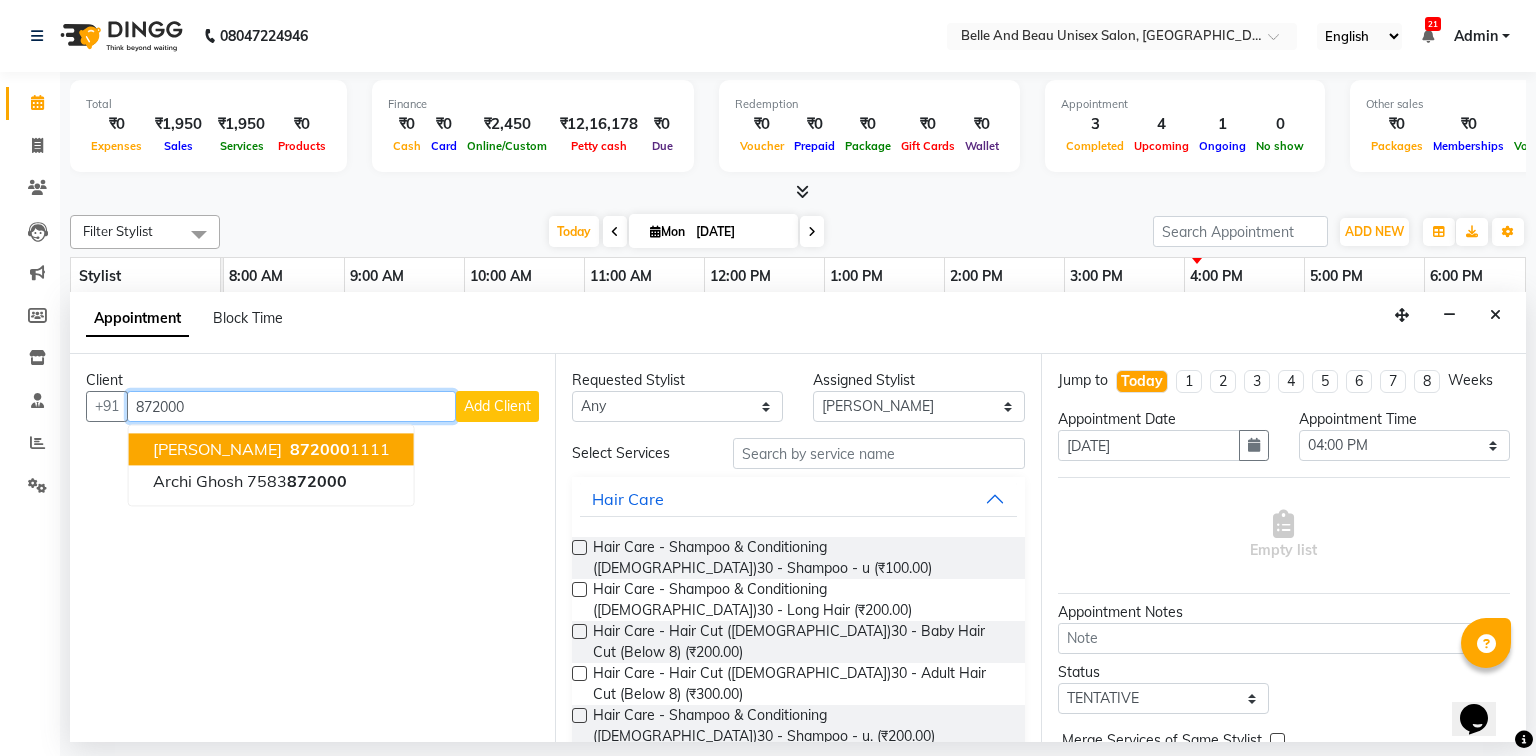 click on "[PERSON_NAME]" at bounding box center (217, 450) 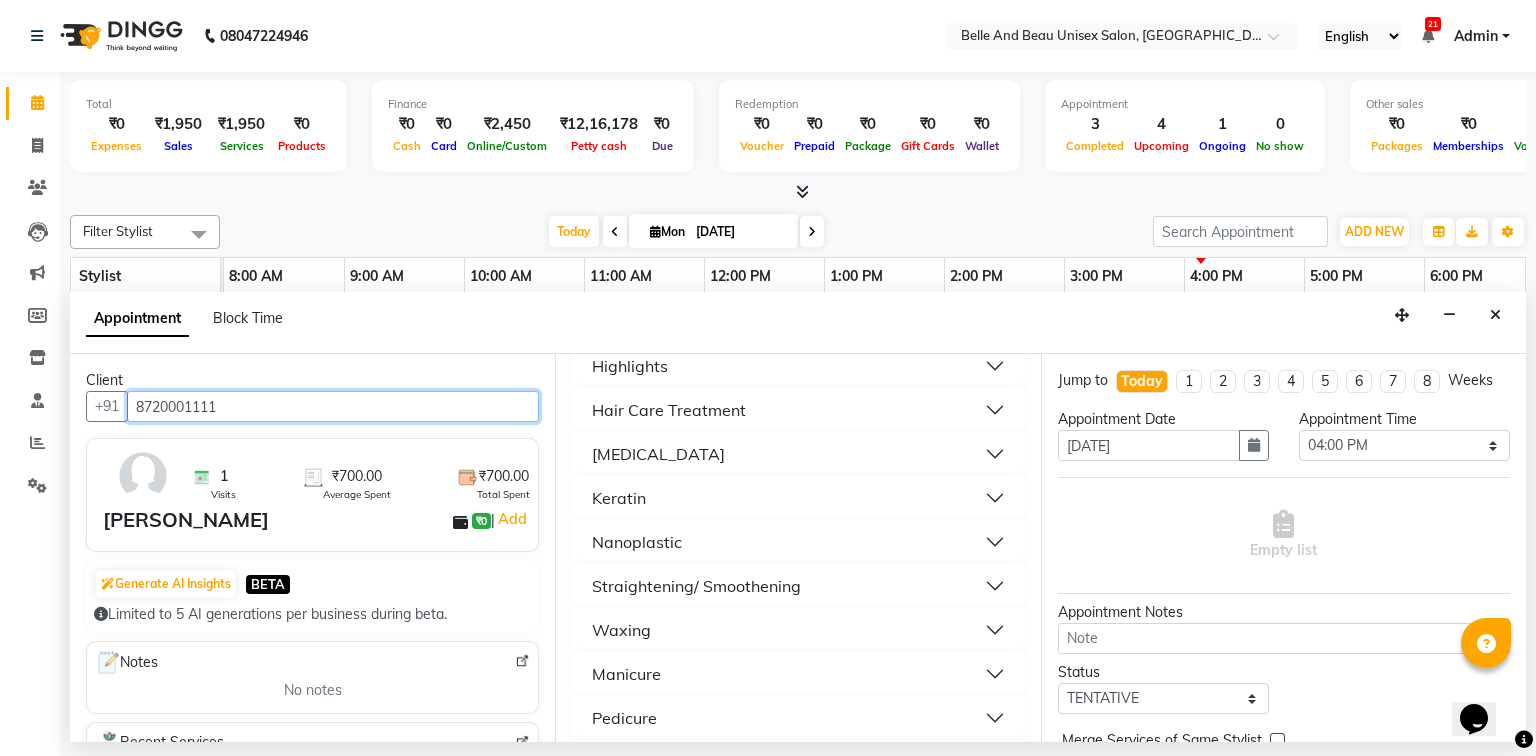 scroll, scrollTop: 1040, scrollLeft: 0, axis: vertical 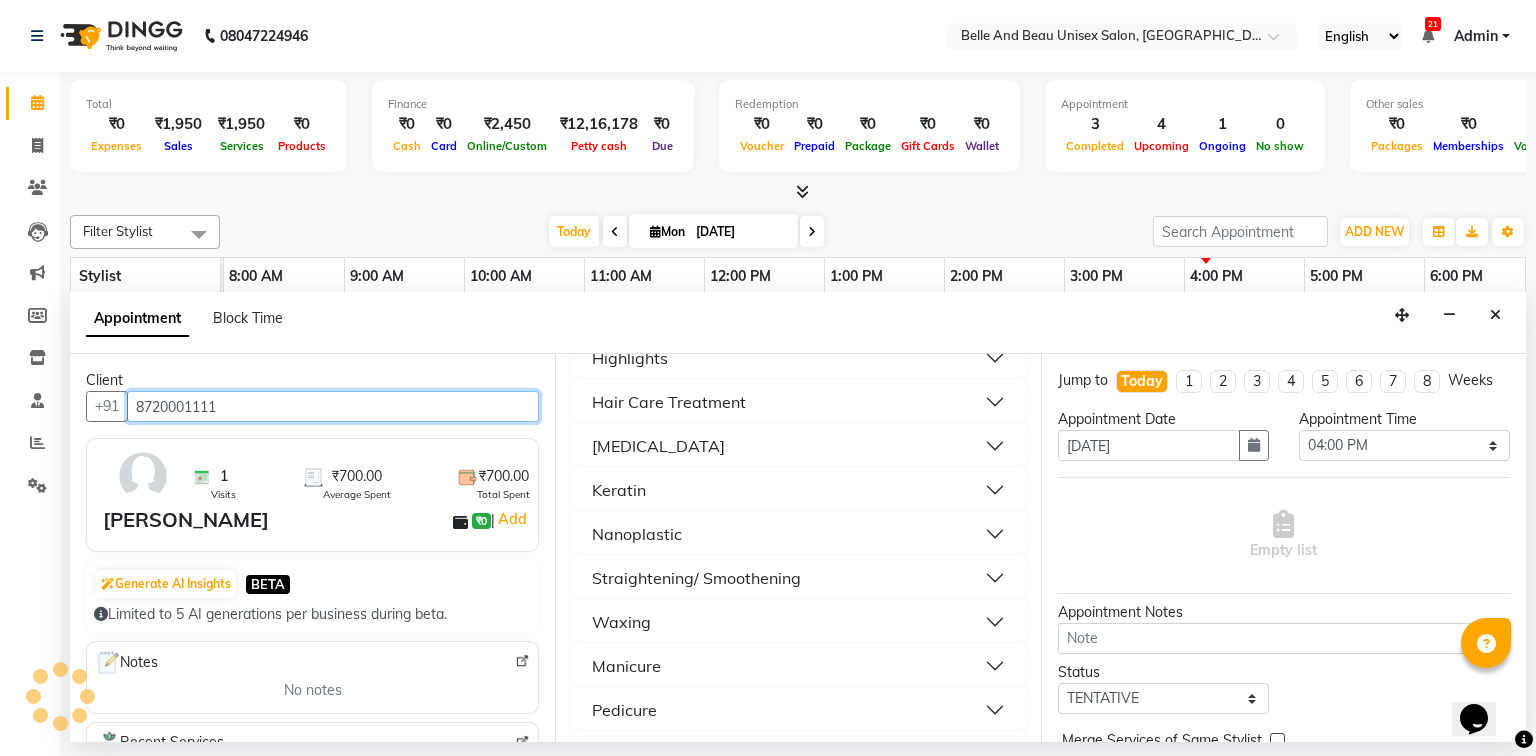 type on "8720001111" 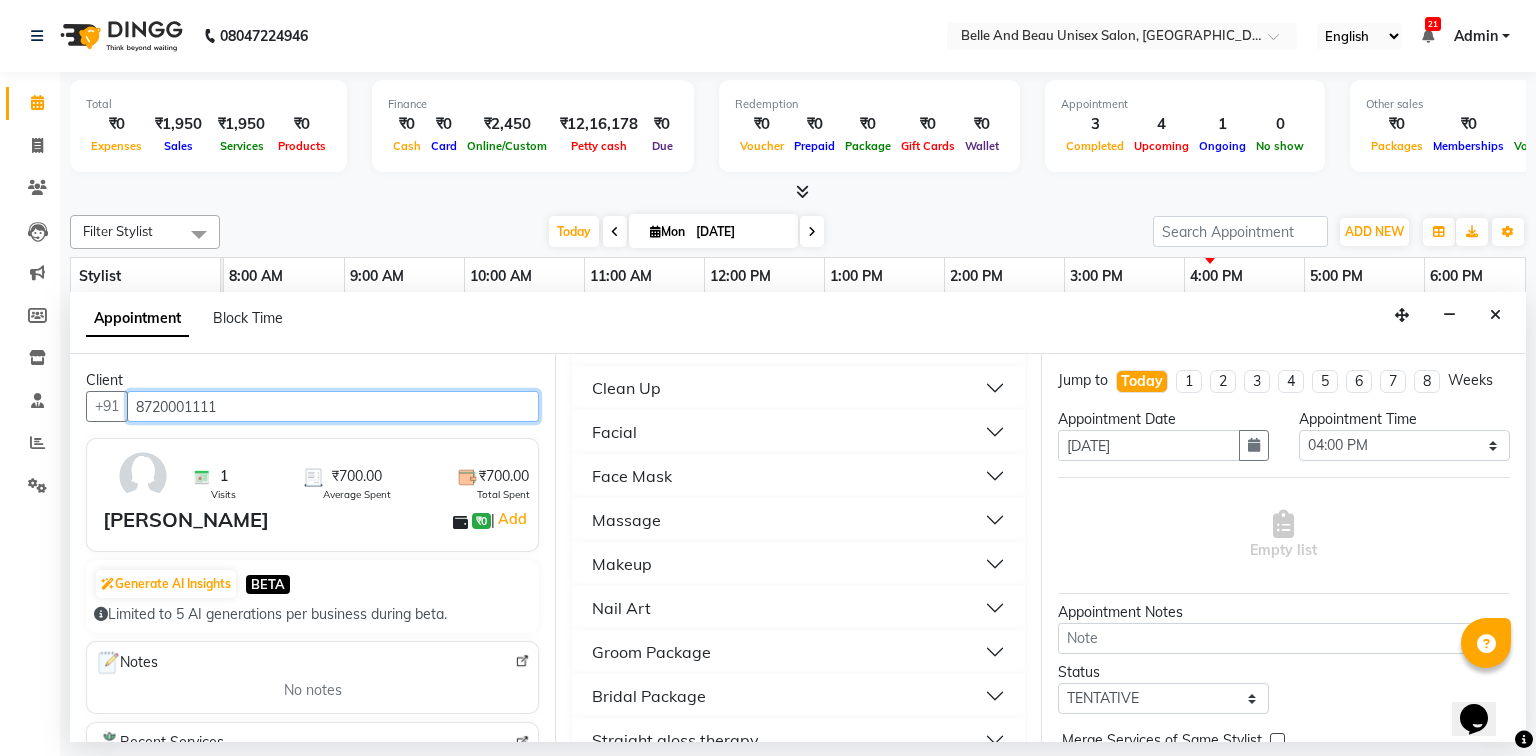 scroll, scrollTop: 1486, scrollLeft: 0, axis: vertical 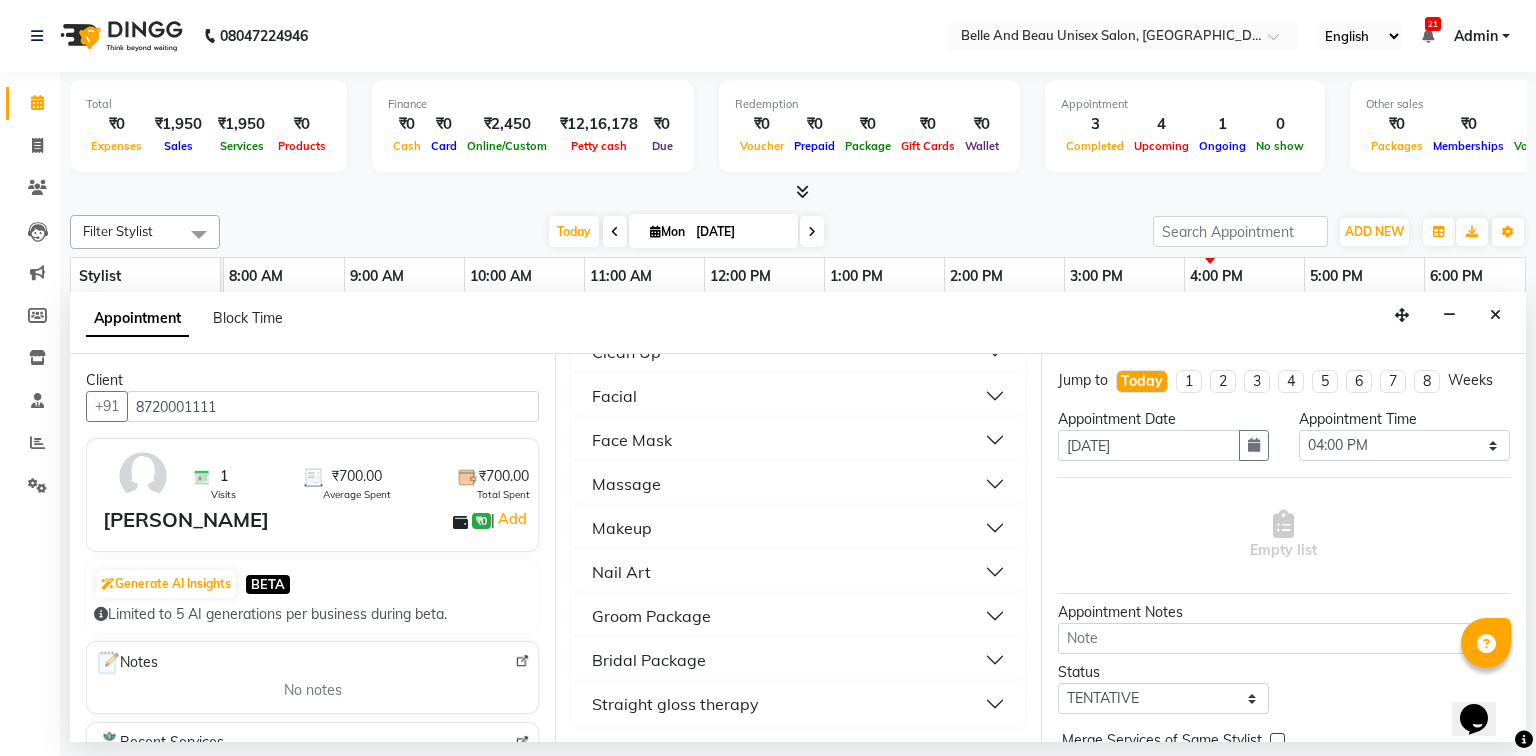 click on "Massage" at bounding box center (798, 484) 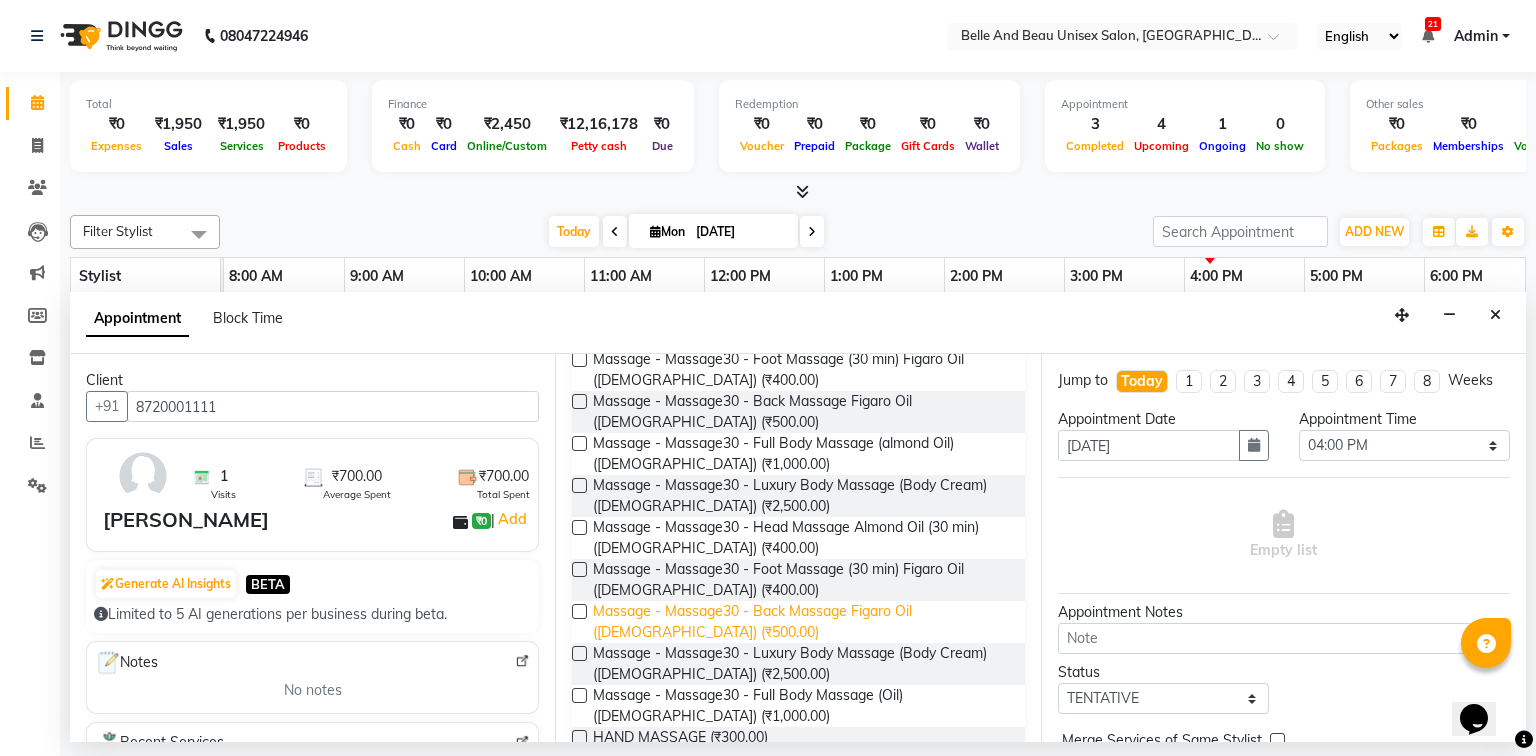 scroll, scrollTop: 1726, scrollLeft: 0, axis: vertical 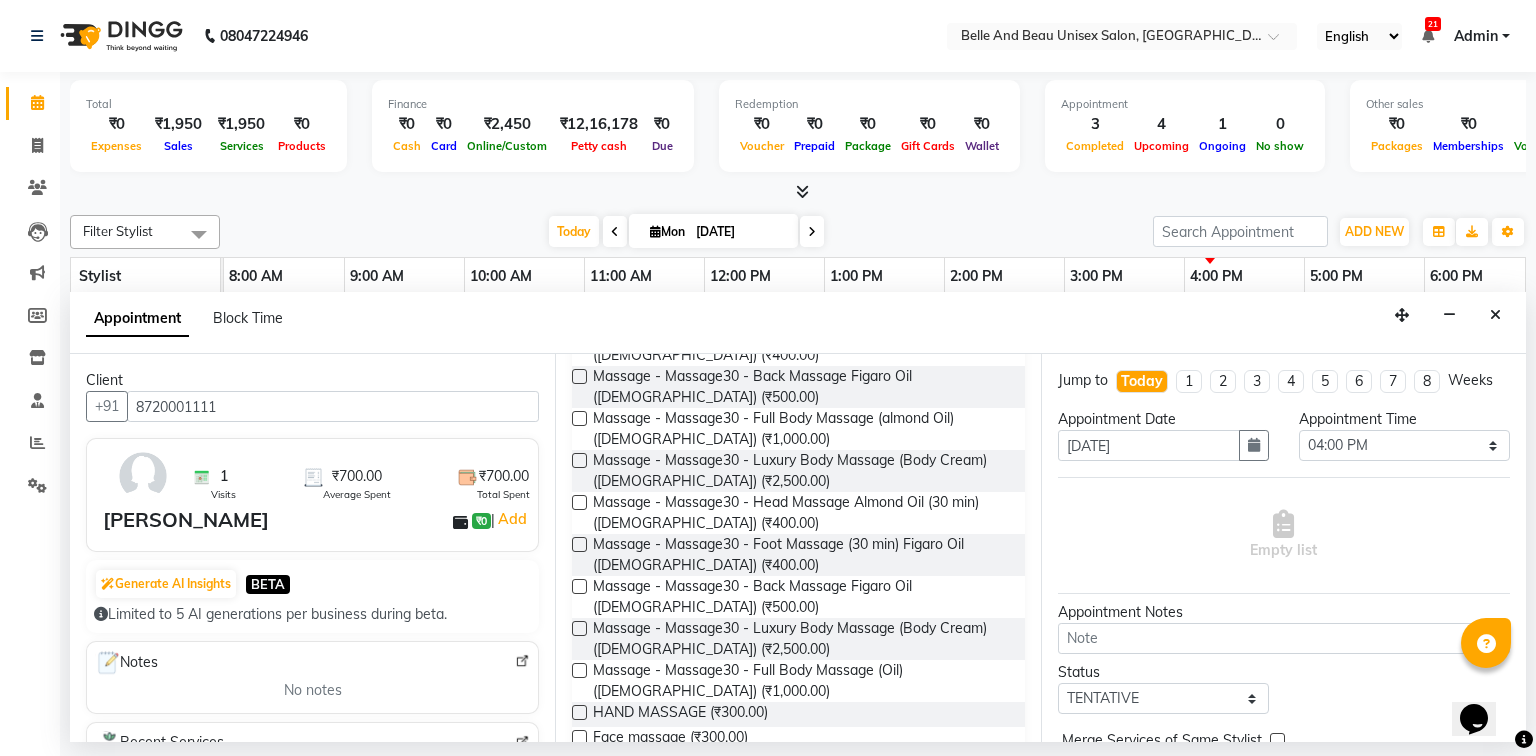 click at bounding box center [579, 628] 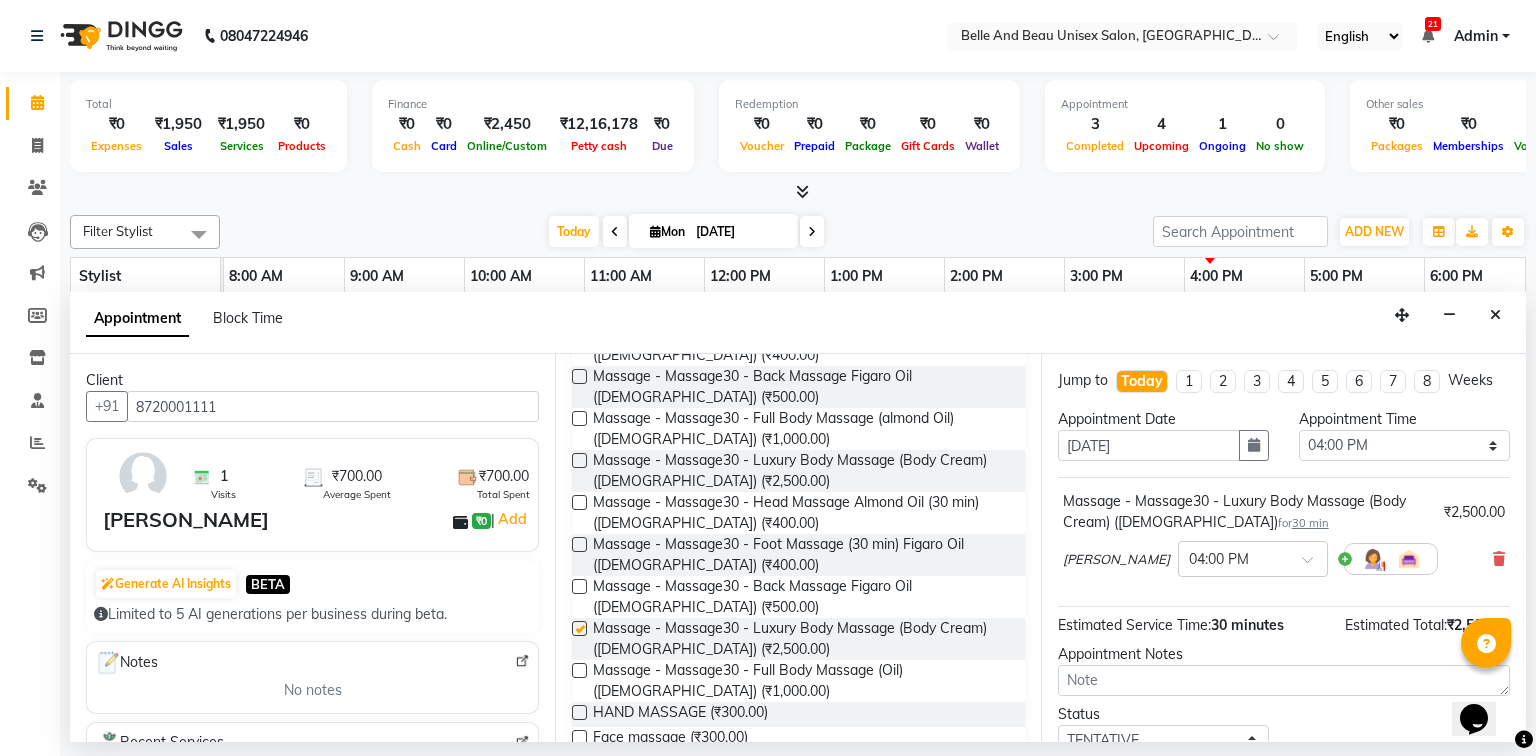 checkbox on "false" 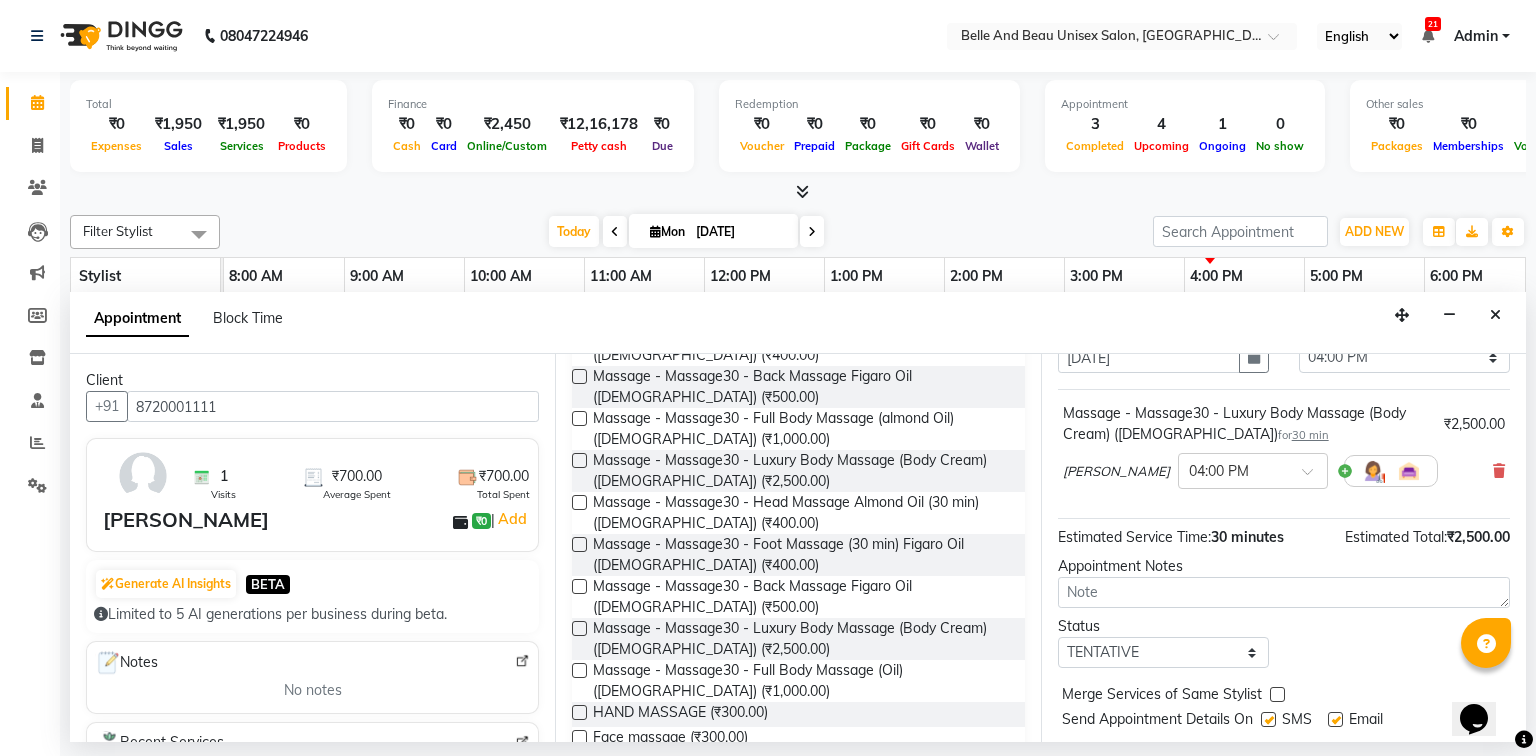 scroll, scrollTop: 139, scrollLeft: 0, axis: vertical 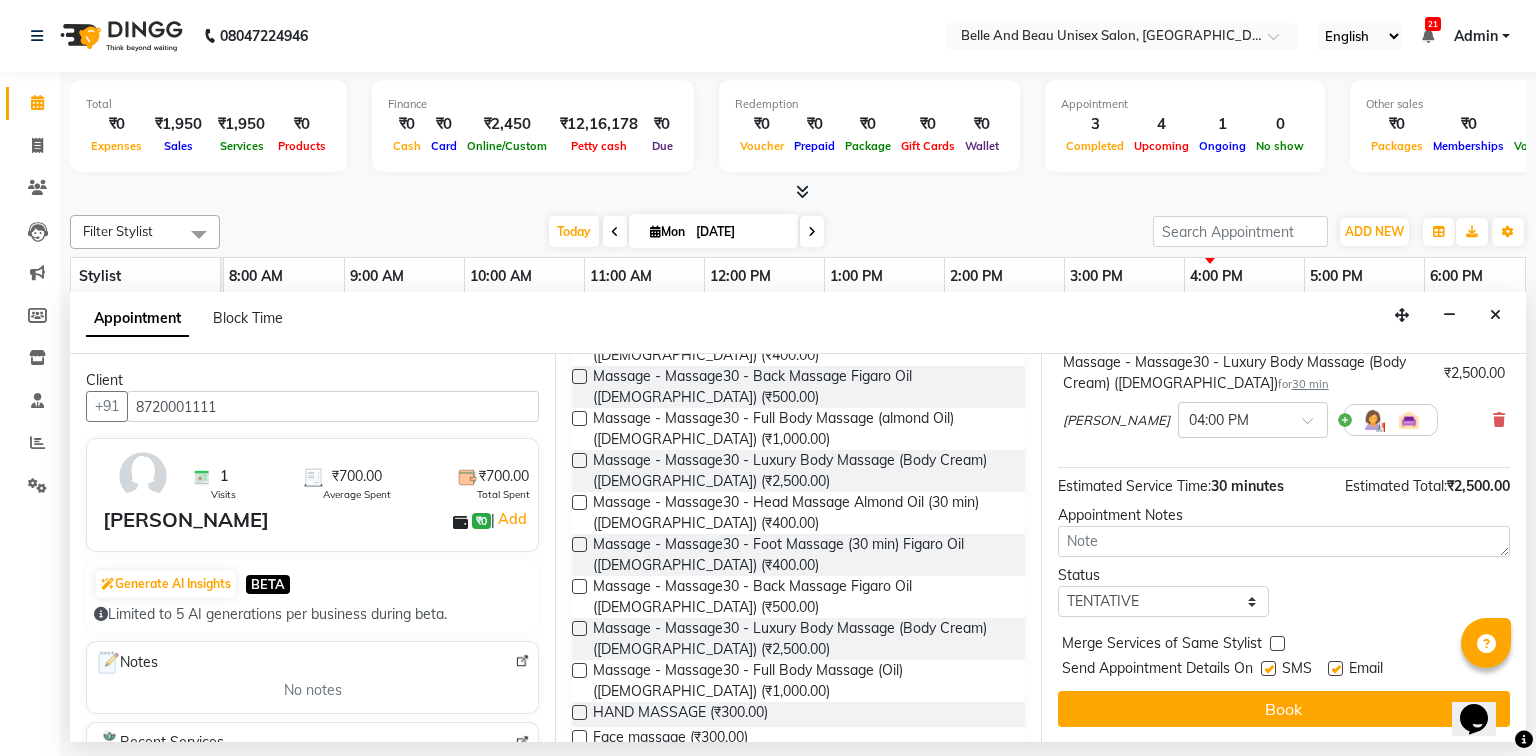 click on "Jump to [DATE] 1 2 3 4 5 6 7 8 Weeks Appointment Date [DATE] Appointment Time Select 09:00 AM 09:15 AM 09:30 AM 09:45 AM 10:00 AM 10:15 AM 10:30 AM 10:45 AM 11:00 AM 11:15 AM 11:30 AM 11:45 AM 12:00 PM 12:15 PM 12:30 PM 12:45 PM 01:00 PM 01:15 PM 01:30 PM 01:45 PM 02:00 PM 02:15 PM 02:30 PM 02:45 PM 03:00 PM 03:15 PM 03:30 PM 03:45 PM 04:00 PM 04:15 PM 04:30 PM 04:45 PM 05:00 PM 05:15 PM 05:30 PM 05:45 PM 06:00 PM 06:15 PM 06:30 PM 06:45 PM 07:00 PM 07:15 PM 07:30 PM 07:45 PM 08:00 PM Massage - Massage30 - Luxury Body Massage (Body Cream) ([DEMOGRAPHIC_DATA])   for  30 min ₹2,500.00 [PERSON_NAME] × 04:00 PM Estimated Service Time:  30 minutes Estimated Total:  ₹2,500.00 Appointment Notes Status Select TENTATIVE CONFIRM CHECK-IN UPCOMING Merge Services of Same Stylist Send Appointment Details On SMS Email  Book" at bounding box center [1283, 548] 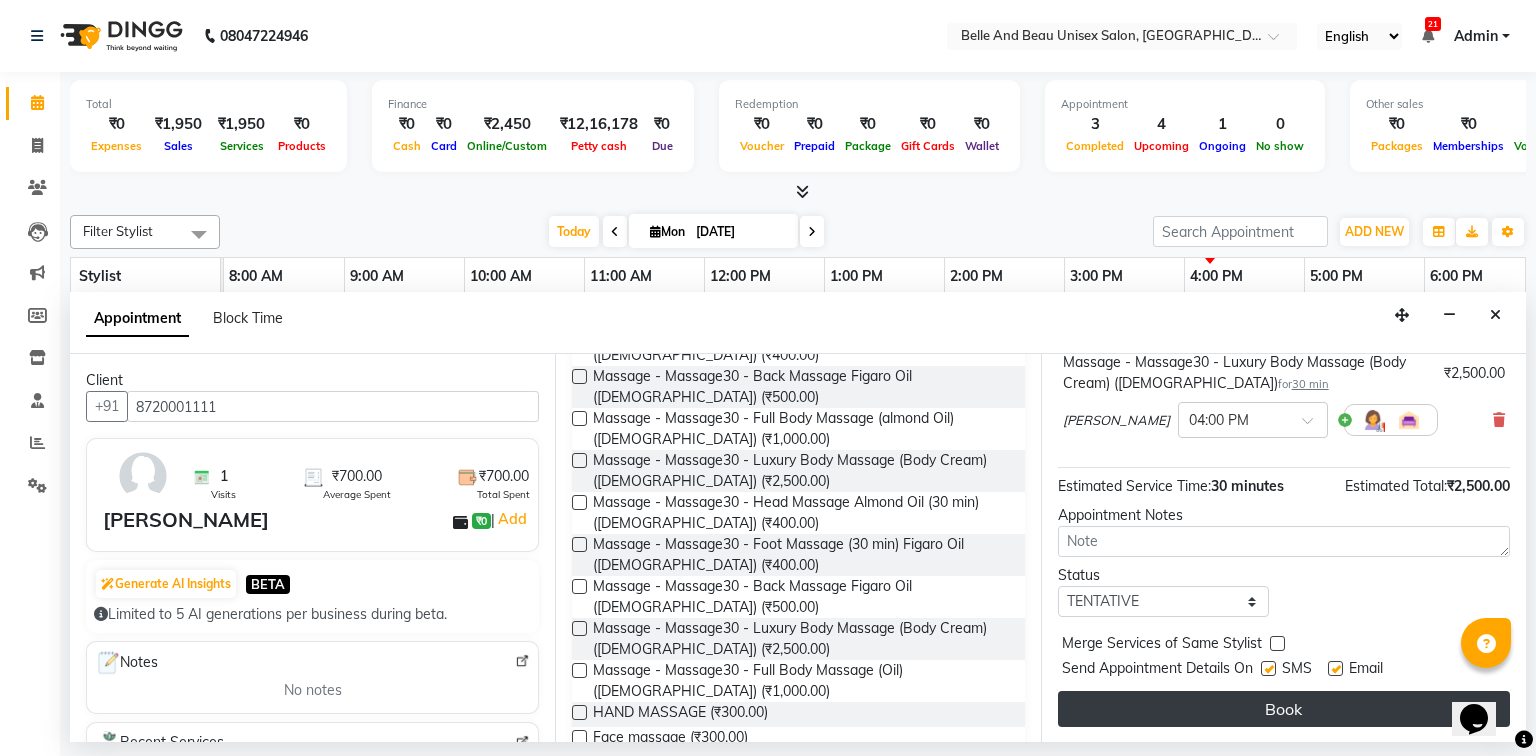 click on "Book" at bounding box center (1284, 709) 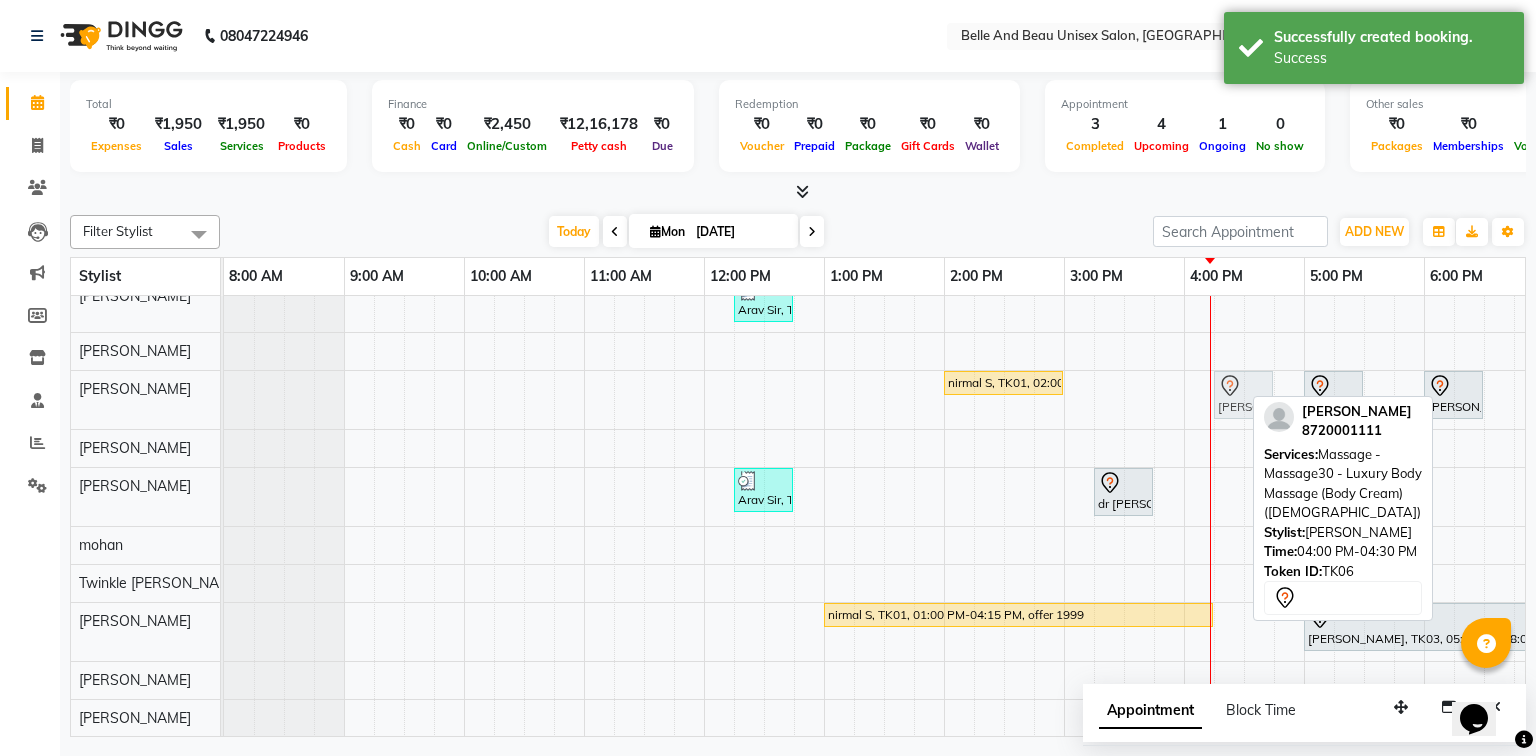 drag, startPoint x: 1212, startPoint y: 379, endPoint x: 1237, endPoint y: 384, distance: 25.495098 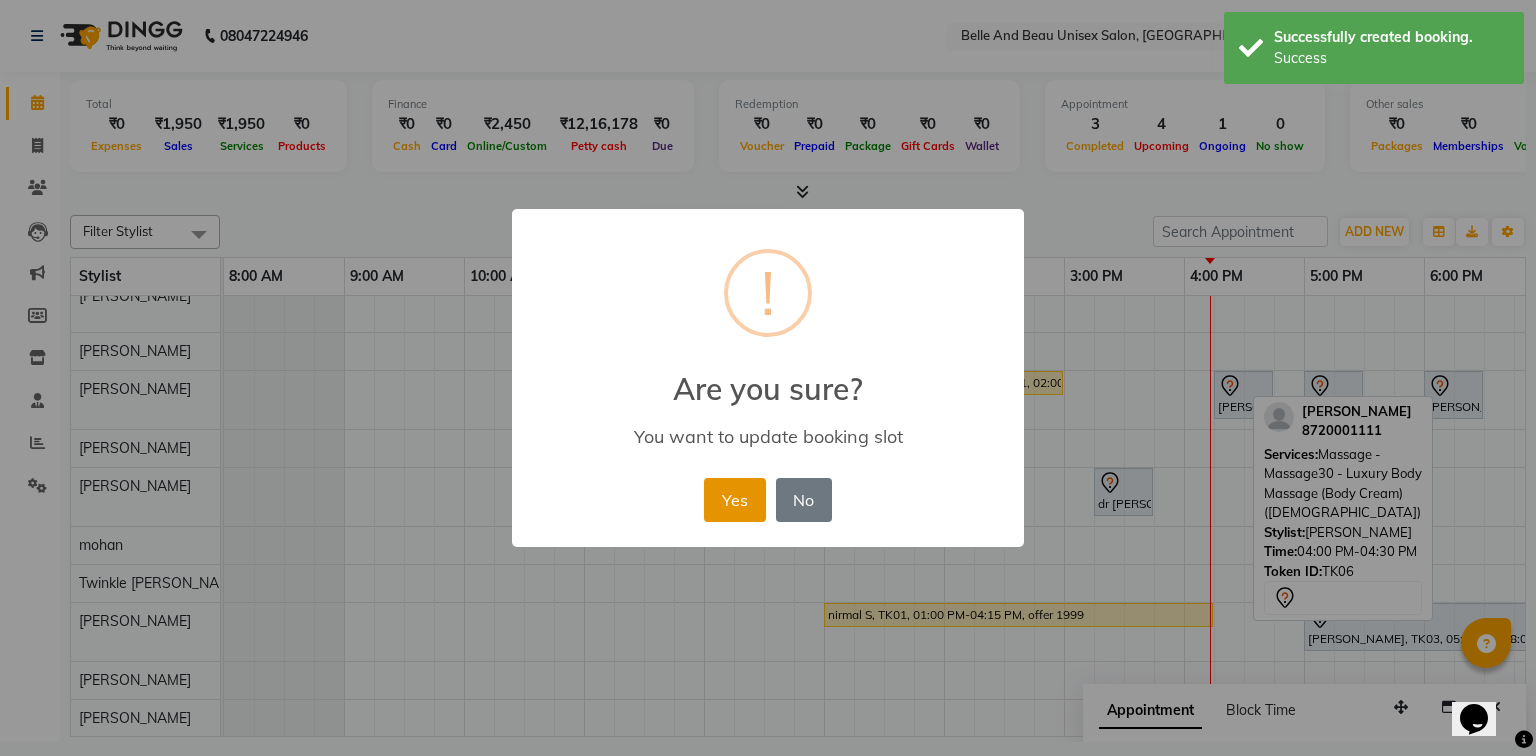 click on "Yes" at bounding box center (734, 500) 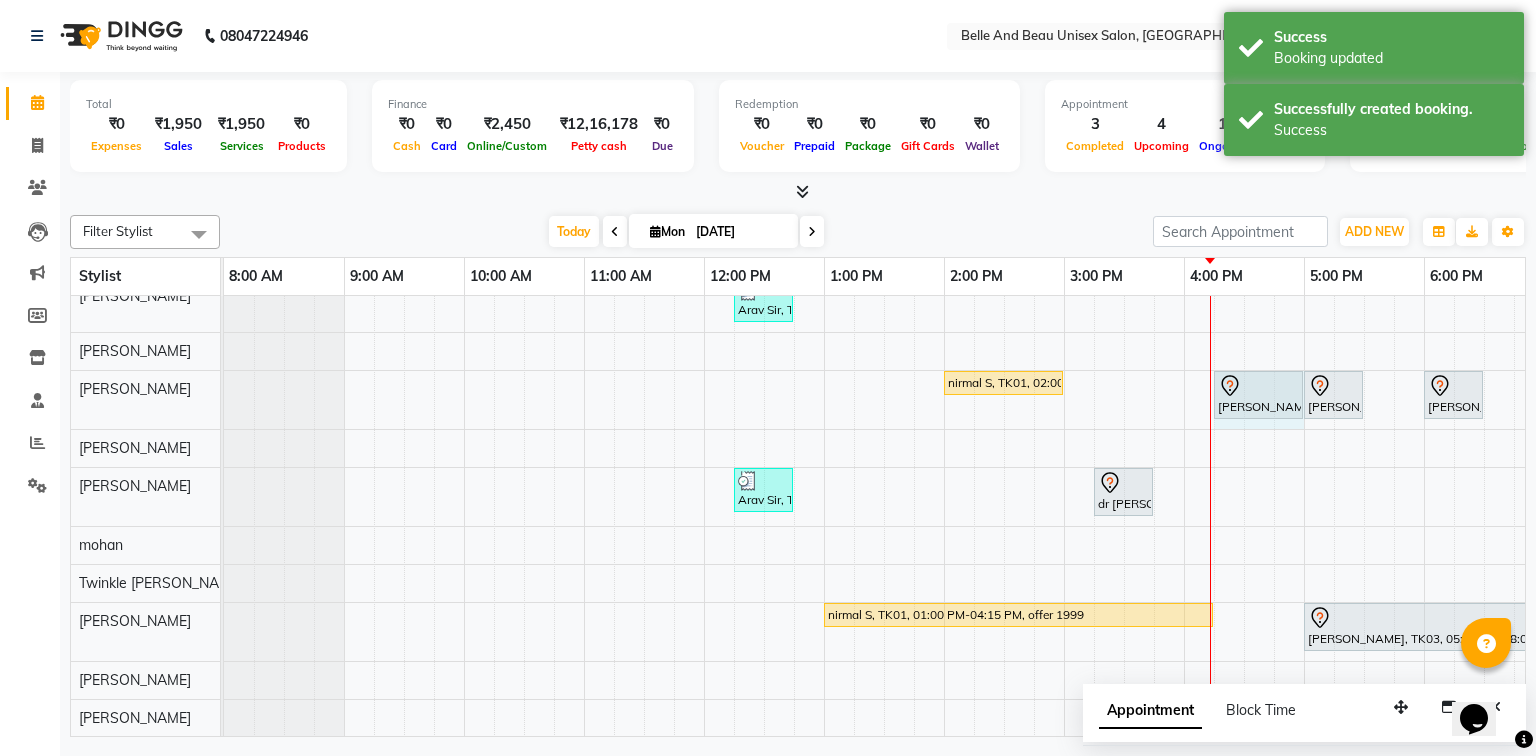 drag, startPoint x: 1271, startPoint y: 374, endPoint x: 1300, endPoint y: 376, distance: 29.068884 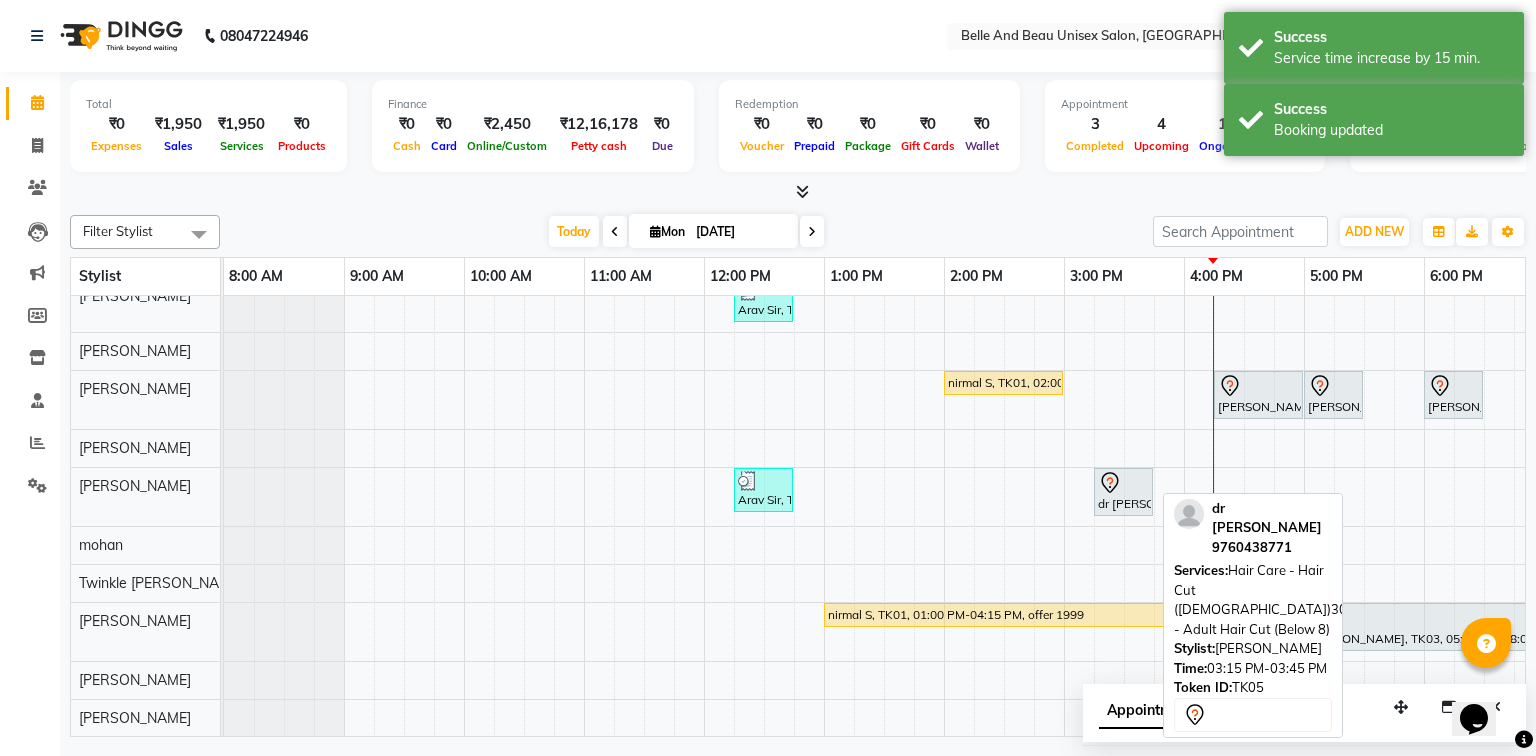 click at bounding box center [1123, 483] 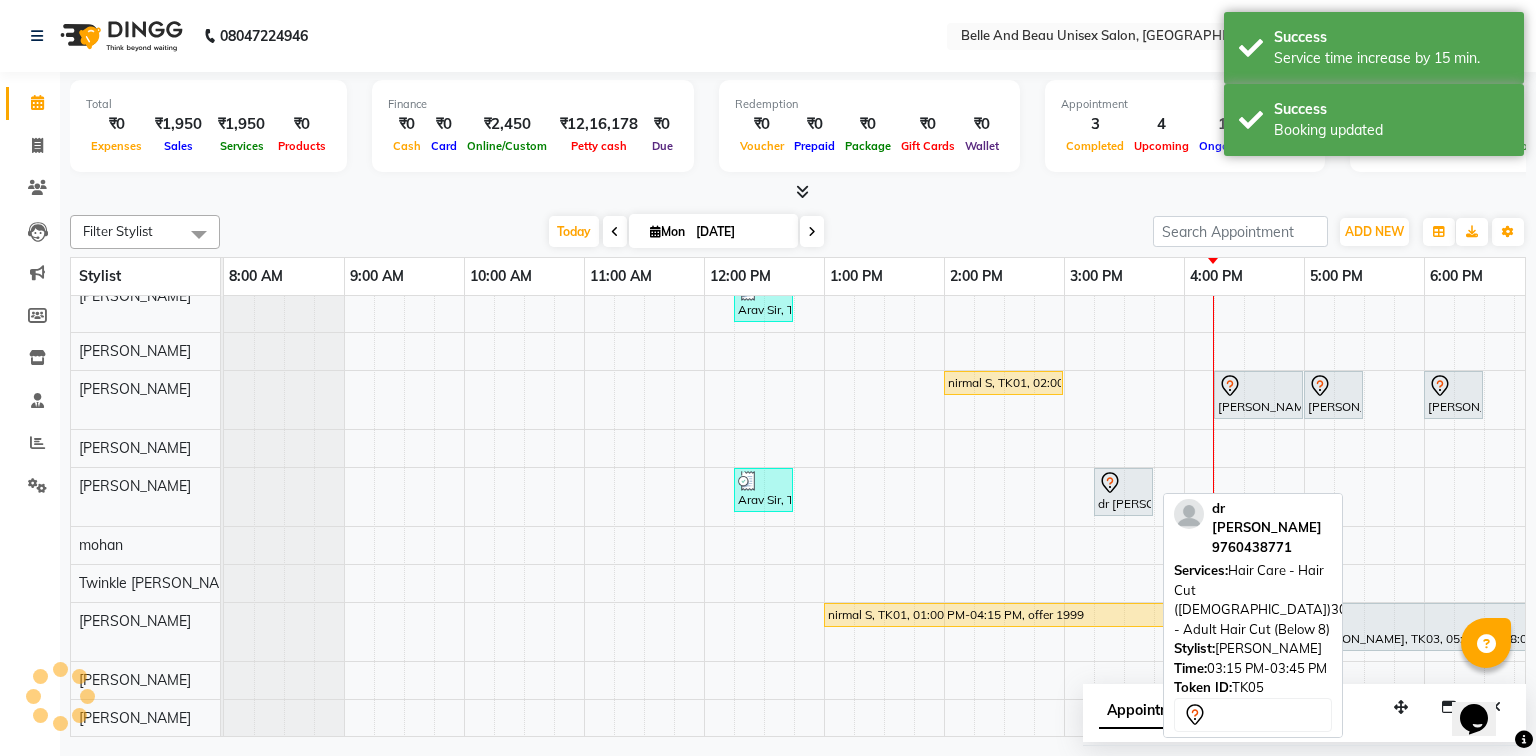 click at bounding box center [1123, 483] 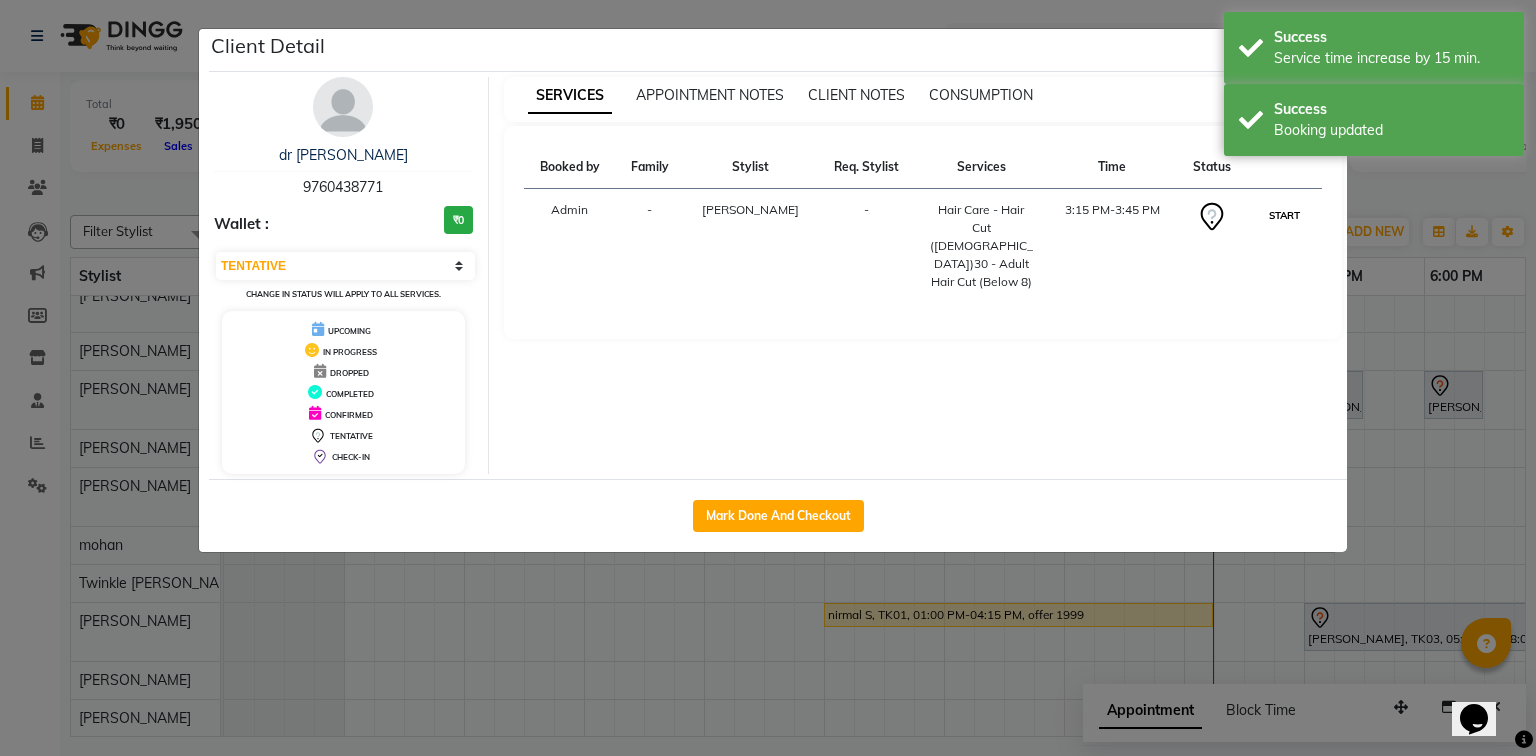 click on "START" at bounding box center (1284, 215) 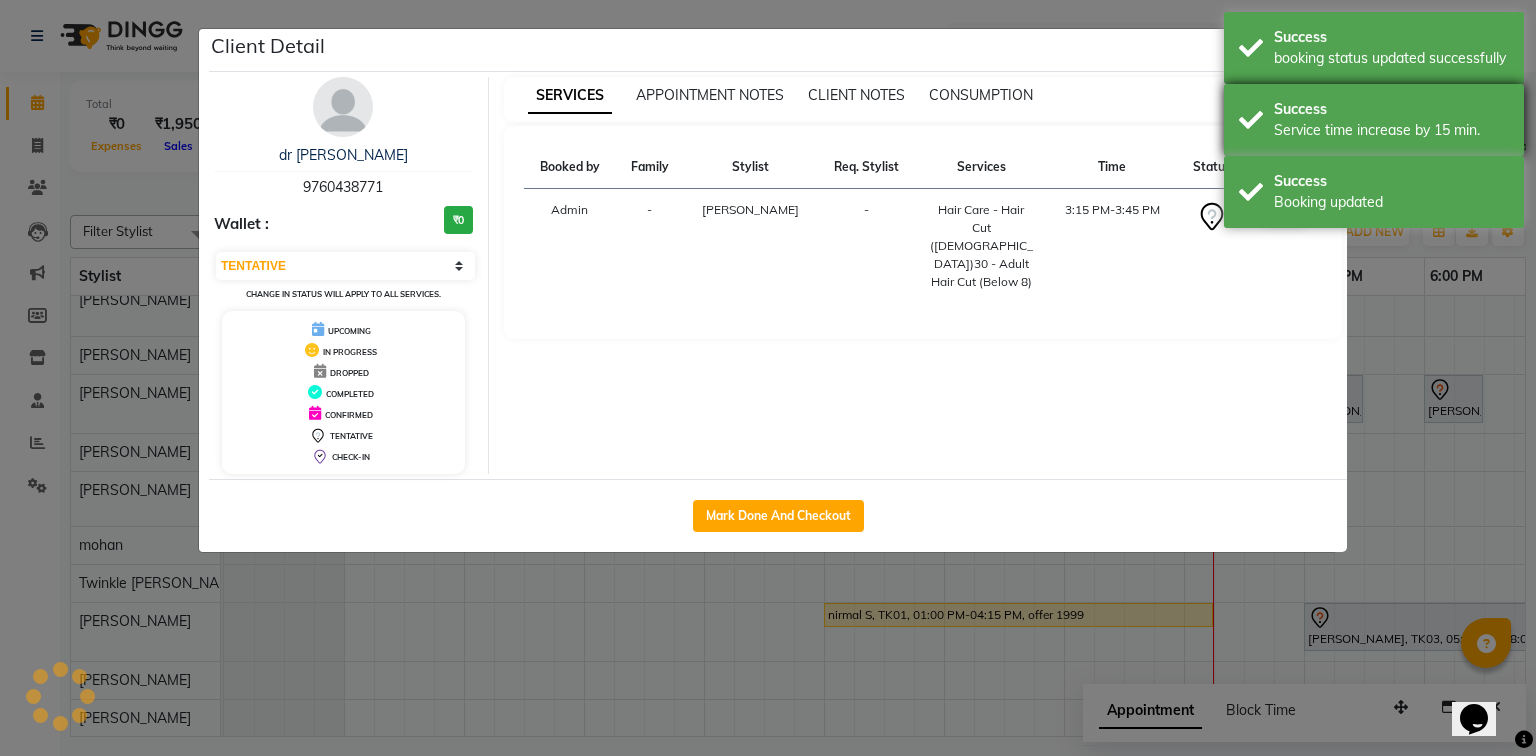 select on "1" 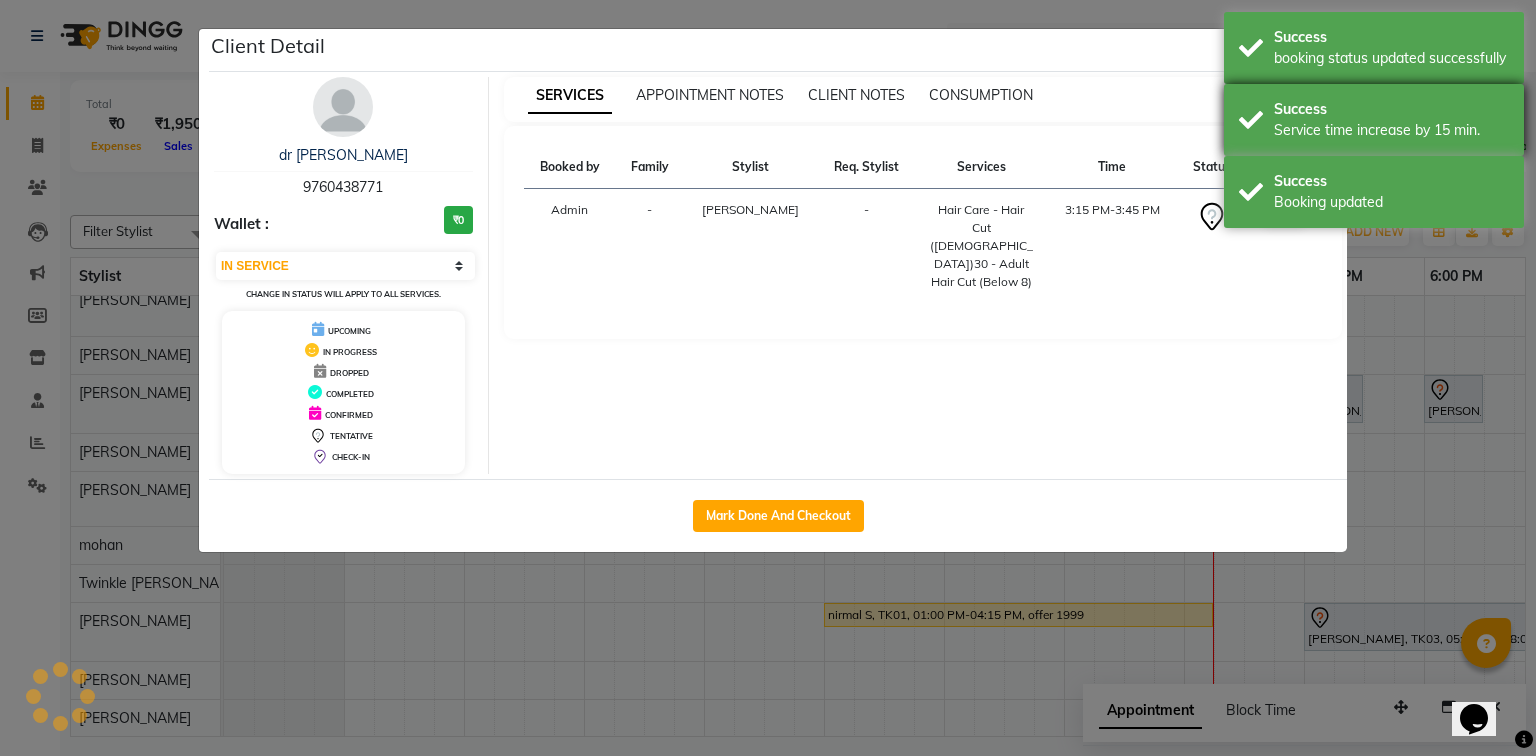 scroll, scrollTop: 116, scrollLeft: 0, axis: vertical 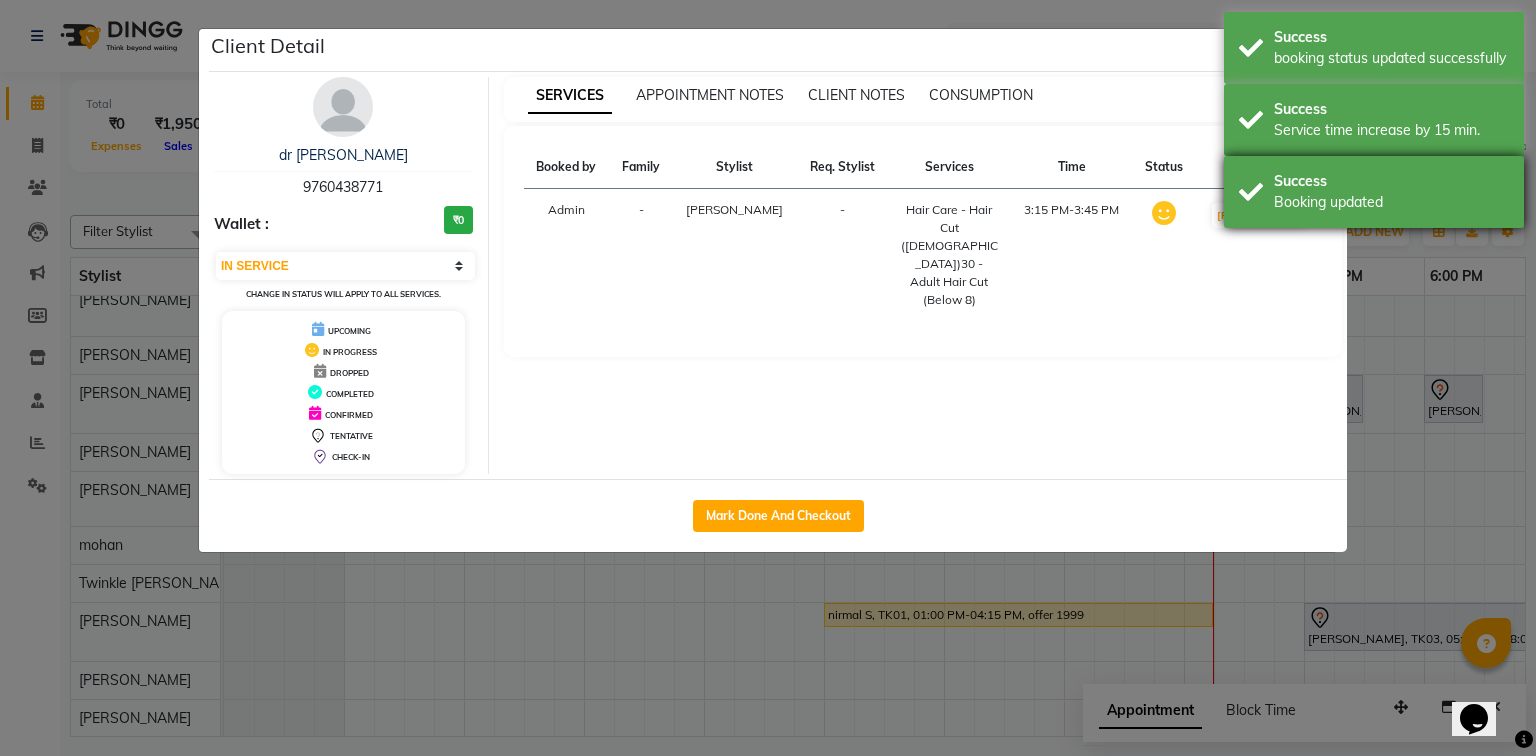 click on "Success" at bounding box center (1391, 181) 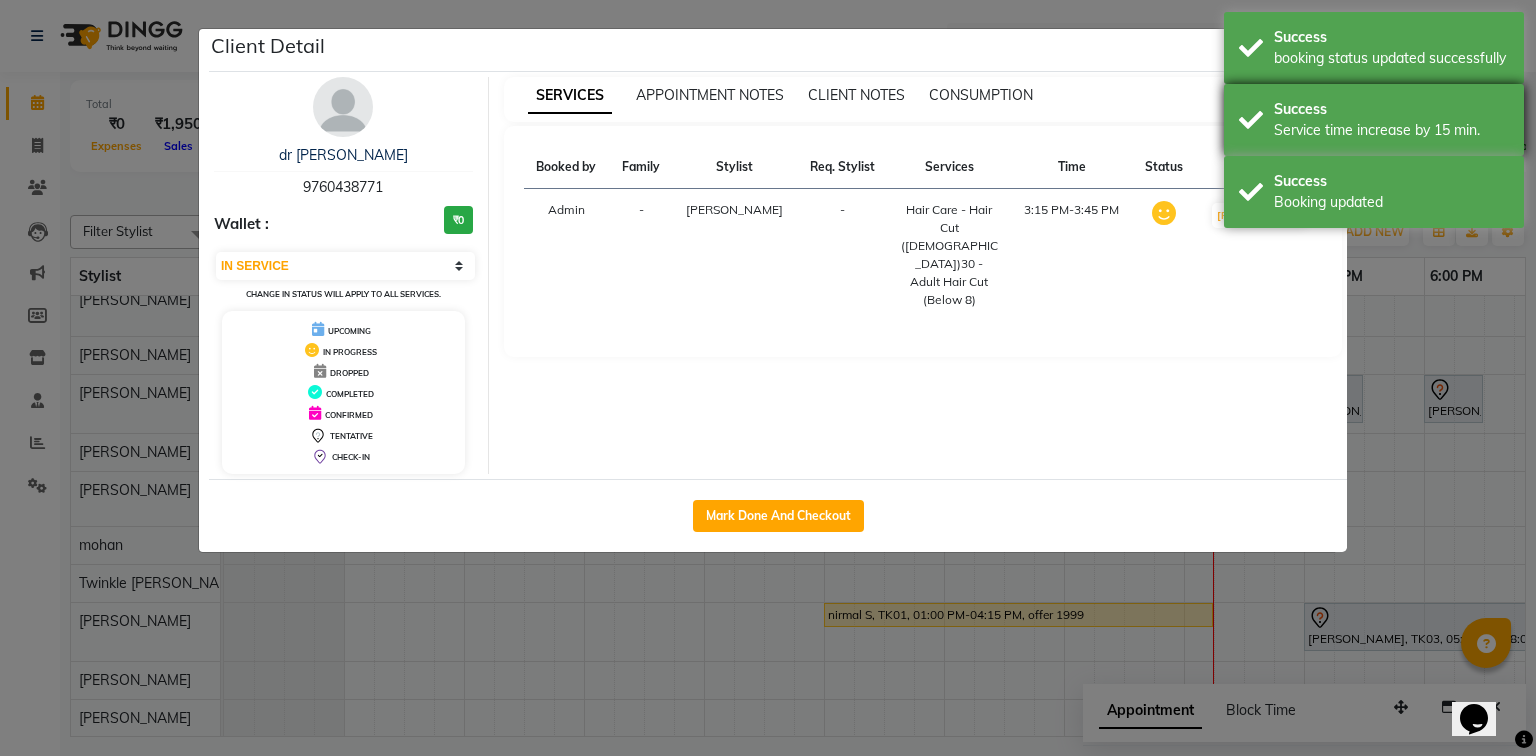 click on "Service time increase by 15 min." at bounding box center [1391, 130] 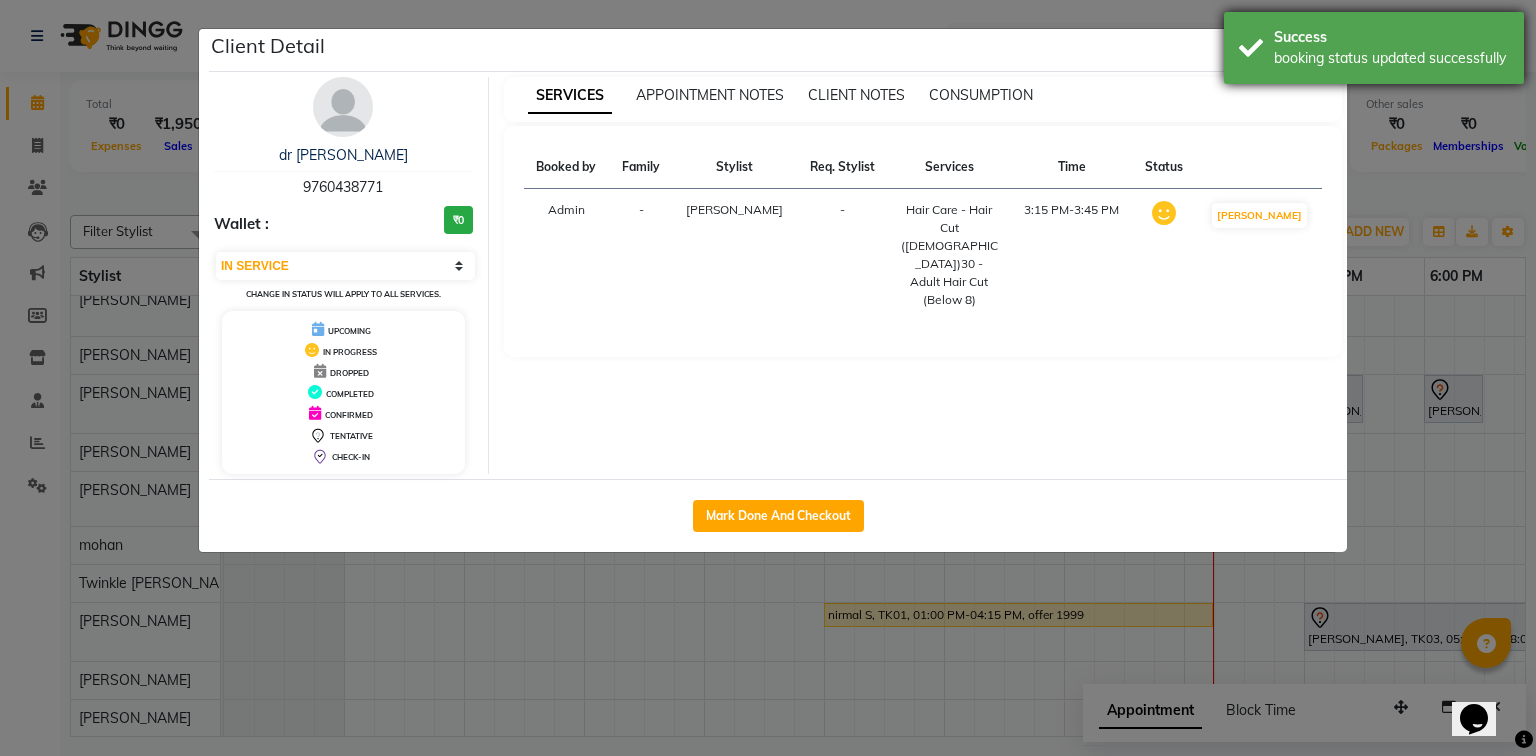 click on "Success   booking status updated successfully" at bounding box center [1374, 48] 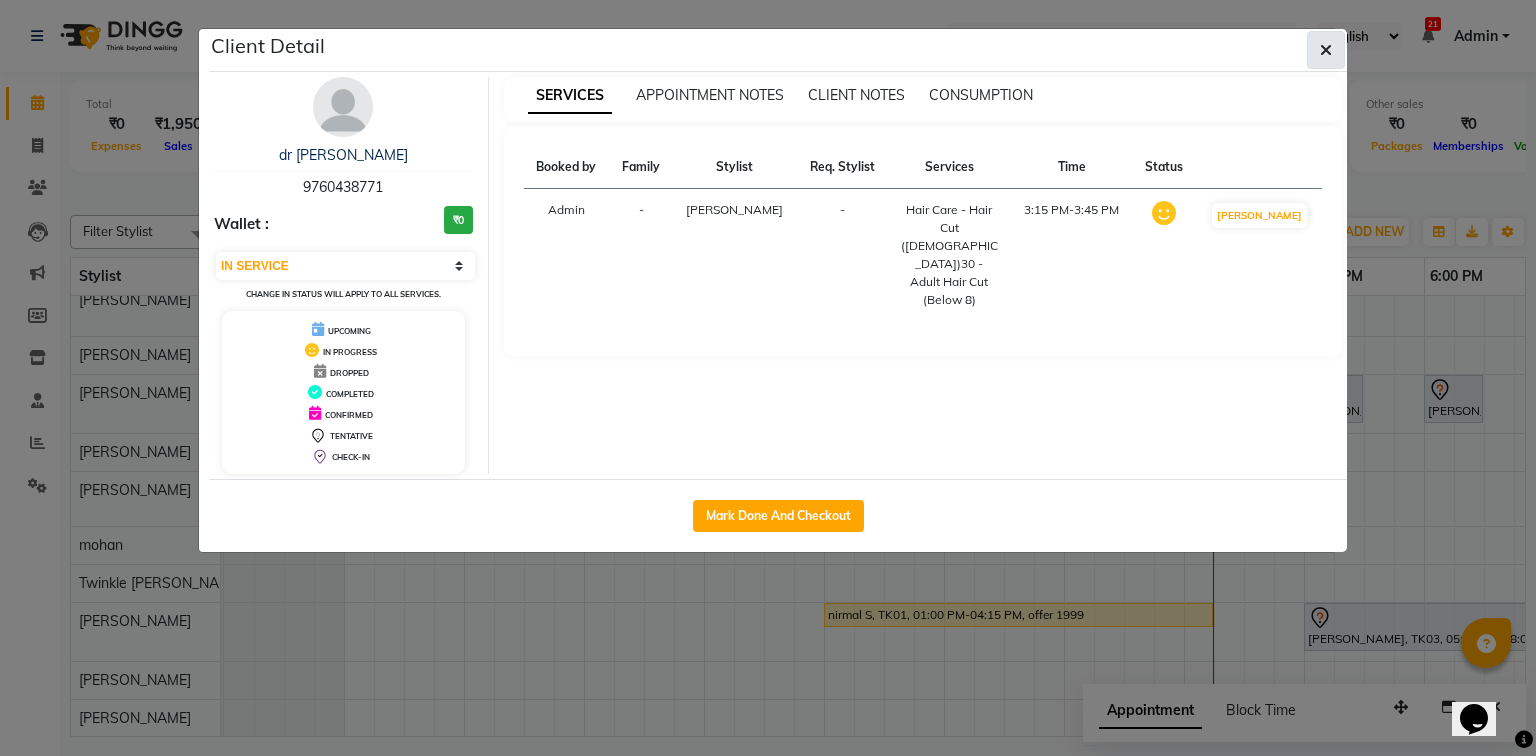click 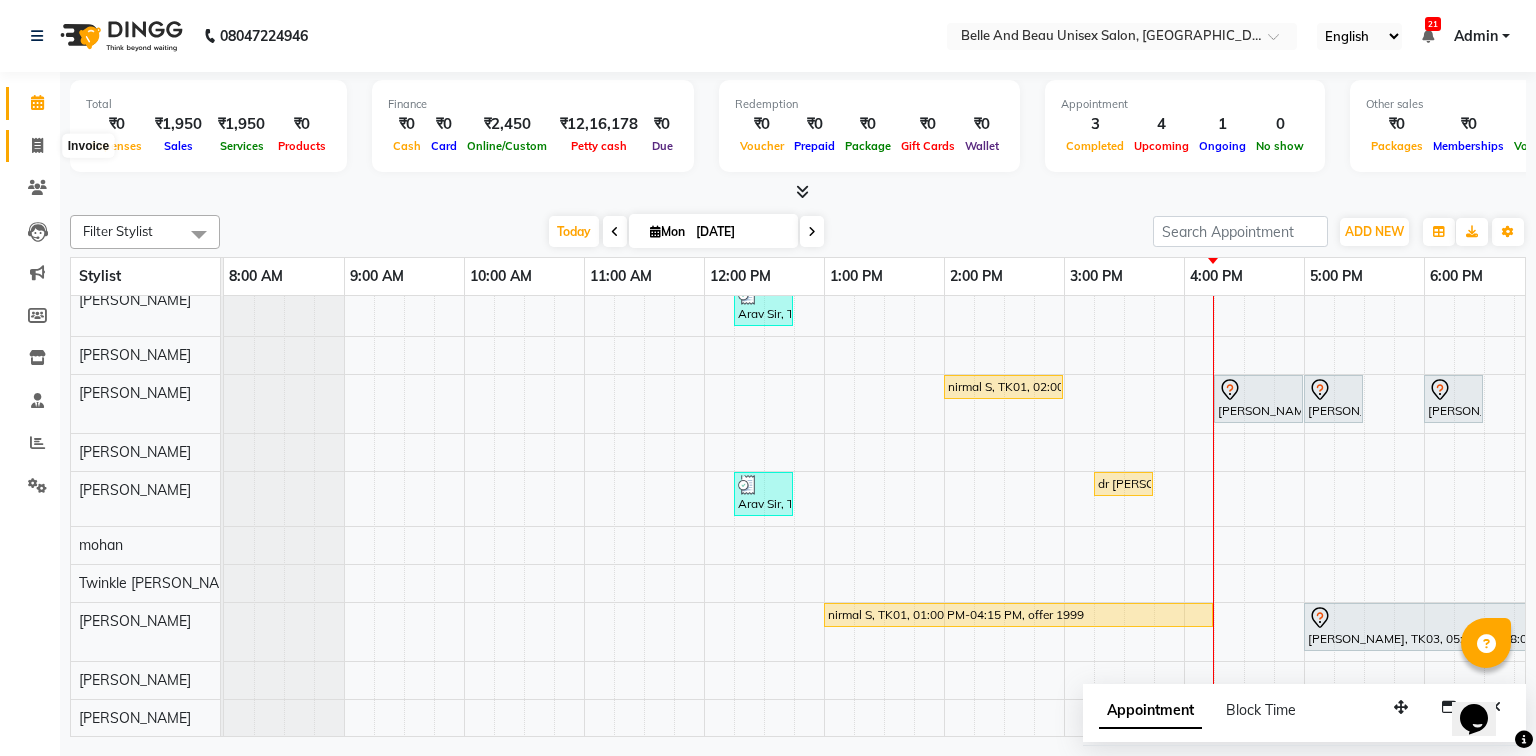 click 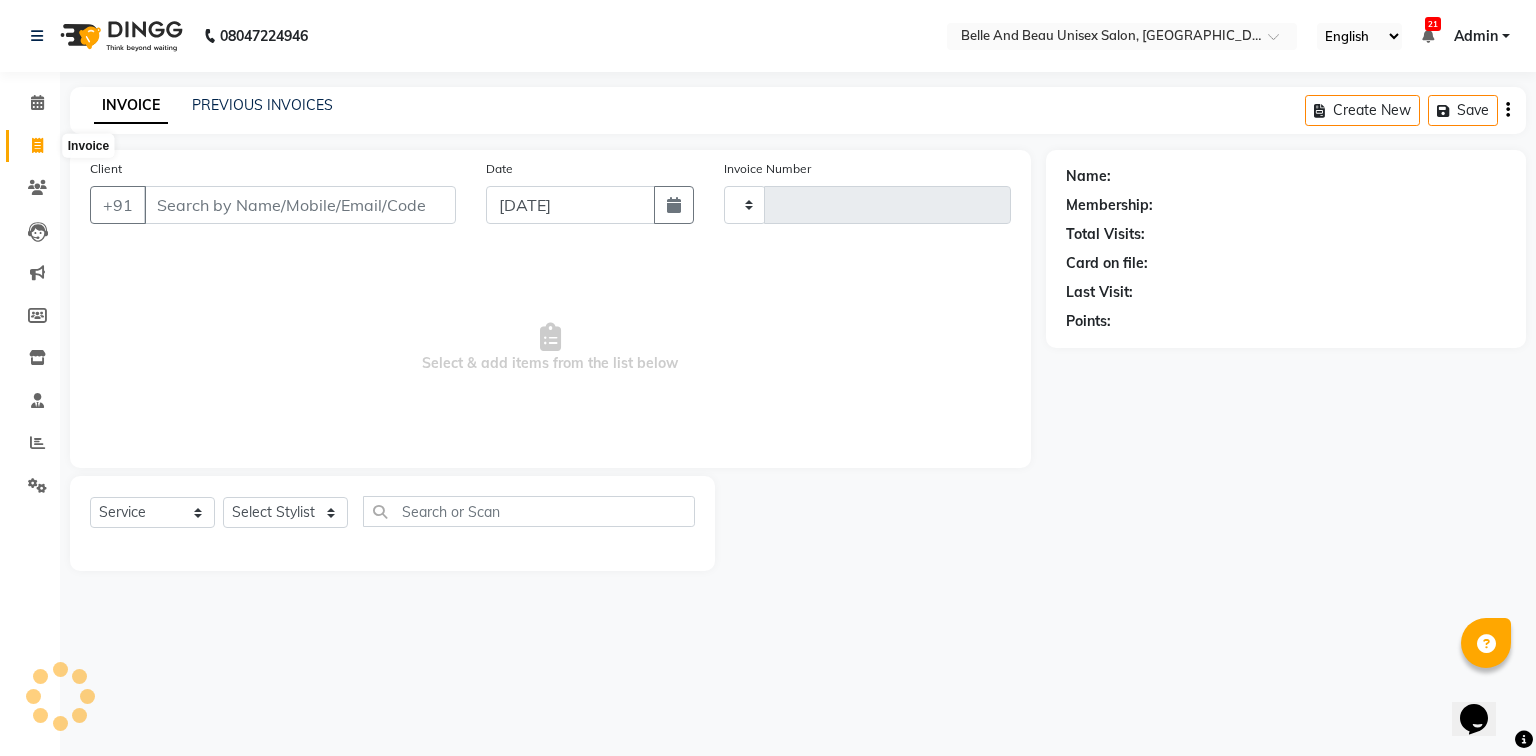 type on "1483" 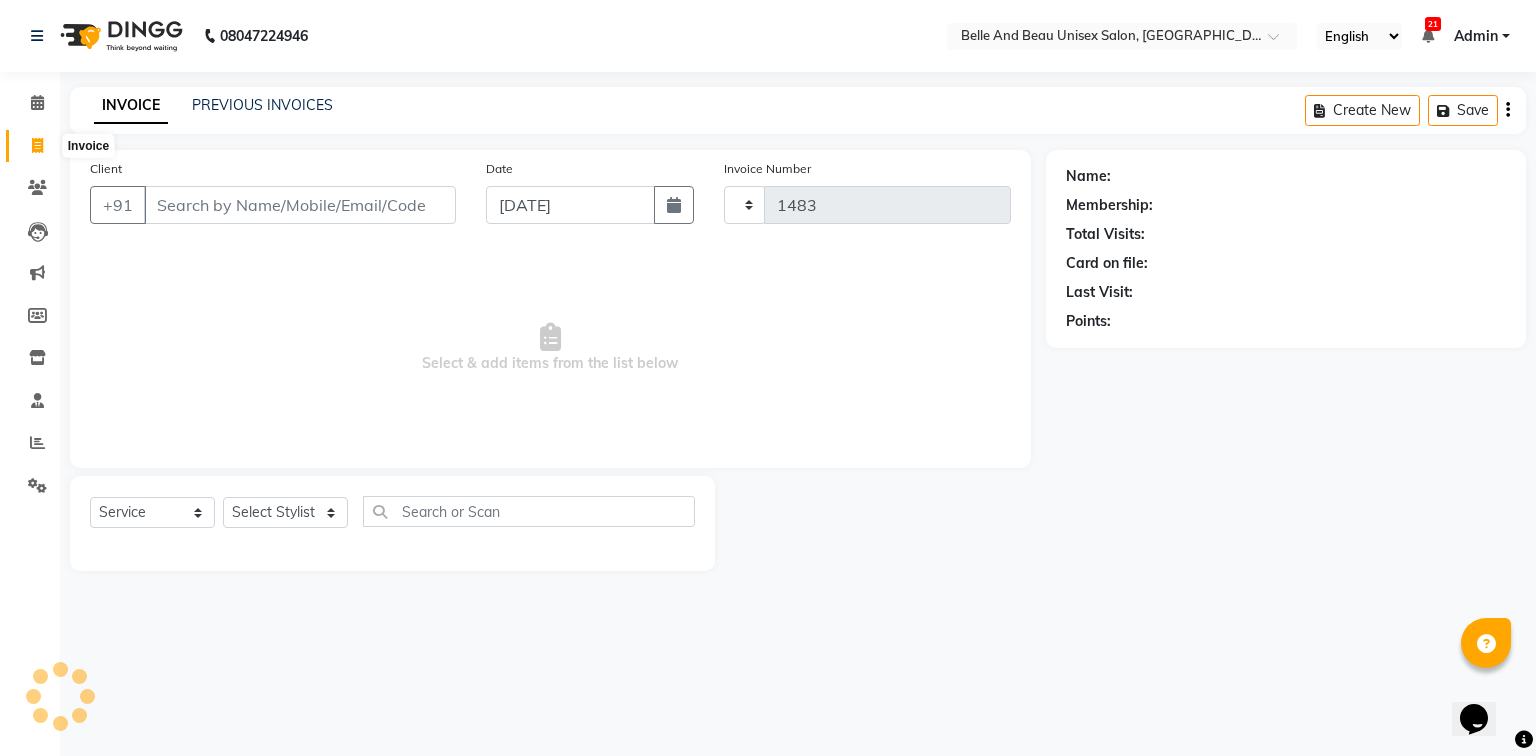 select on "7066" 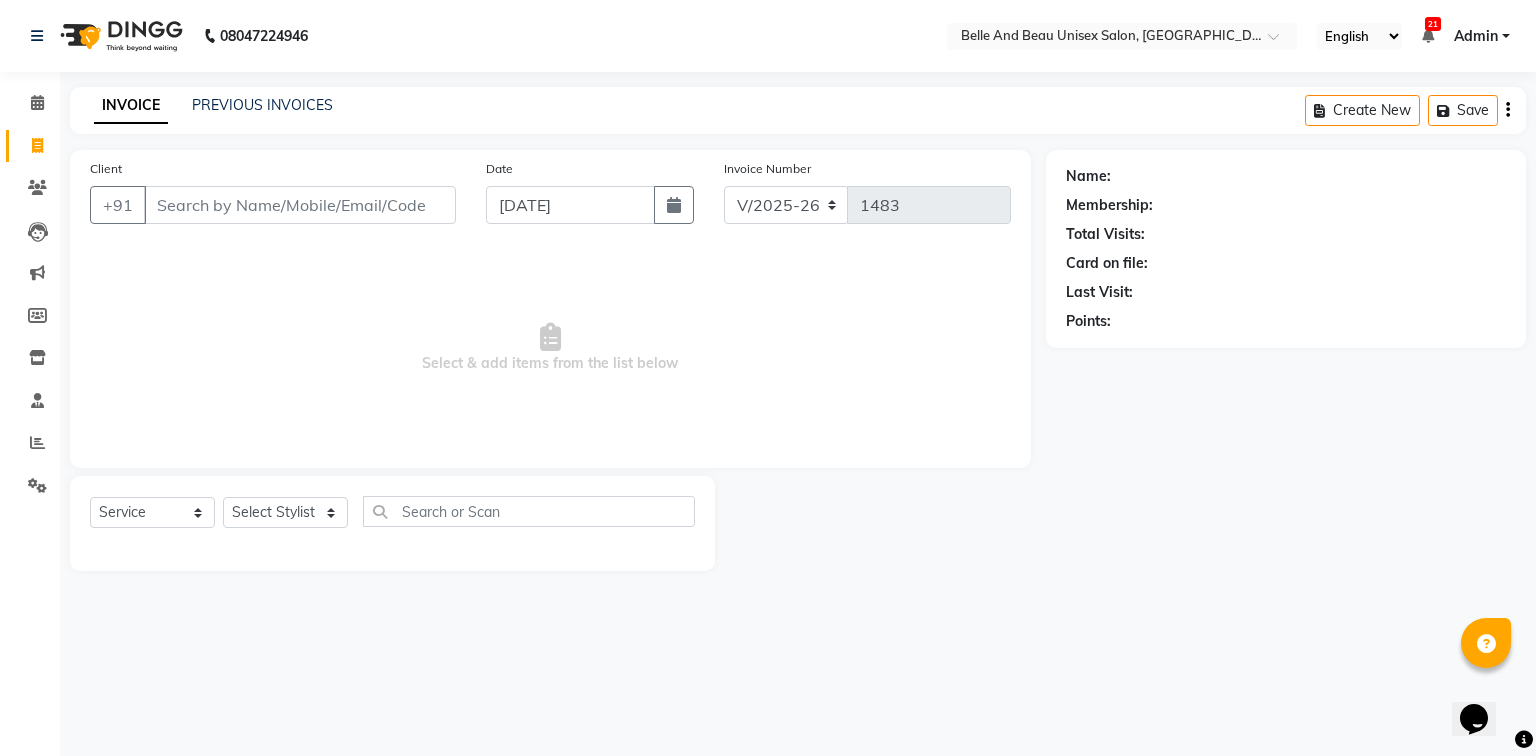 click on "Client" at bounding box center (300, 205) 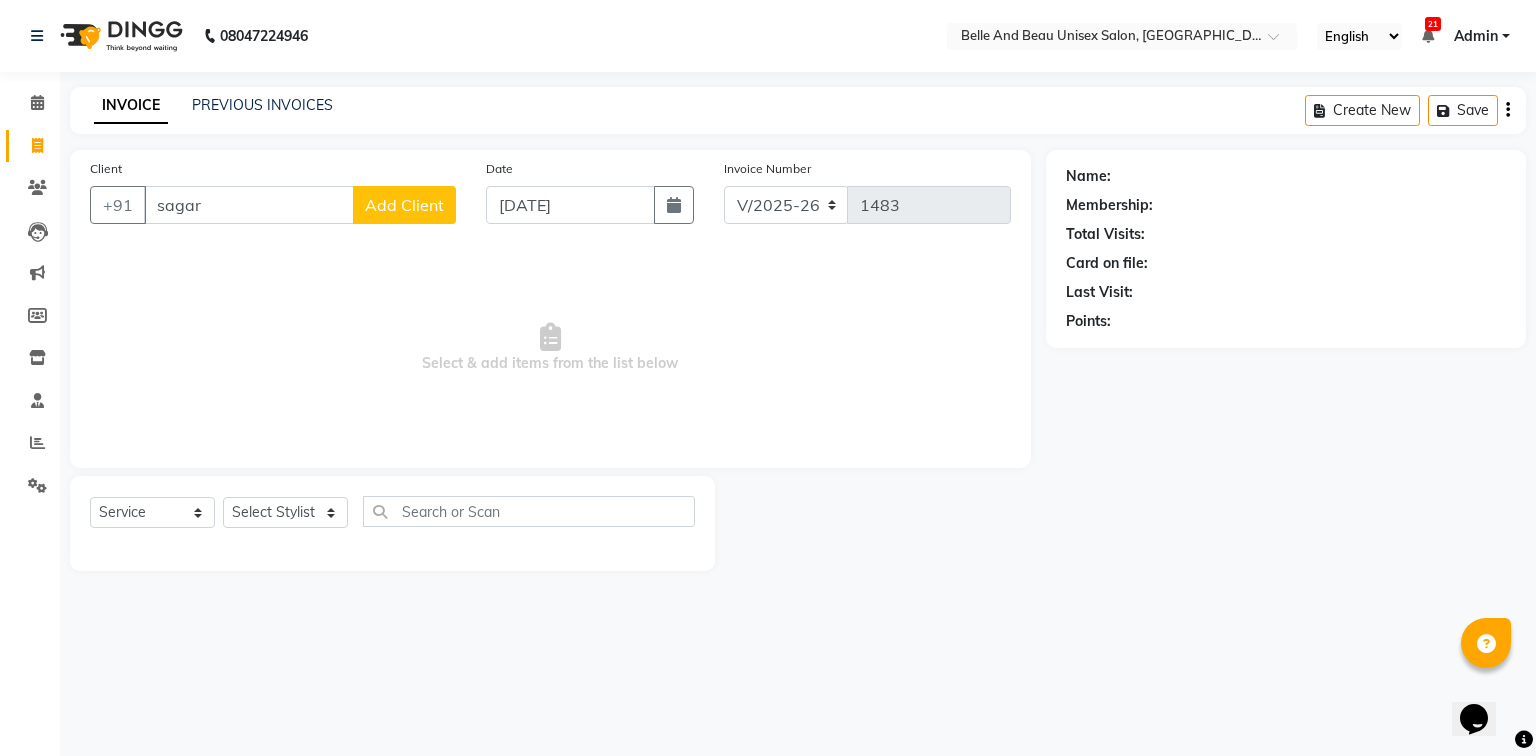 type on "sagar" 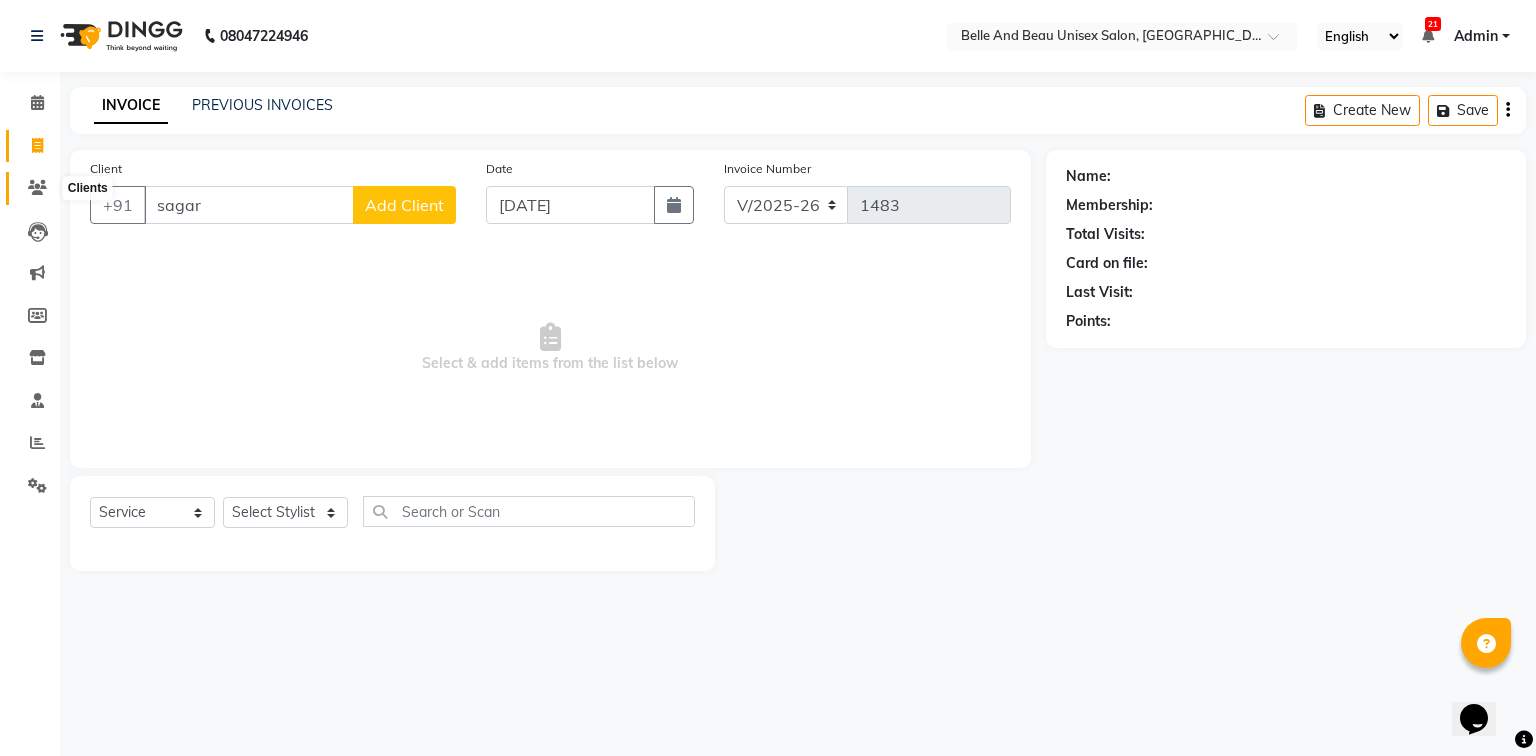 click 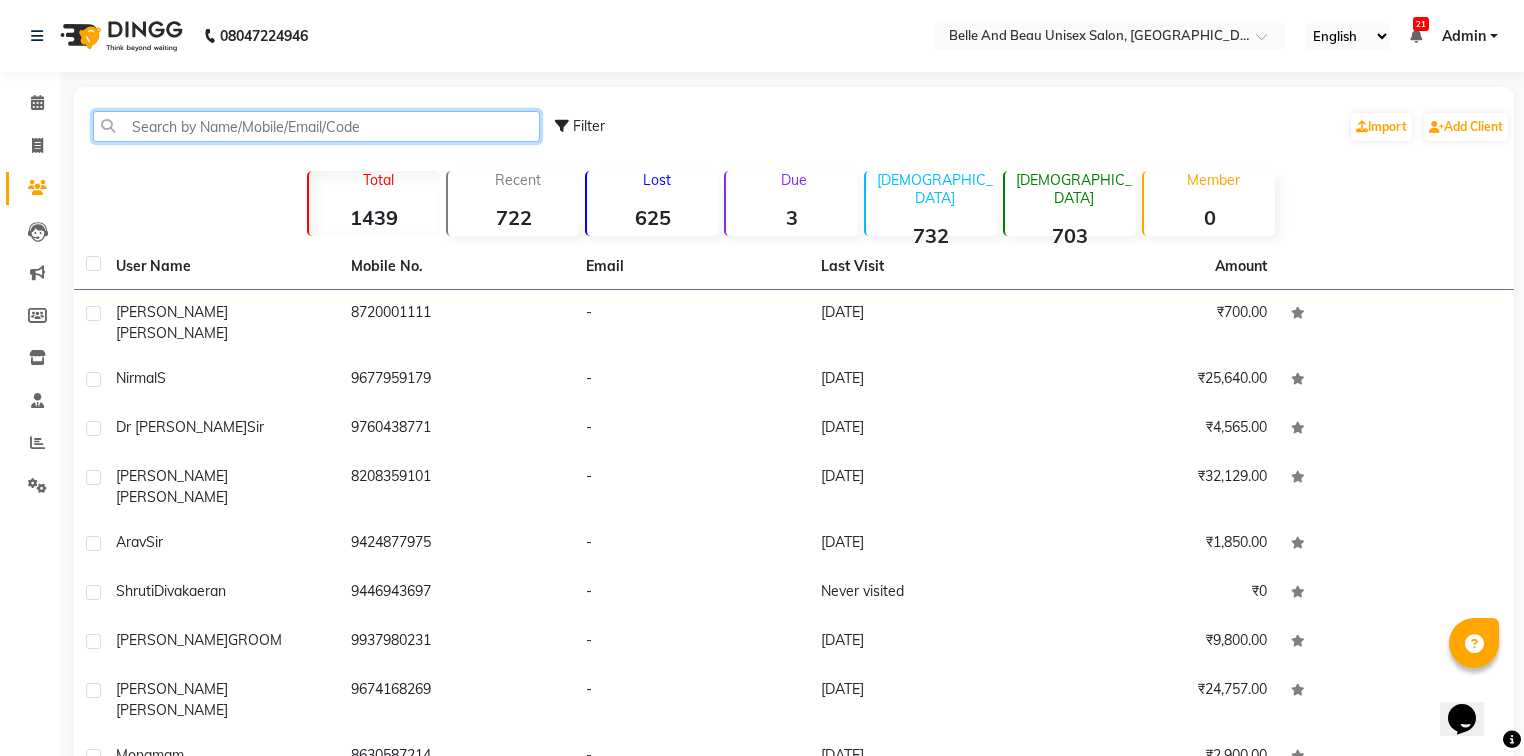 click 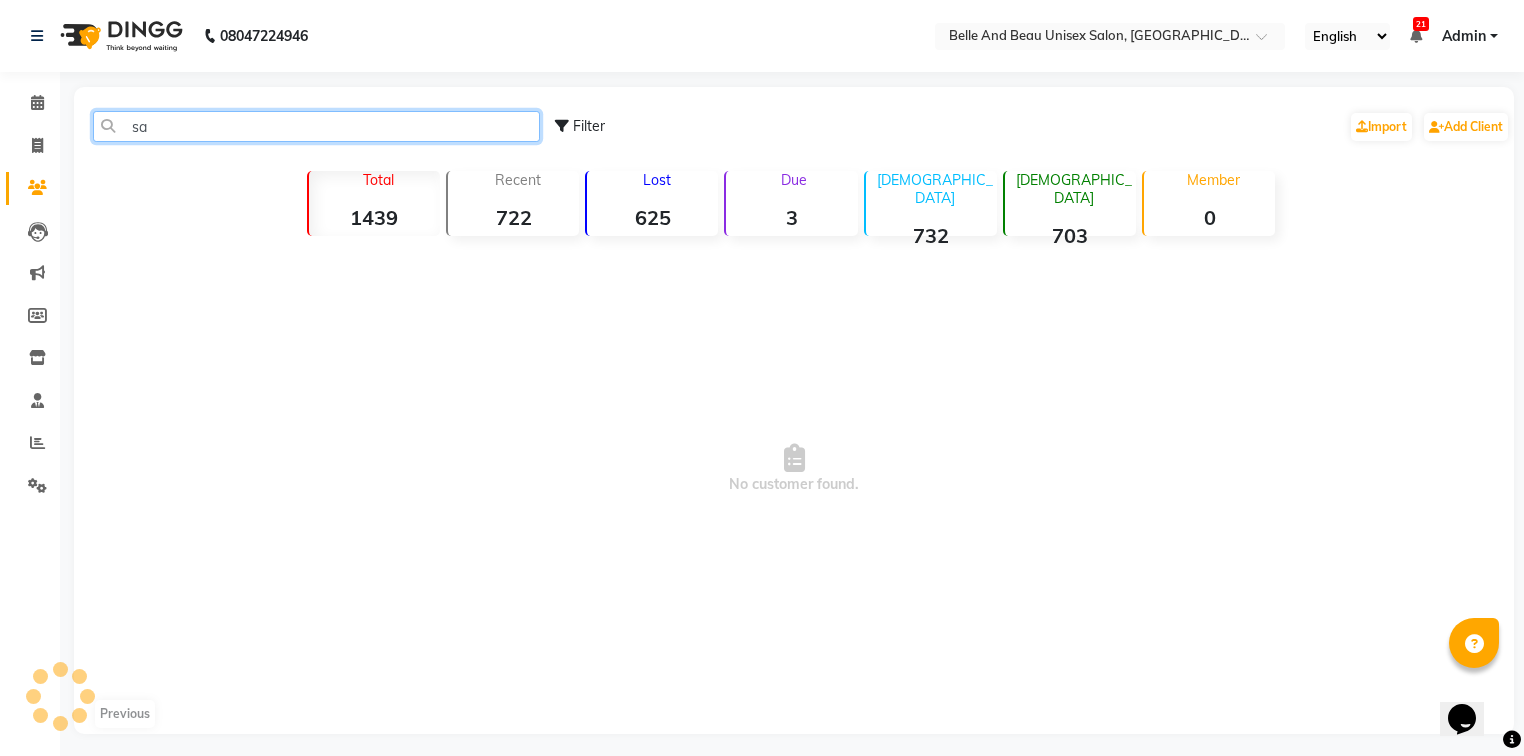 type on "s" 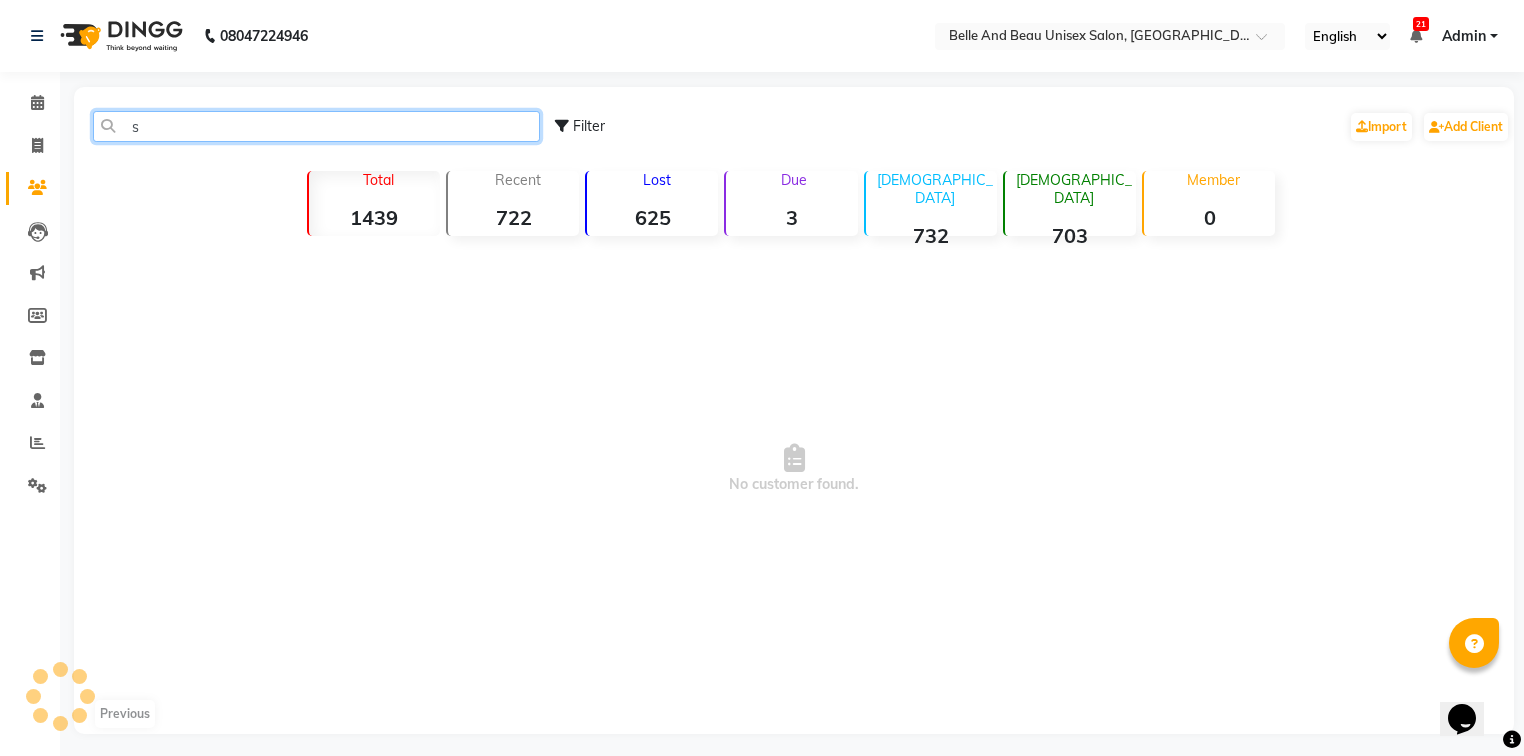 type 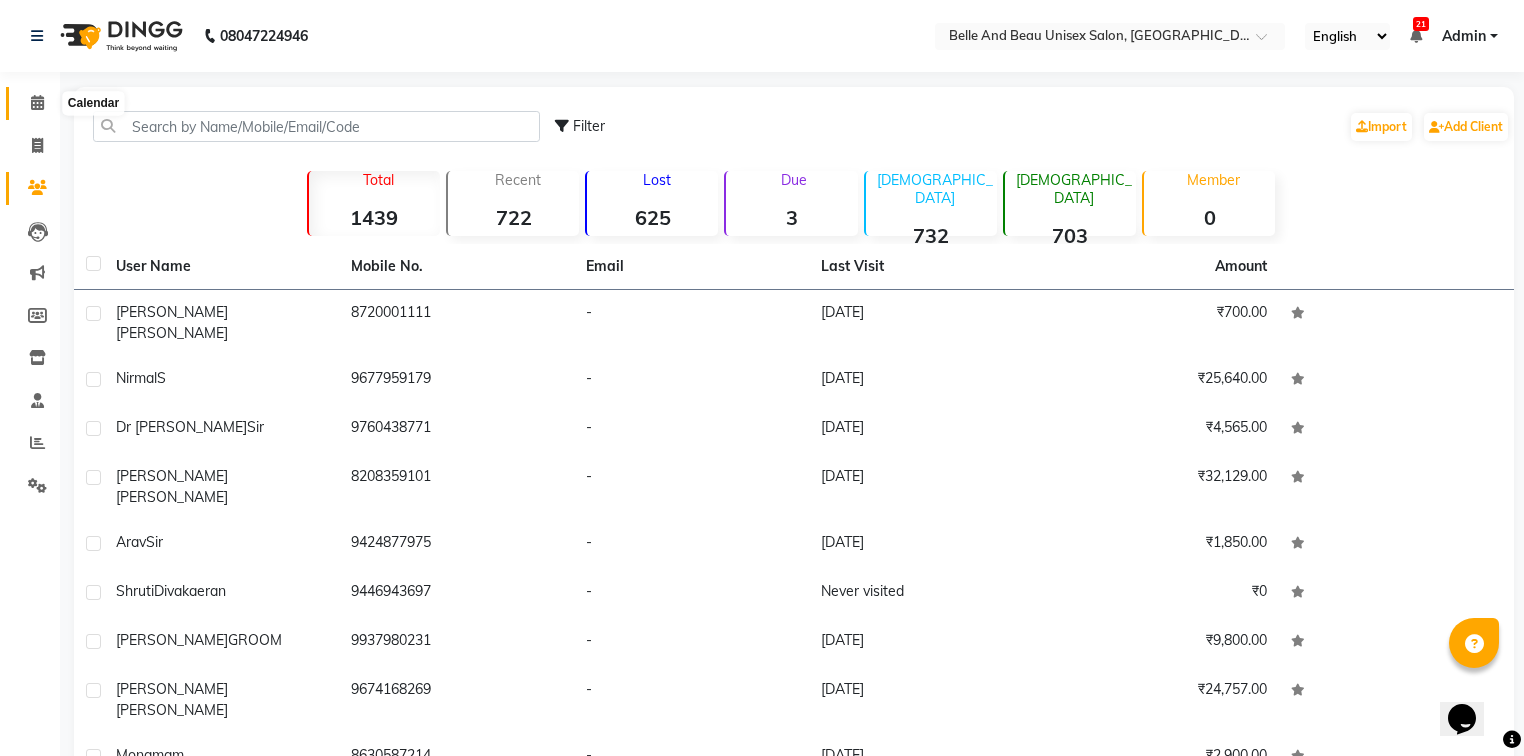 click 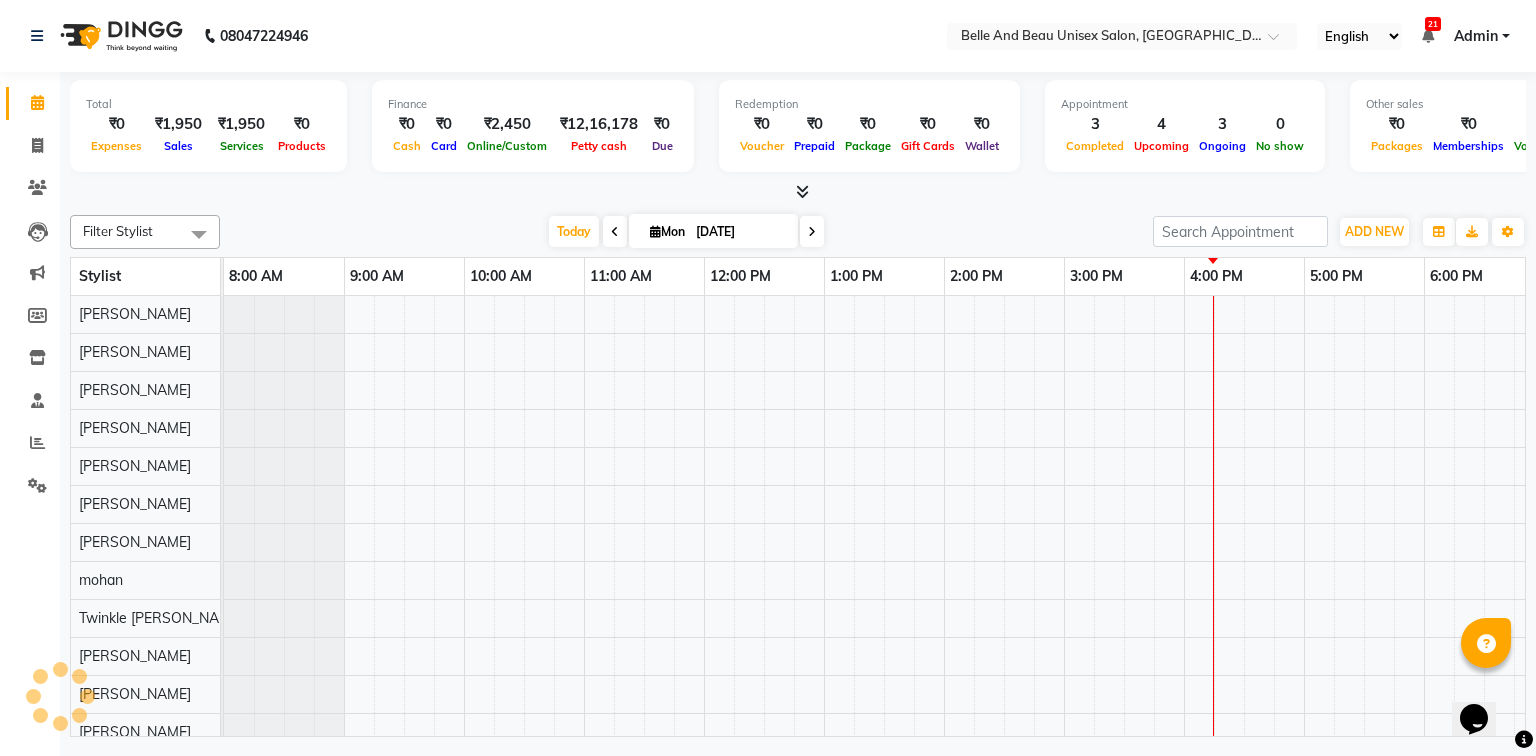 scroll, scrollTop: 0, scrollLeft: 0, axis: both 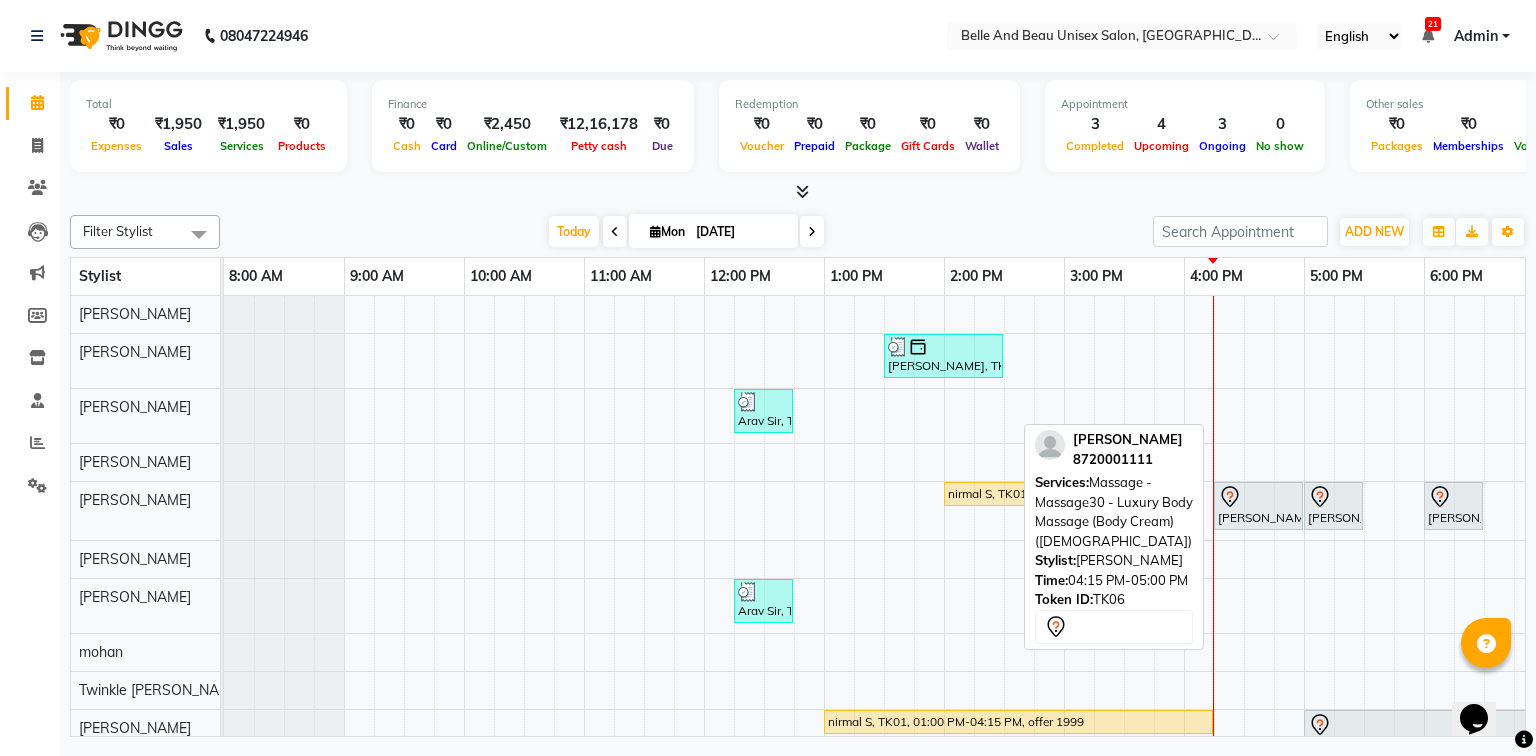 click on "[PERSON_NAME], TK06, 04:15 PM-05:00 PM, Massage - Massage30 - Luxury Body Massage (Body Cream) ([DEMOGRAPHIC_DATA])" at bounding box center [1258, 506] 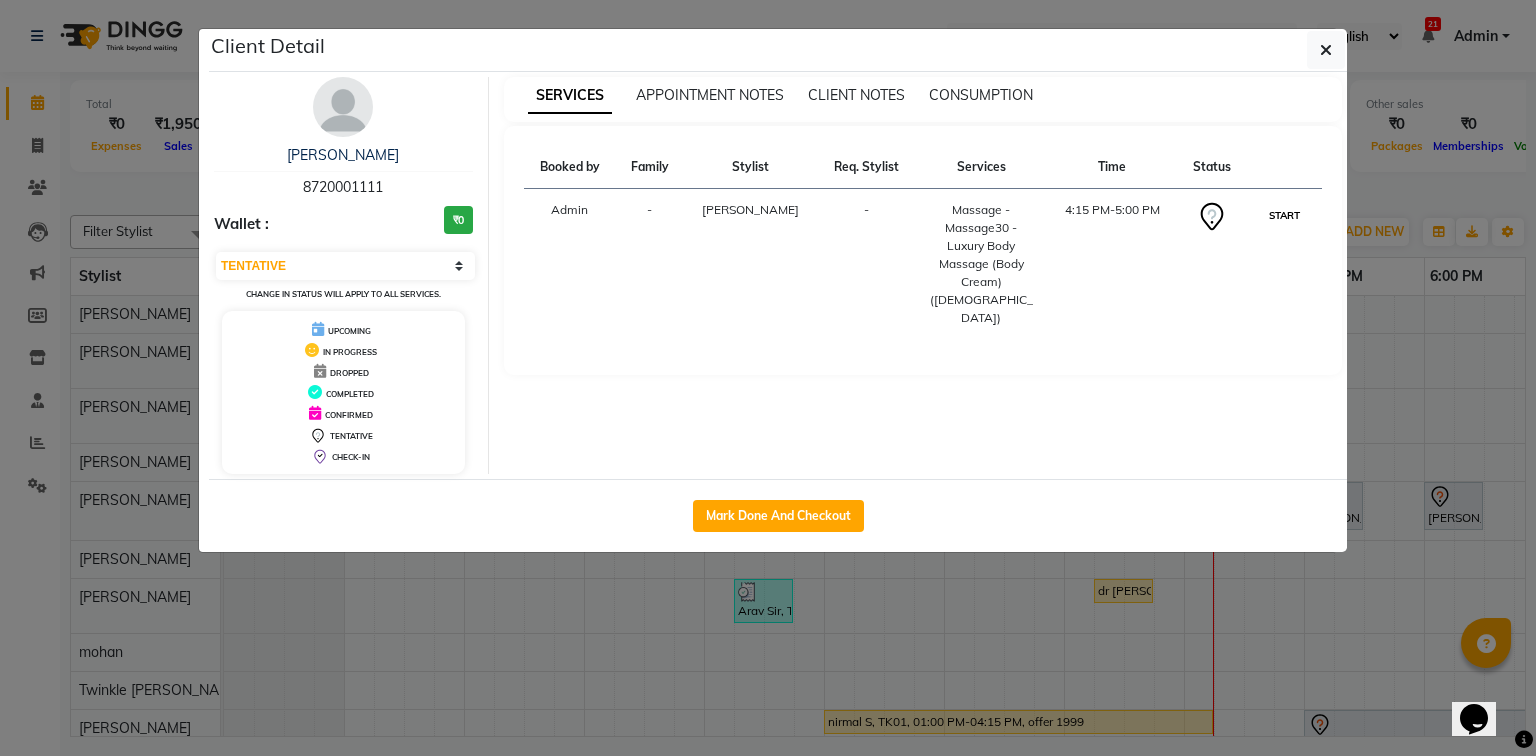 click on "START" at bounding box center [1284, 215] 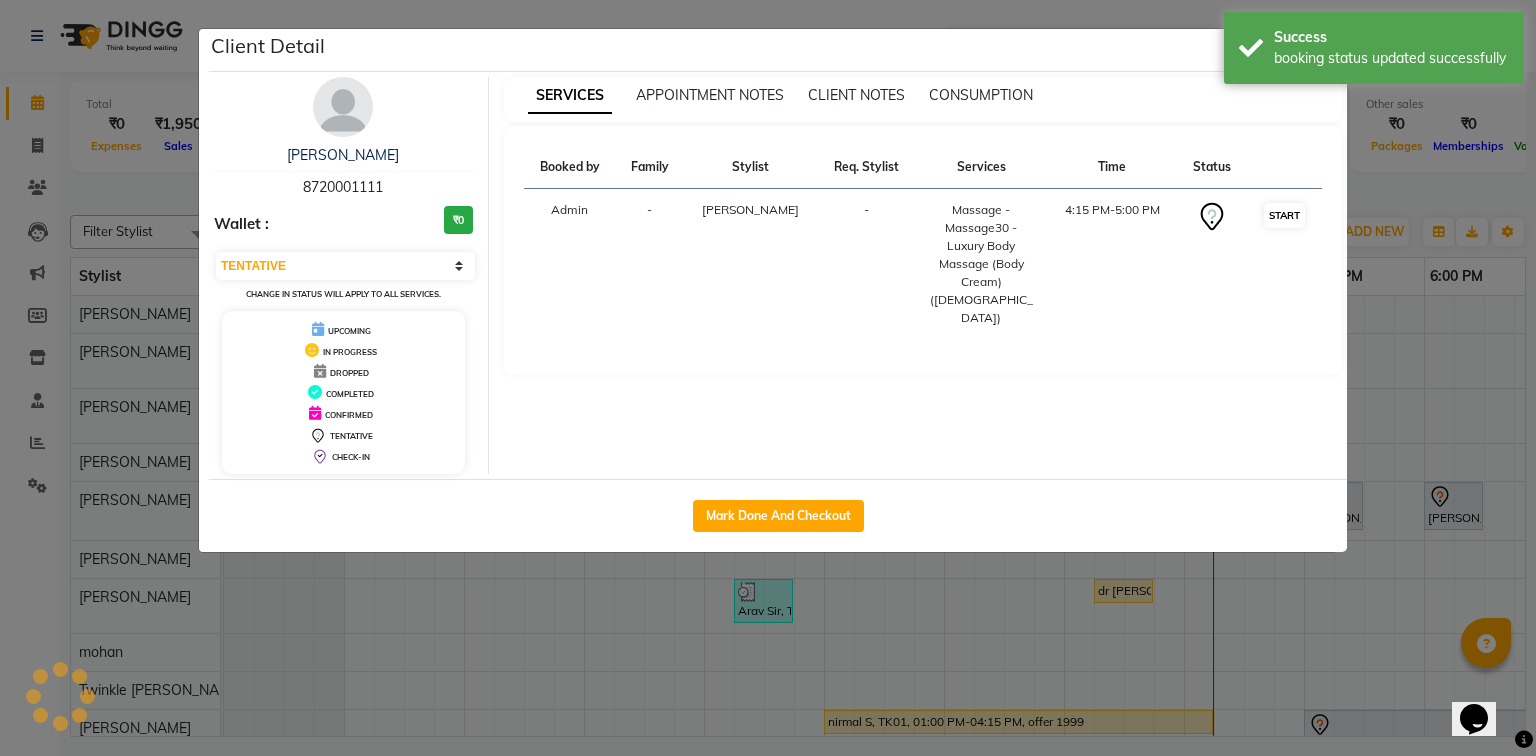 select on "1" 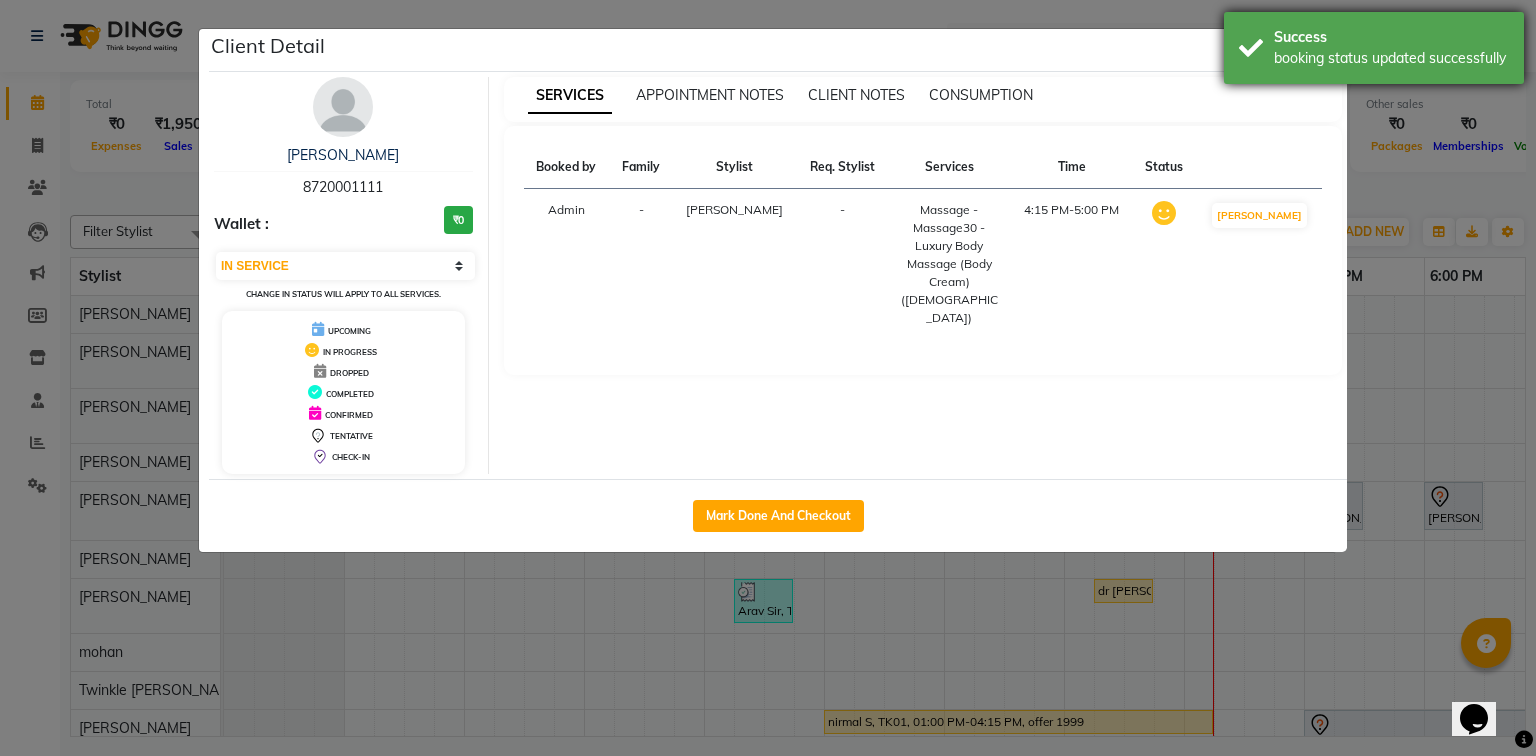 click on "Success   booking status updated successfully" at bounding box center (1374, 48) 